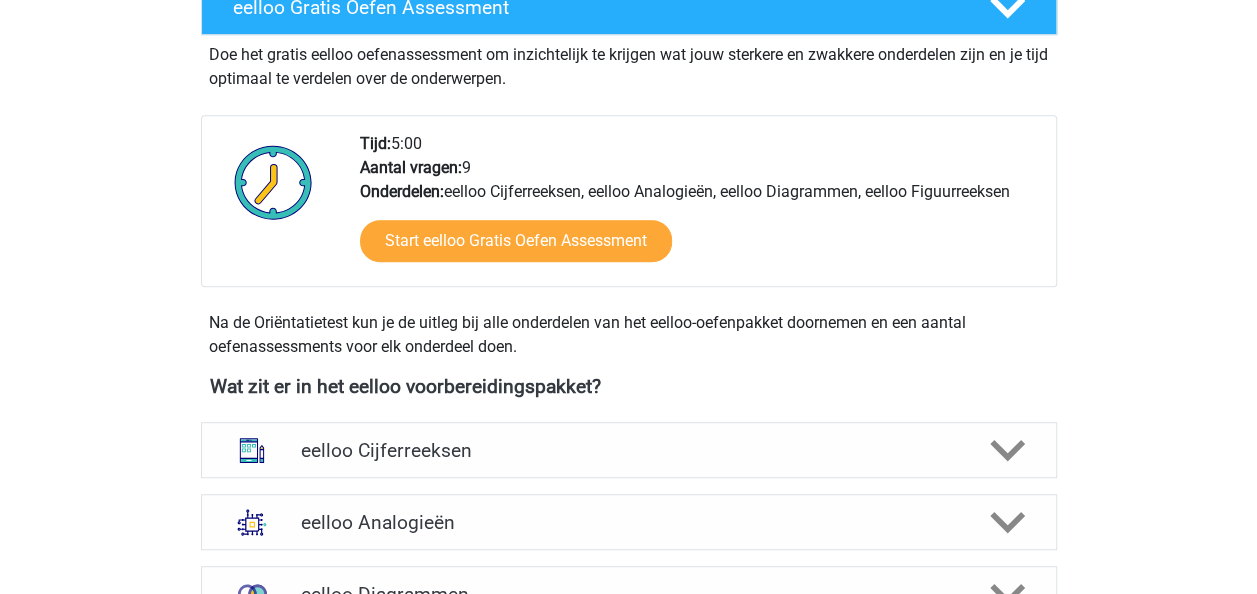 scroll, scrollTop: 408, scrollLeft: 0, axis: vertical 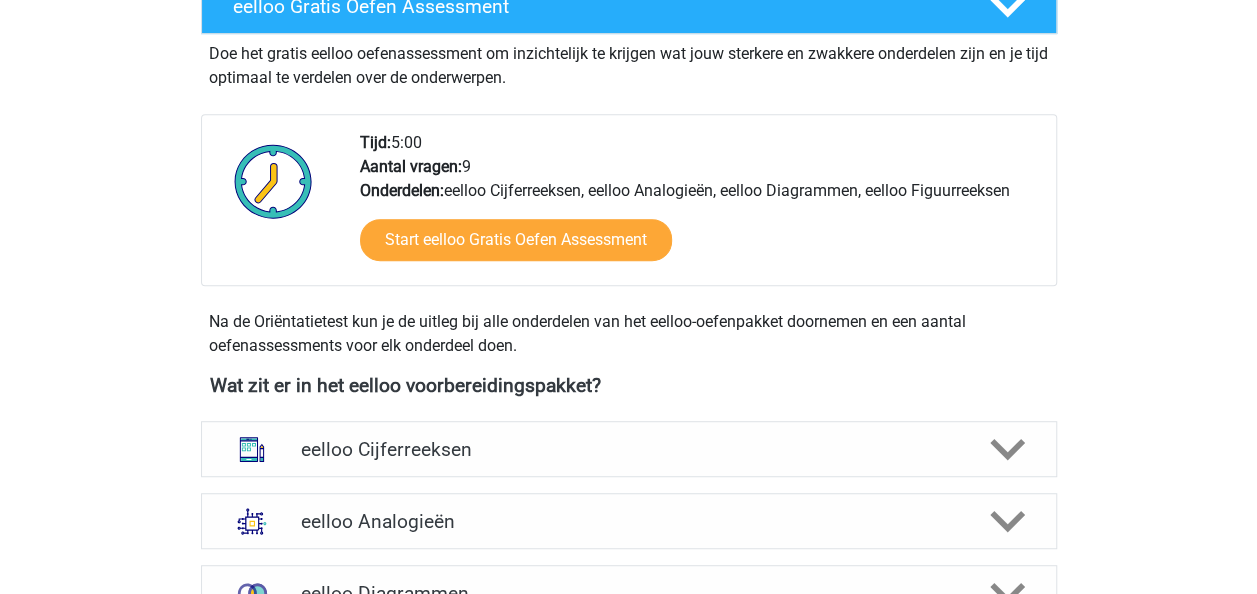 click on "Start eelloo Gratis Oefen Assessment" at bounding box center [700, 244] 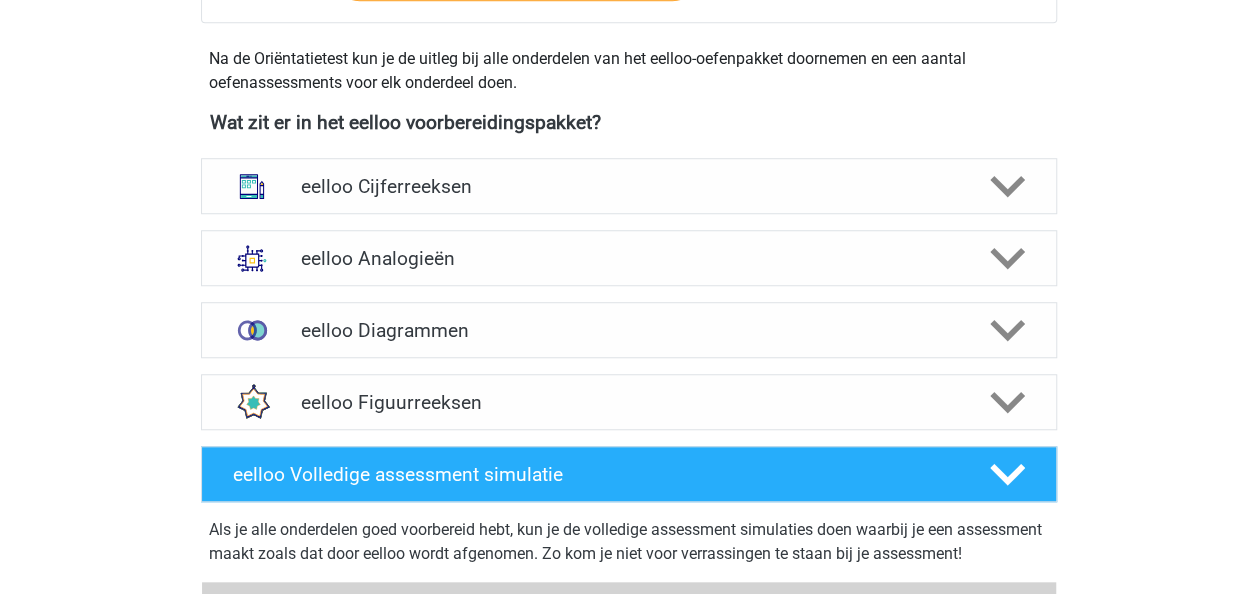 scroll, scrollTop: 672, scrollLeft: 0, axis: vertical 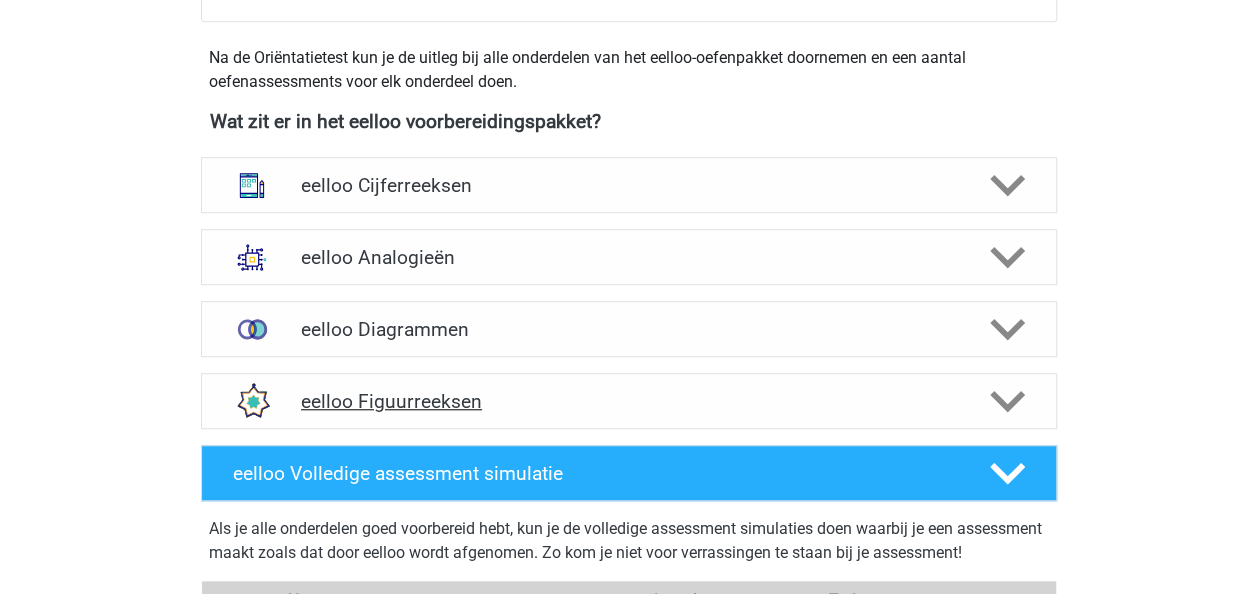 click on "eelloo Figuurreeksen" at bounding box center (628, 401) 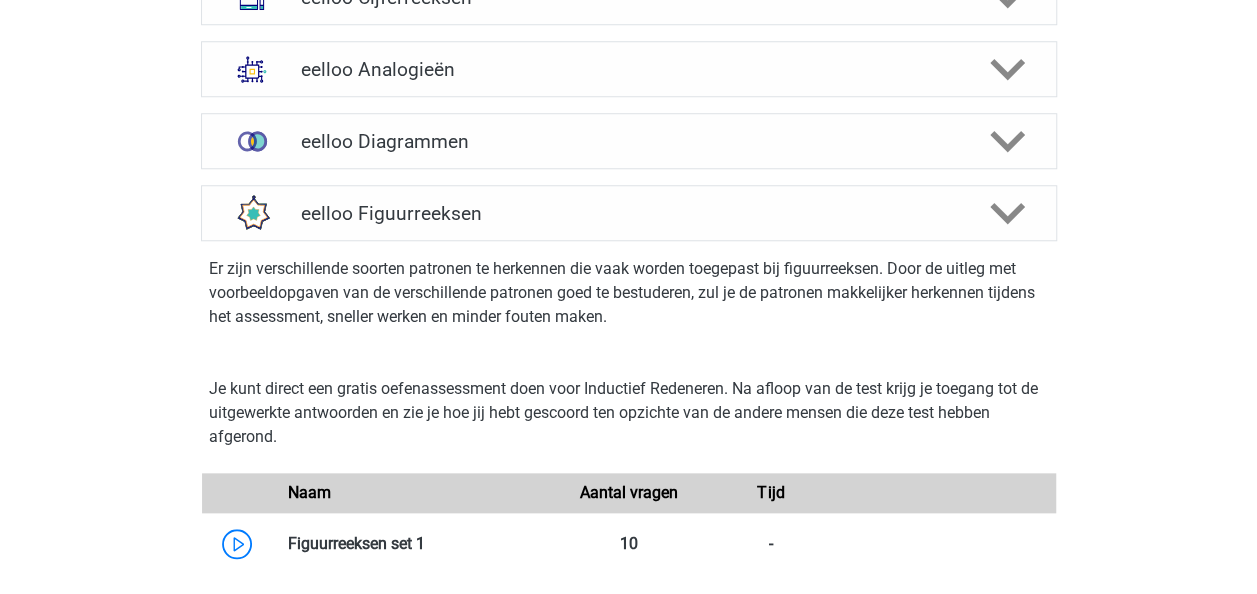 scroll, scrollTop: 858, scrollLeft: 0, axis: vertical 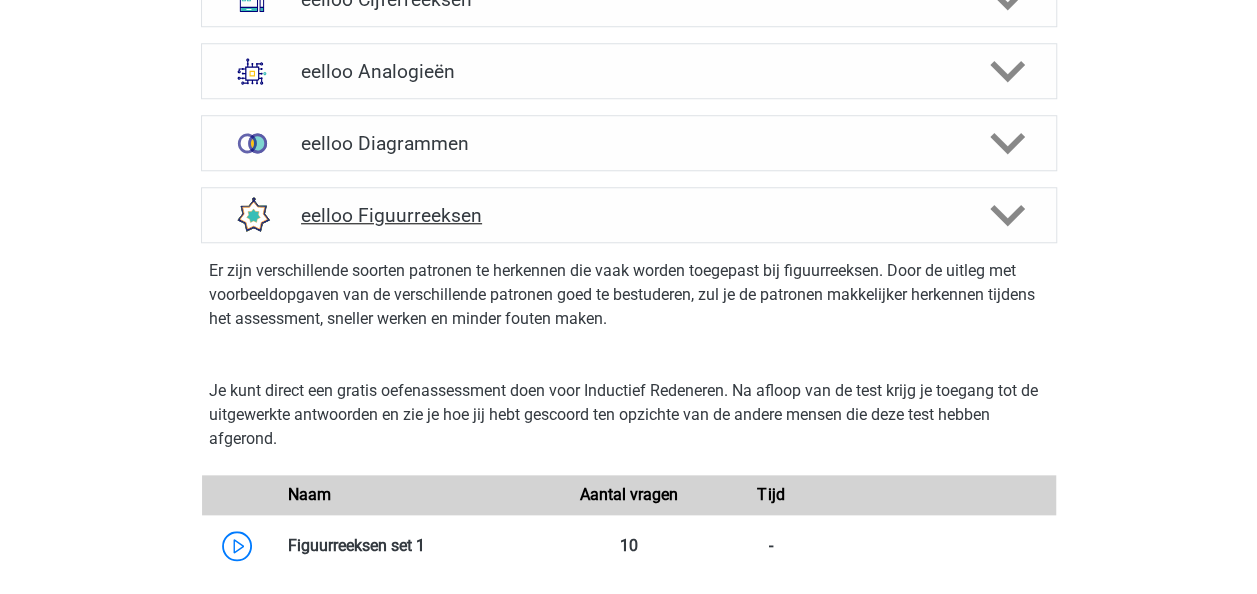 click on "eelloo Figuurreeksen" at bounding box center (628, 215) 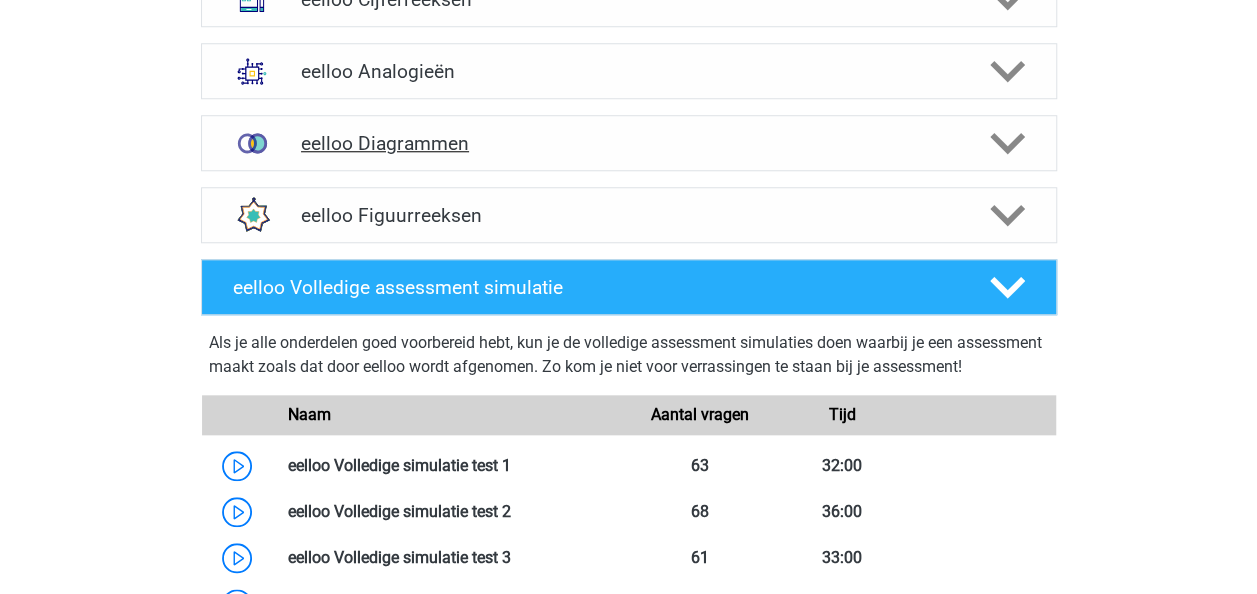 click on "eelloo Diagrammen" at bounding box center [629, 143] 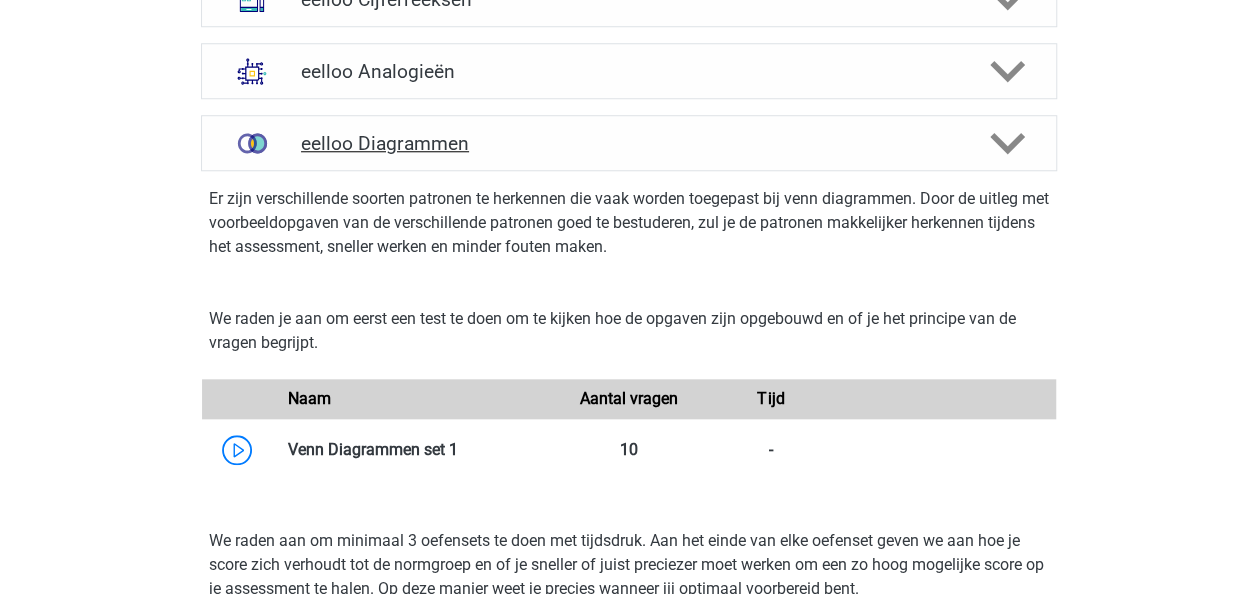 click on "eelloo Diagrammen" at bounding box center (629, 143) 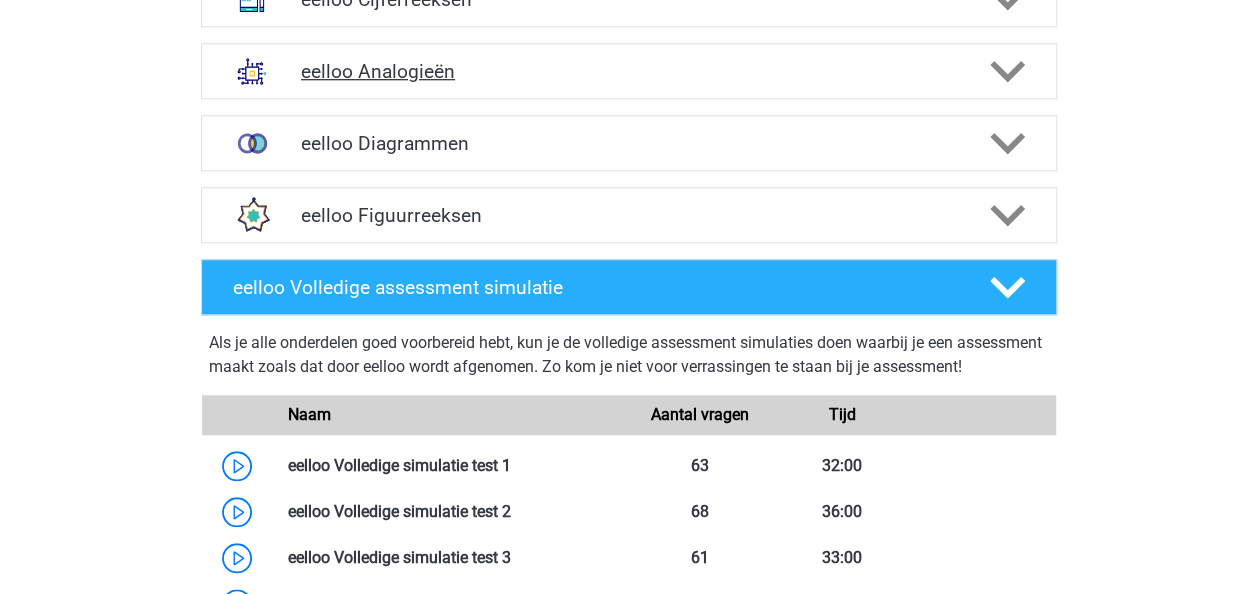 click on "eelloo Analogieën" at bounding box center (629, 71) 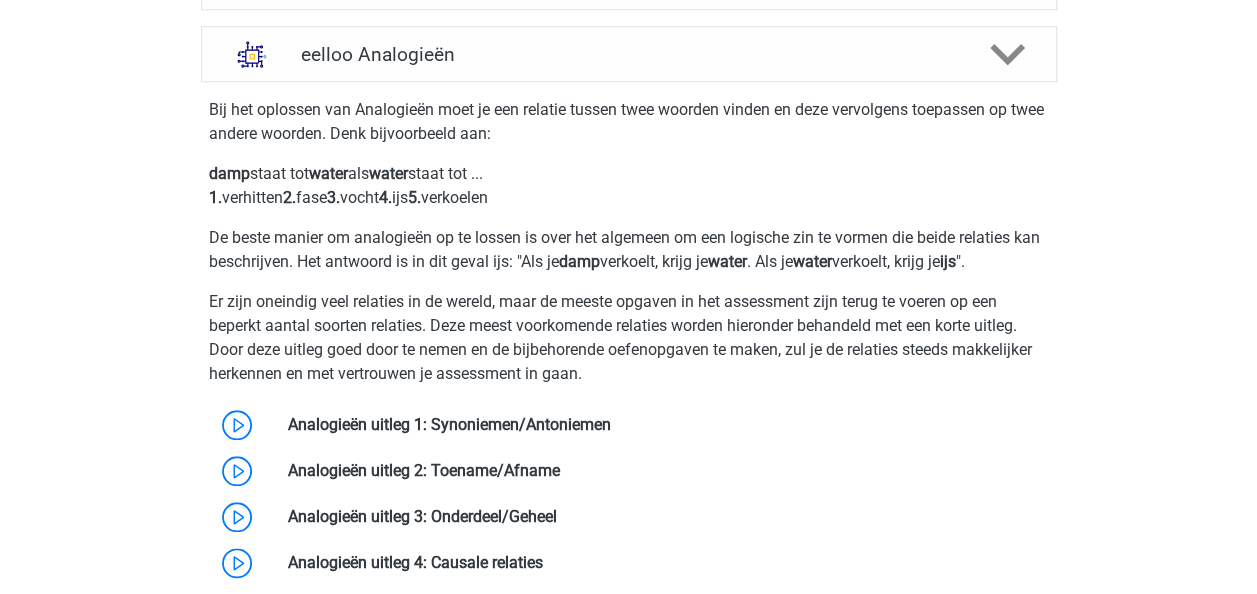 scroll, scrollTop: 847, scrollLeft: 0, axis: vertical 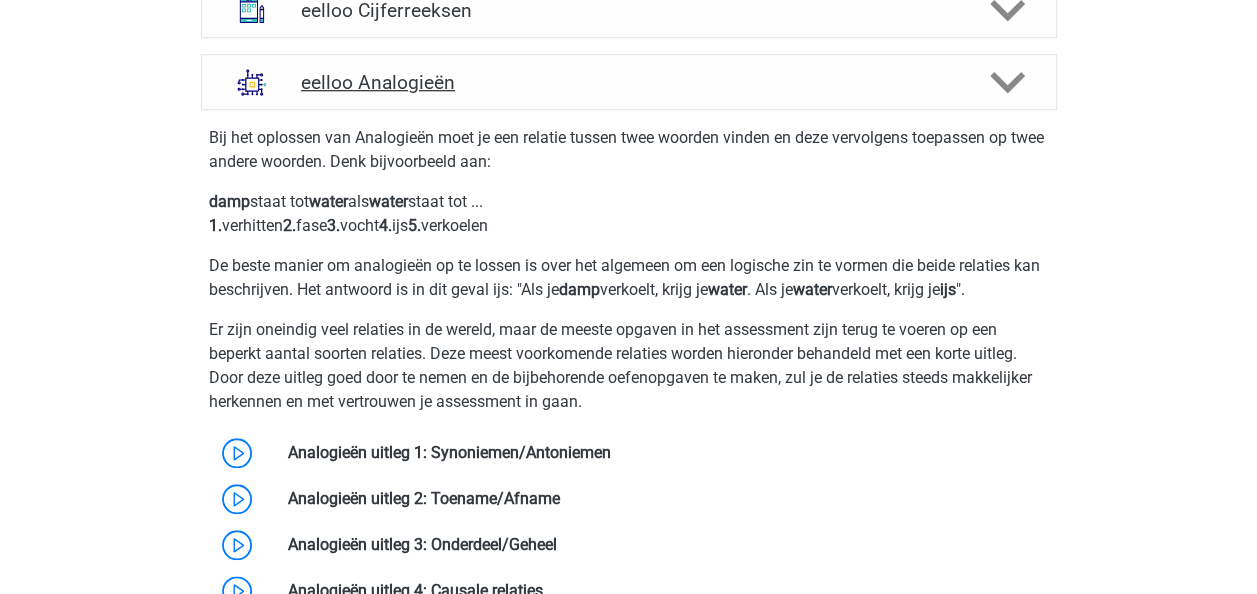 click on "eelloo Analogieën" at bounding box center [628, 82] 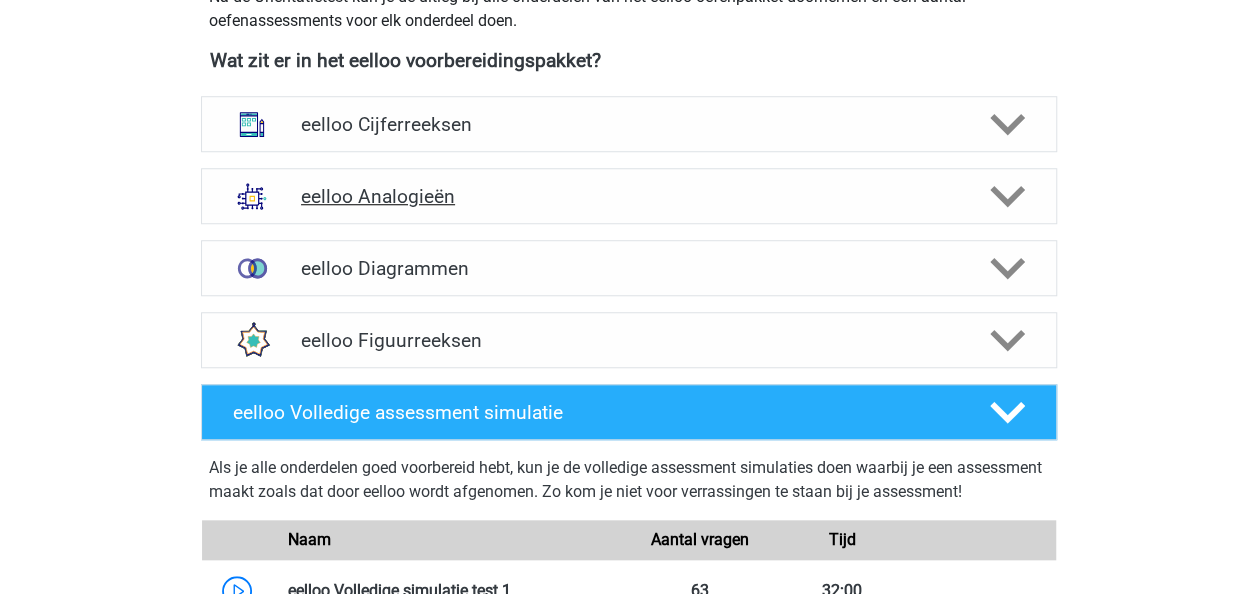 scroll, scrollTop: 732, scrollLeft: 0, axis: vertical 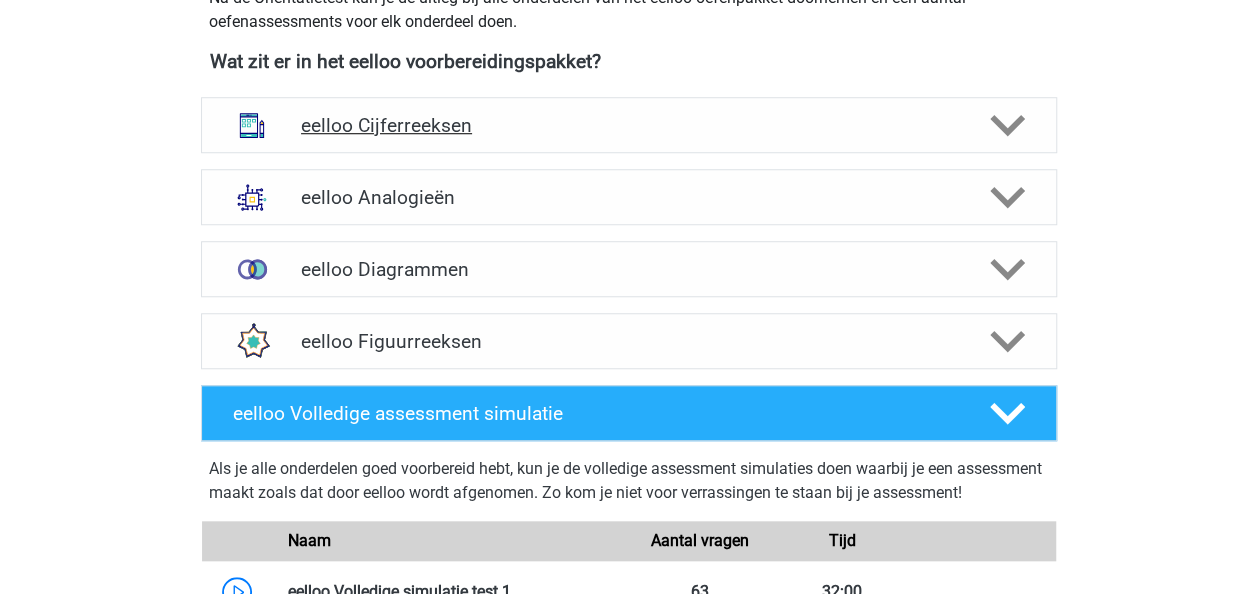 click on "eelloo Cijferreeksen" at bounding box center [628, 125] 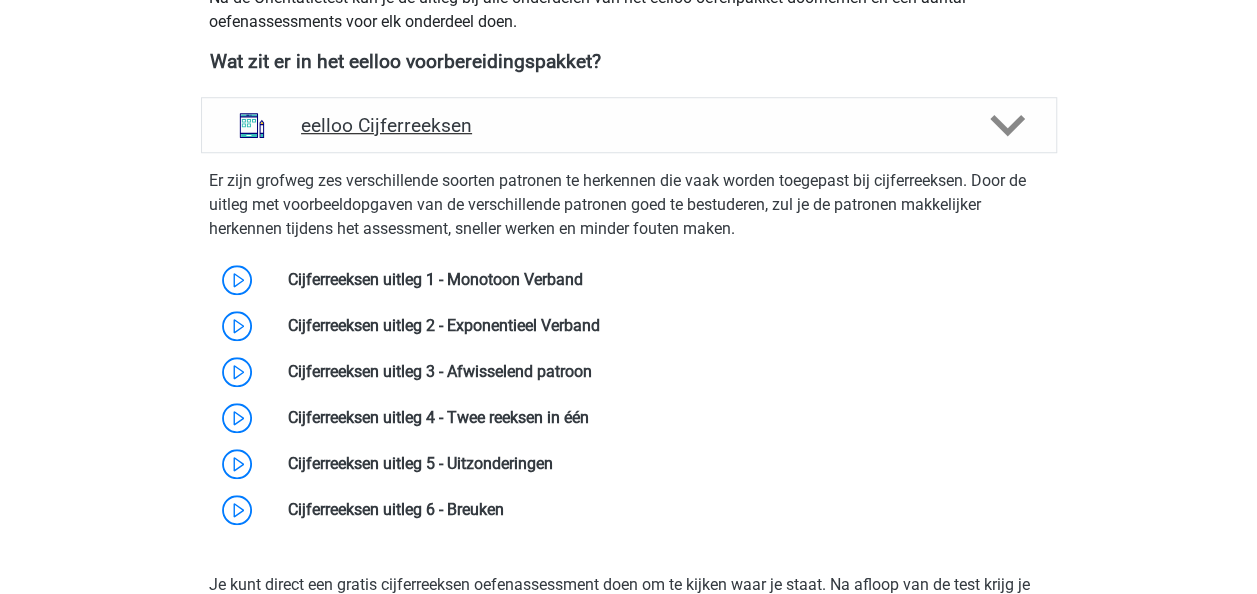 click on "eelloo Cijferreeksen" at bounding box center (628, 125) 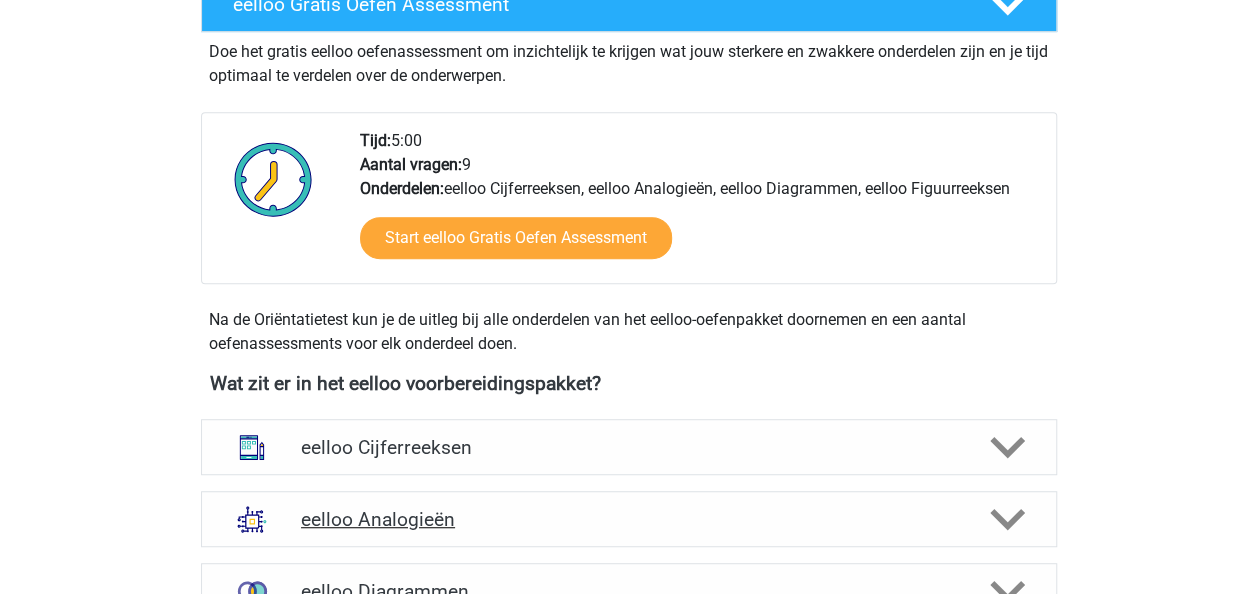 scroll, scrollTop: 402, scrollLeft: 0, axis: vertical 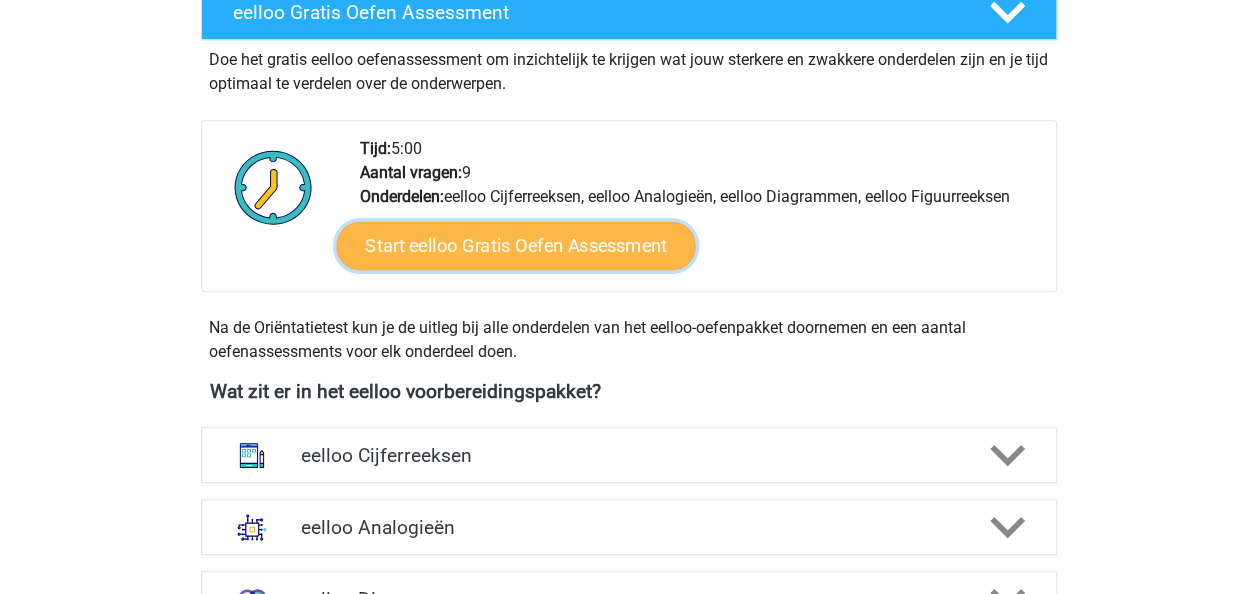 click on "Start eelloo Gratis Oefen Assessment" at bounding box center [515, 246] 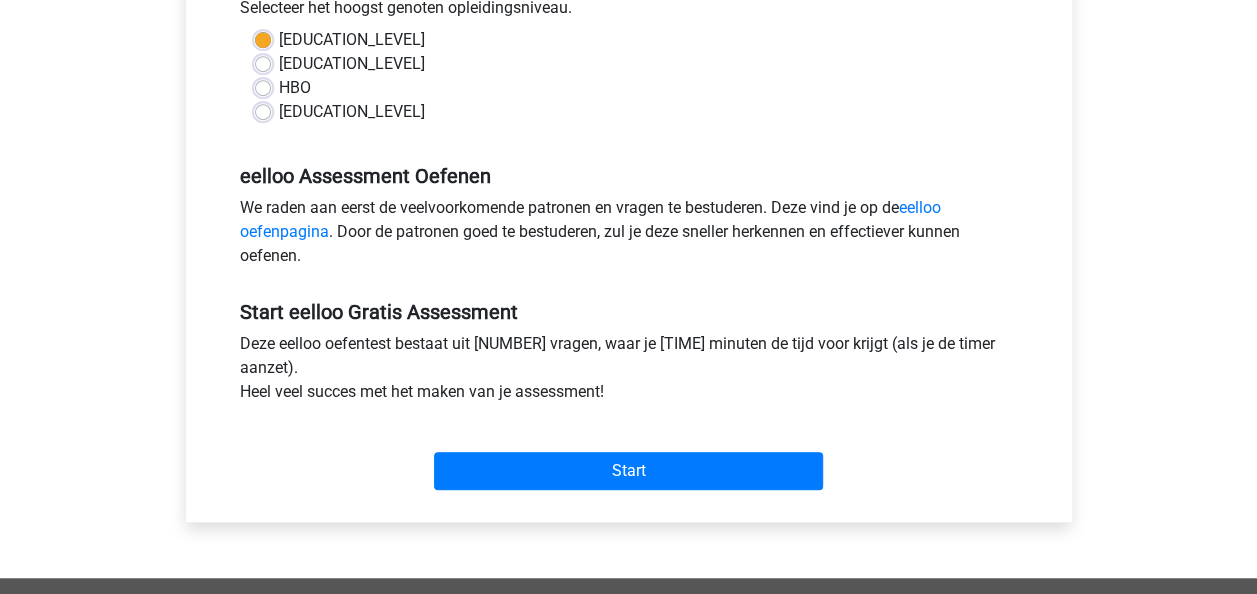 scroll, scrollTop: 398, scrollLeft: 0, axis: vertical 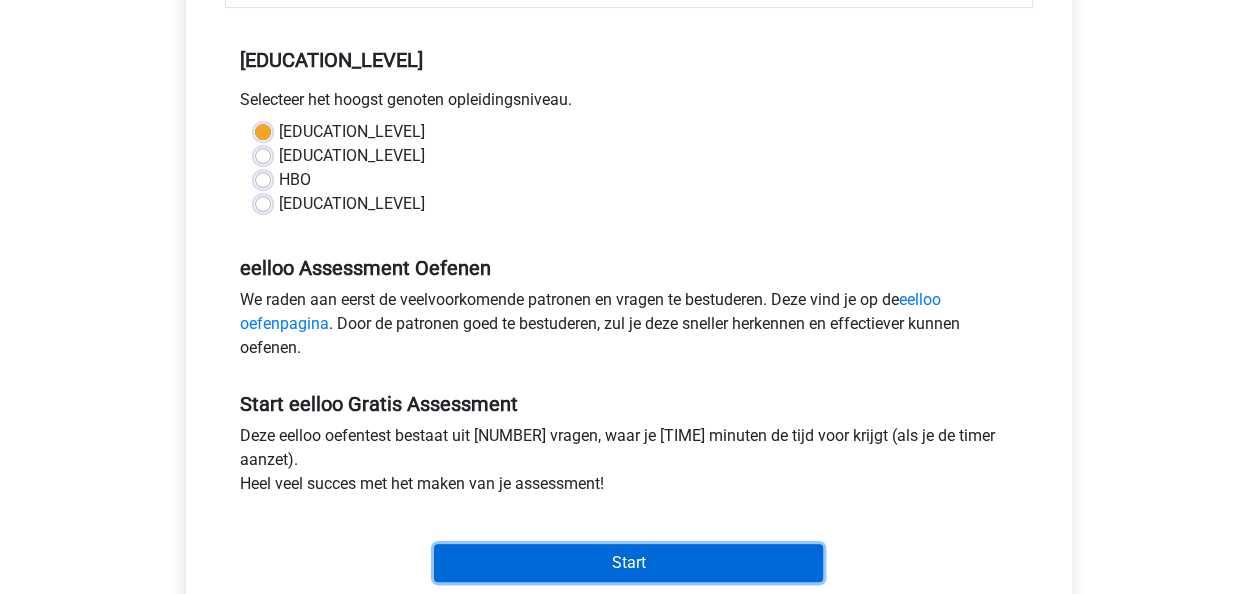 click on "Start" at bounding box center [628, 563] 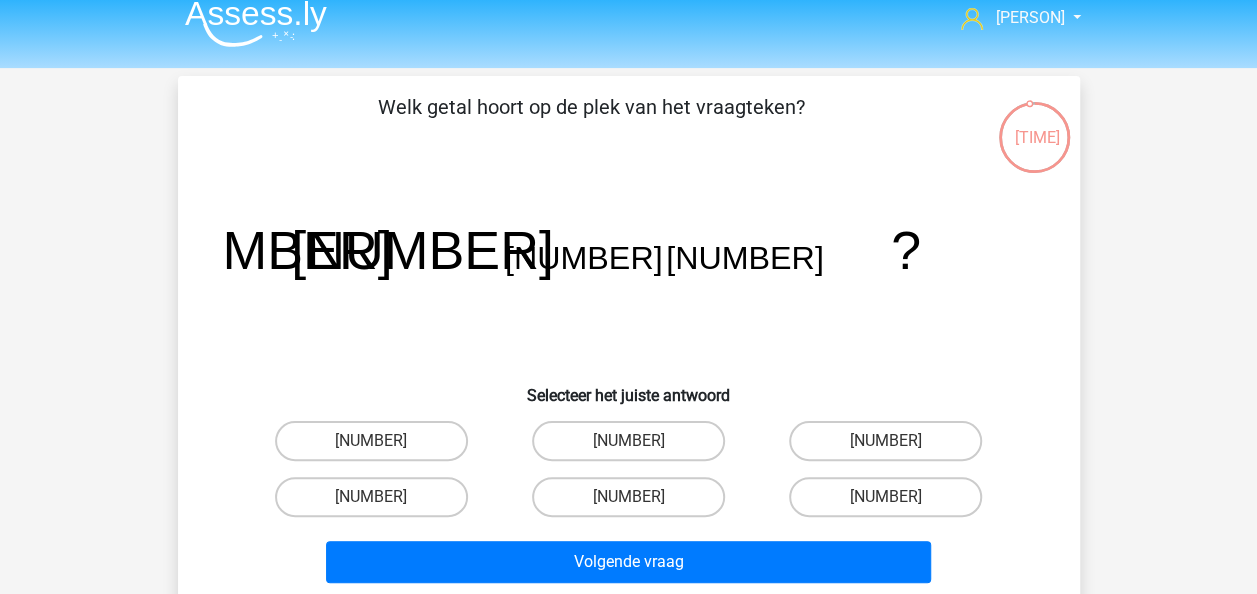 scroll, scrollTop: 12, scrollLeft: 0, axis: vertical 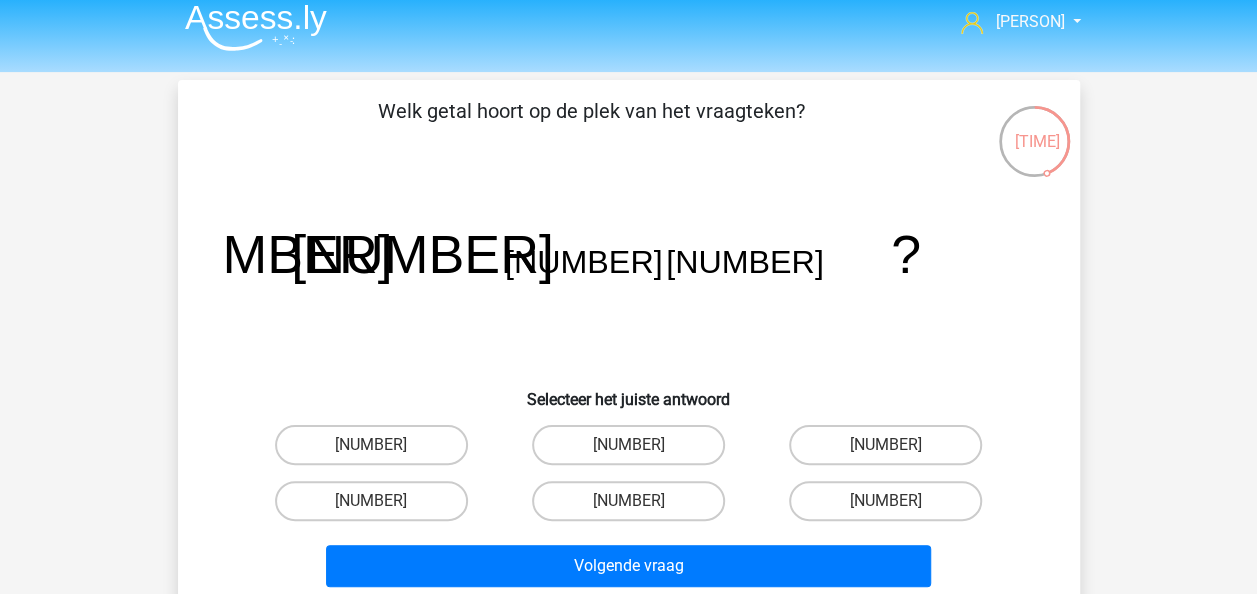 click on "-1/32" at bounding box center [634, 507] 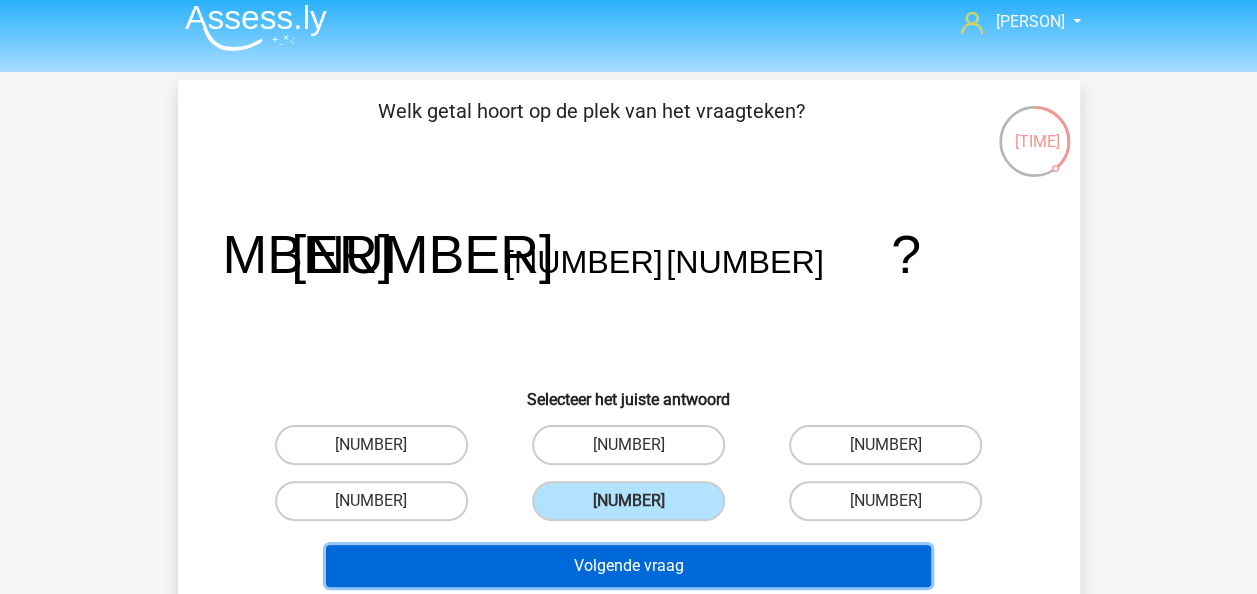 click on "Volgende vraag" at bounding box center [628, 566] 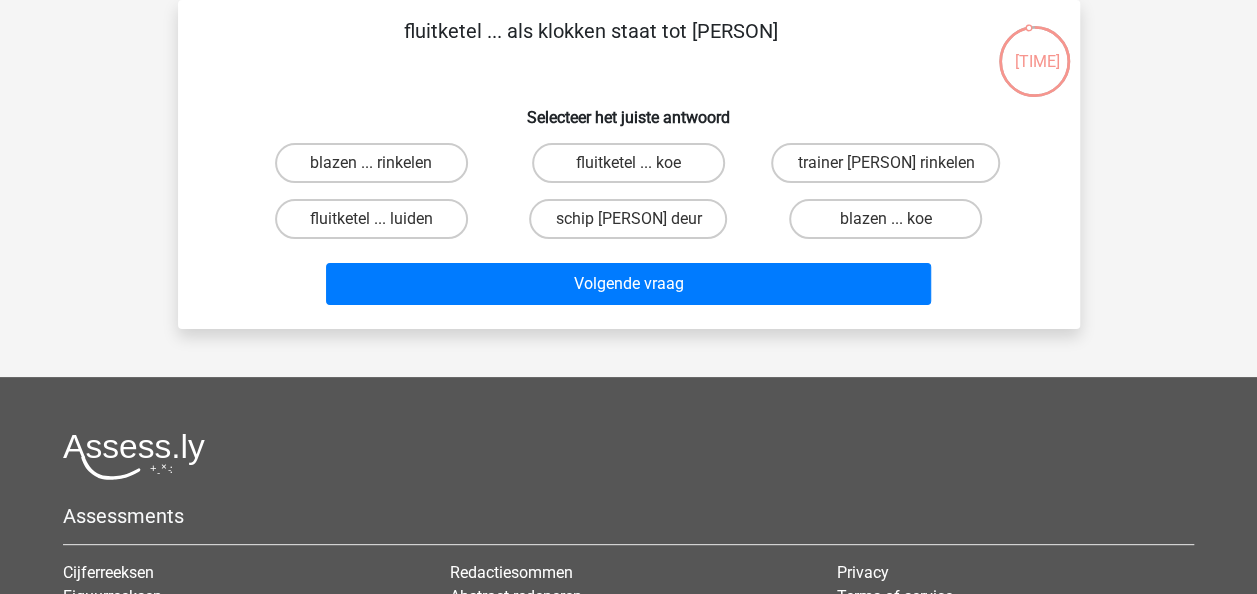 scroll, scrollTop: 0, scrollLeft: 0, axis: both 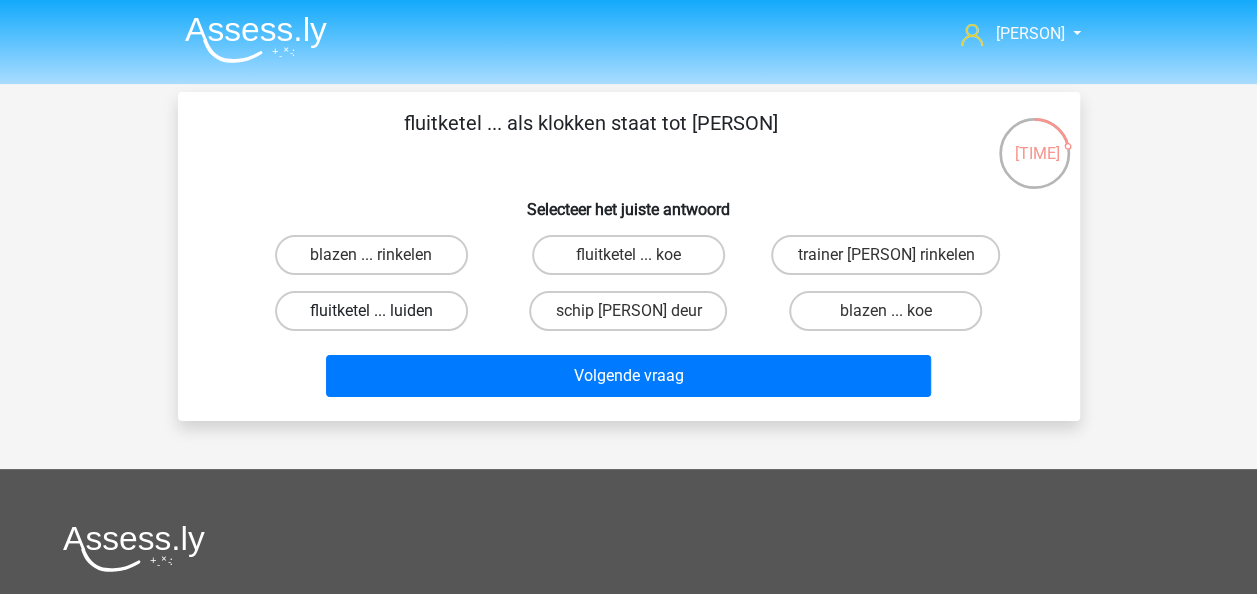 click on "fluitketel ... luiden" at bounding box center (371, 311) 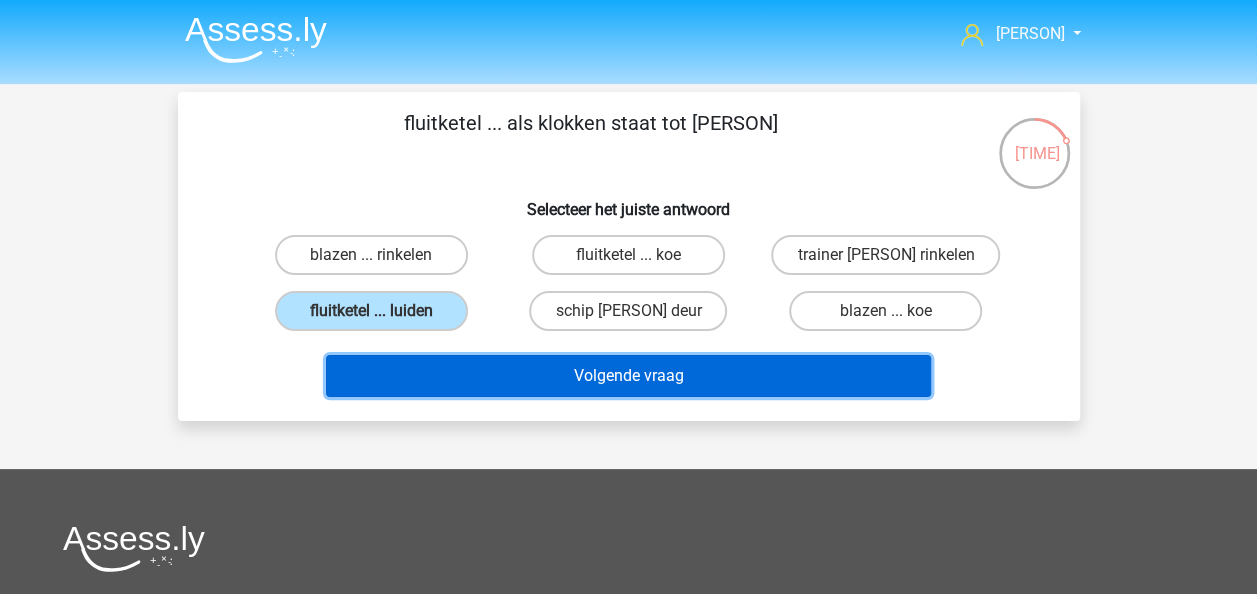 click on "Volgende vraag" at bounding box center [628, 376] 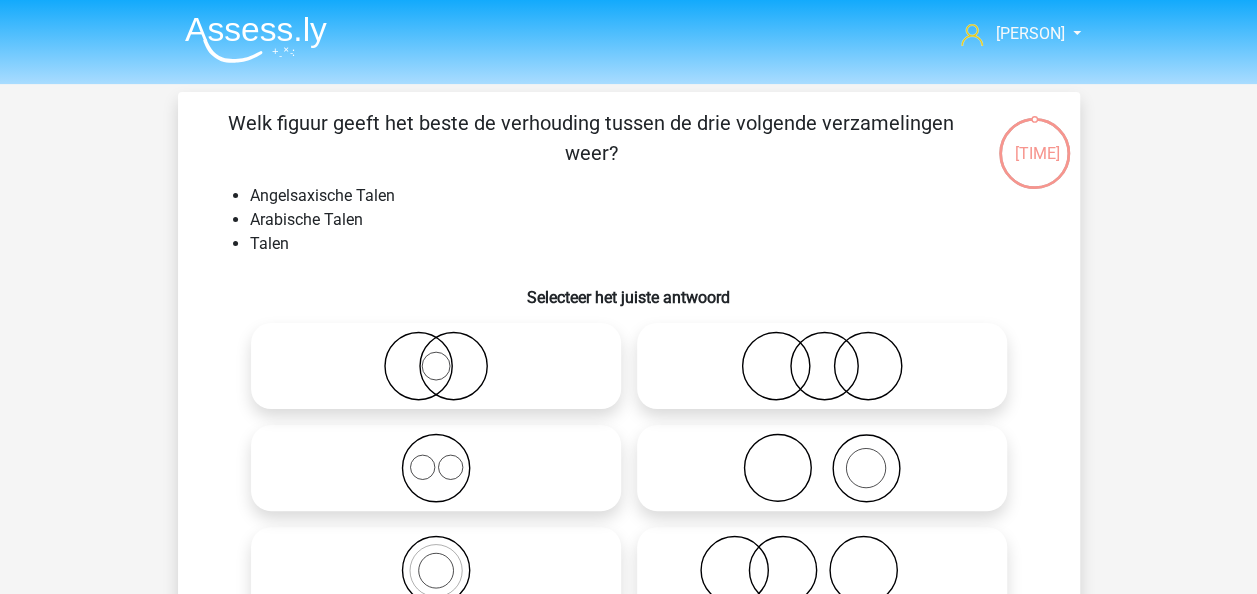 scroll, scrollTop: 92, scrollLeft: 0, axis: vertical 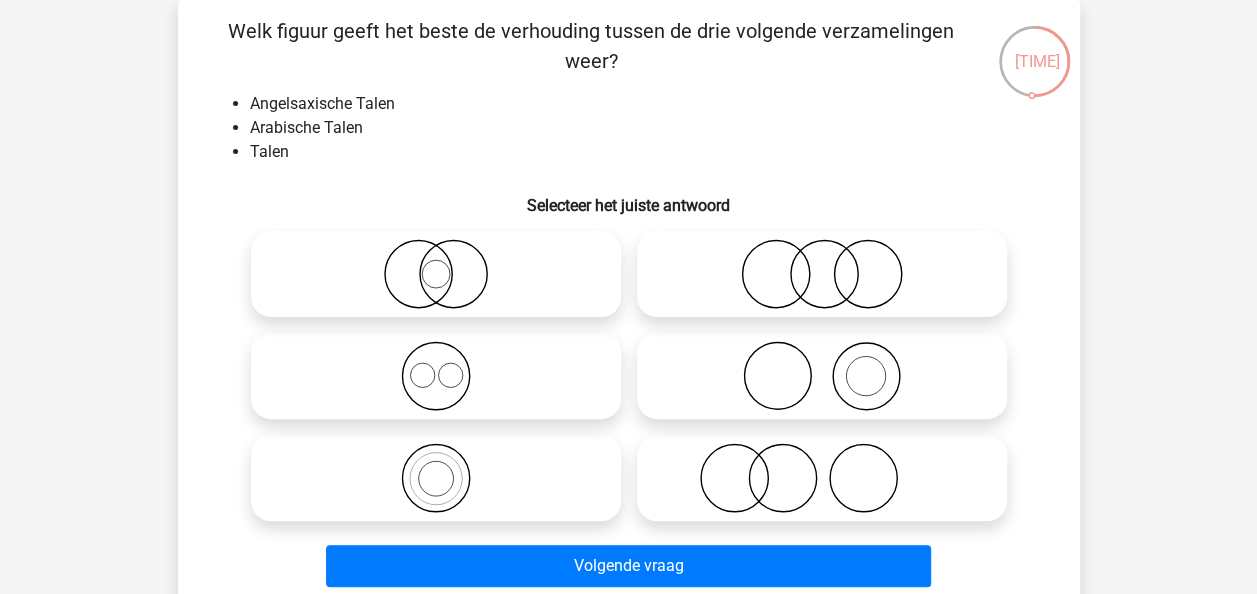 click at bounding box center [436, 478] 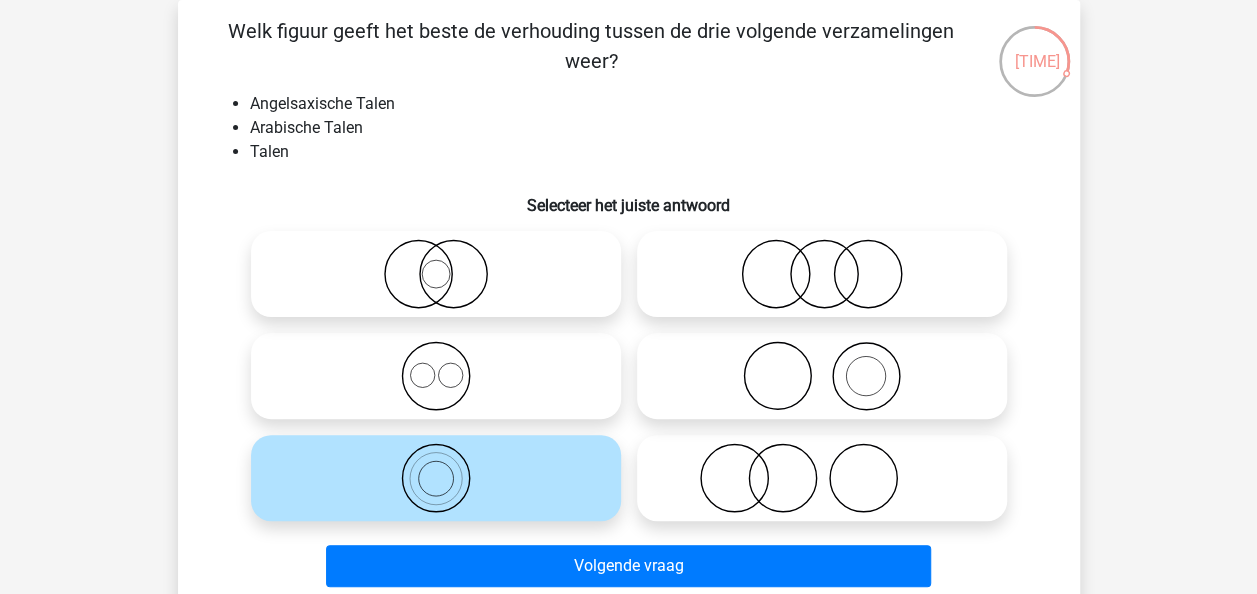 click at bounding box center [436, 274] 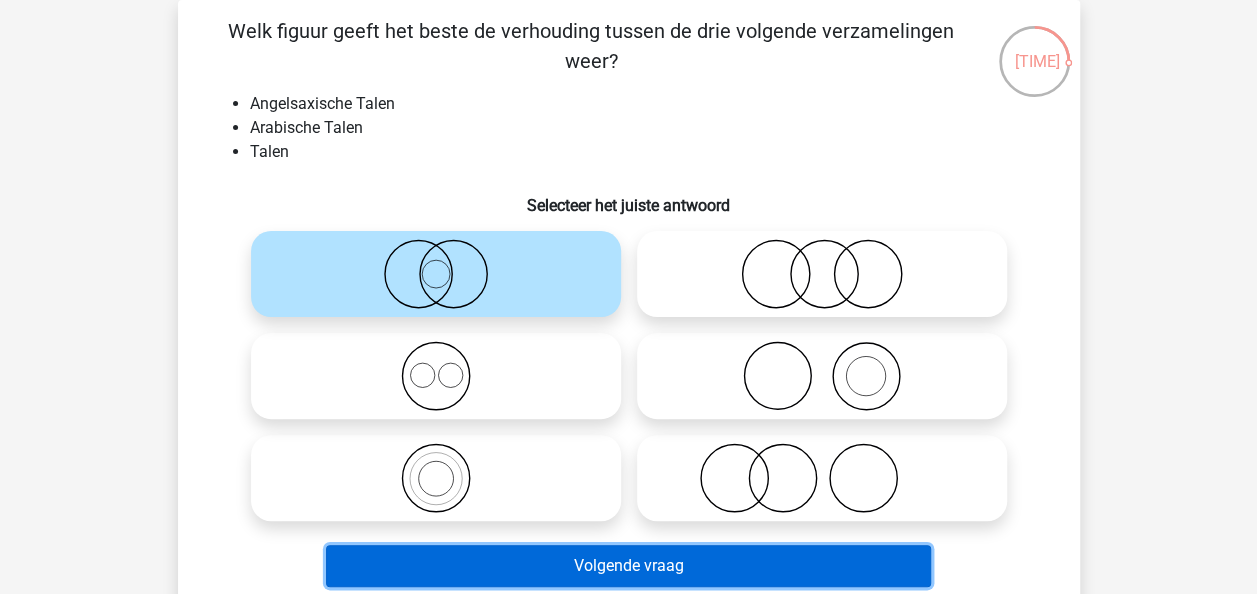 click on "Volgende vraag" at bounding box center [628, 566] 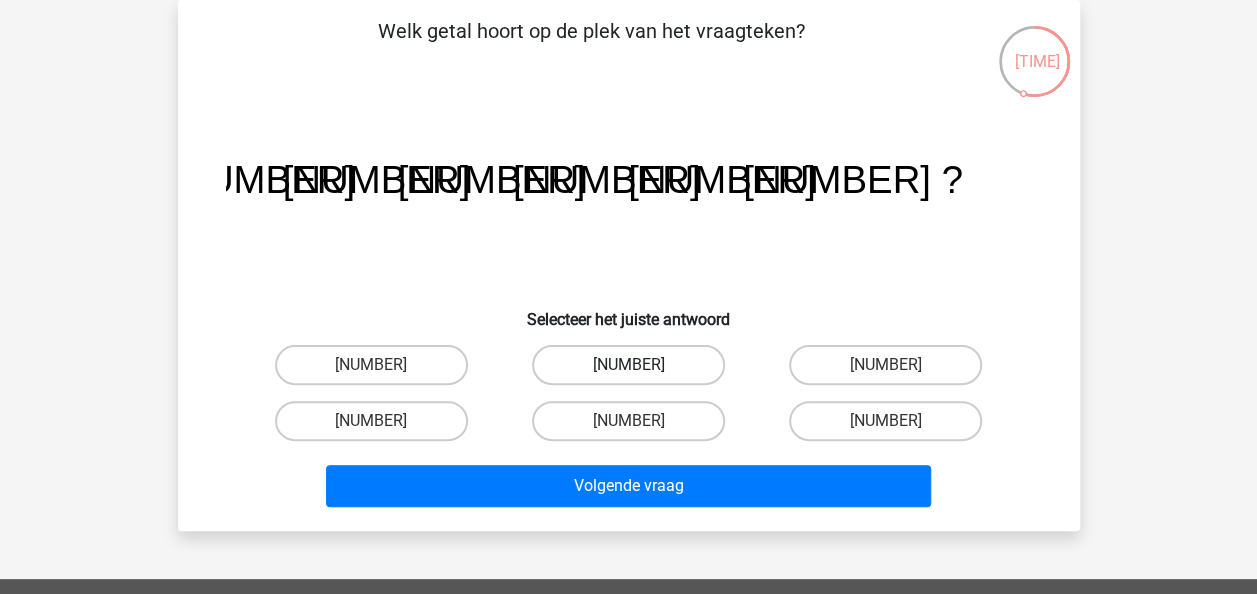click on "-11" at bounding box center [628, 365] 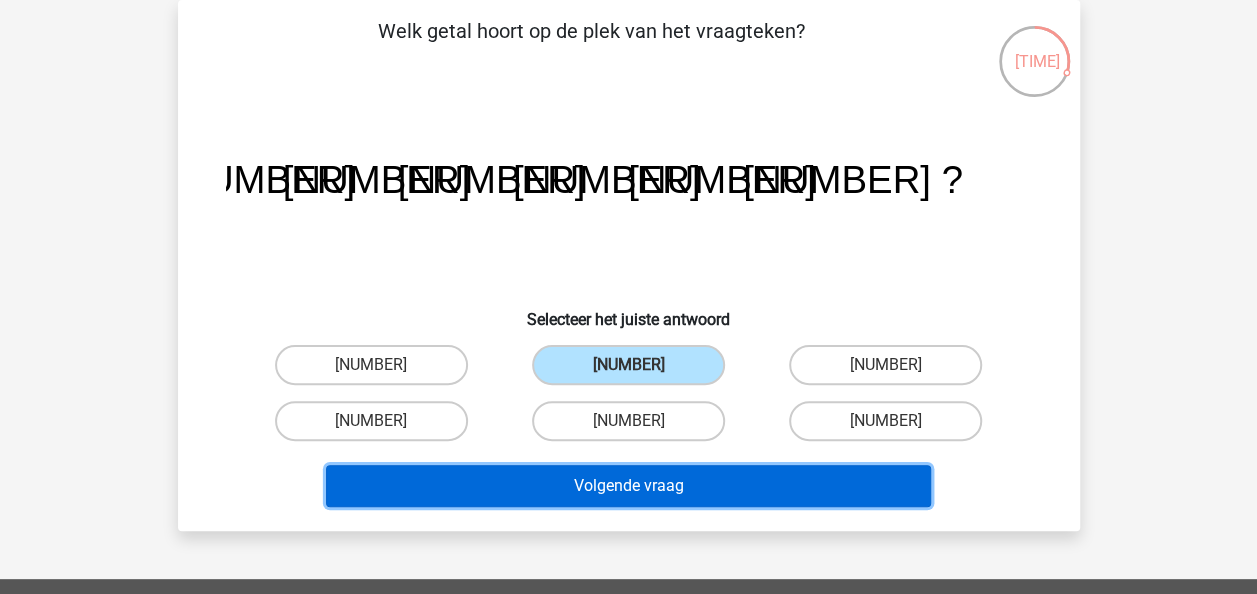 click on "Volgende vraag" at bounding box center (628, 486) 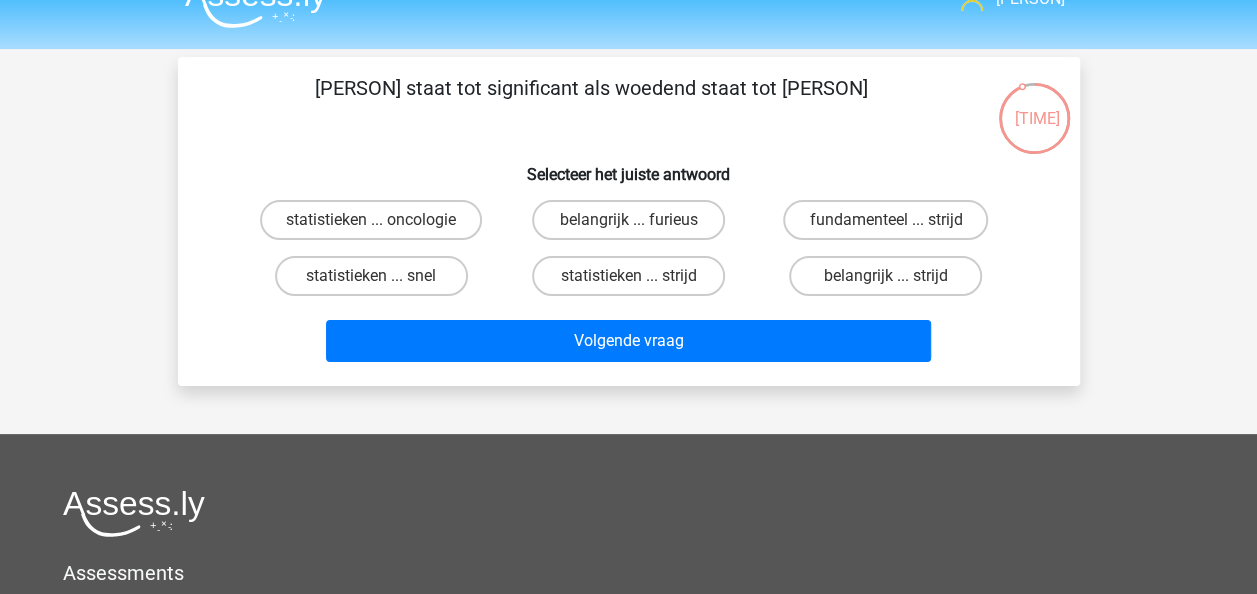 scroll, scrollTop: 34, scrollLeft: 0, axis: vertical 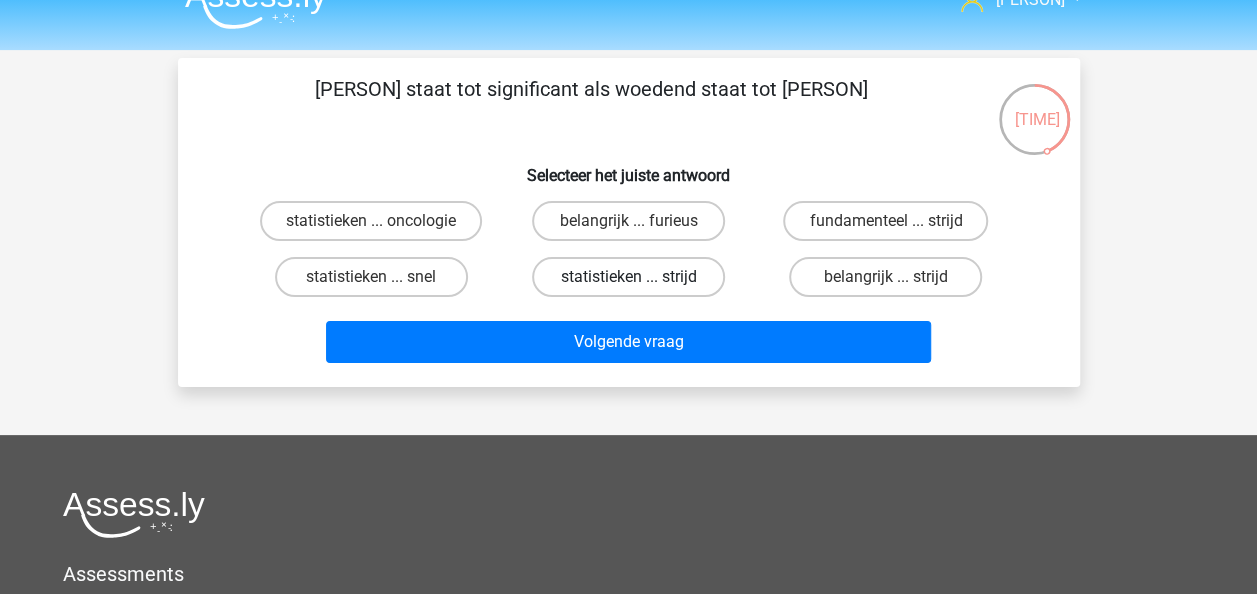 click on "statistieken ... strijd" at bounding box center [628, 277] 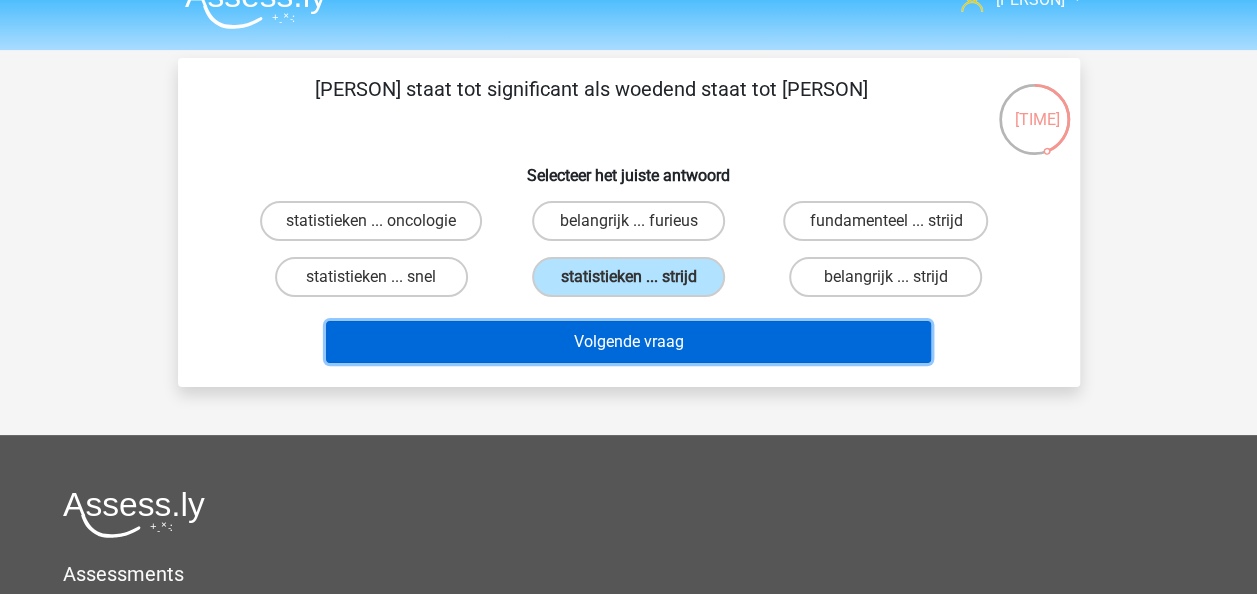click on "Volgende vraag" at bounding box center (628, 342) 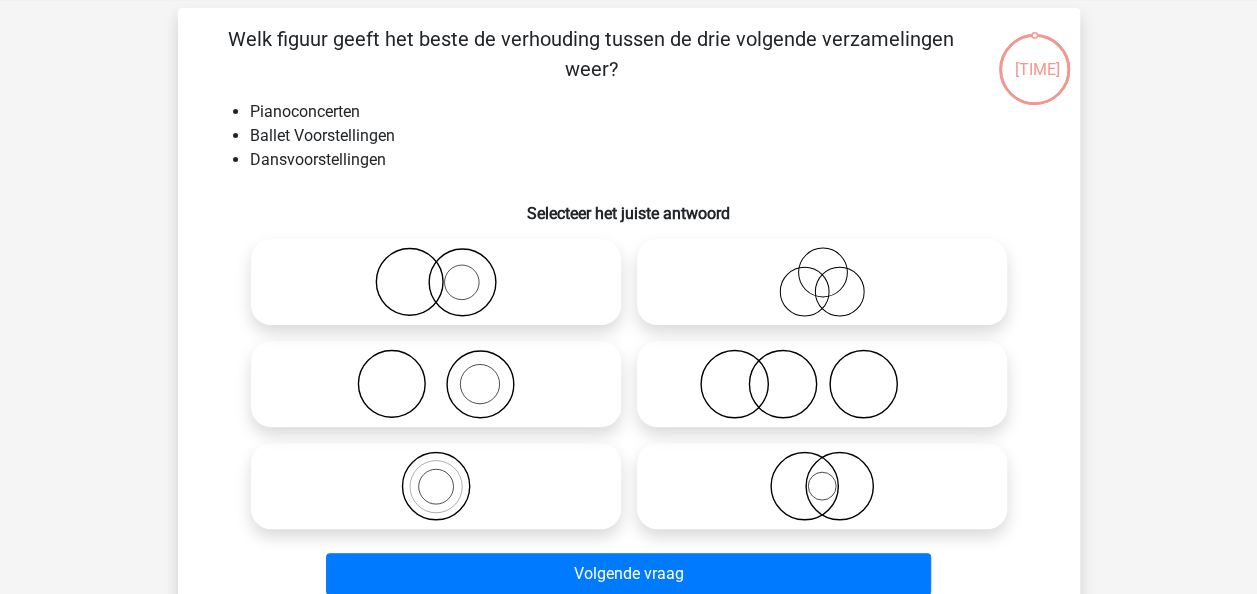 scroll, scrollTop: 92, scrollLeft: 0, axis: vertical 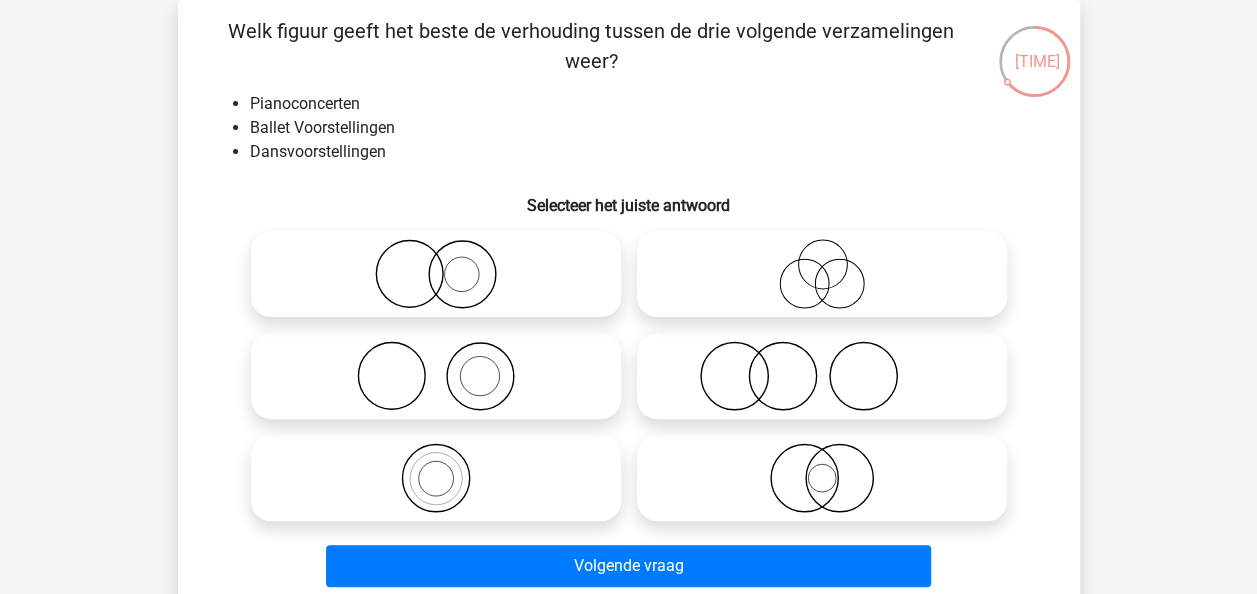 click at bounding box center [436, 274] 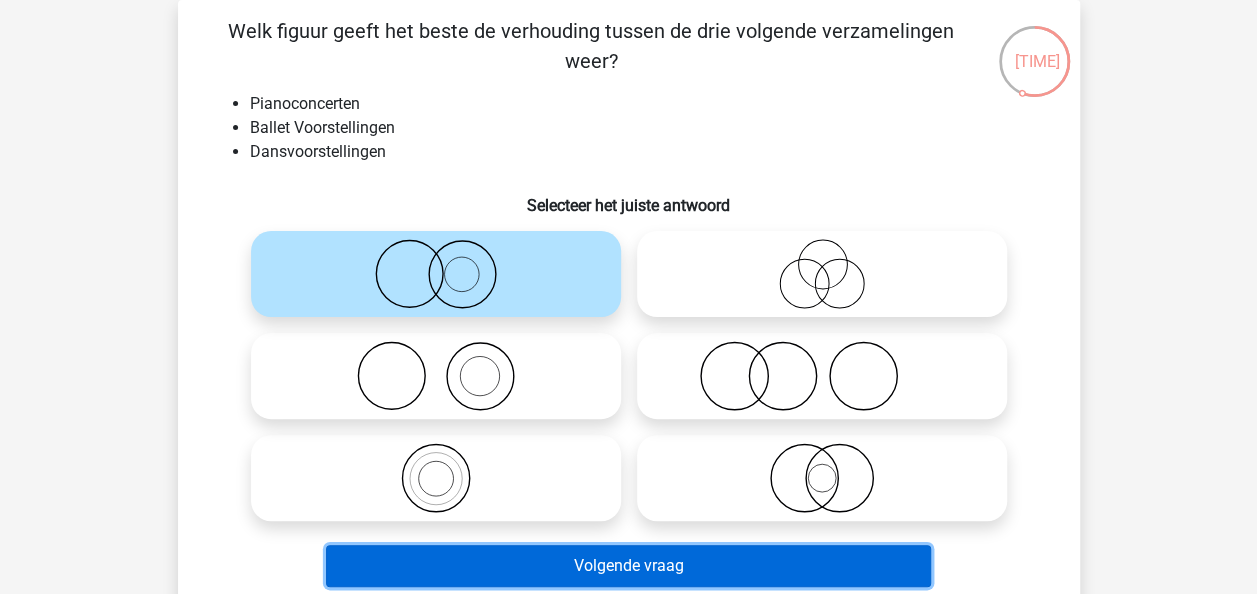 click on "Volgende vraag" at bounding box center (628, 566) 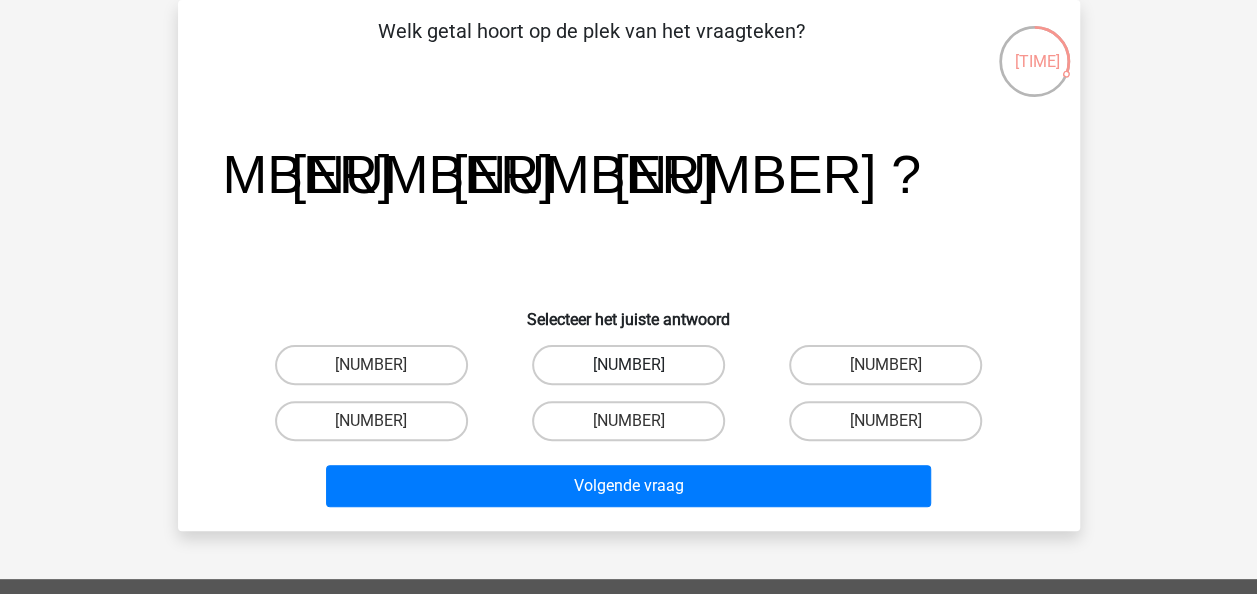 click on "31" at bounding box center (628, 365) 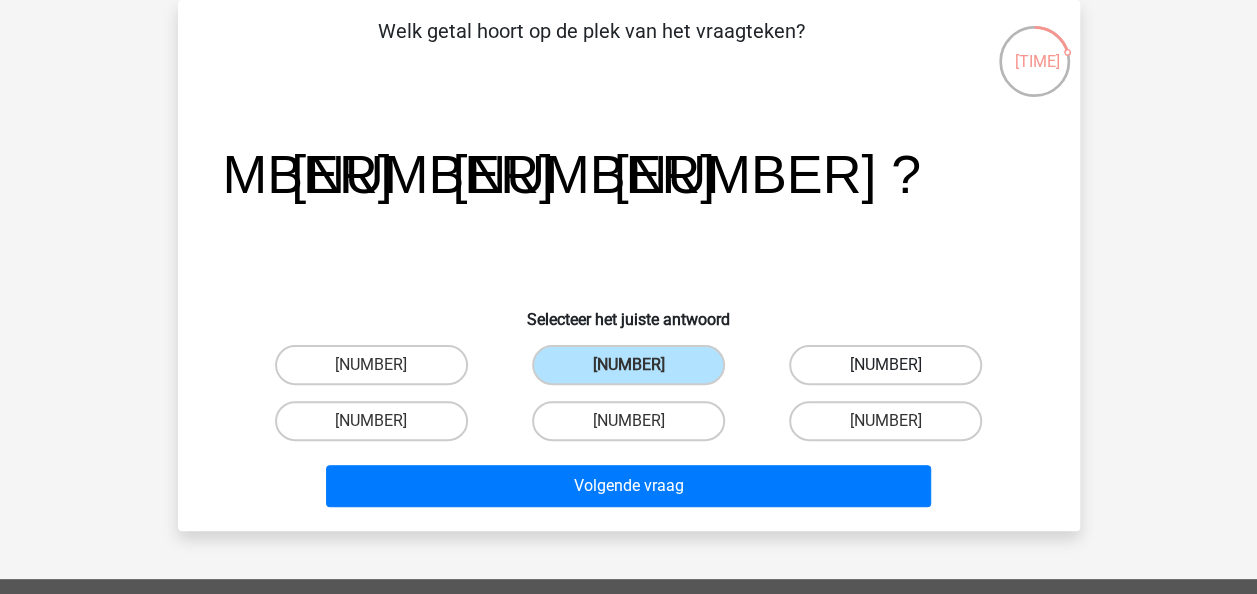 click on "-16" at bounding box center [885, 365] 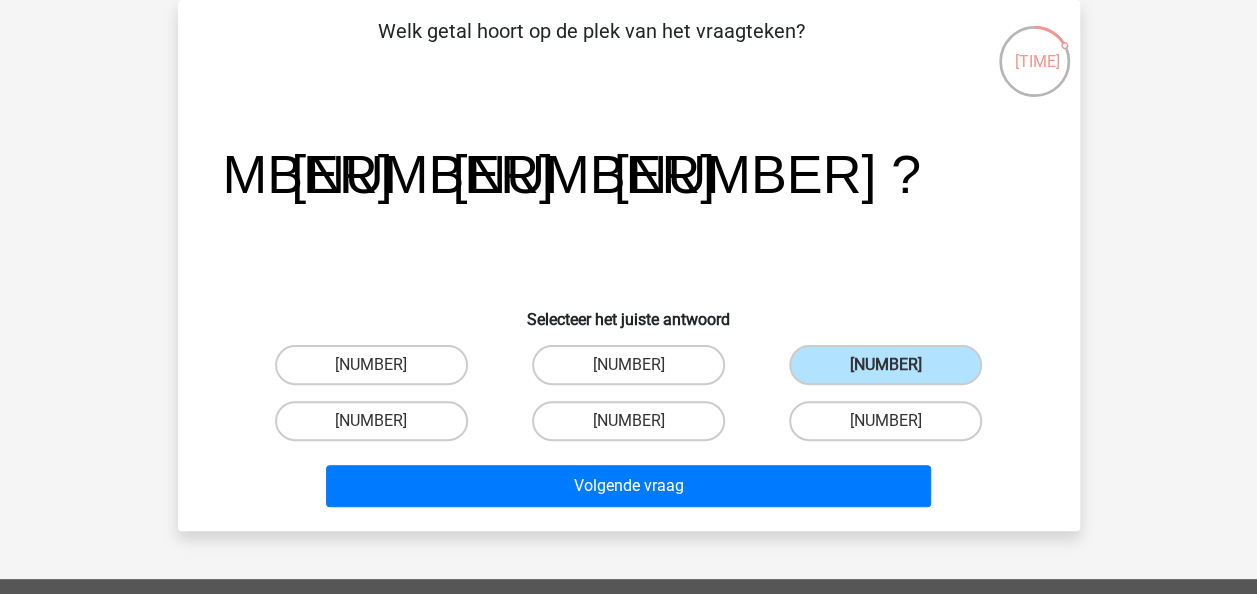 click on "31" at bounding box center (634, 371) 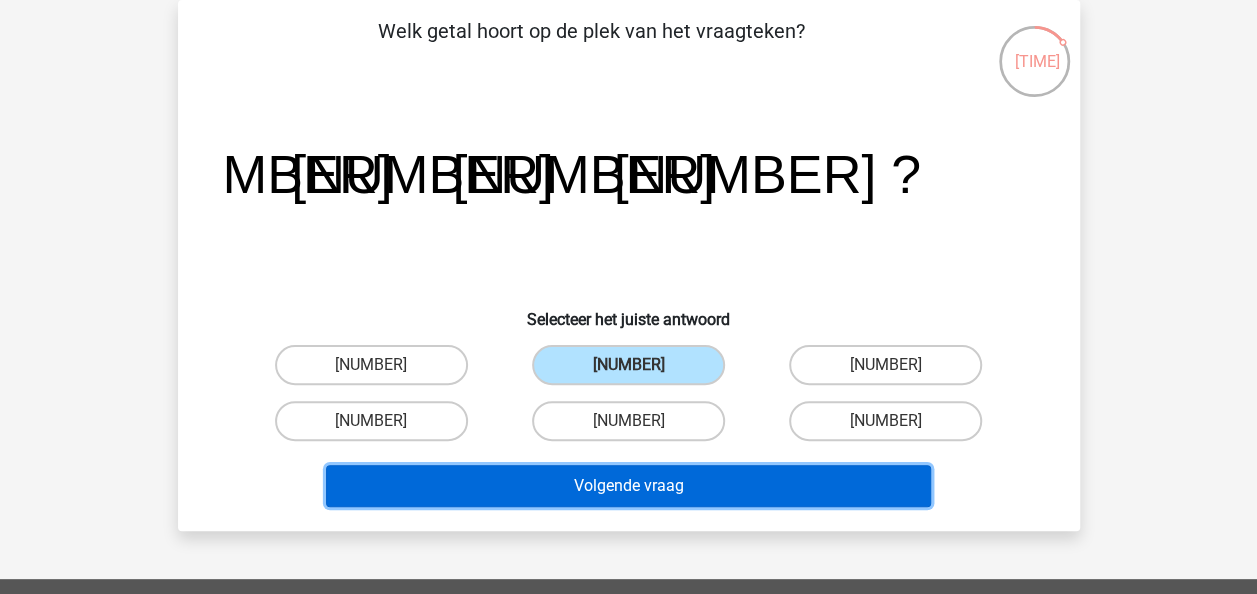 click on "Volgende vraag" at bounding box center (628, 486) 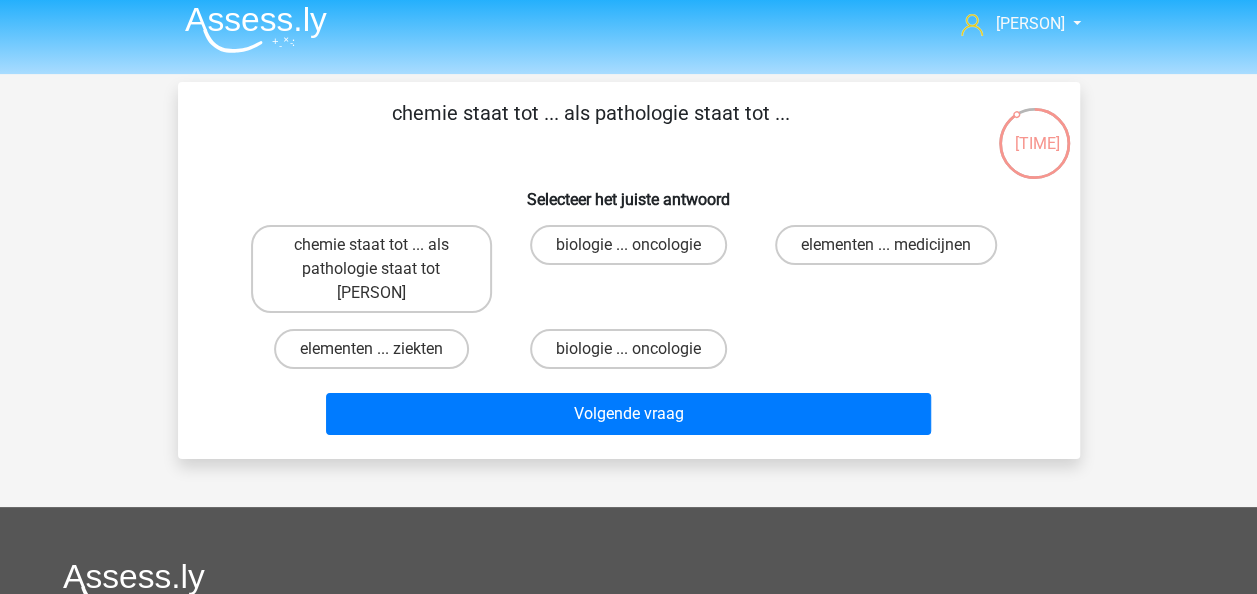 scroll, scrollTop: 8, scrollLeft: 0, axis: vertical 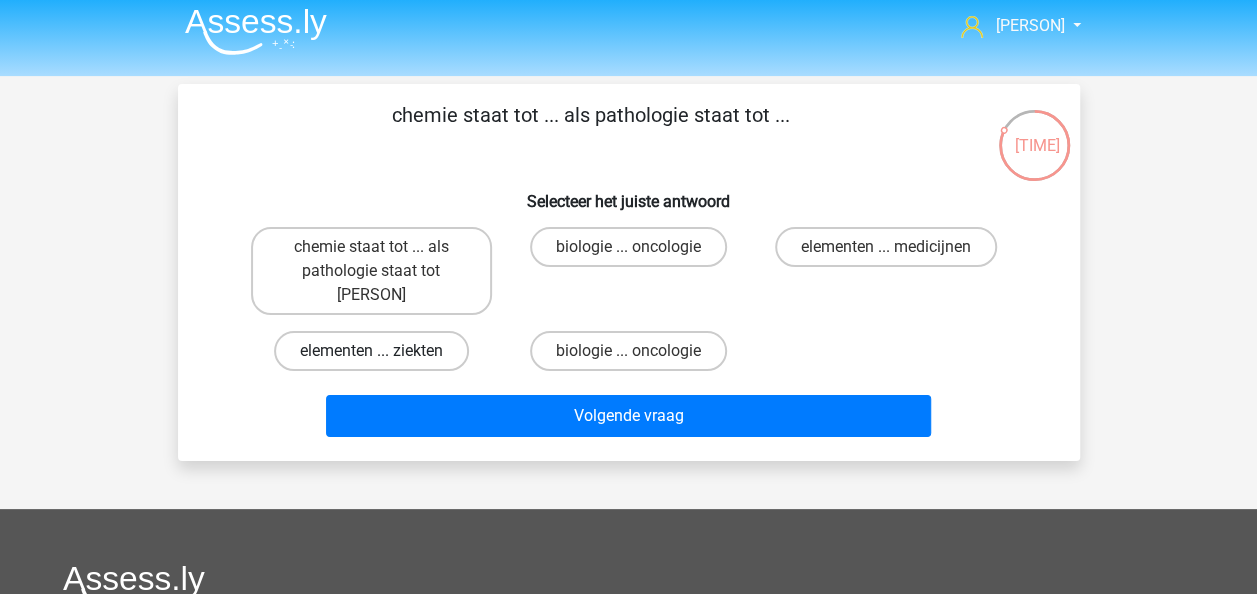 click on "elementen ... ziekten" at bounding box center [371, 351] 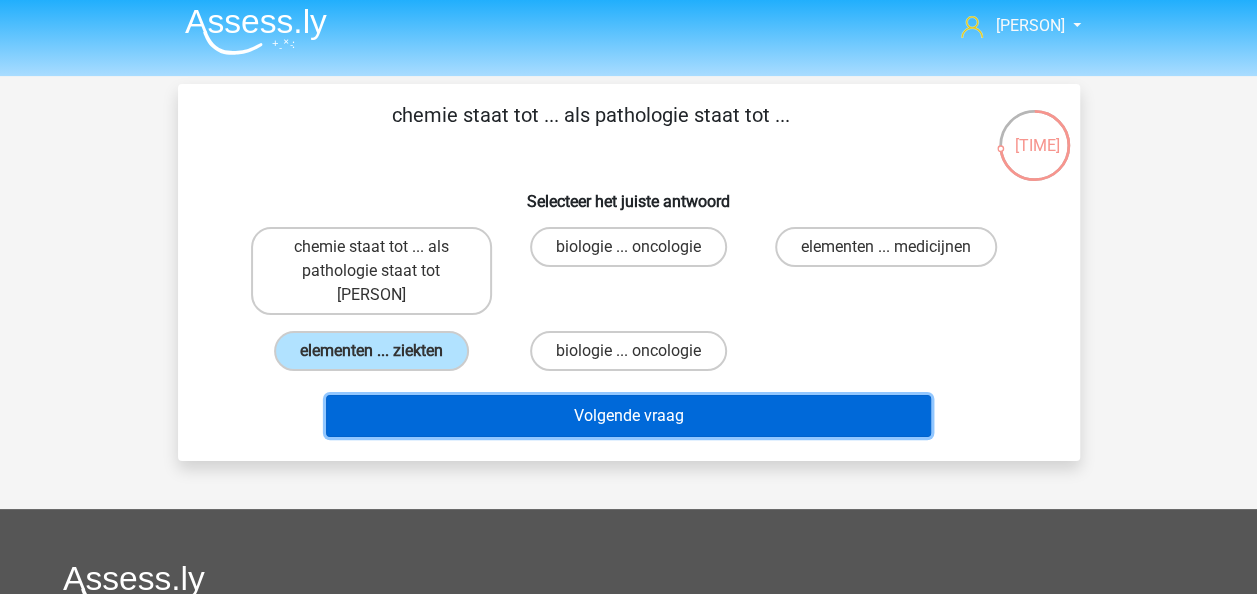 click on "Volgende vraag" at bounding box center (628, 416) 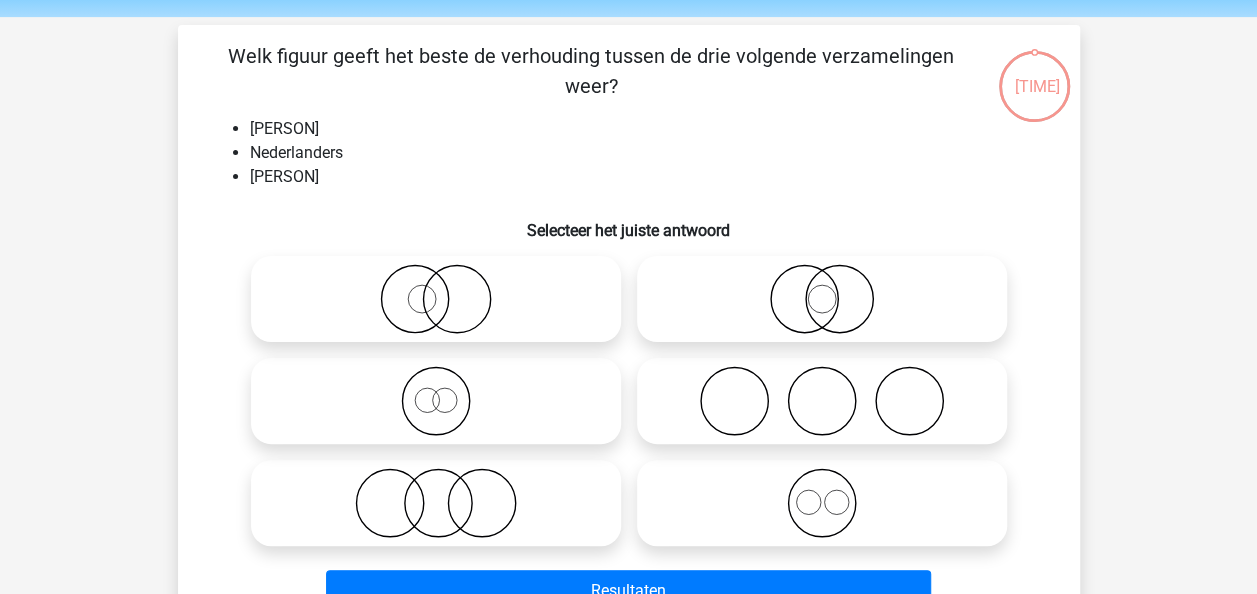 scroll, scrollTop: 92, scrollLeft: 0, axis: vertical 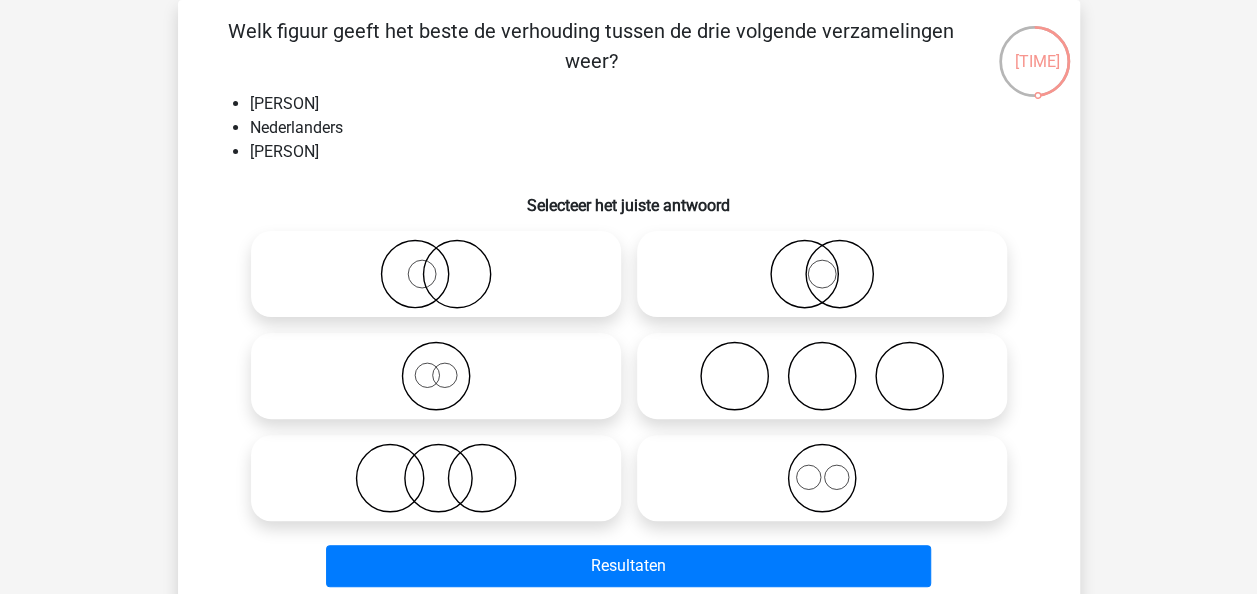 click at bounding box center [822, 274] 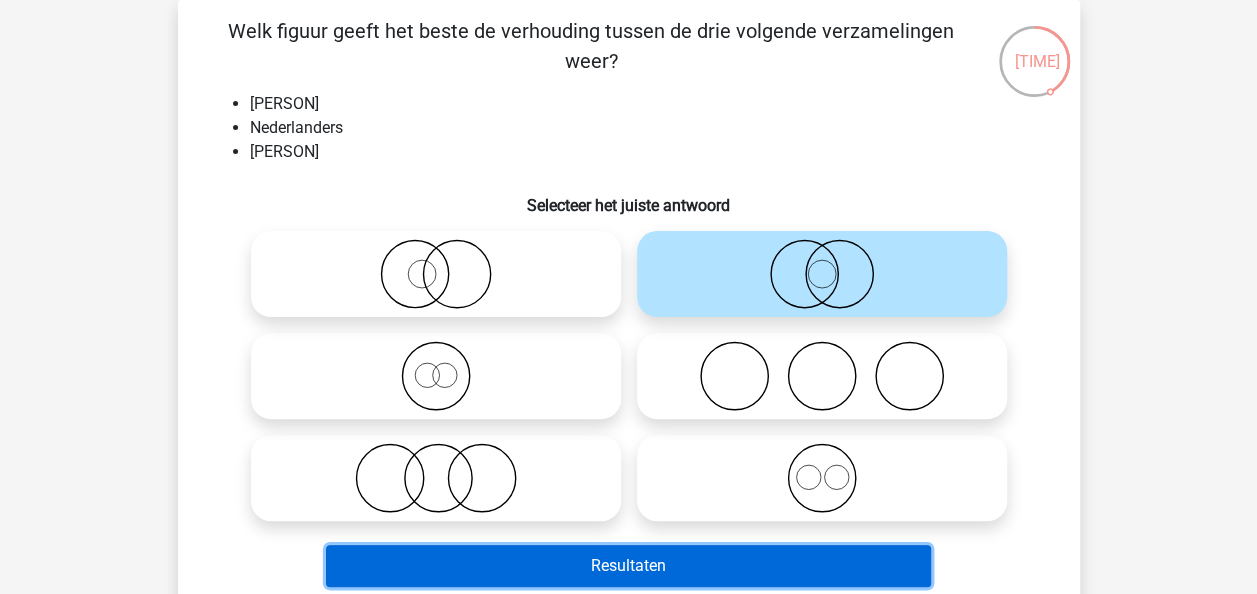 click on "Resultaten" at bounding box center (628, 566) 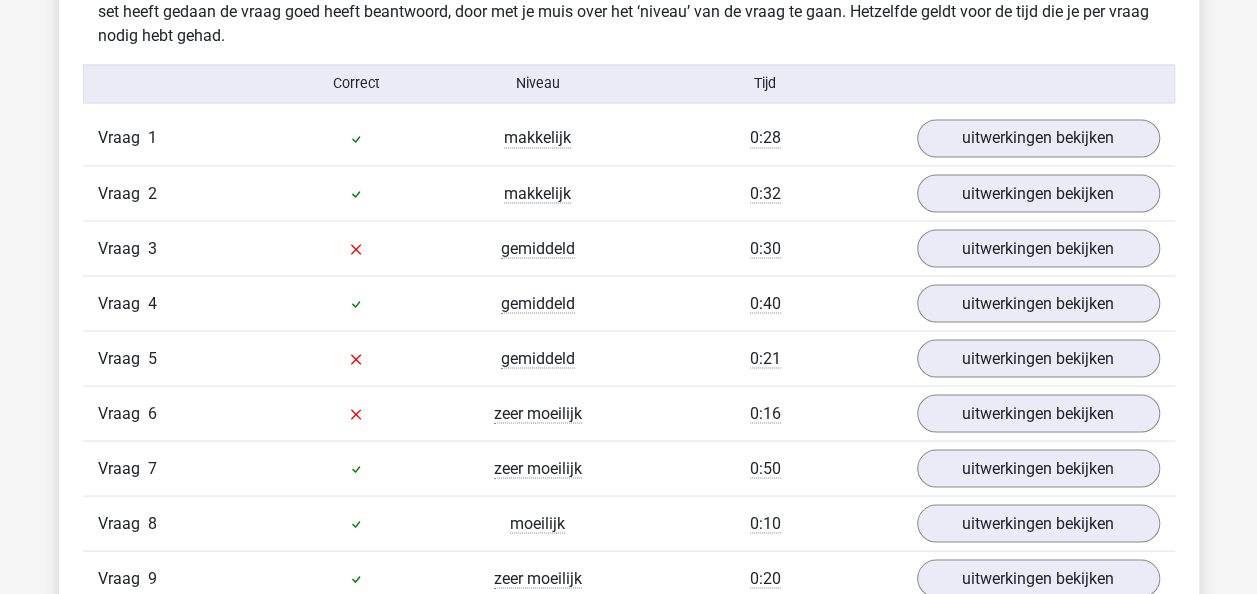 scroll, scrollTop: 1703, scrollLeft: 0, axis: vertical 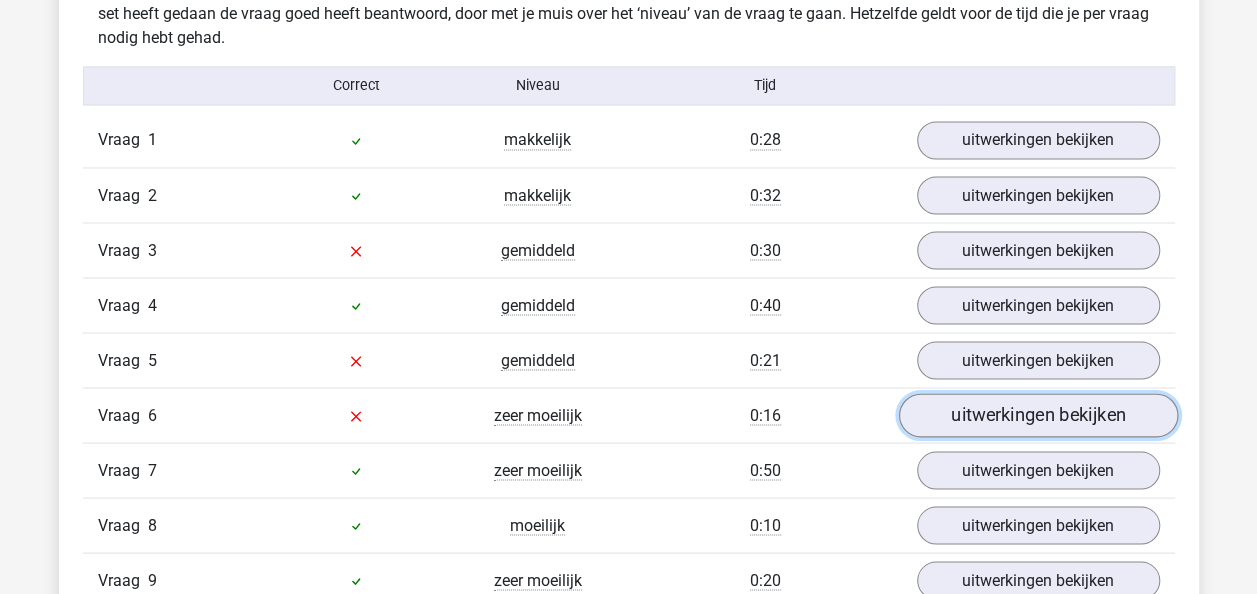 click on "uitwerkingen bekijken" at bounding box center (1037, 415) 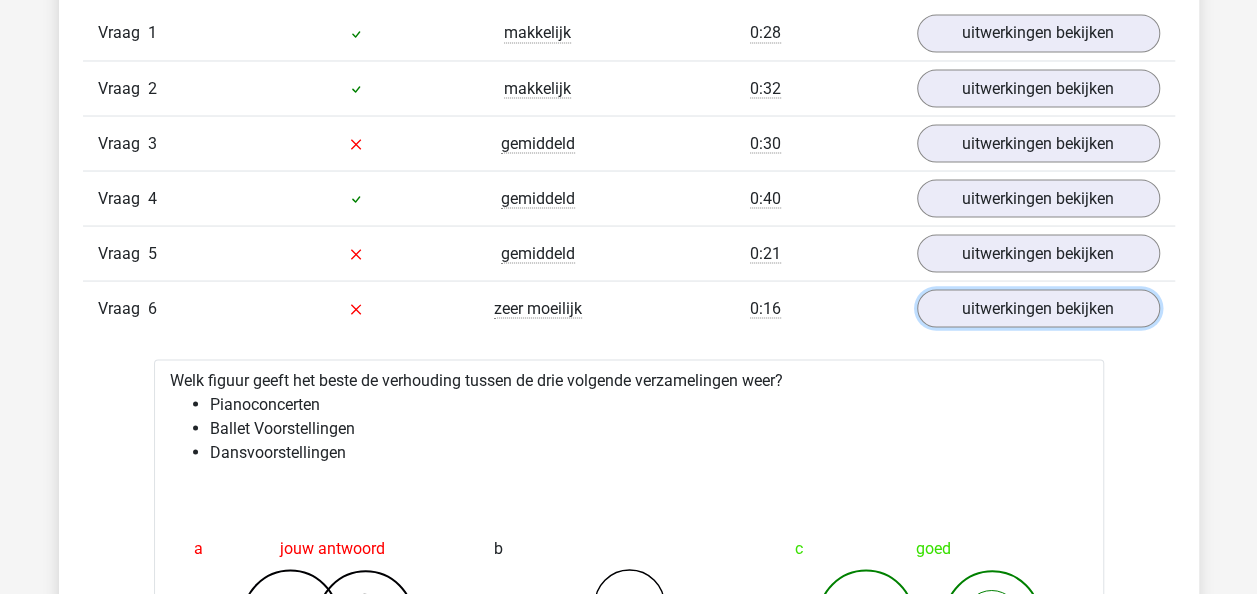 scroll, scrollTop: 1768, scrollLeft: 0, axis: vertical 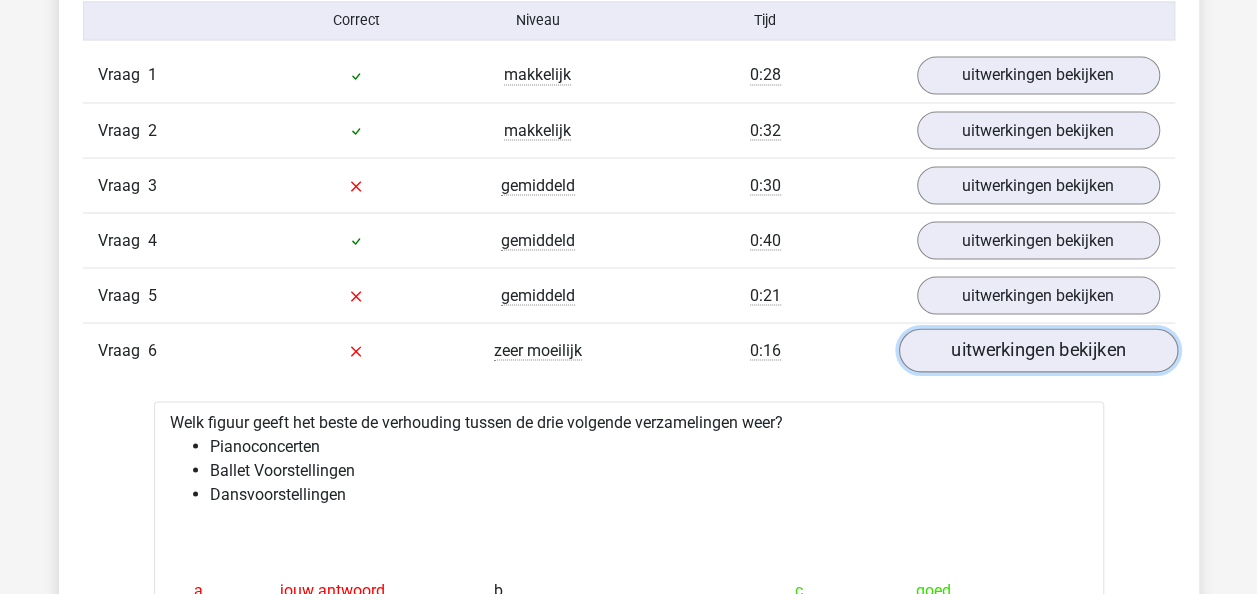 click on "uitwerkingen bekijken" at bounding box center [1037, 350] 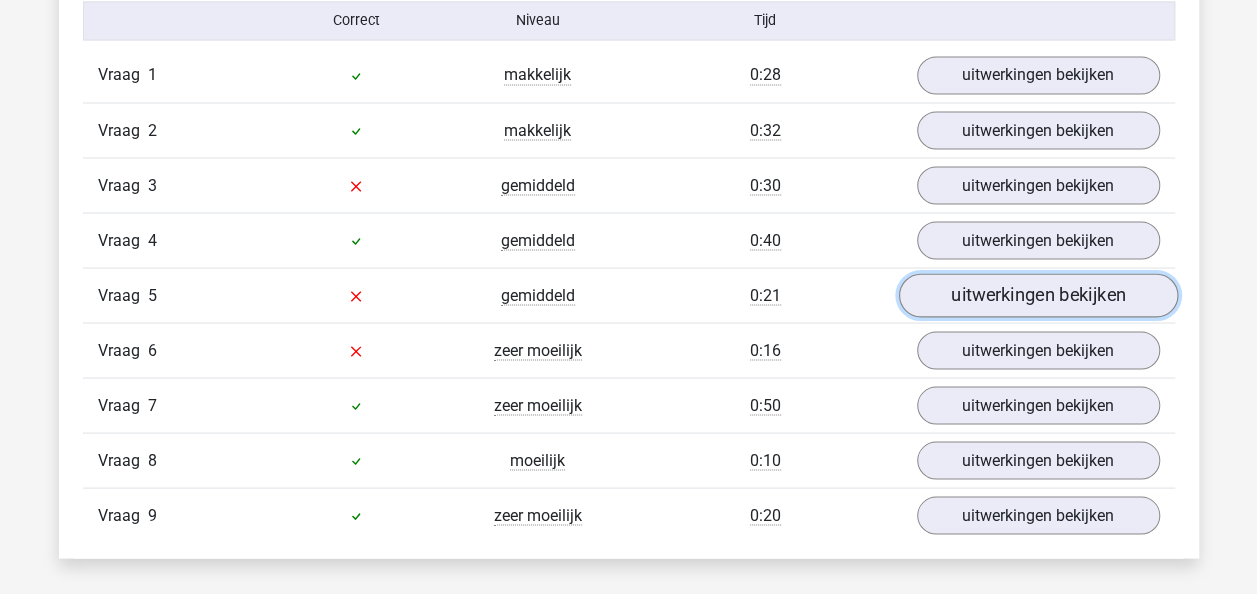 click on "uitwerkingen bekijken" at bounding box center [1037, 295] 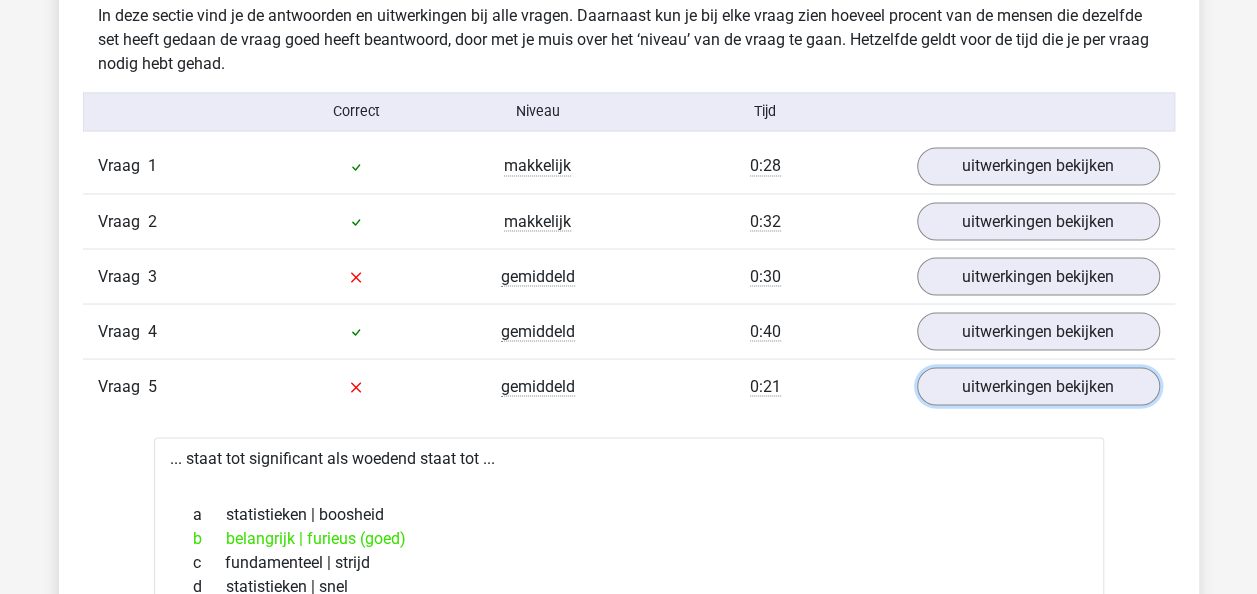 scroll, scrollTop: 1678, scrollLeft: 0, axis: vertical 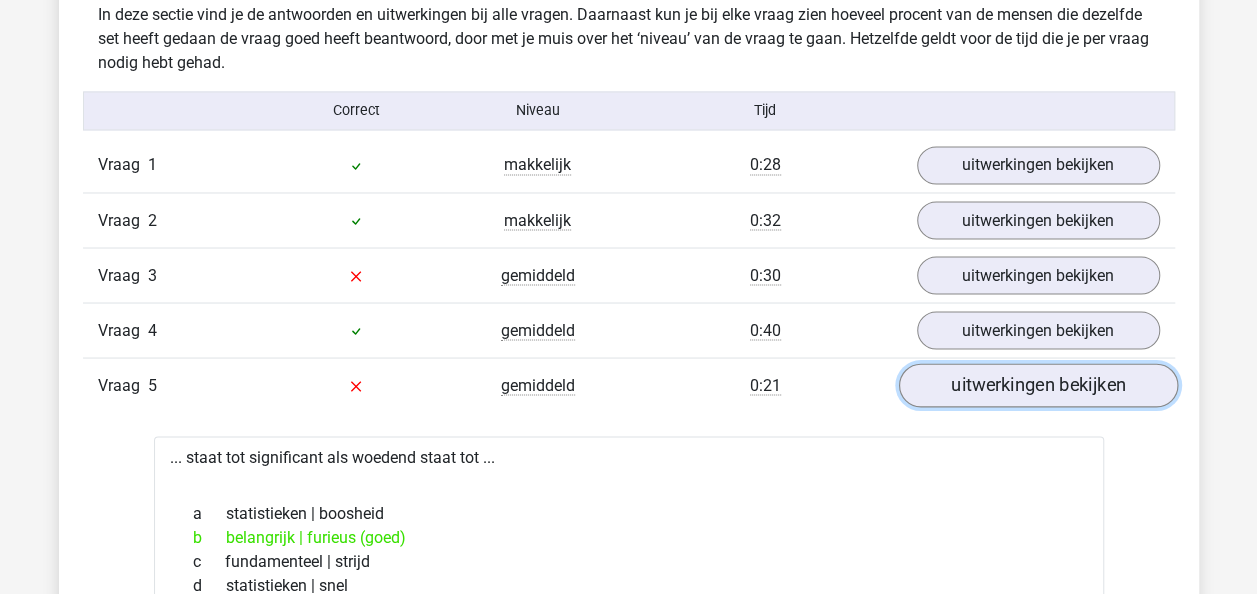 click on "uitwerkingen bekijken" at bounding box center [1037, 385] 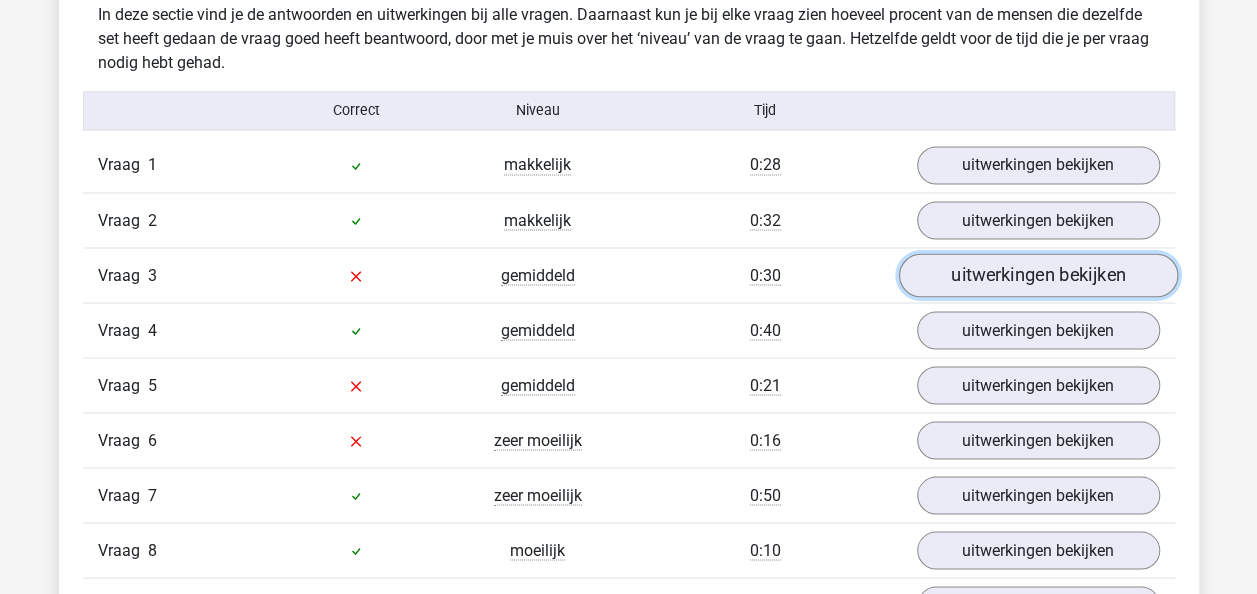 click on "uitwerkingen bekijken" at bounding box center (1037, 275) 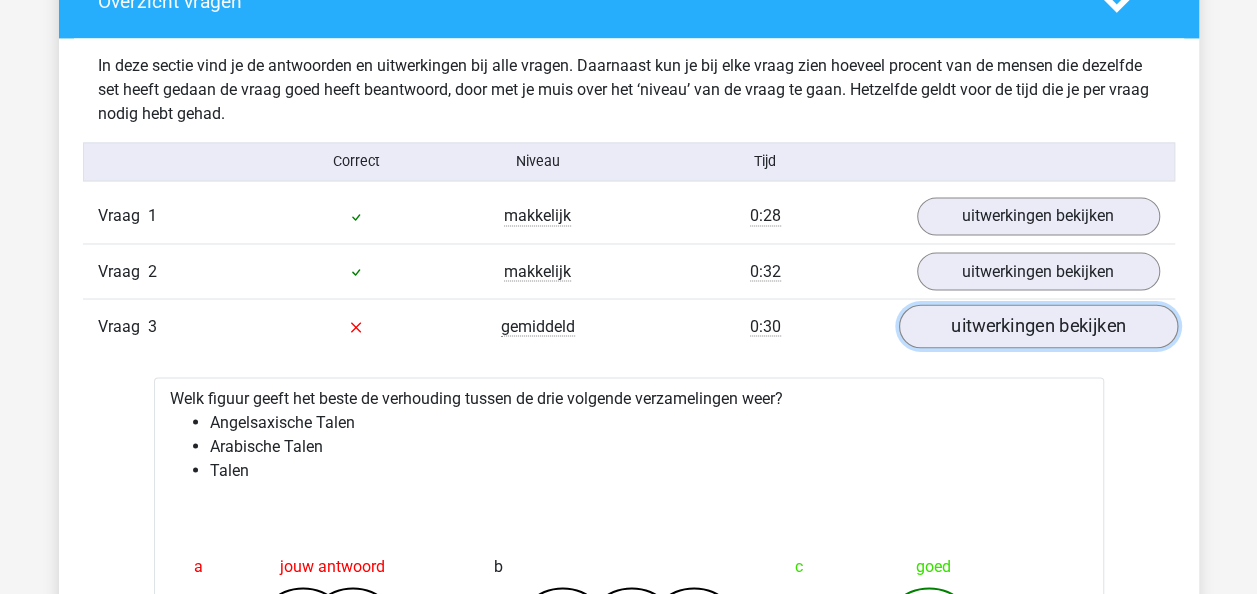 scroll, scrollTop: 1625, scrollLeft: 0, axis: vertical 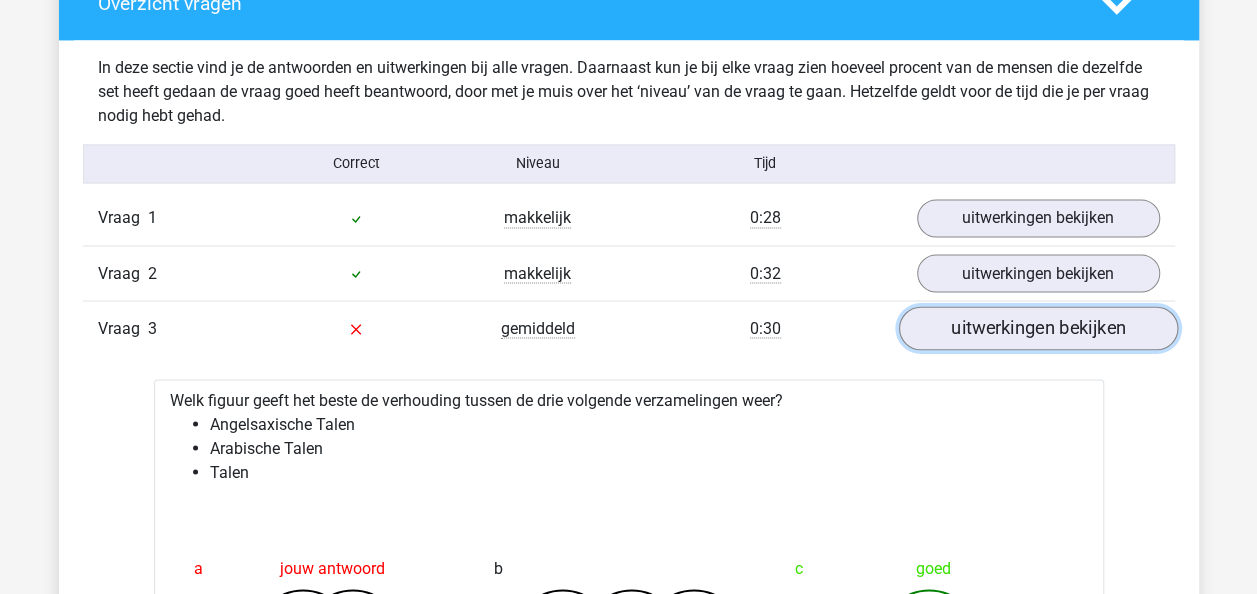 click on "uitwerkingen bekijken" at bounding box center (1037, 328) 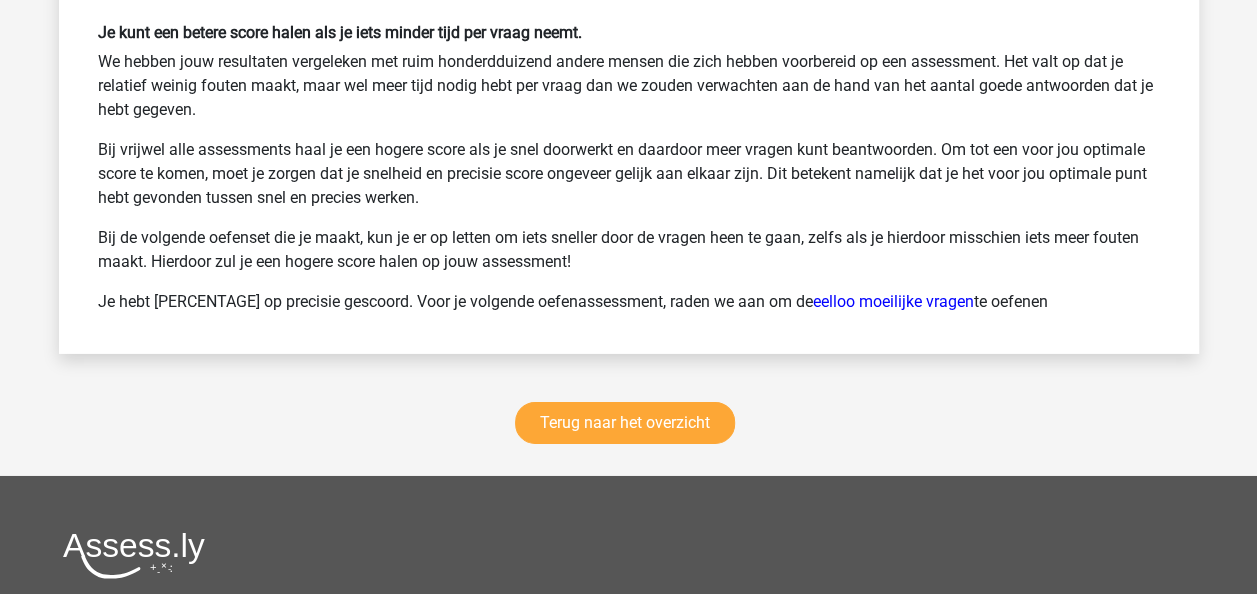 scroll, scrollTop: 3136, scrollLeft: 0, axis: vertical 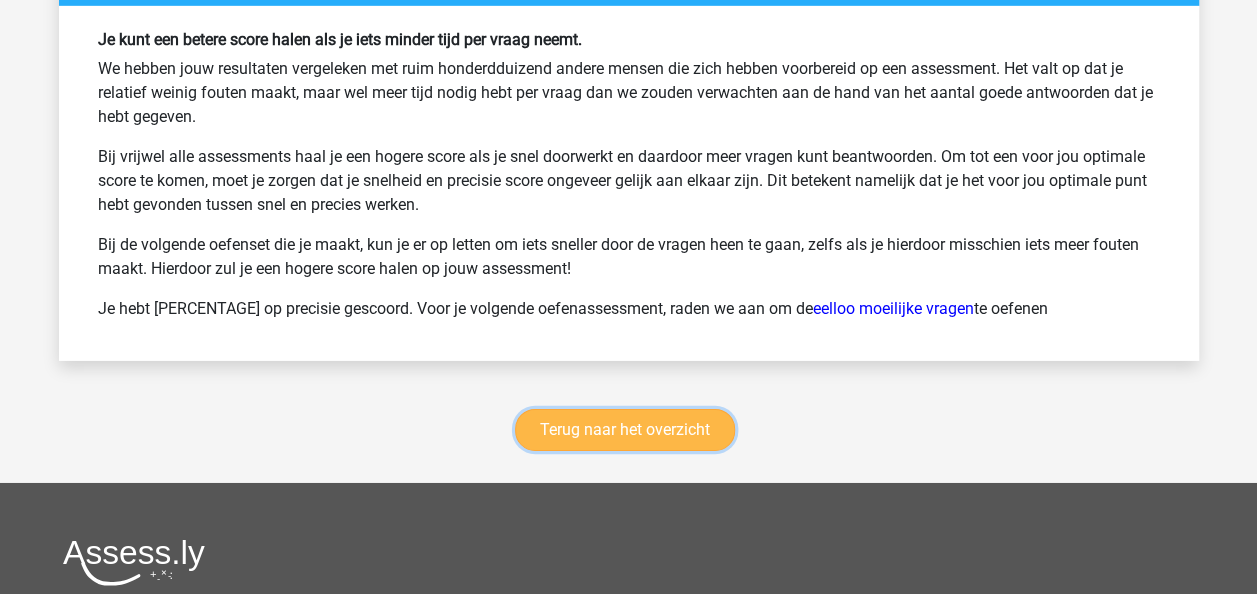 click on "Terug naar het overzicht" at bounding box center (625, 430) 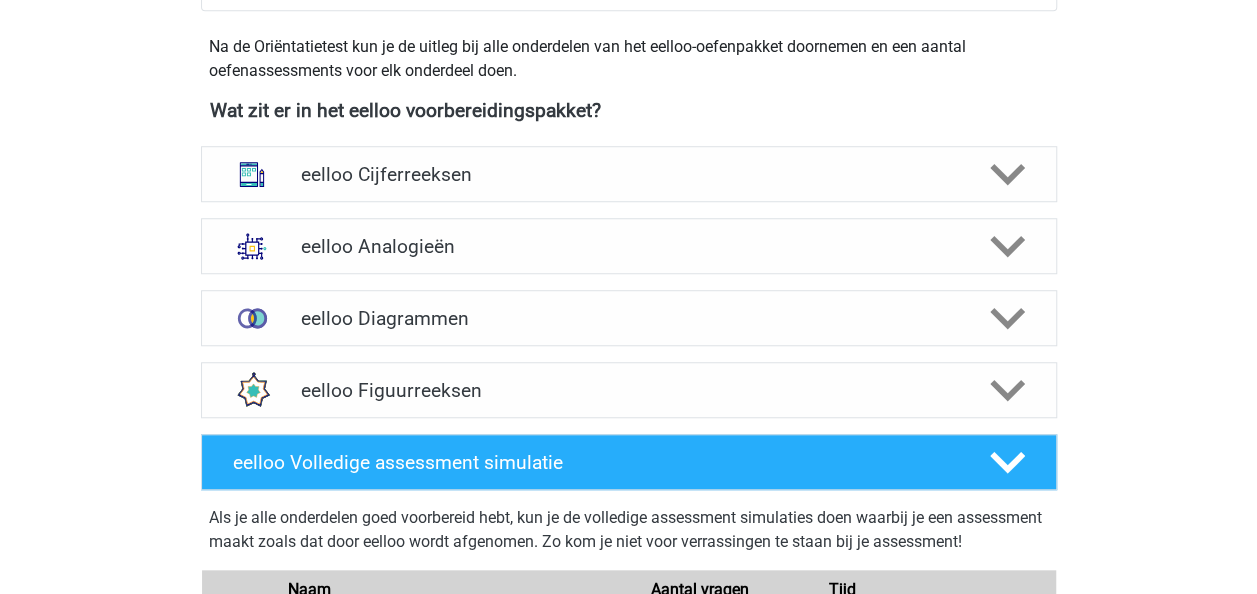 scroll, scrollTop: 646, scrollLeft: 0, axis: vertical 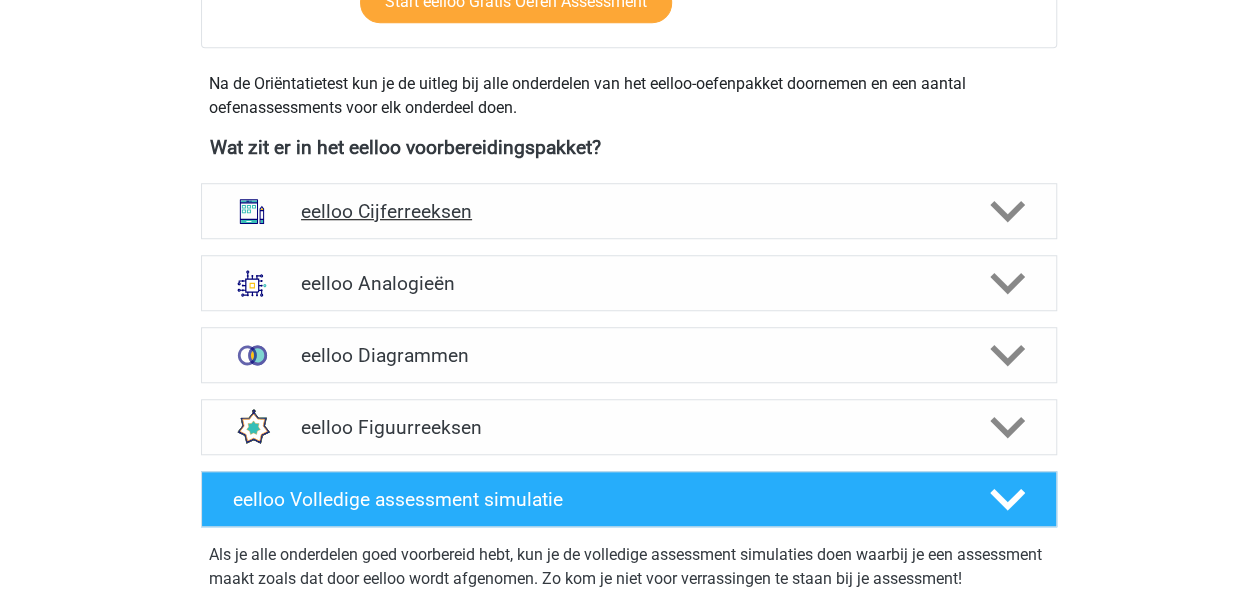 click on "eelloo Cijferreeksen" at bounding box center [628, 211] 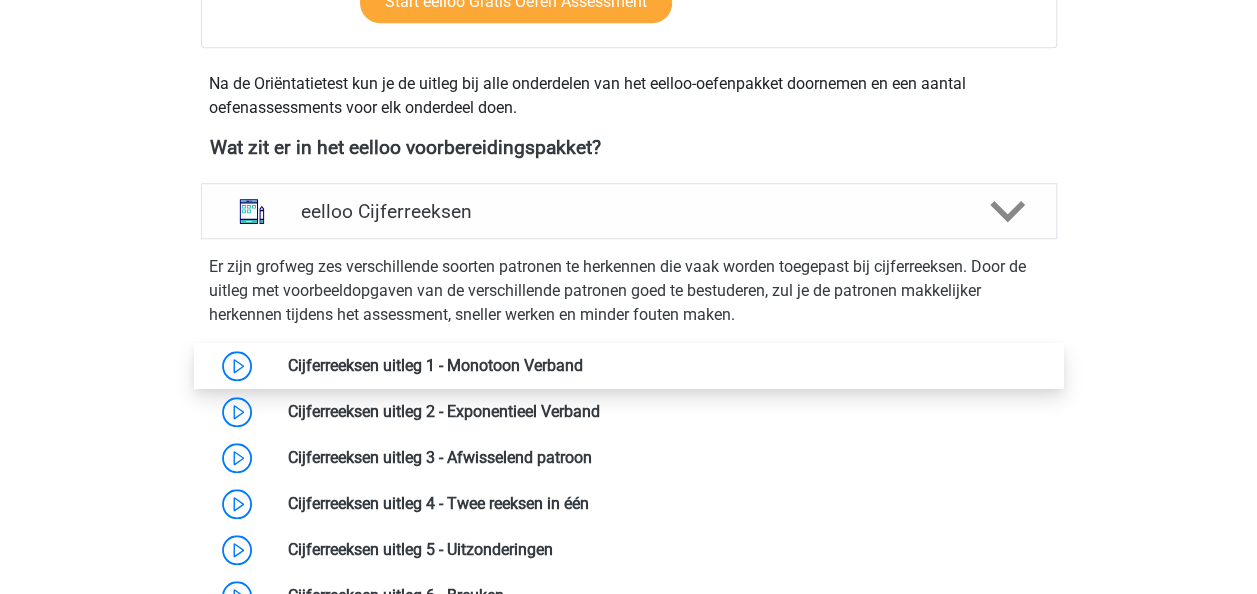 click at bounding box center [583, 365] 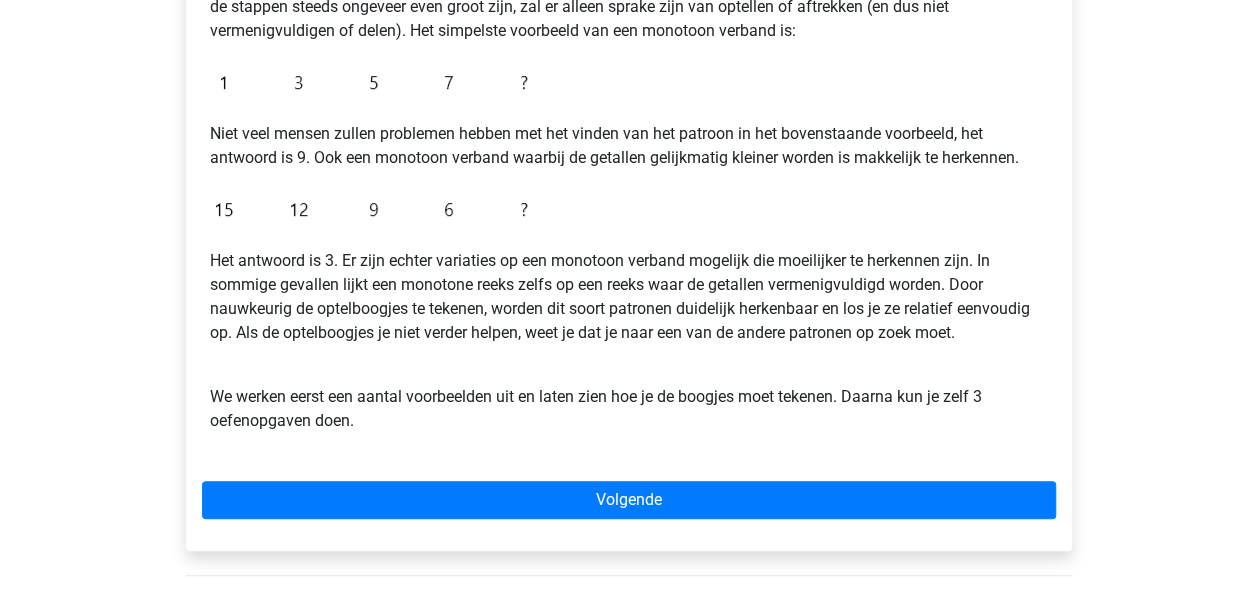 scroll, scrollTop: 592, scrollLeft: 0, axis: vertical 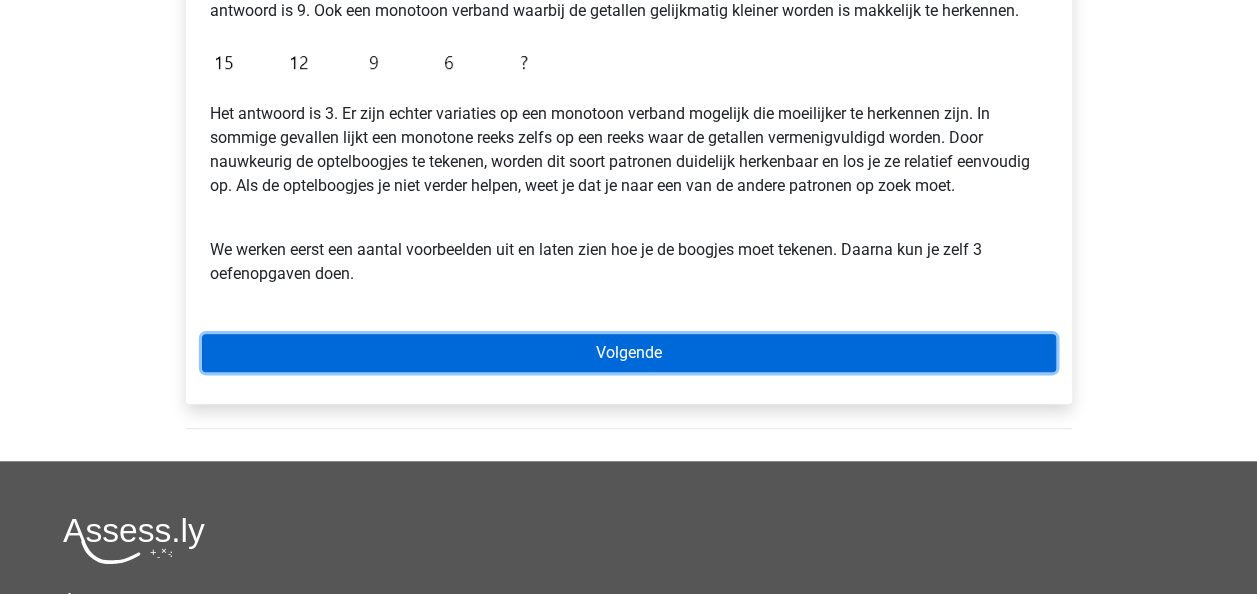 click on "Volgende" at bounding box center (629, 353) 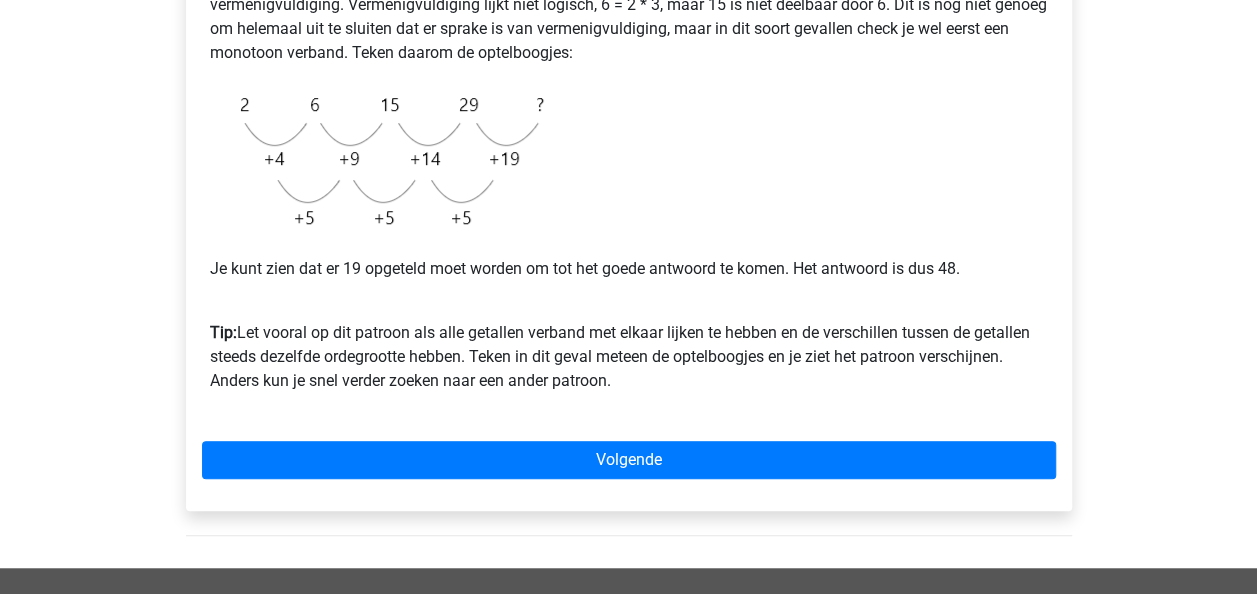 scroll, scrollTop: 503, scrollLeft: 0, axis: vertical 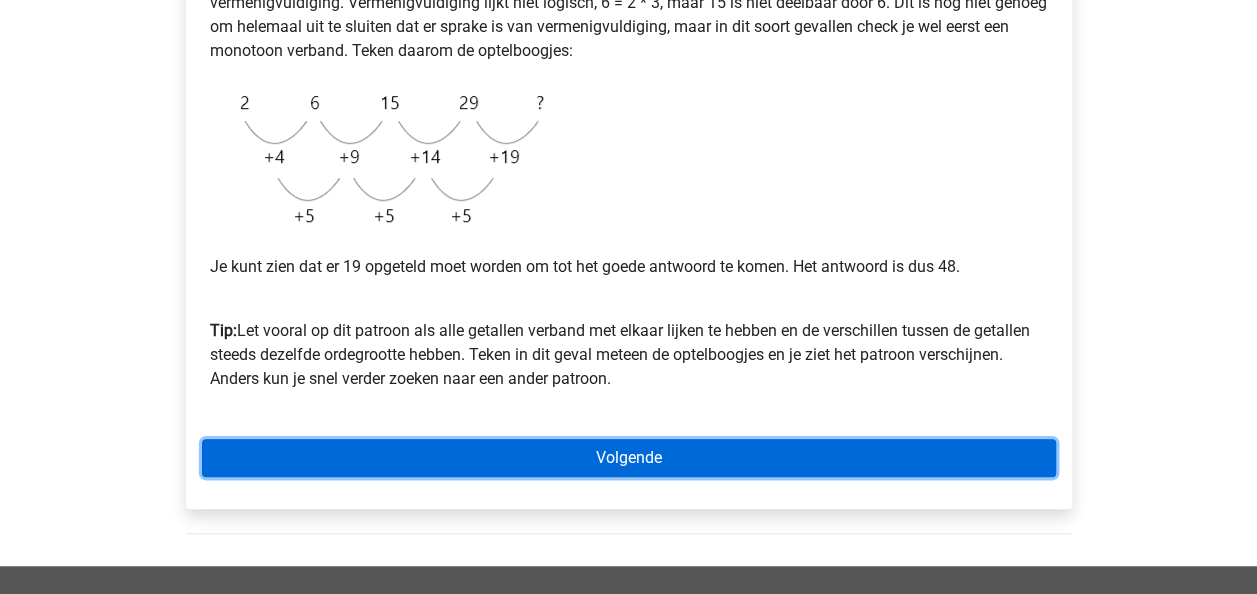 click on "Volgende" at bounding box center (629, 458) 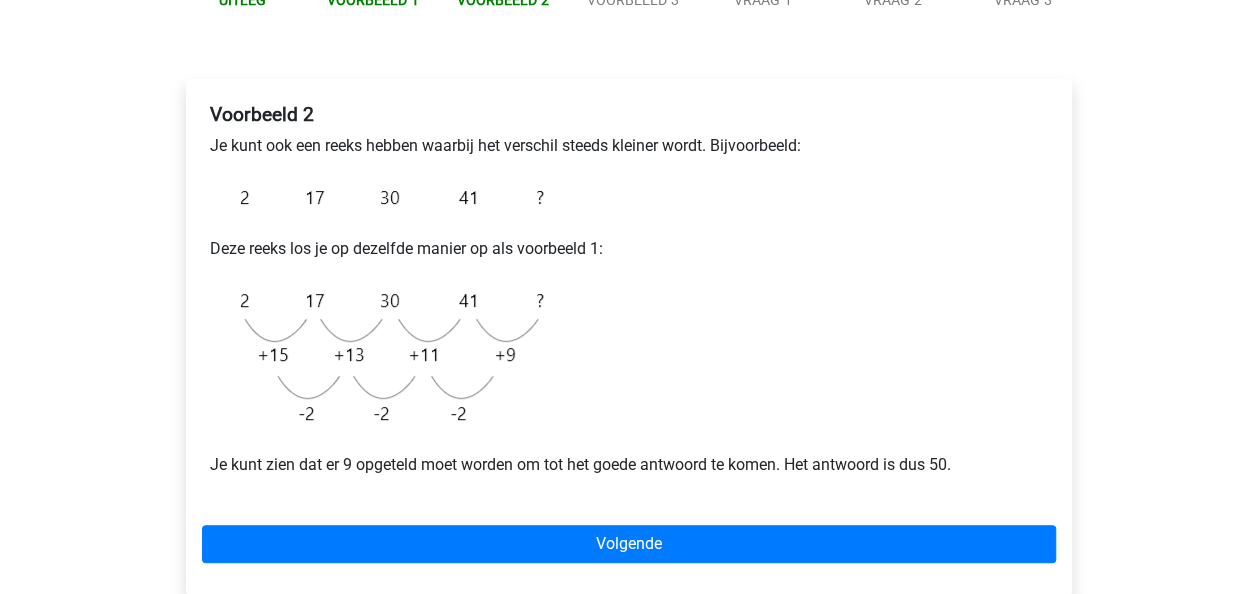 scroll, scrollTop: 266, scrollLeft: 0, axis: vertical 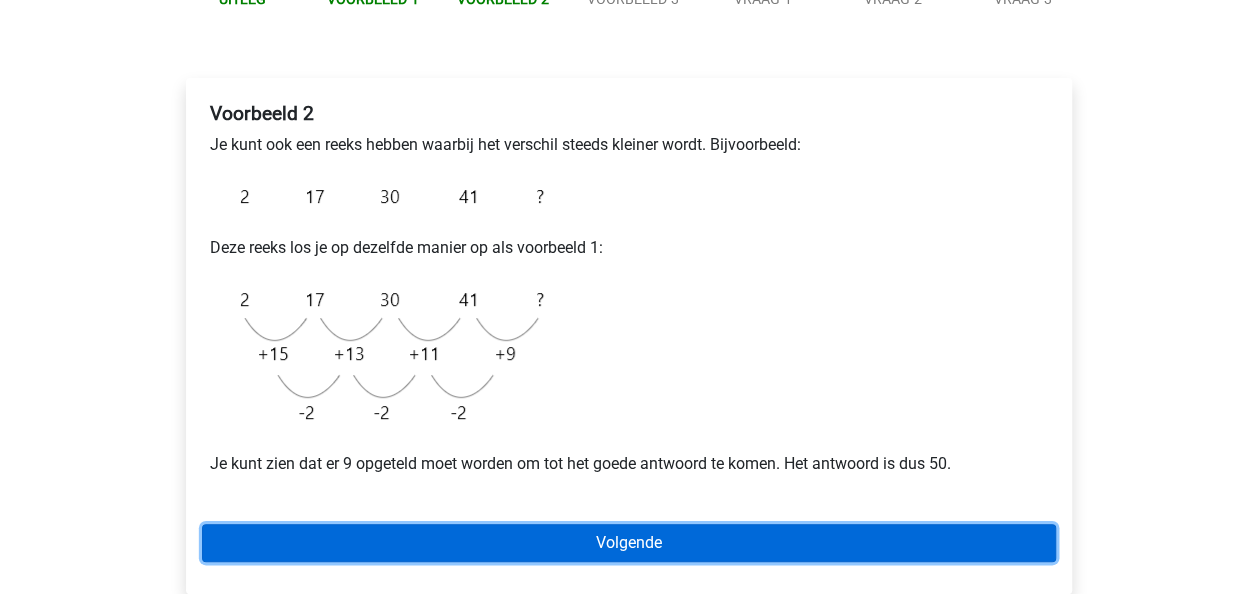 click on "Volgende" at bounding box center (629, 543) 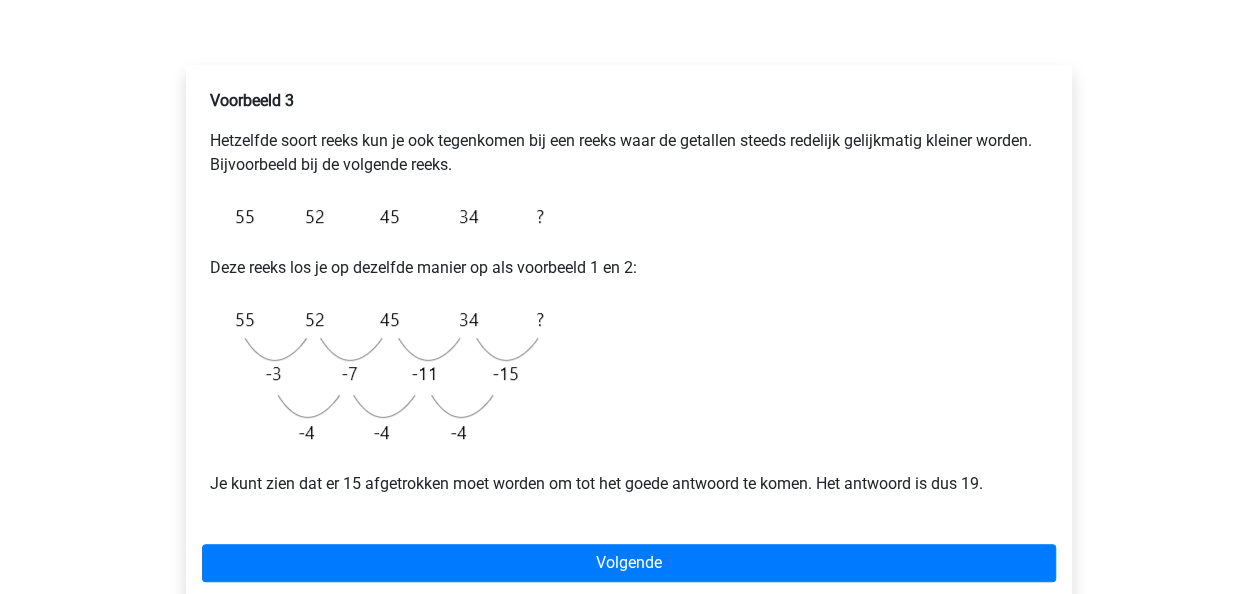 scroll, scrollTop: 285, scrollLeft: 0, axis: vertical 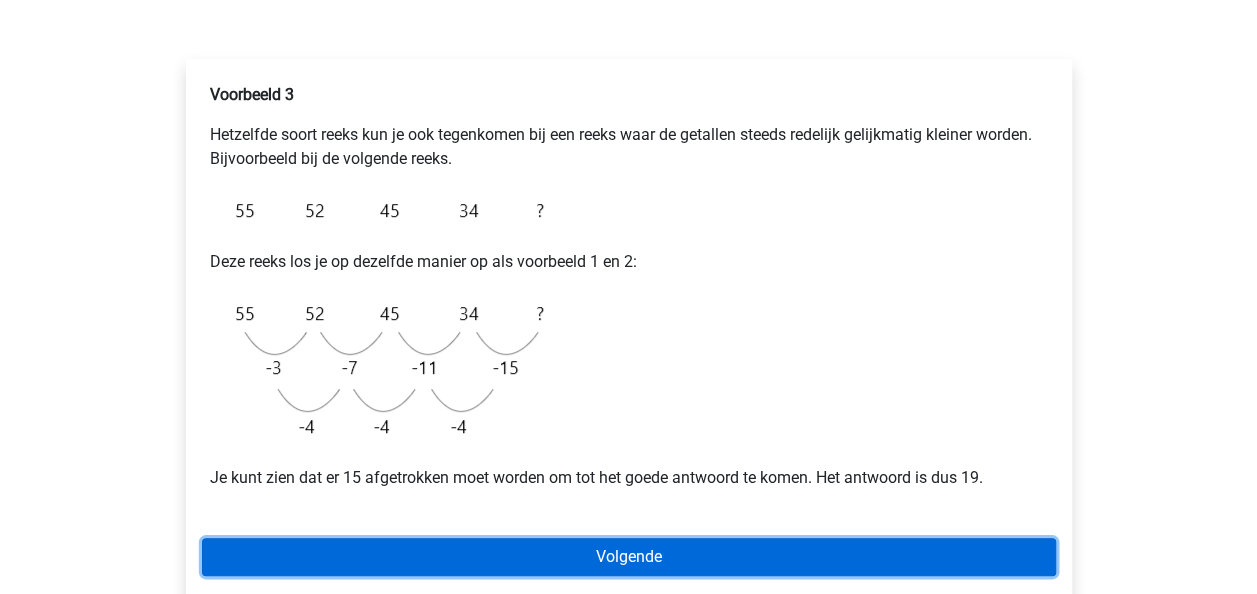 click on "Volgende" at bounding box center (629, 557) 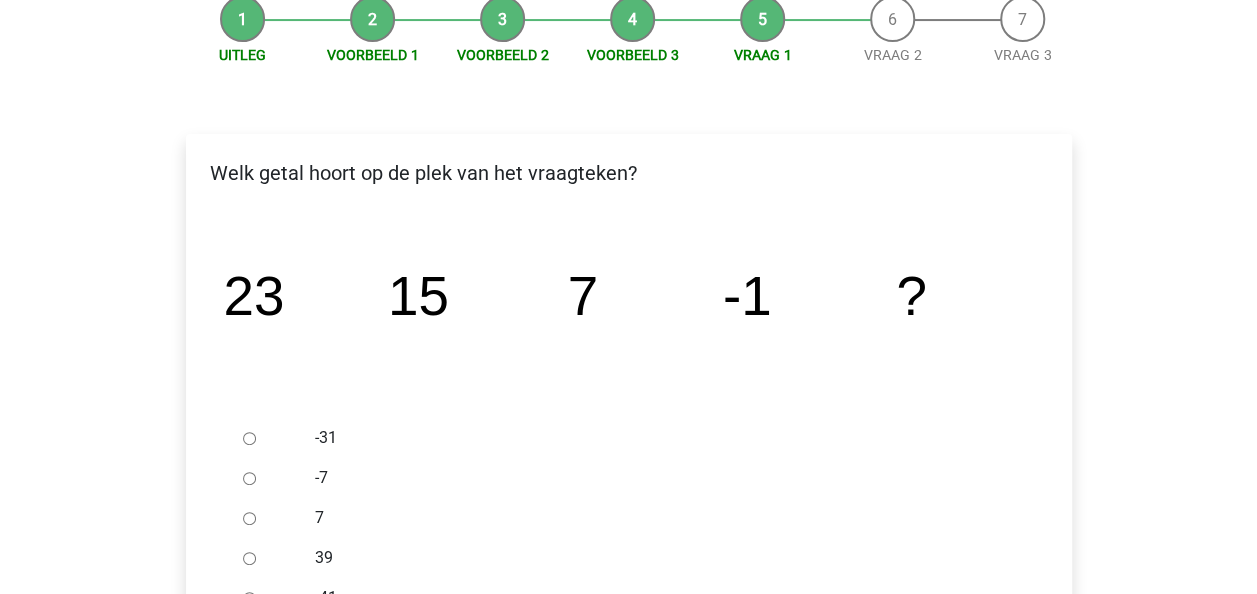 scroll, scrollTop: 315, scrollLeft: 0, axis: vertical 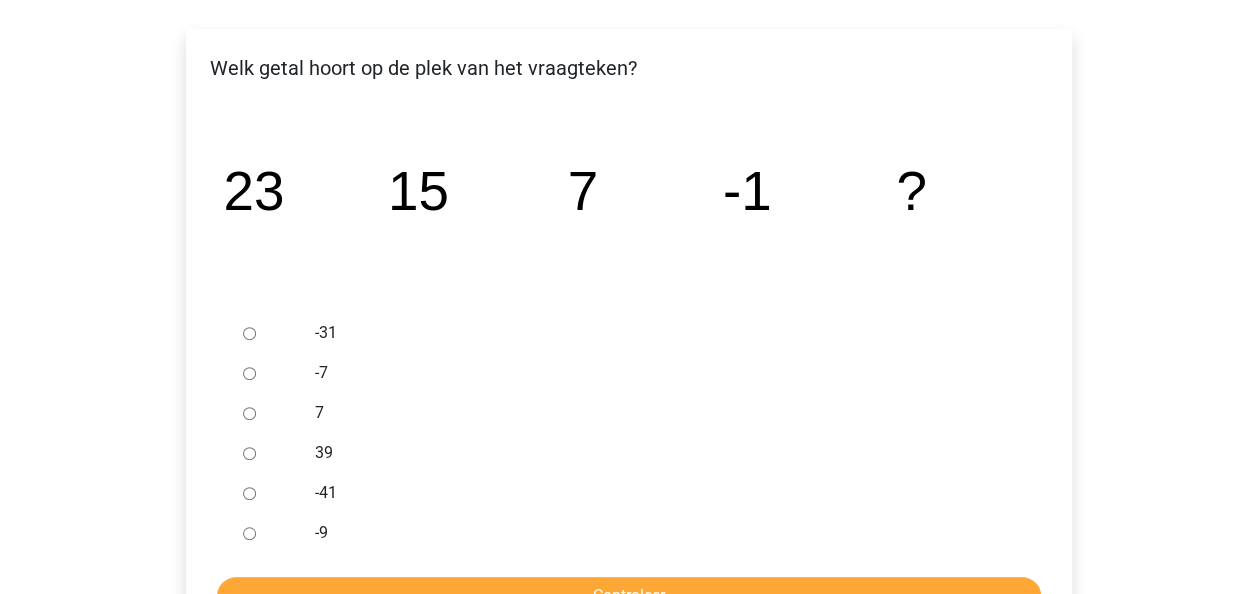 click at bounding box center [268, 373] 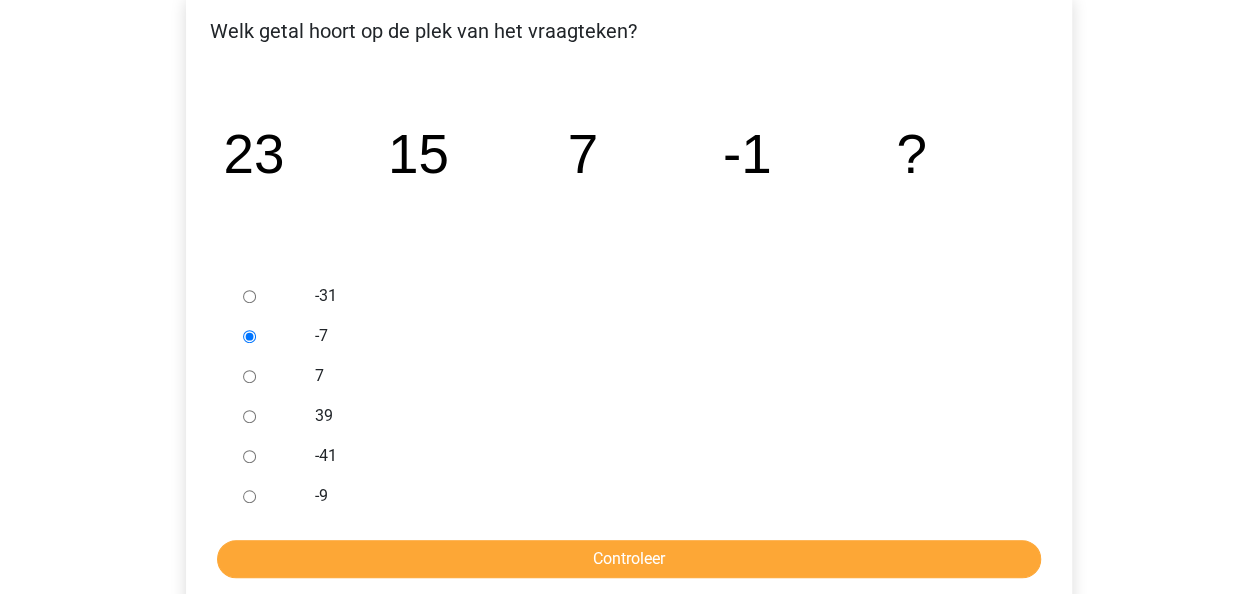 scroll, scrollTop: 354, scrollLeft: 0, axis: vertical 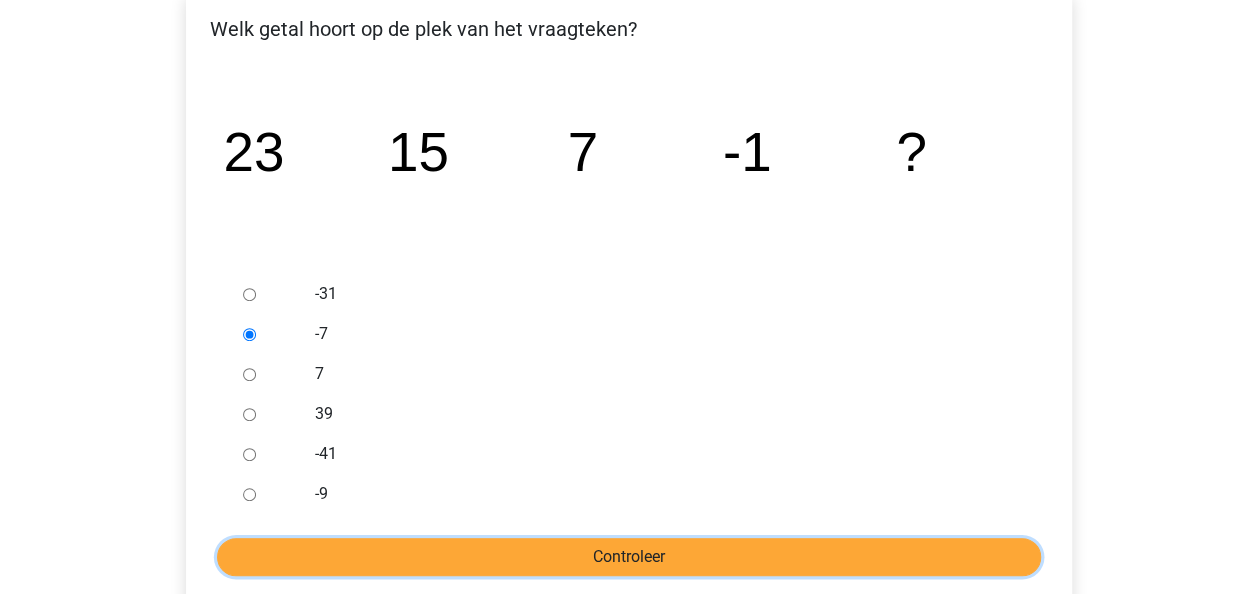 click on "Controleer" at bounding box center [629, 557] 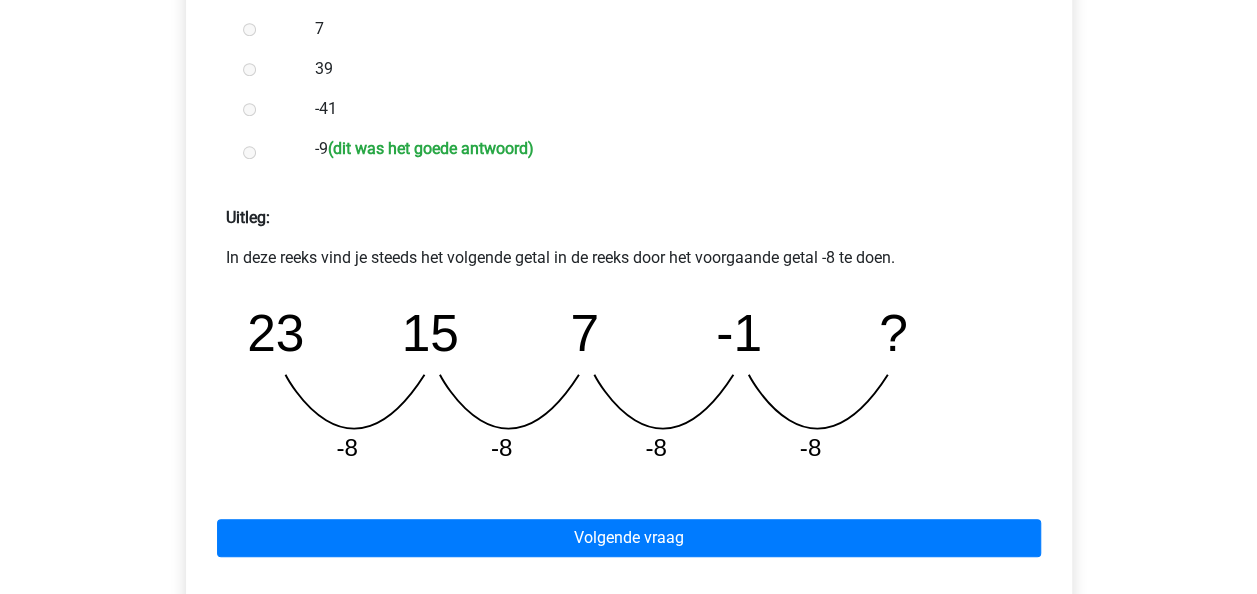 scroll, scrollTop: 705, scrollLeft: 0, axis: vertical 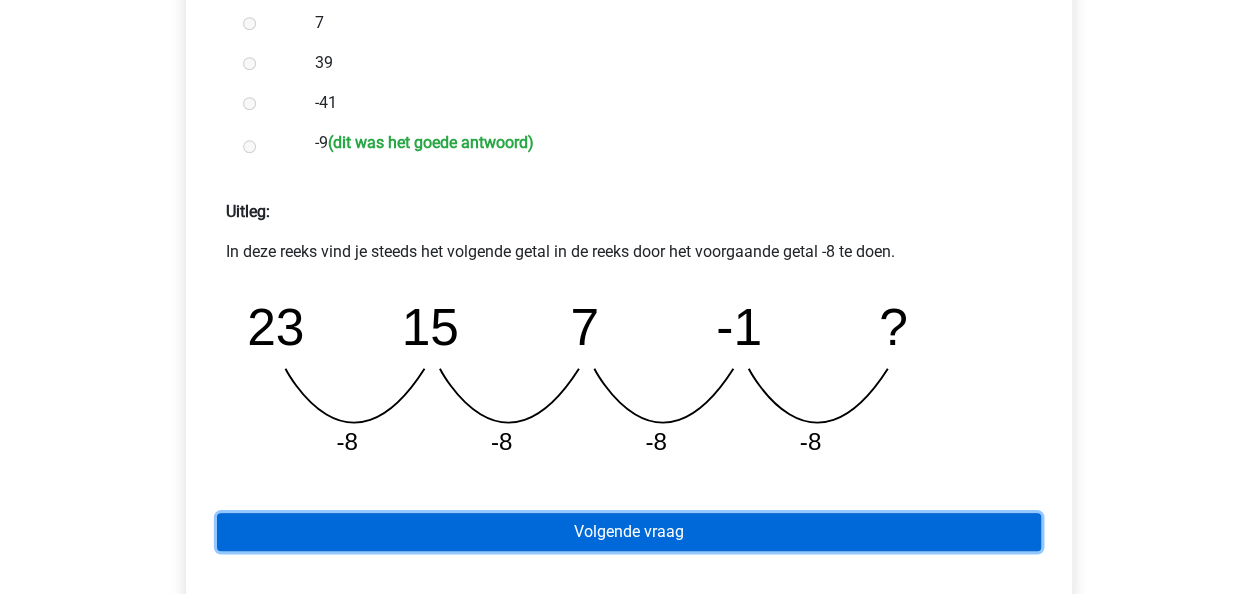 click on "Volgende vraag" at bounding box center (629, 532) 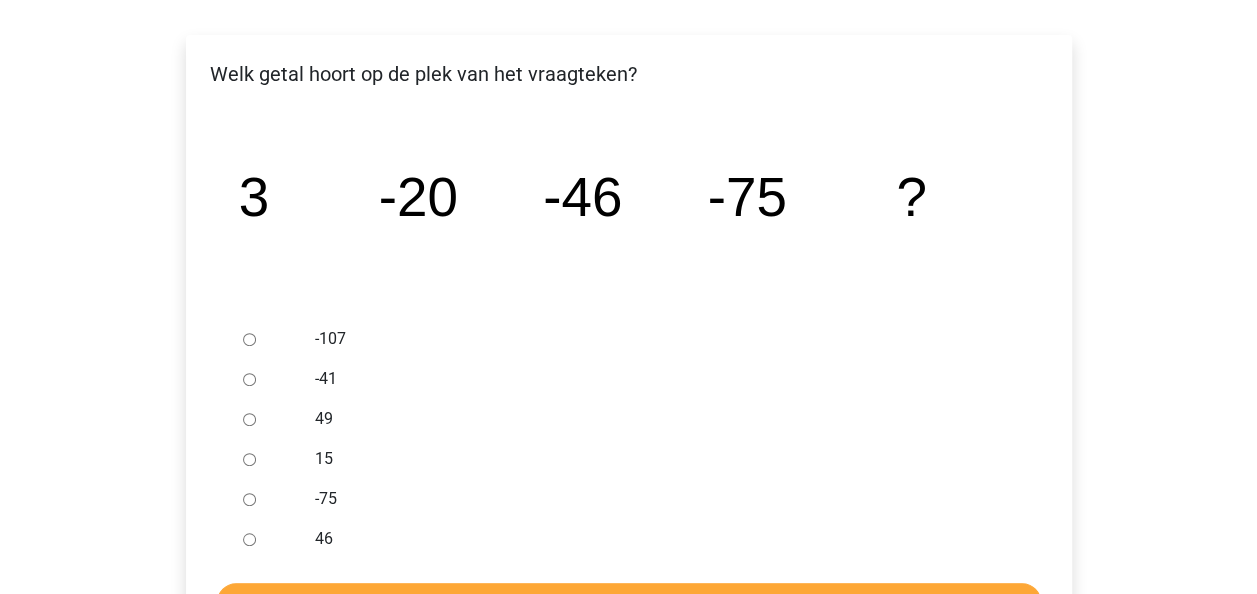 scroll, scrollTop: 306, scrollLeft: 0, axis: vertical 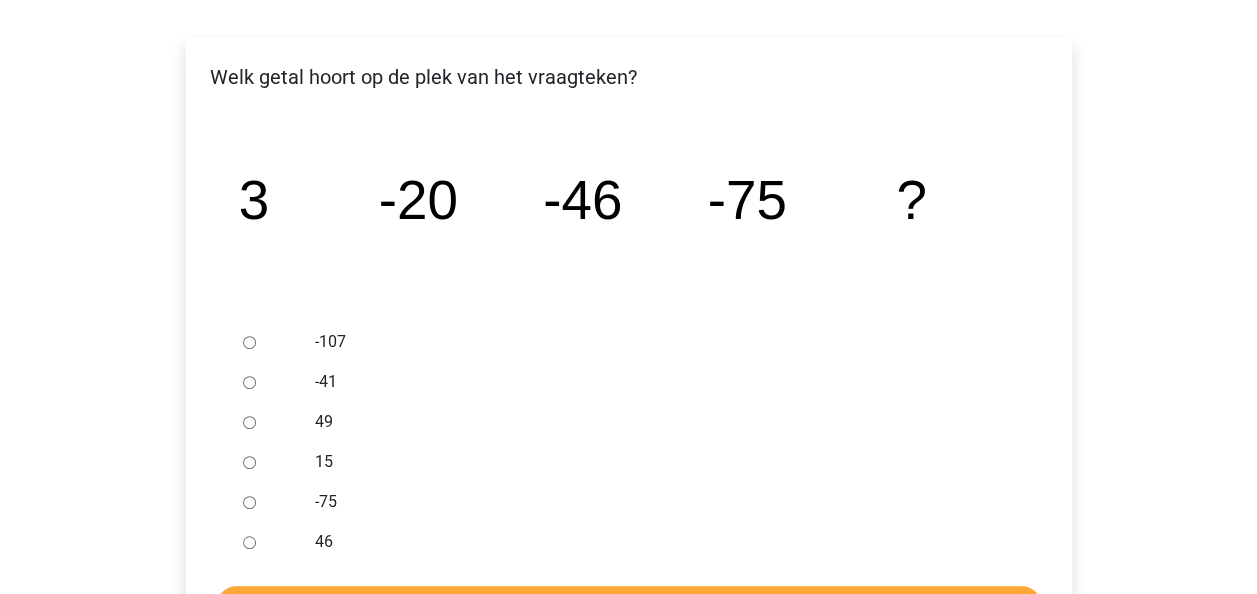 click on "-107" at bounding box center [249, 342] 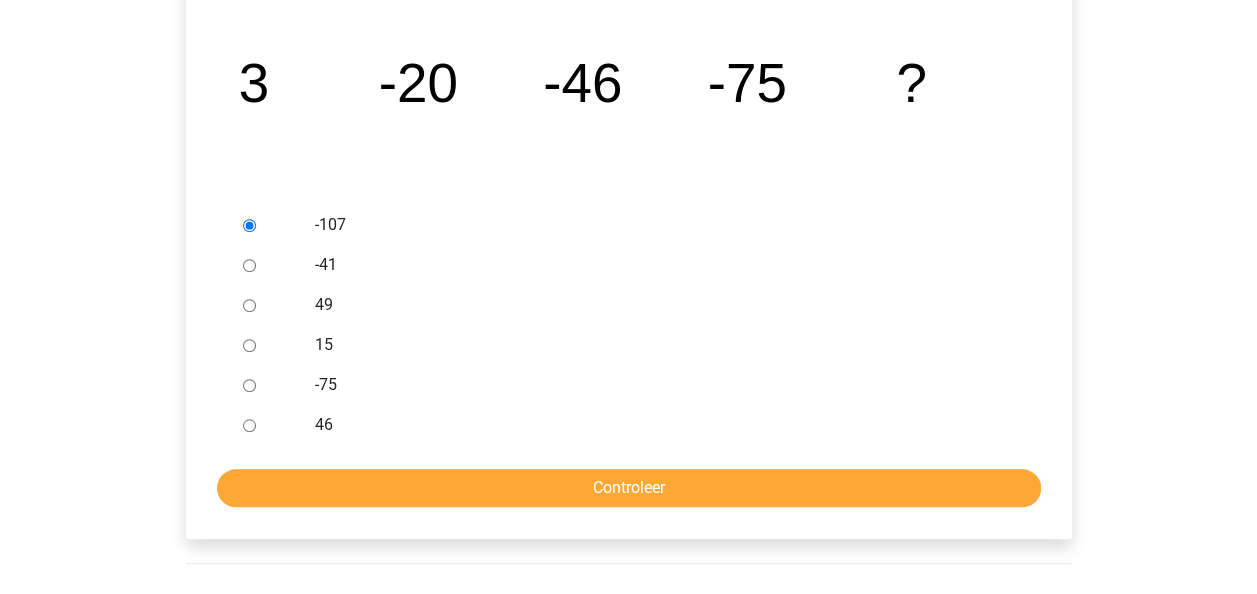 scroll, scrollTop: 424, scrollLeft: 0, axis: vertical 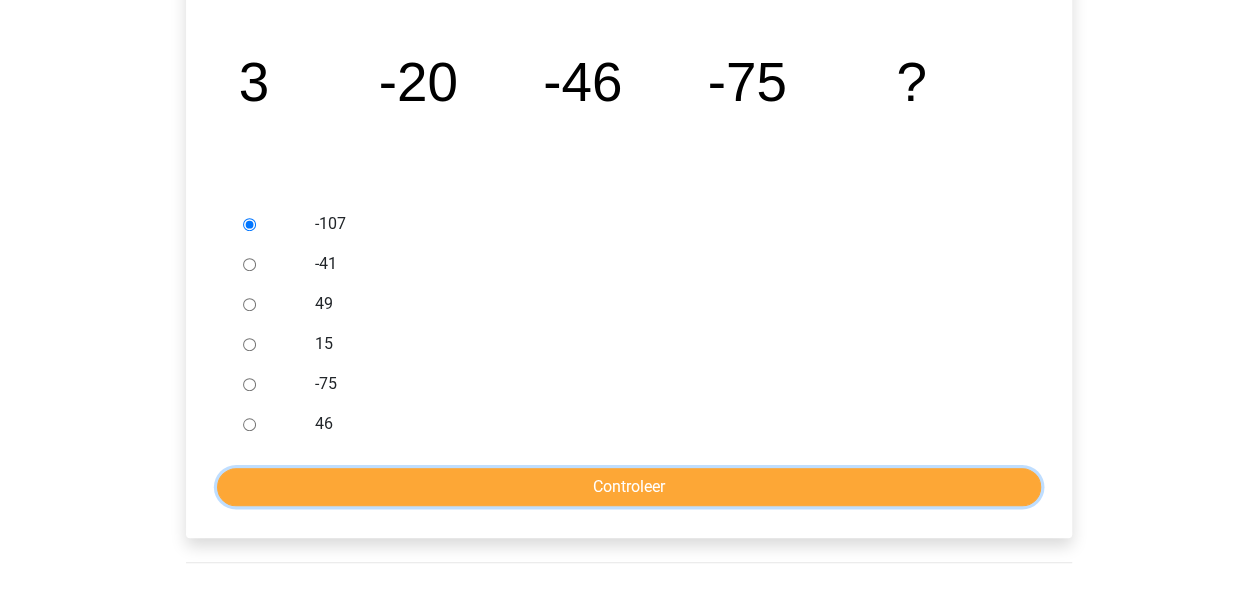 click on "Controleer" at bounding box center (629, 487) 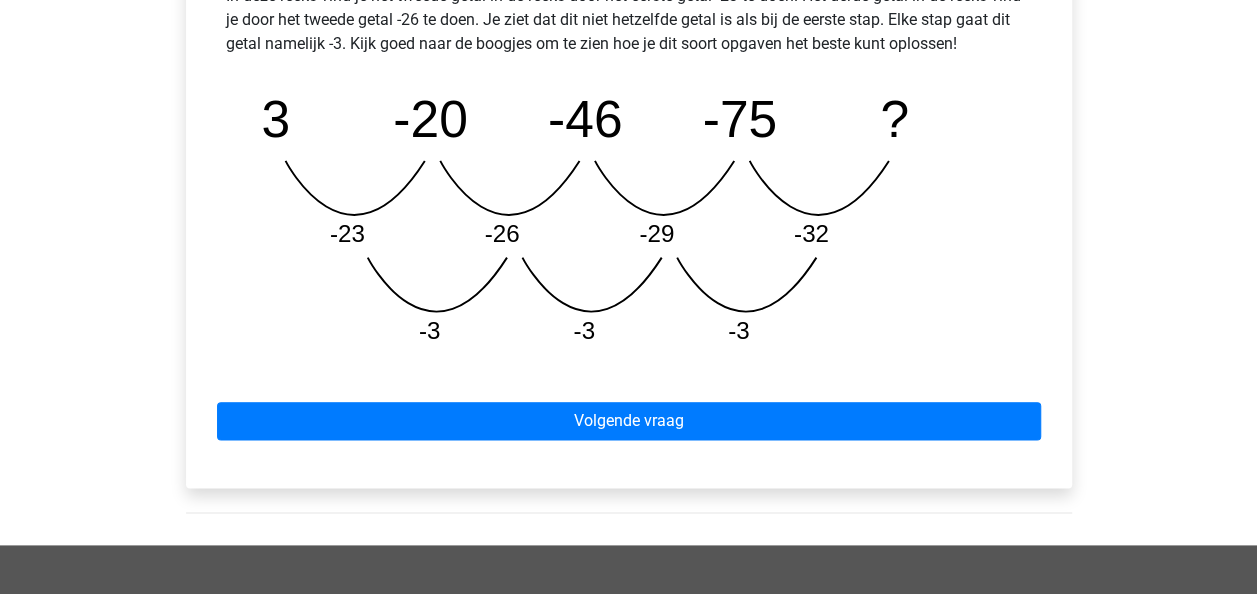 scroll, scrollTop: 985, scrollLeft: 0, axis: vertical 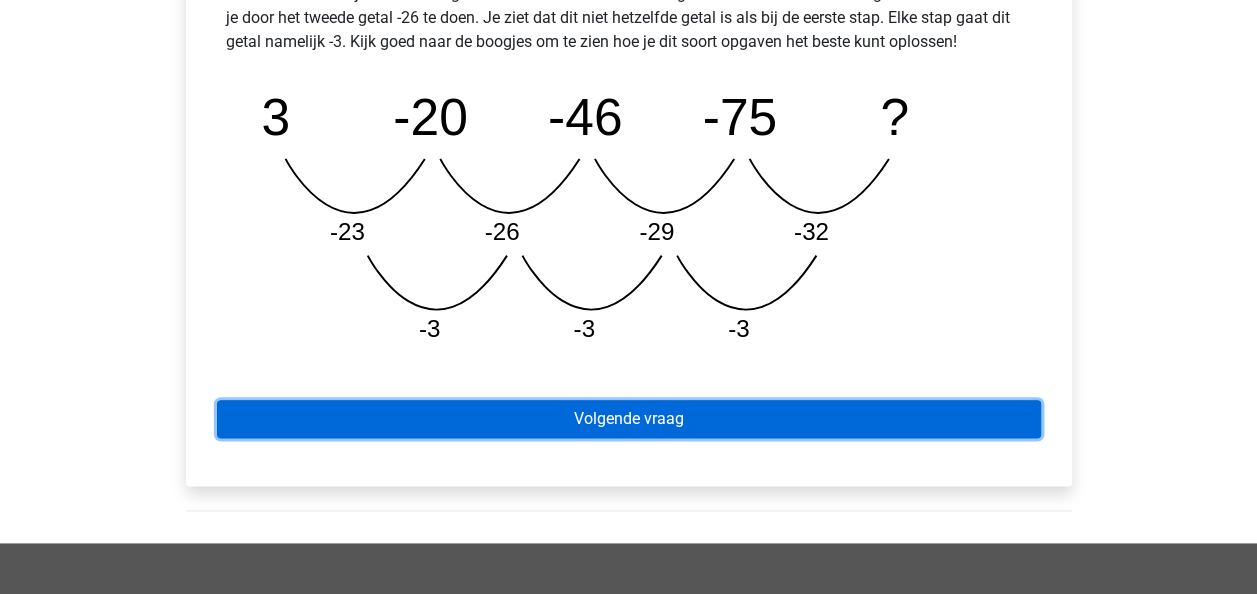 click on "Volgende vraag" at bounding box center [629, 419] 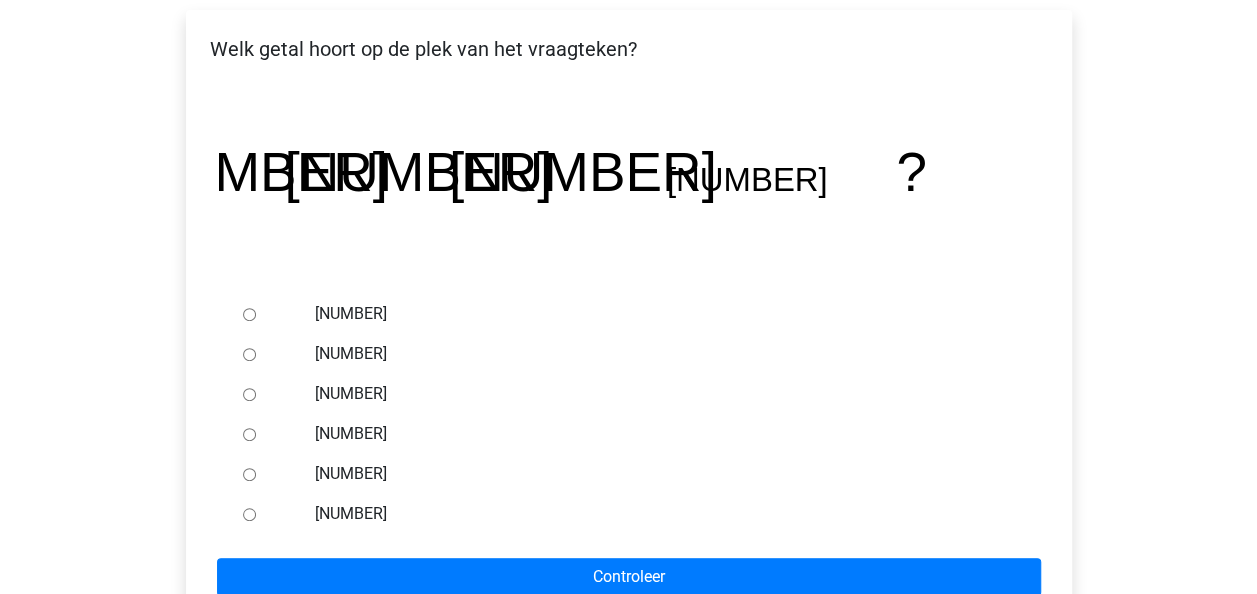scroll, scrollTop: 337, scrollLeft: 0, axis: vertical 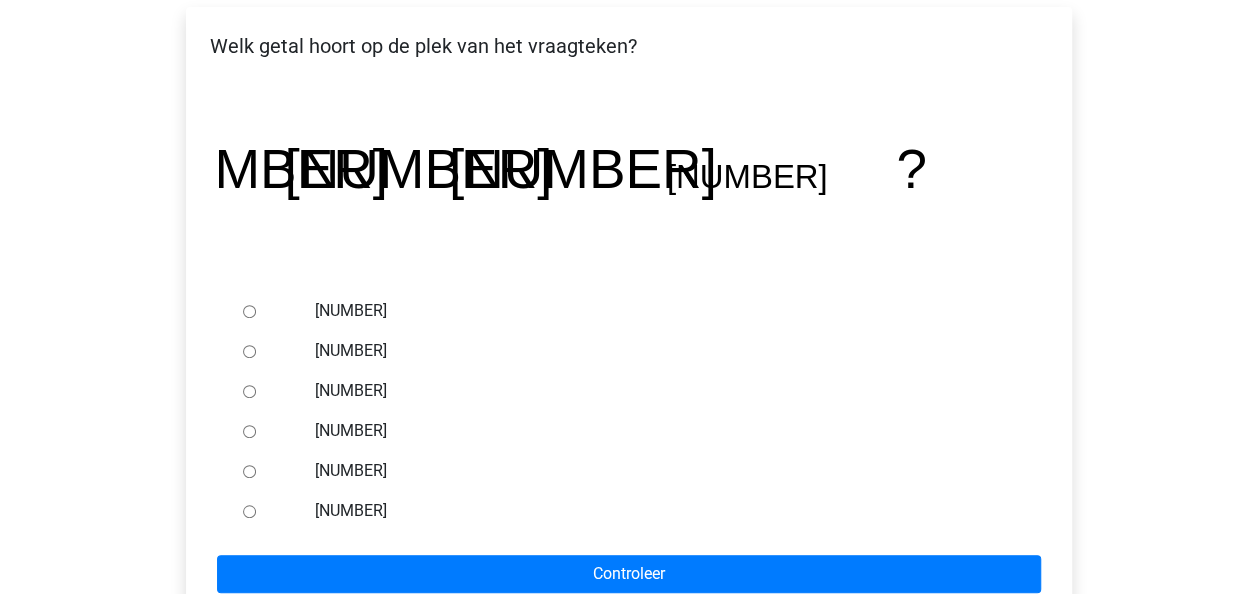 click on "-156" at bounding box center (249, 471) 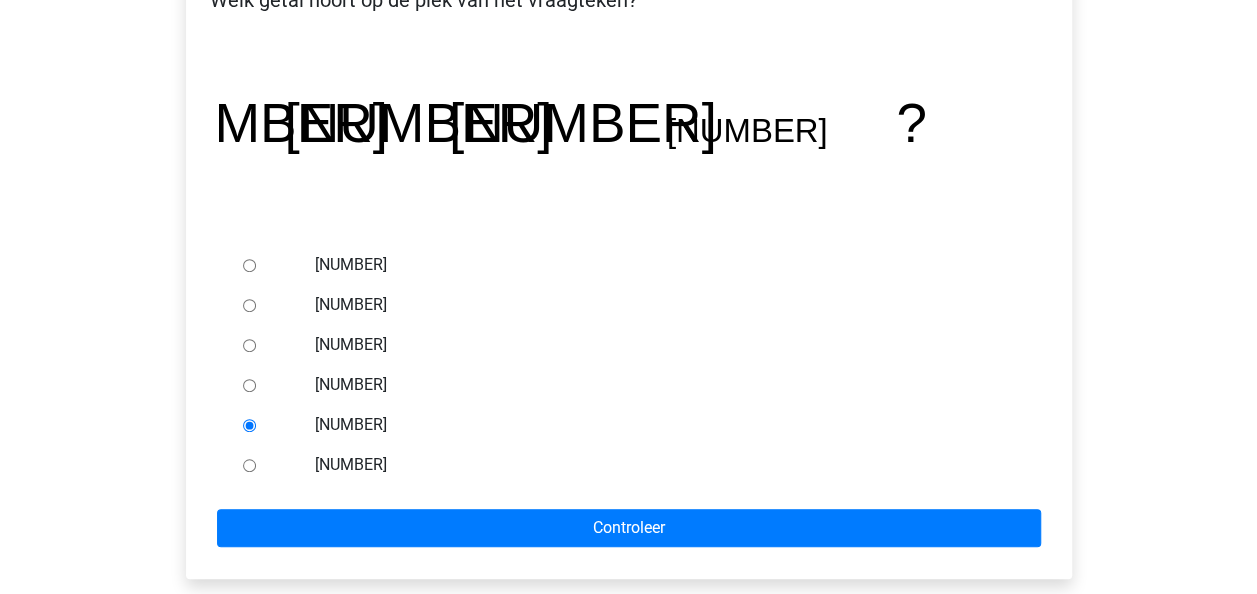 scroll, scrollTop: 385, scrollLeft: 0, axis: vertical 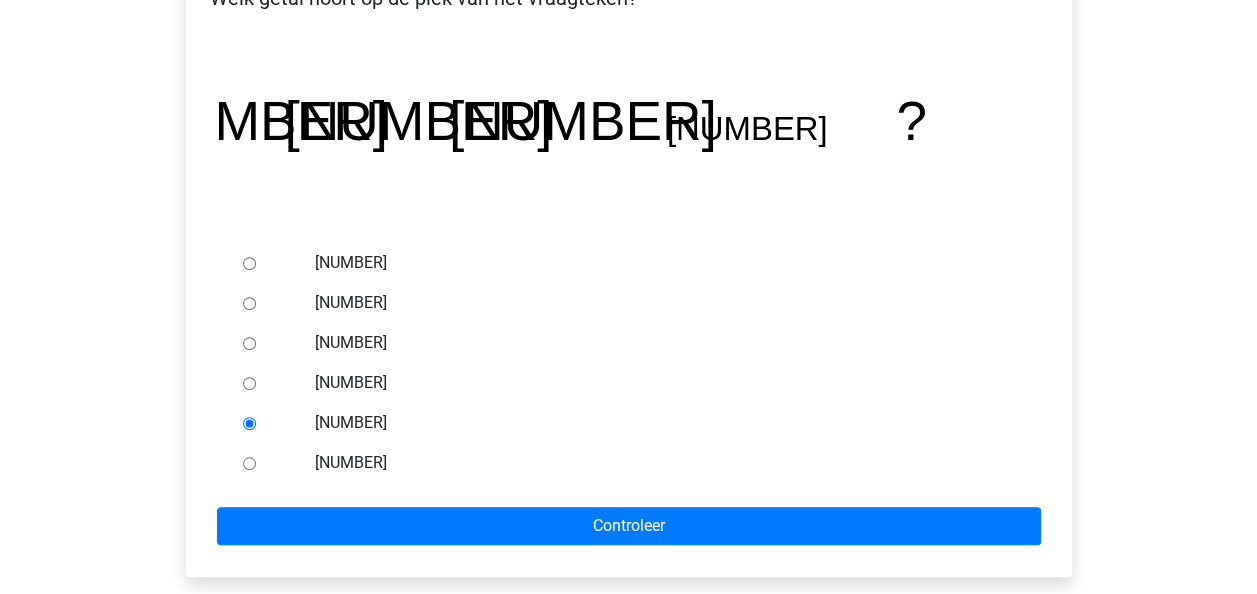 click at bounding box center (268, 383) 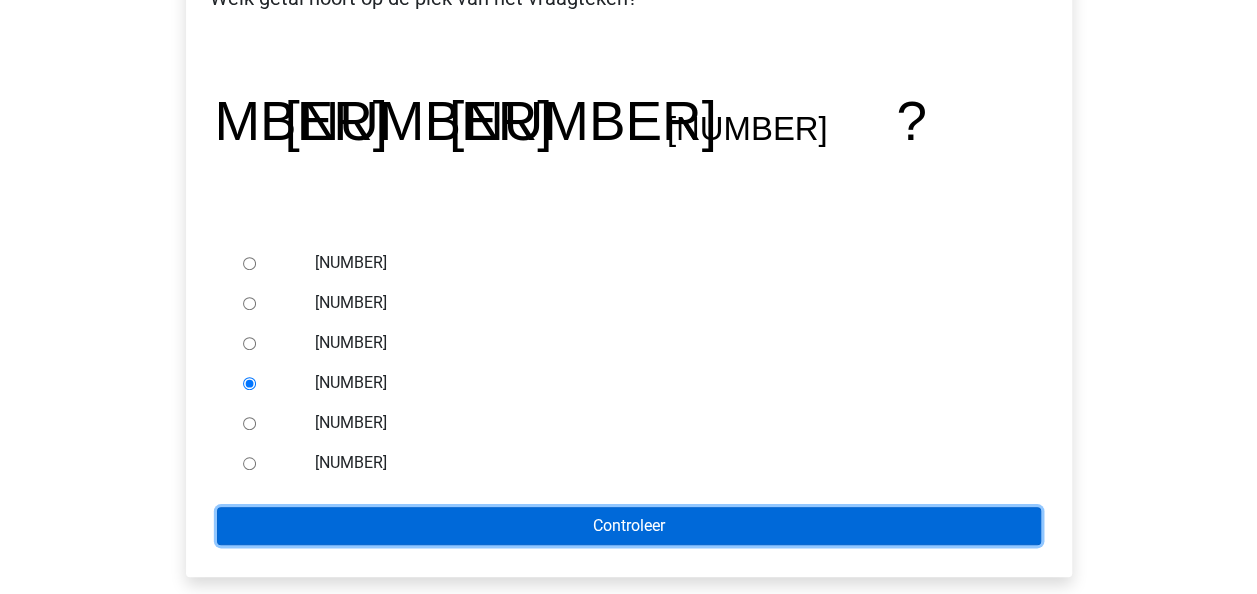 click on "Controleer" at bounding box center [629, 526] 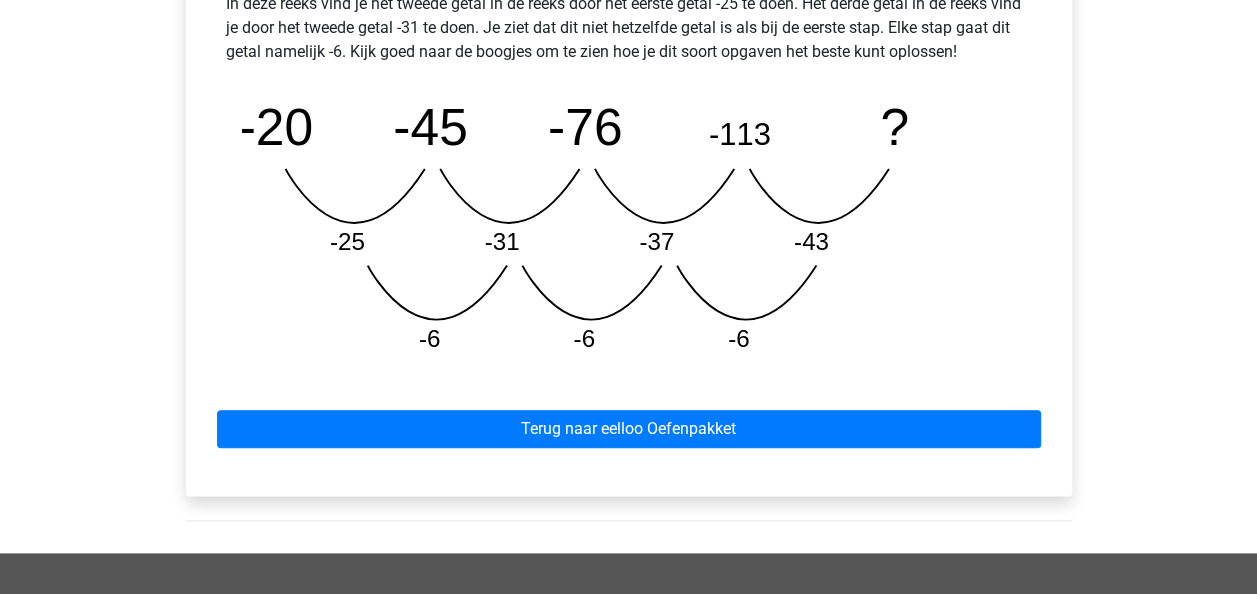 scroll, scrollTop: 954, scrollLeft: 0, axis: vertical 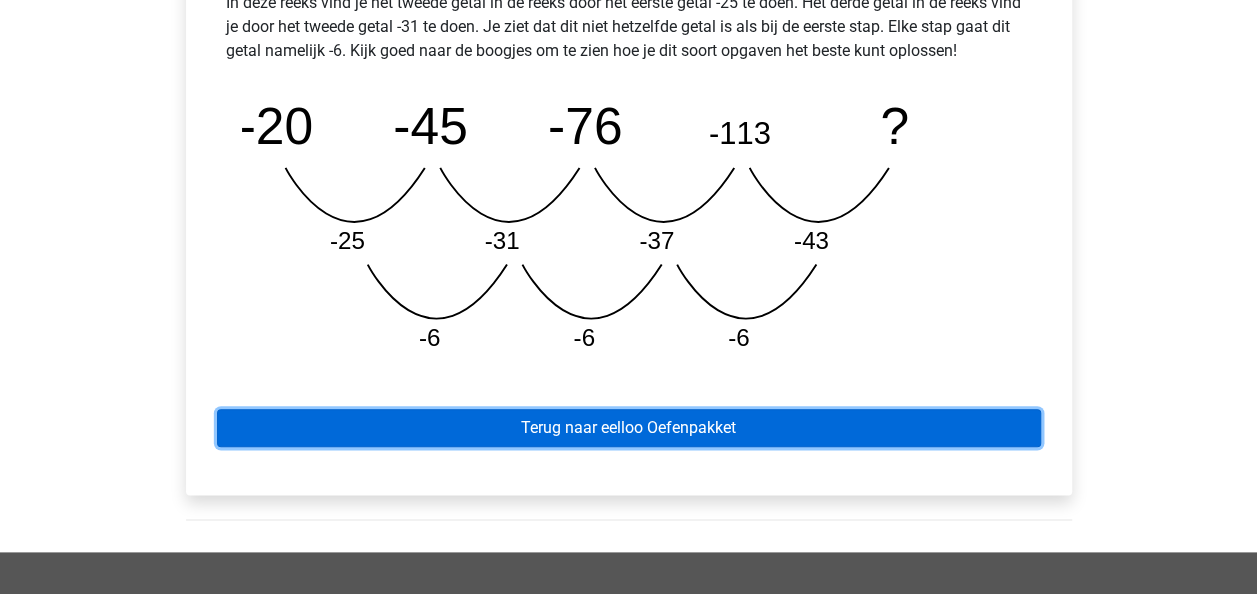 click on "Terug naar eelloo Oefenpakket" at bounding box center (629, 428) 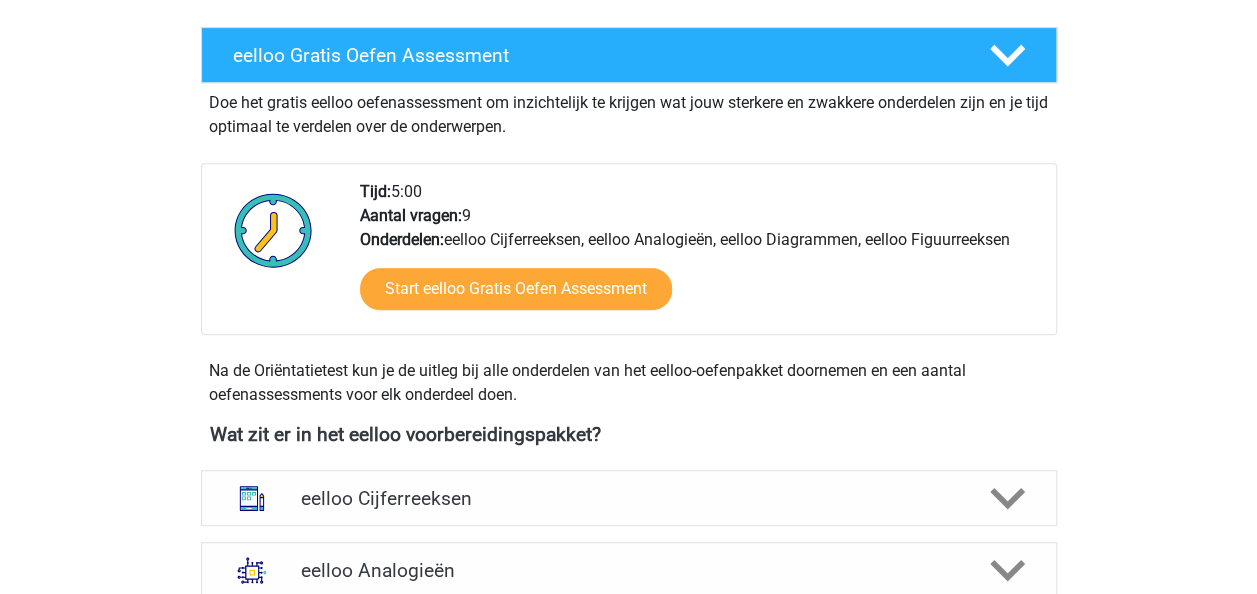 scroll, scrollTop: 358, scrollLeft: 0, axis: vertical 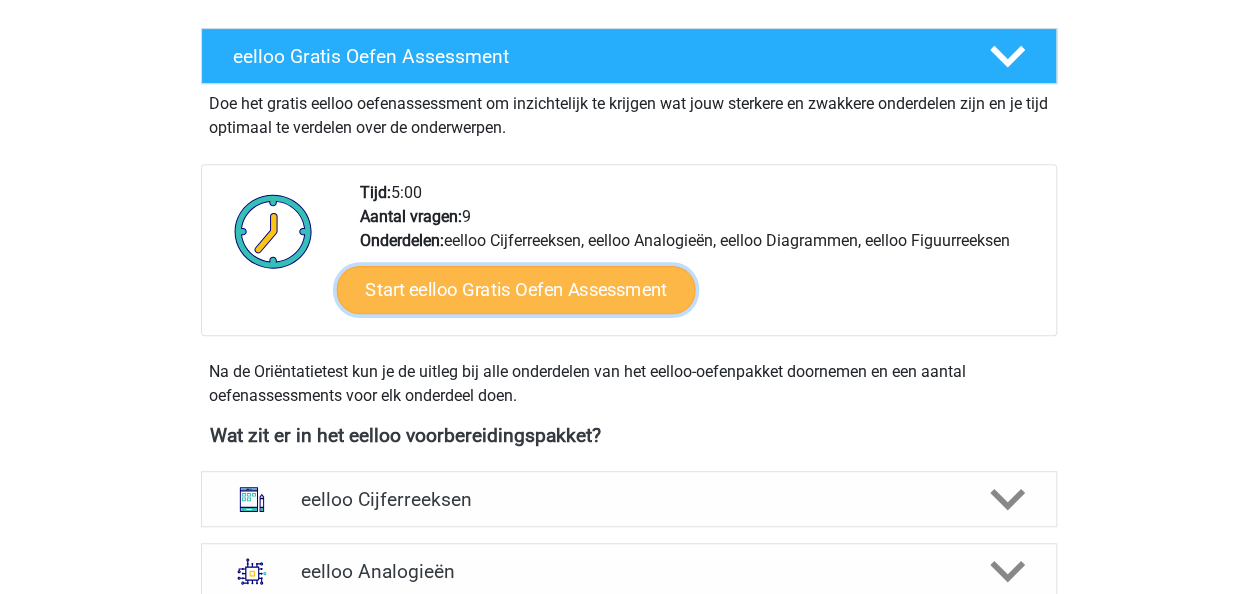 click on "Start eelloo Gratis Oefen Assessment" at bounding box center [515, 290] 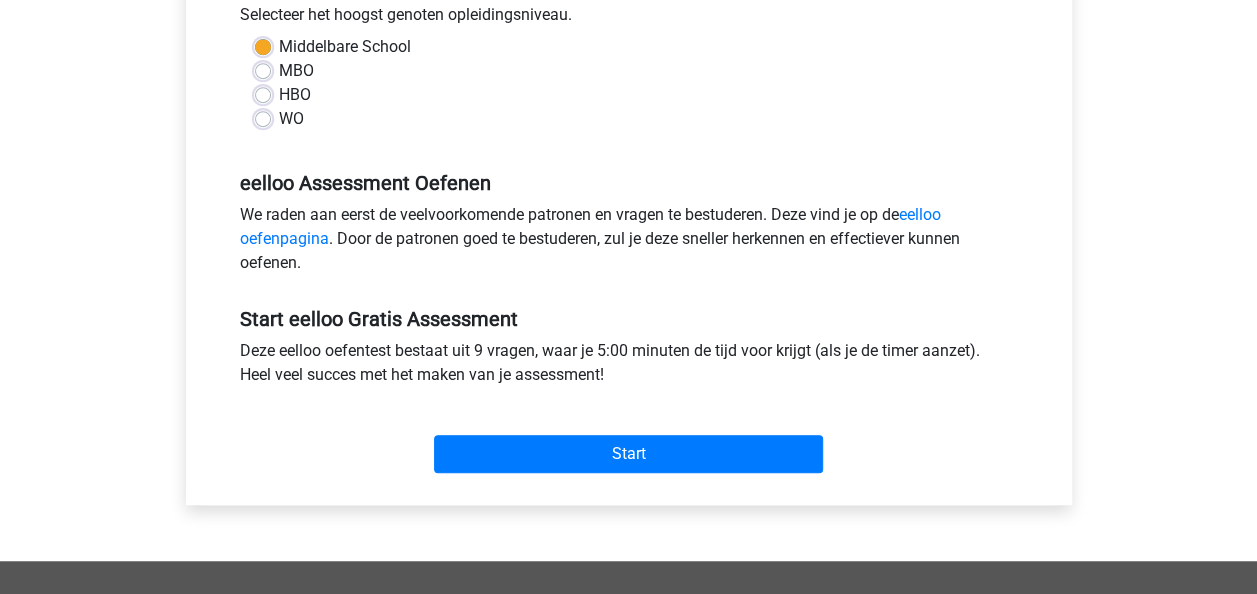 scroll, scrollTop: 484, scrollLeft: 0, axis: vertical 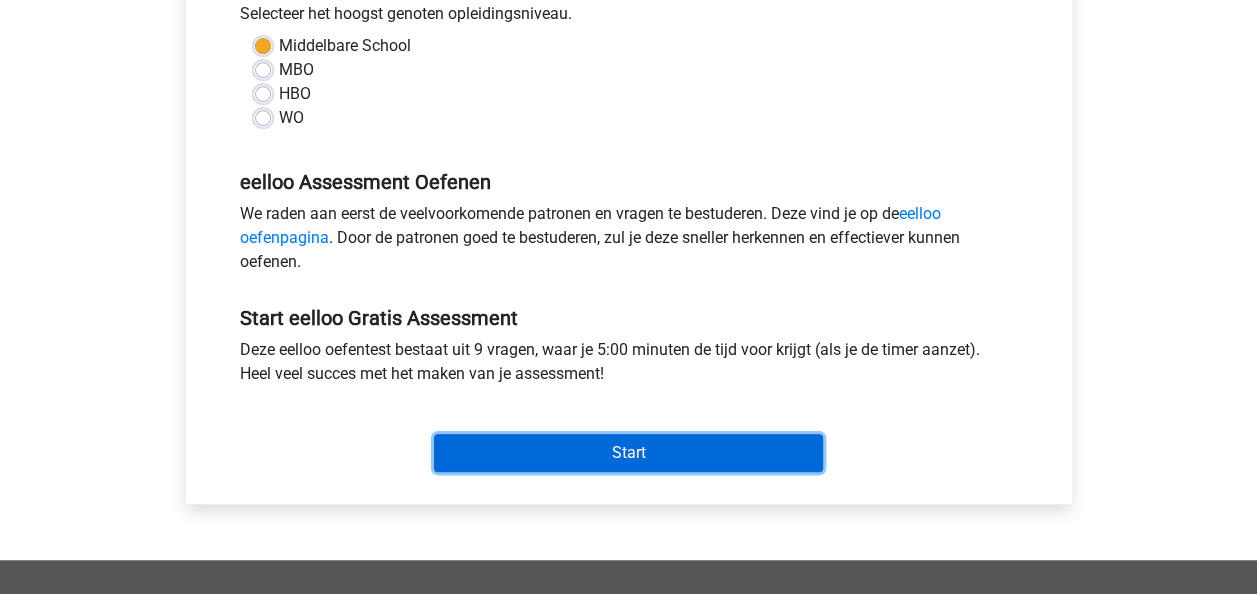 click on "Start" at bounding box center [628, 453] 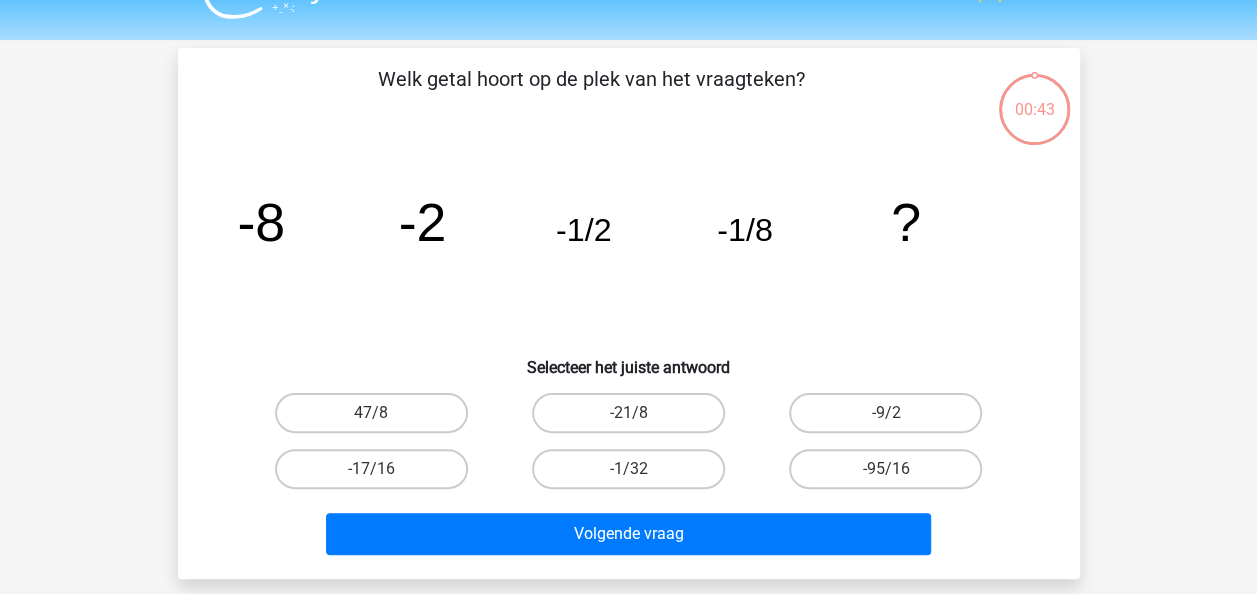 scroll, scrollTop: 60, scrollLeft: 0, axis: vertical 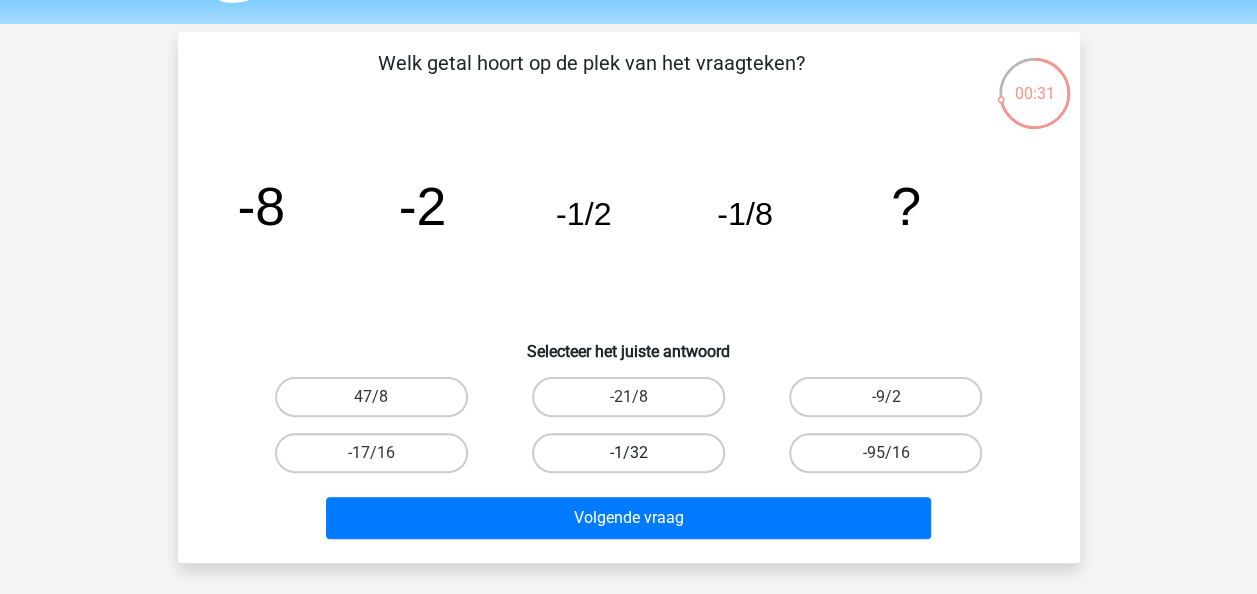 click on "-1/32" at bounding box center [628, 453] 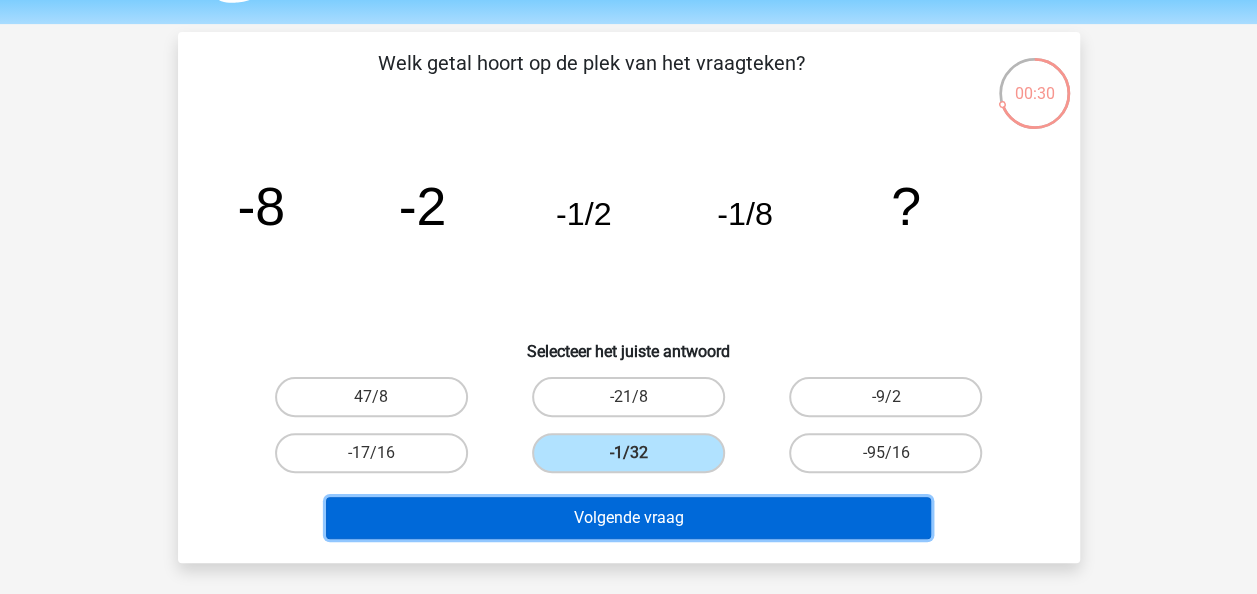 click on "Volgende vraag" at bounding box center (628, 518) 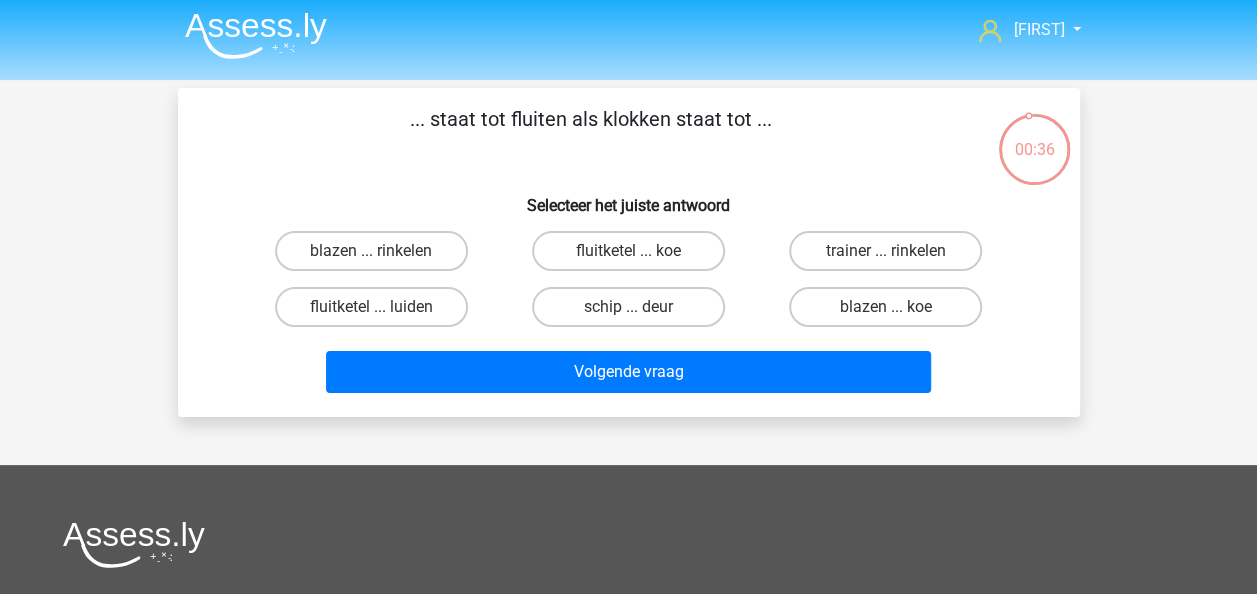 scroll, scrollTop: 0, scrollLeft: 0, axis: both 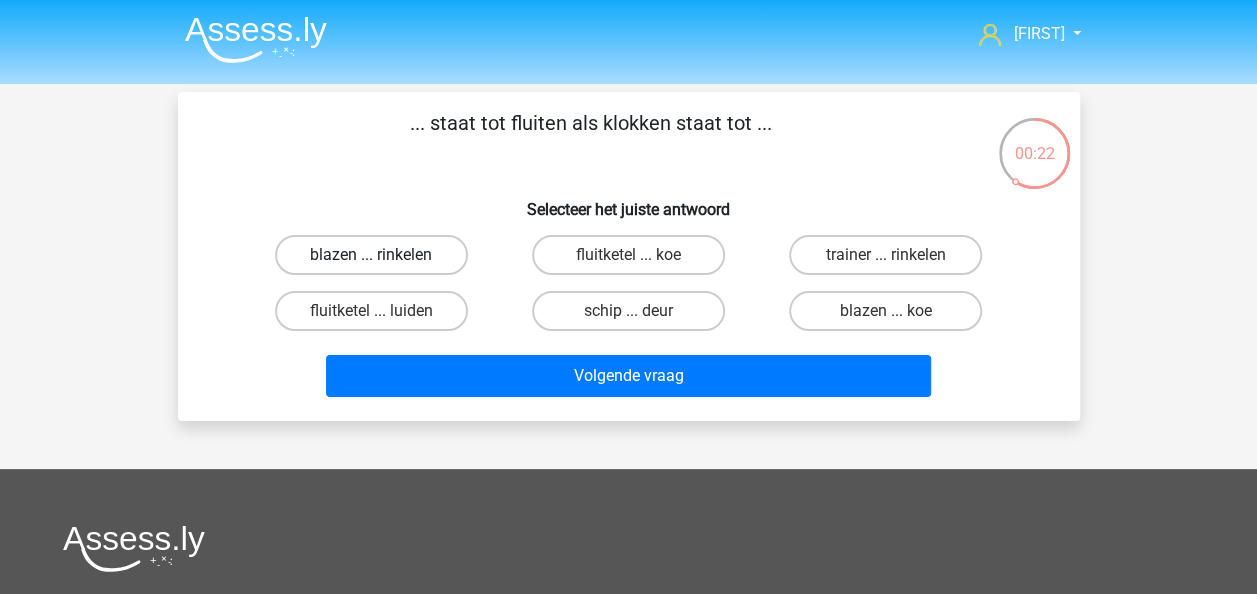 click on "blazen ... rinkelen" at bounding box center [371, 255] 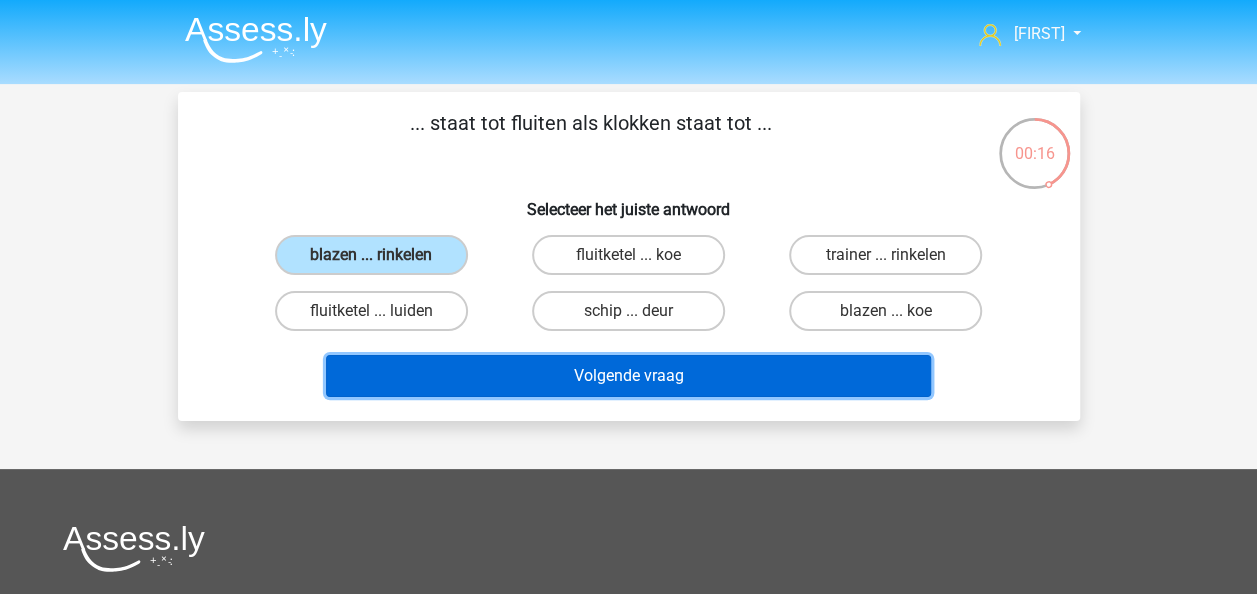 click on "Volgende vraag" at bounding box center [628, 376] 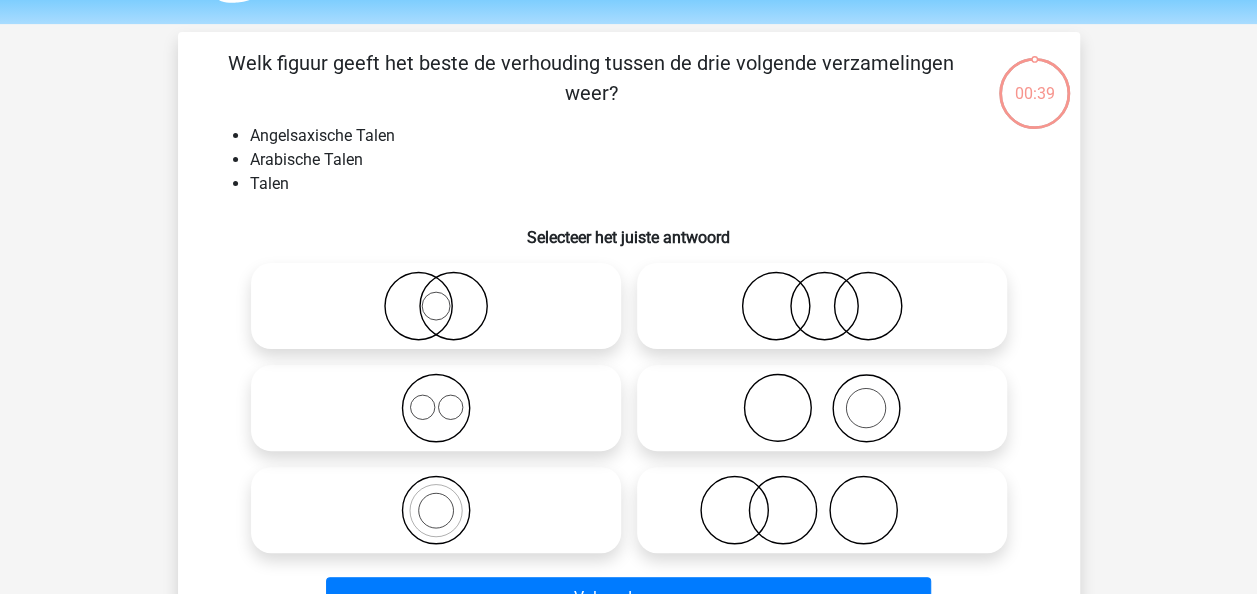 scroll, scrollTop: 92, scrollLeft: 0, axis: vertical 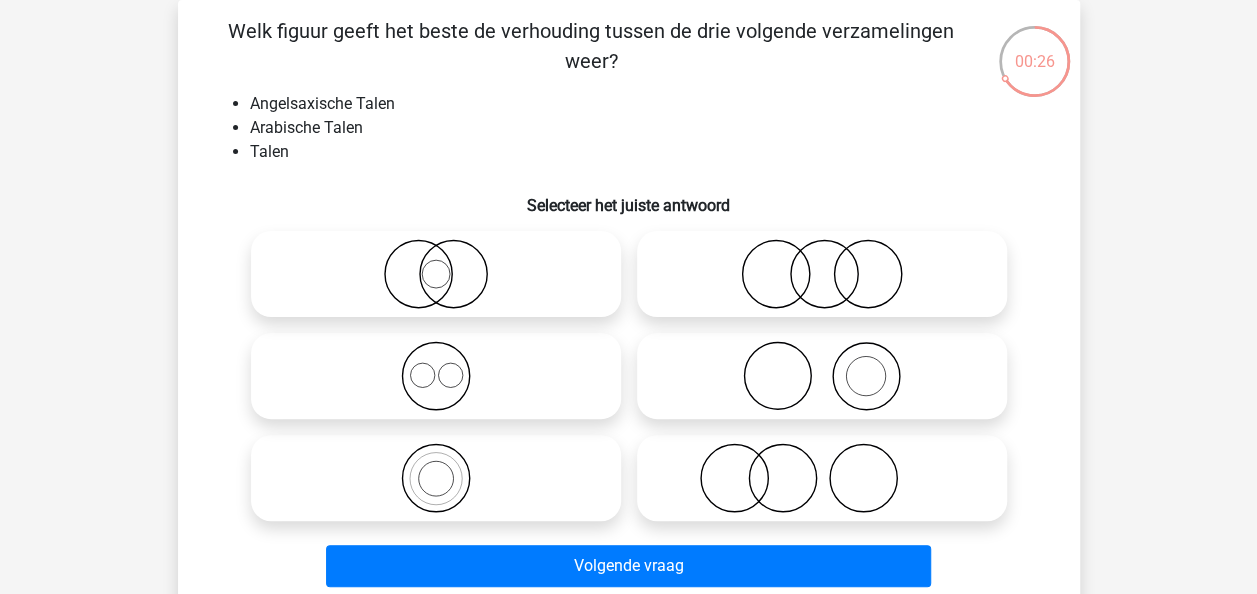 click at bounding box center [436, 274] 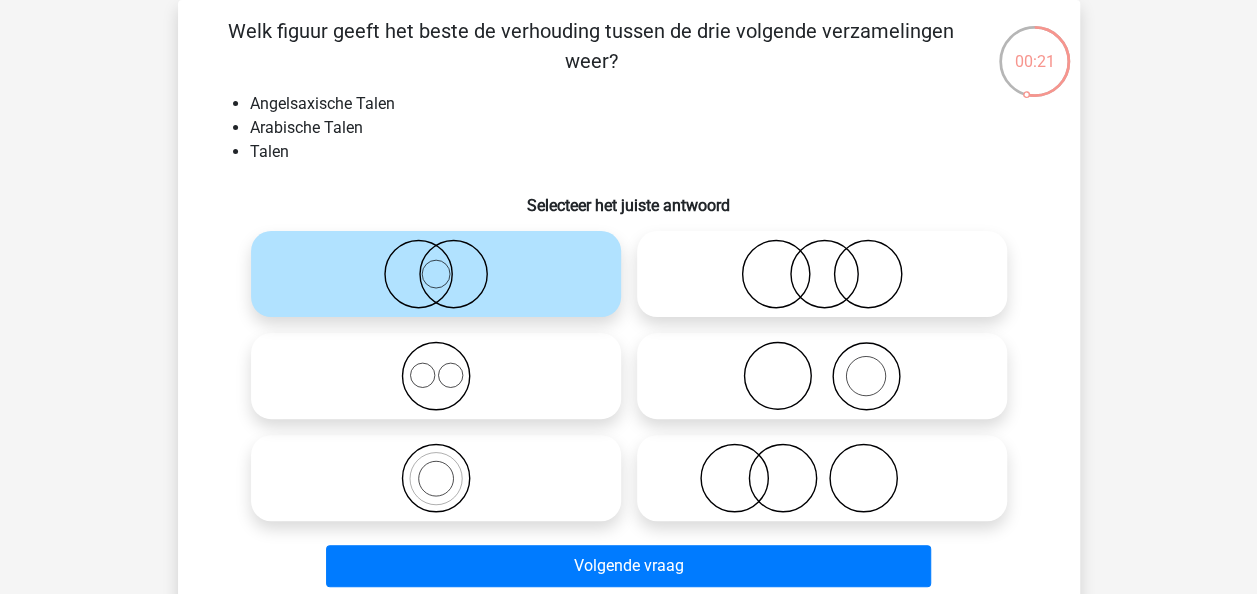 click at bounding box center [822, 376] 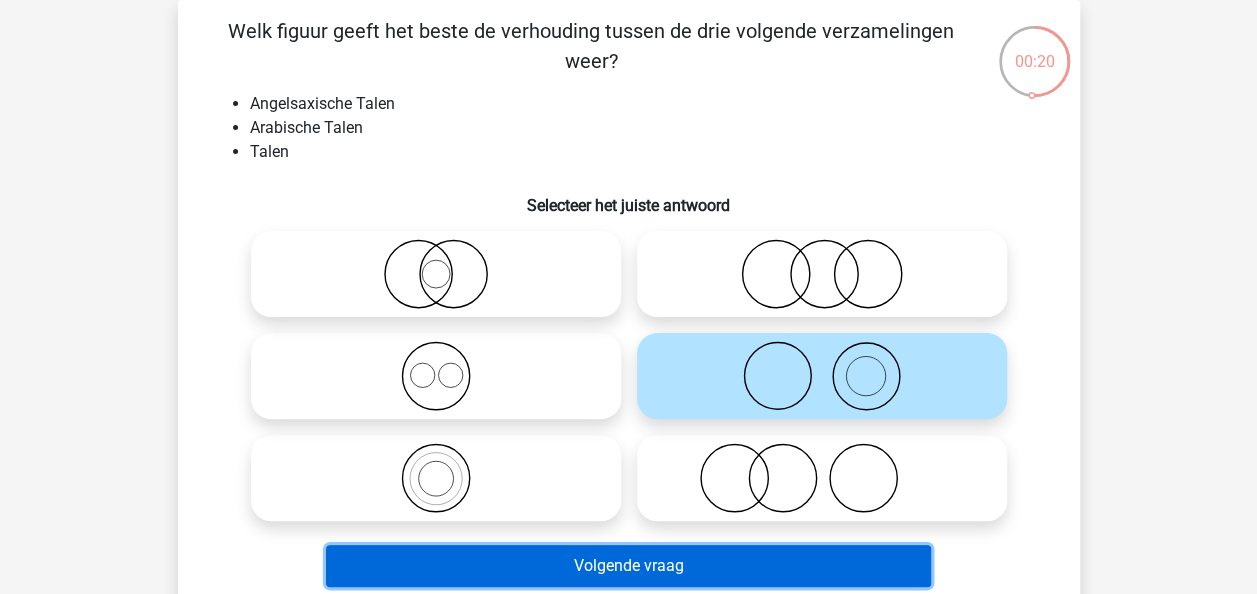 click on "Volgende vraag" at bounding box center [628, 566] 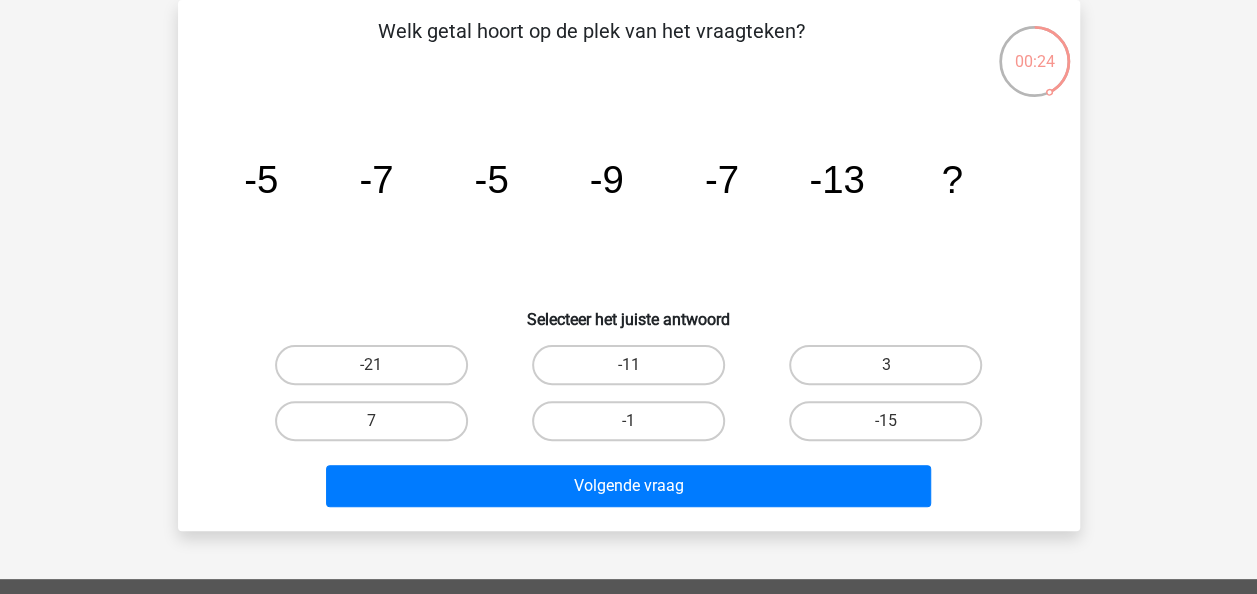 click on "-11" at bounding box center [634, 371] 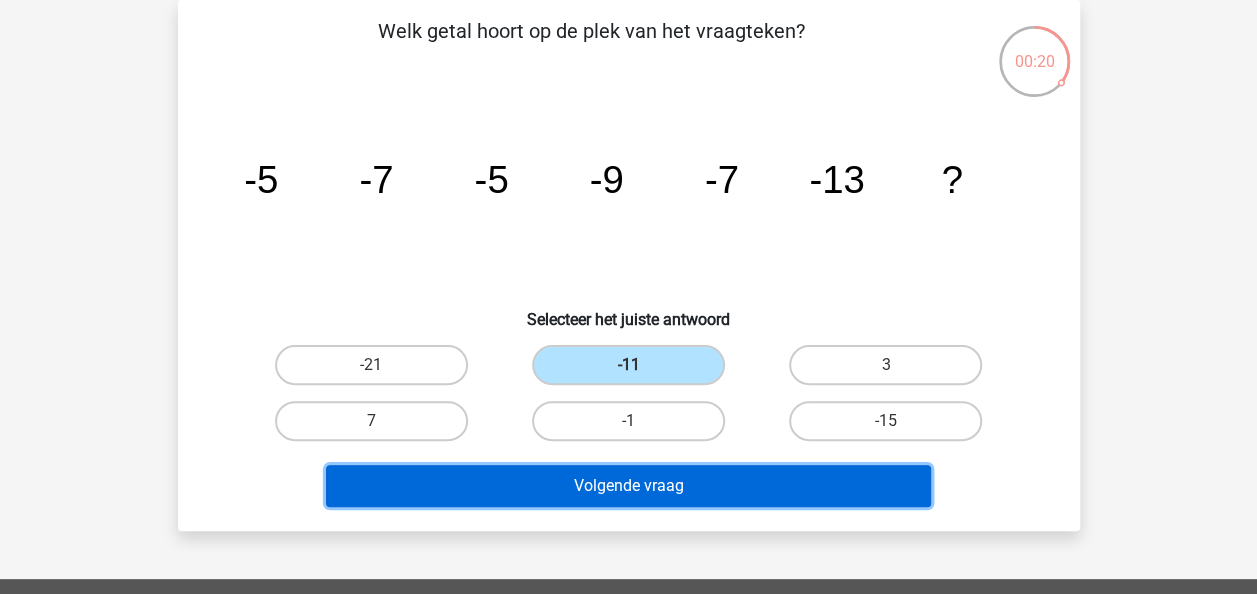 click on "Volgende vraag" at bounding box center (628, 486) 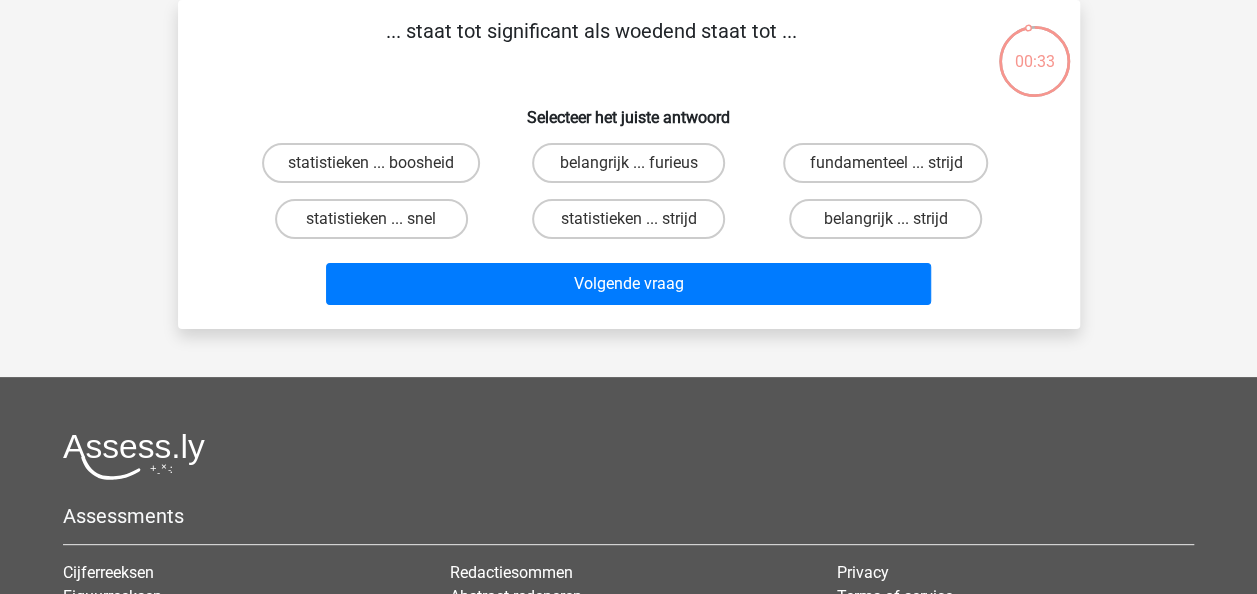 scroll, scrollTop: 0, scrollLeft: 0, axis: both 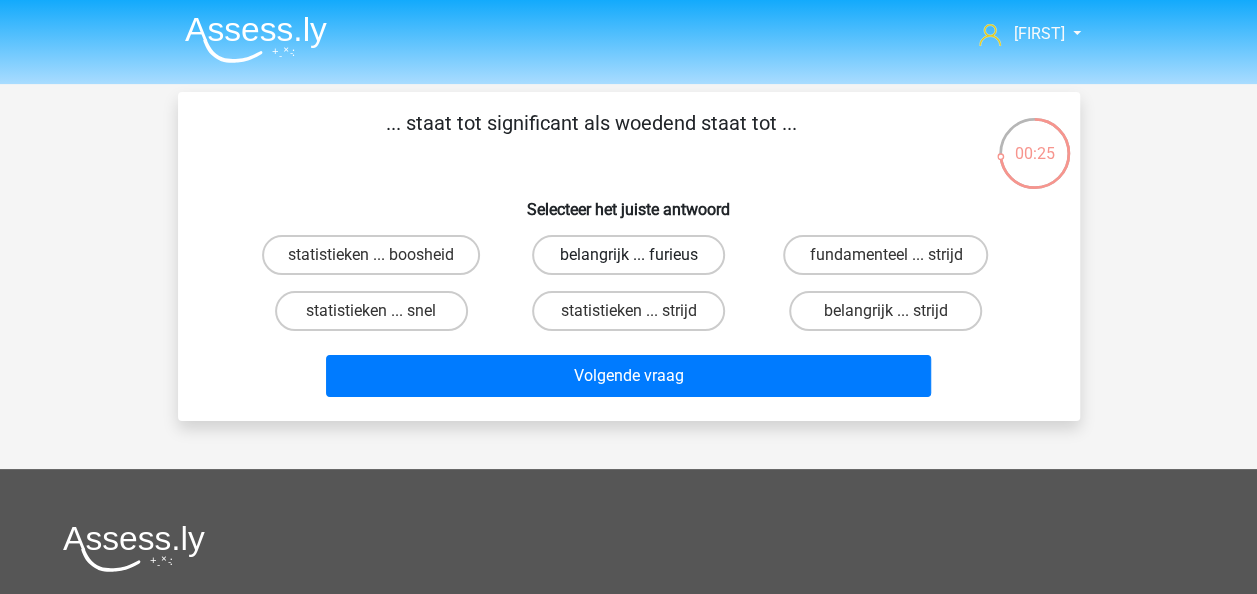click on "belangrijk ... furieus" at bounding box center [628, 255] 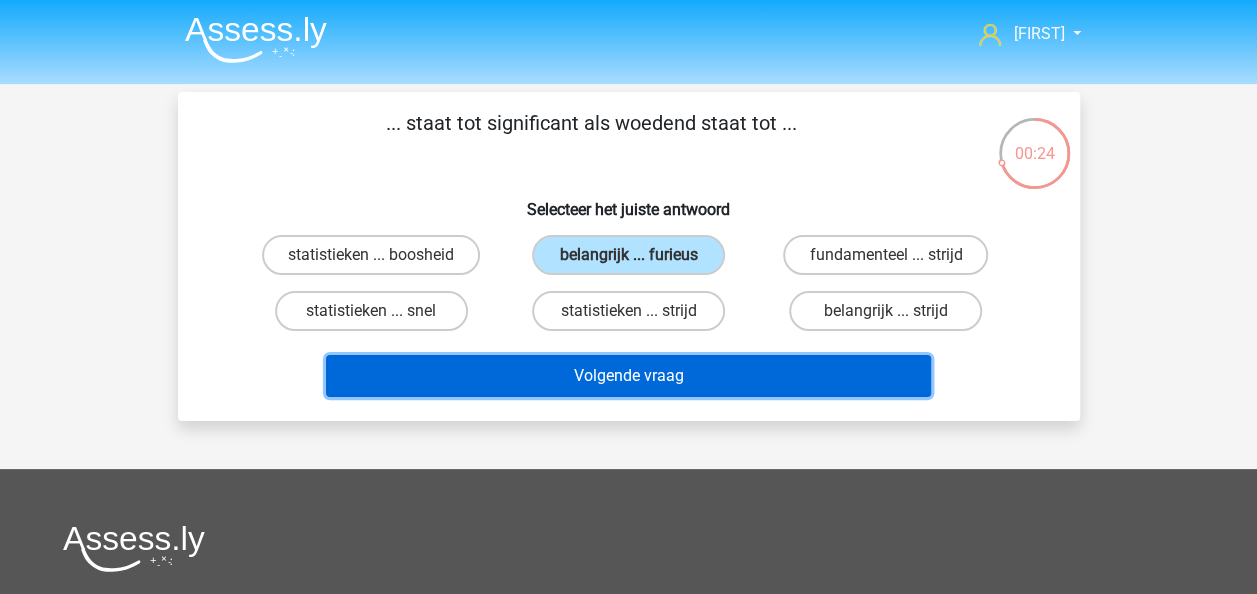 click on "Volgende vraag" at bounding box center [628, 376] 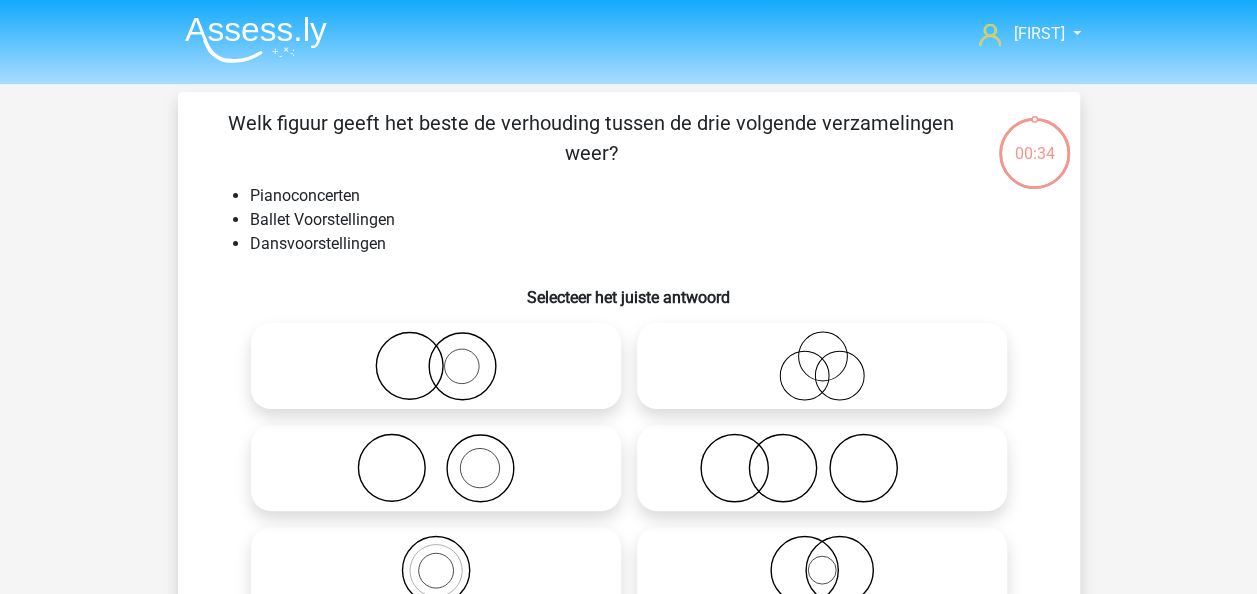 scroll, scrollTop: 92, scrollLeft: 0, axis: vertical 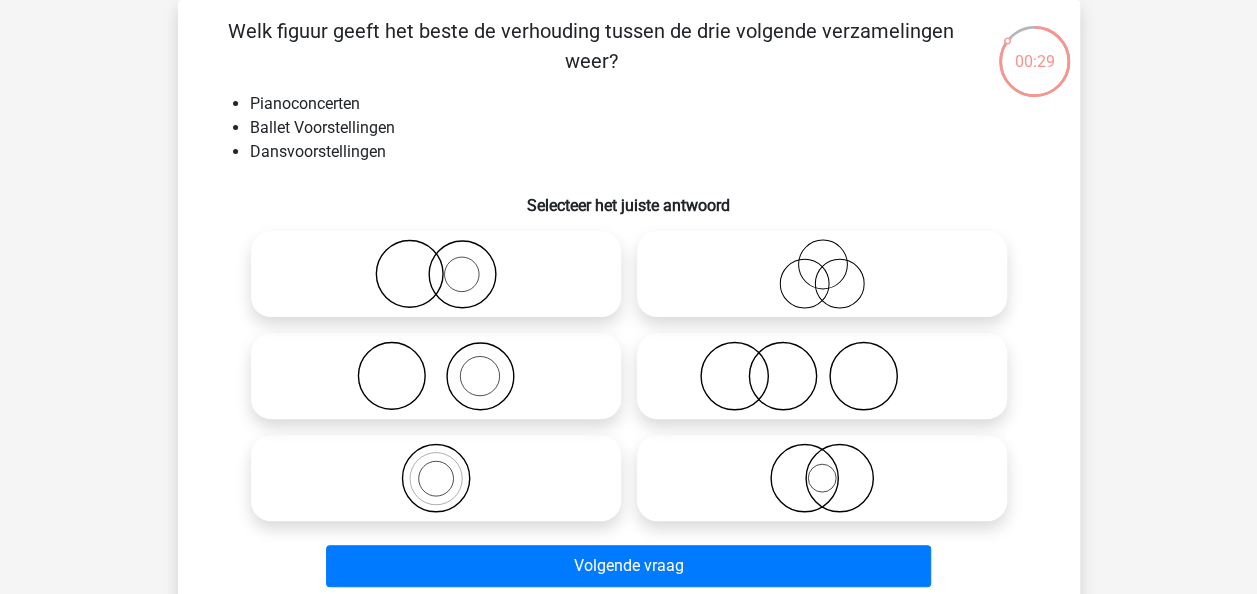 click at bounding box center (436, 274) 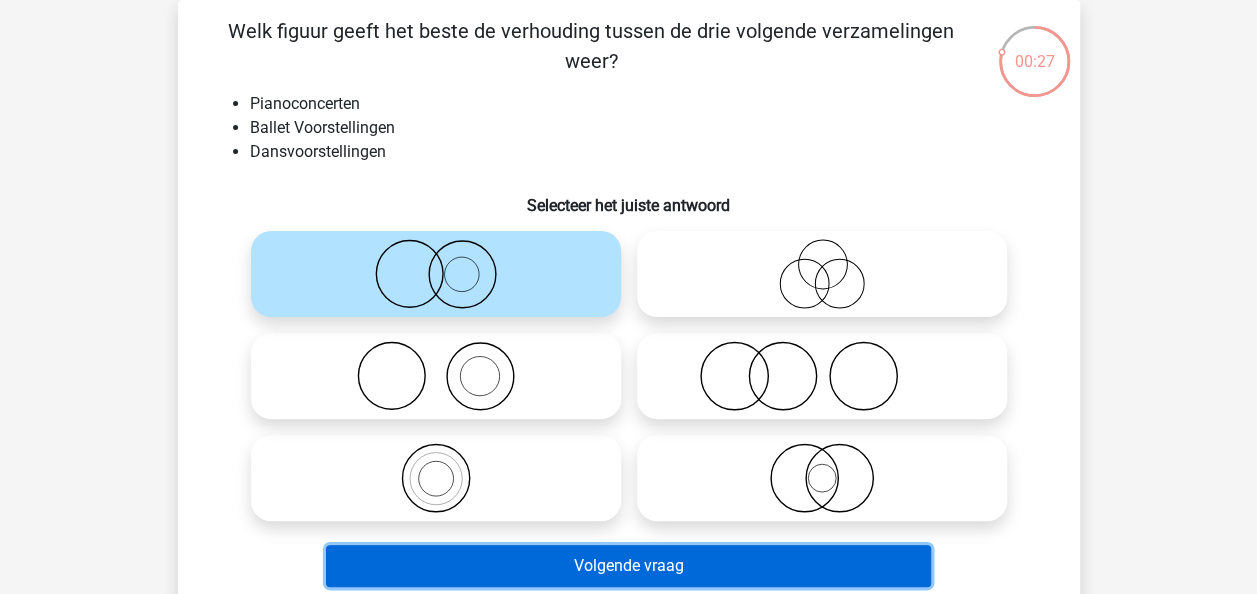 click on "Volgende vraag" at bounding box center (628, 566) 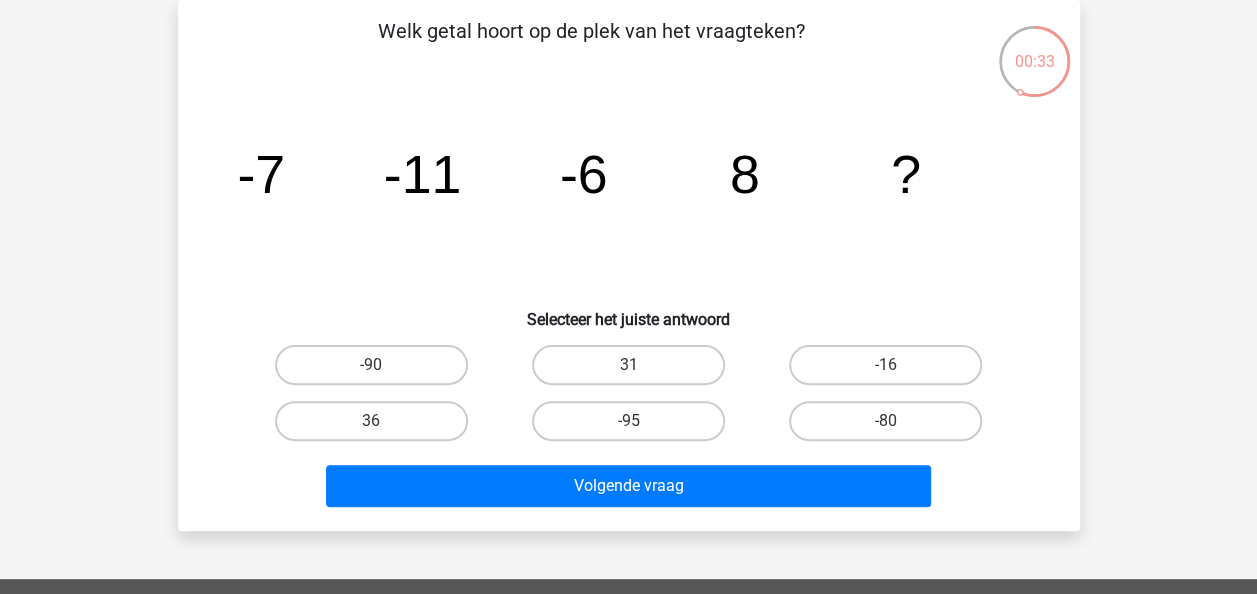 click on "31" at bounding box center (628, 365) 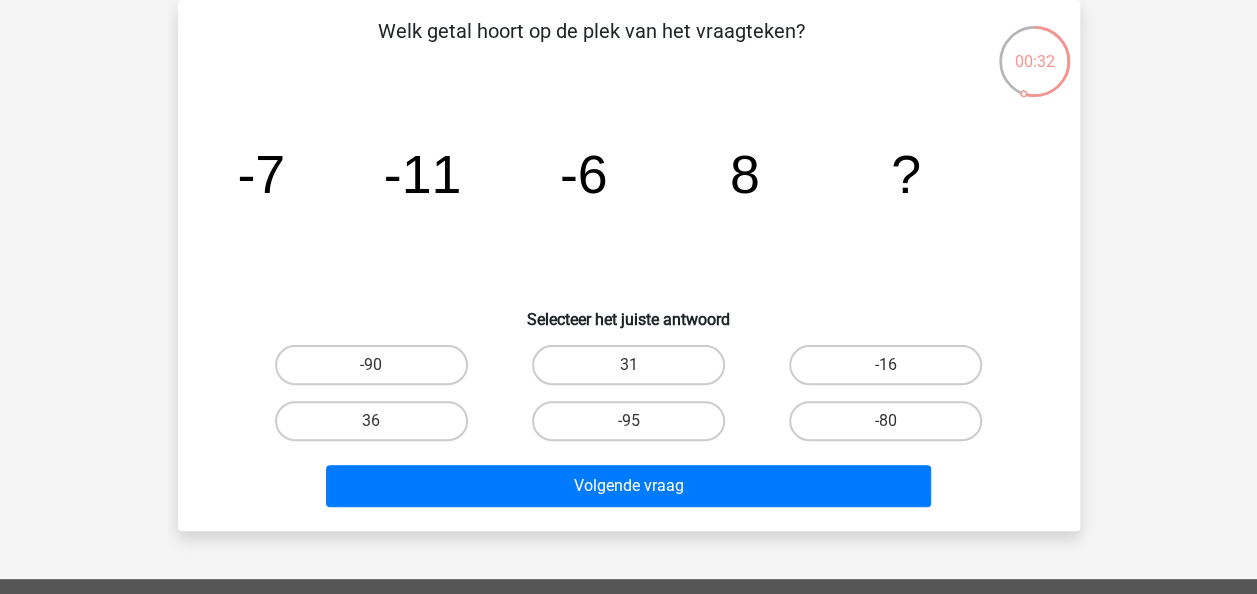 click on "31" at bounding box center (634, 371) 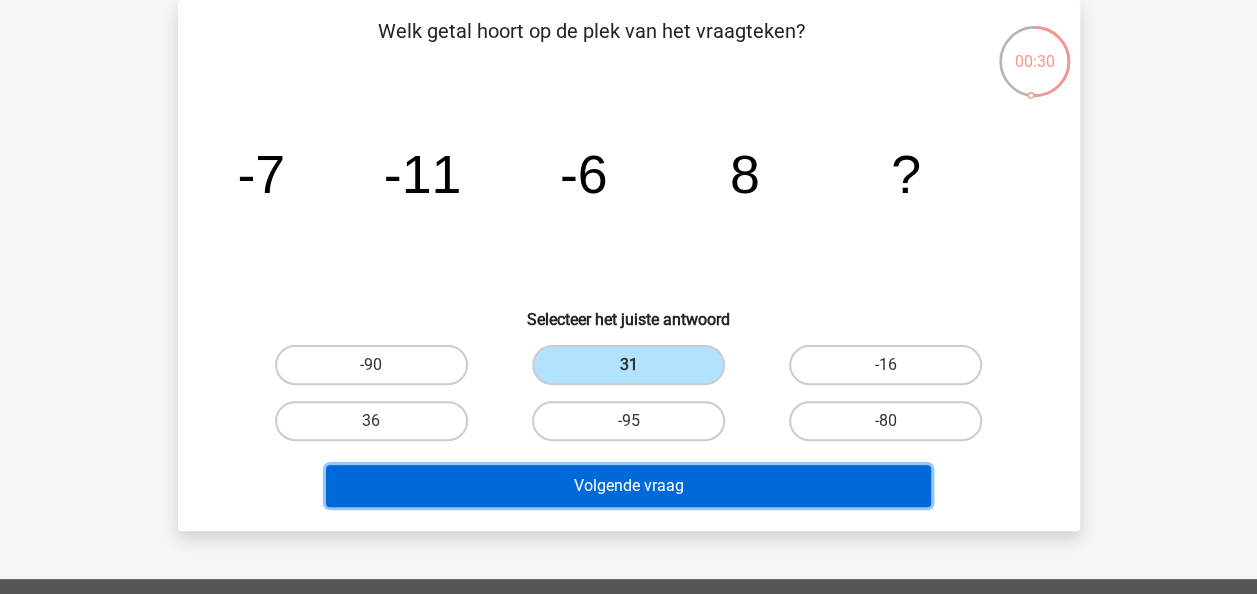 click on "Volgende vraag" at bounding box center (628, 486) 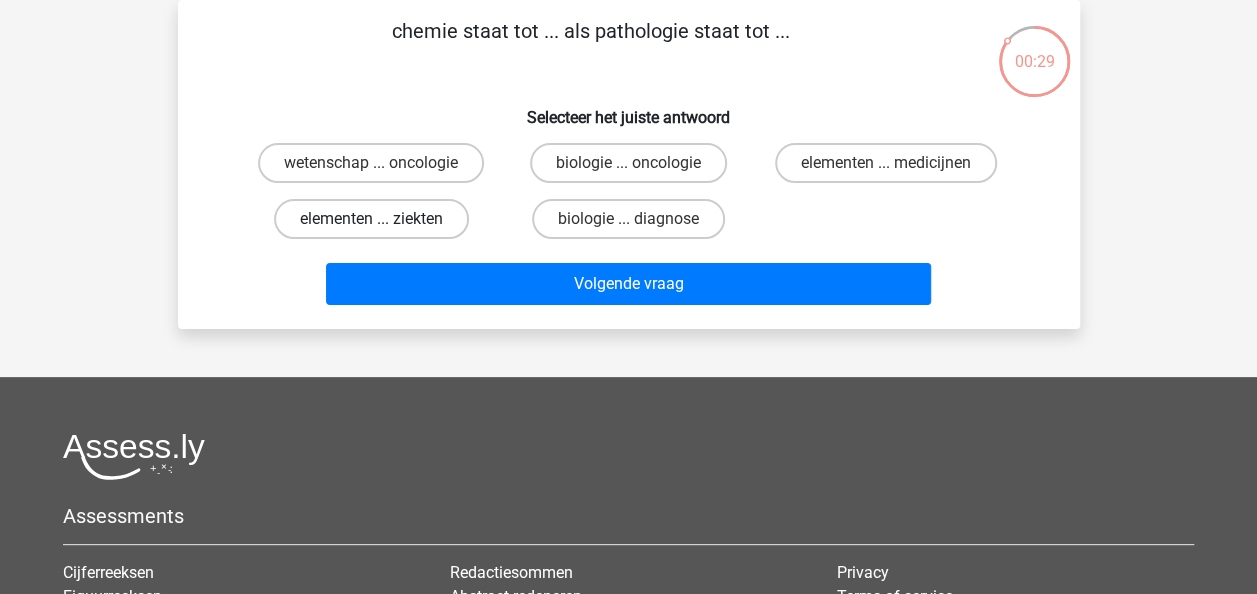 click on "elementen ... ziekten" at bounding box center [371, 219] 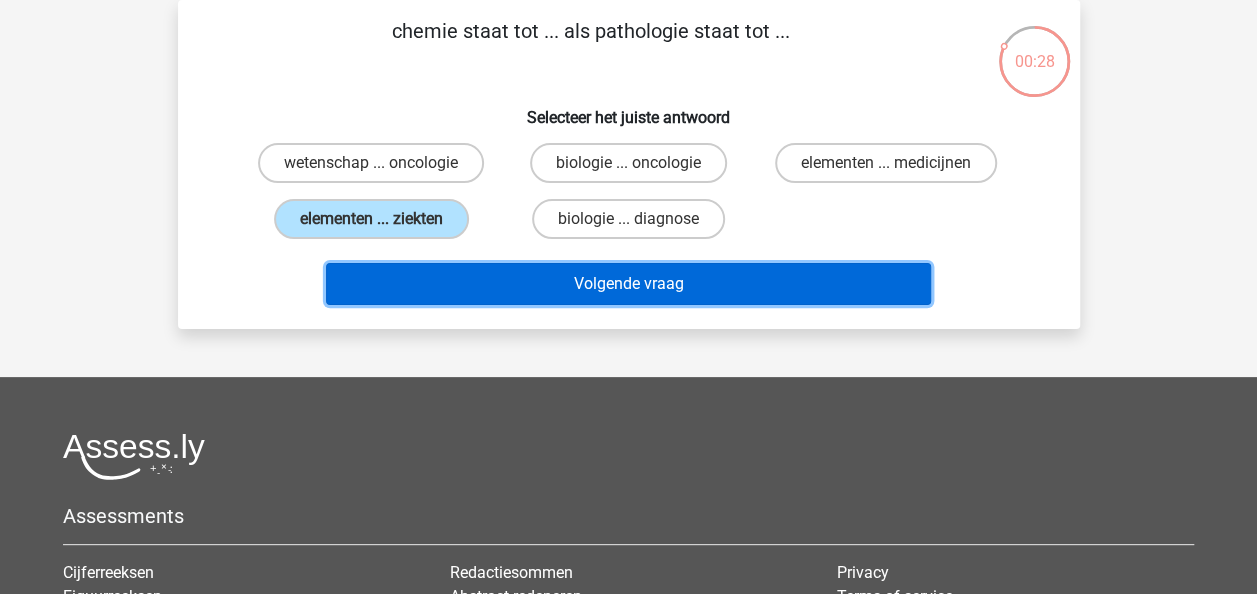 click on "Volgende vraag" at bounding box center [628, 284] 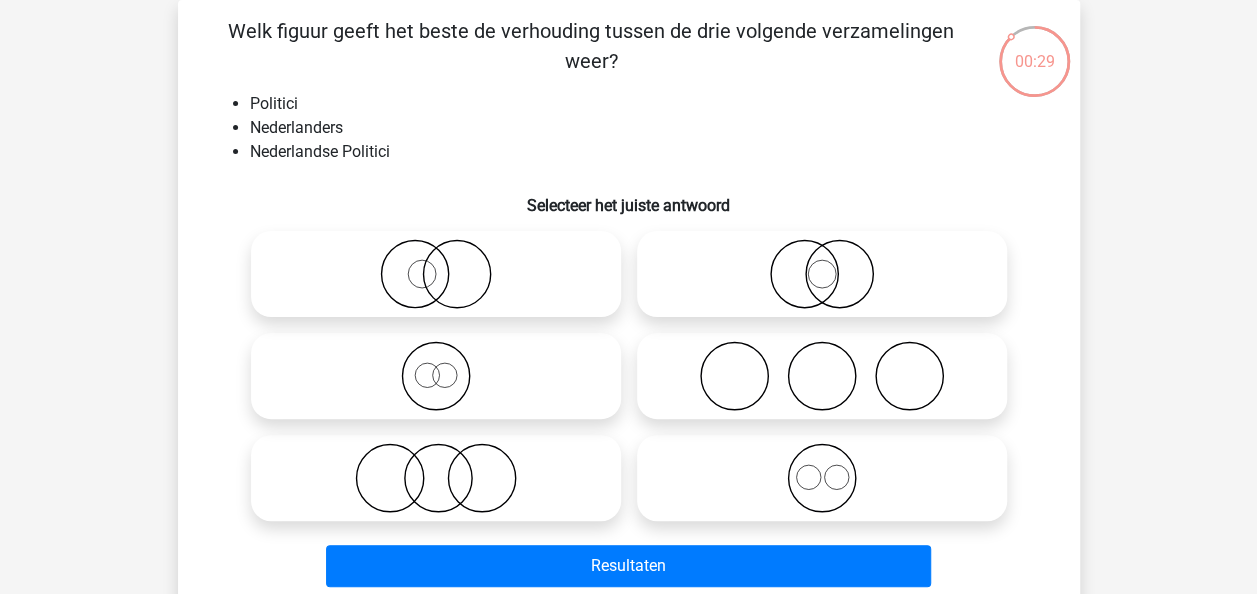 click at bounding box center (822, 274) 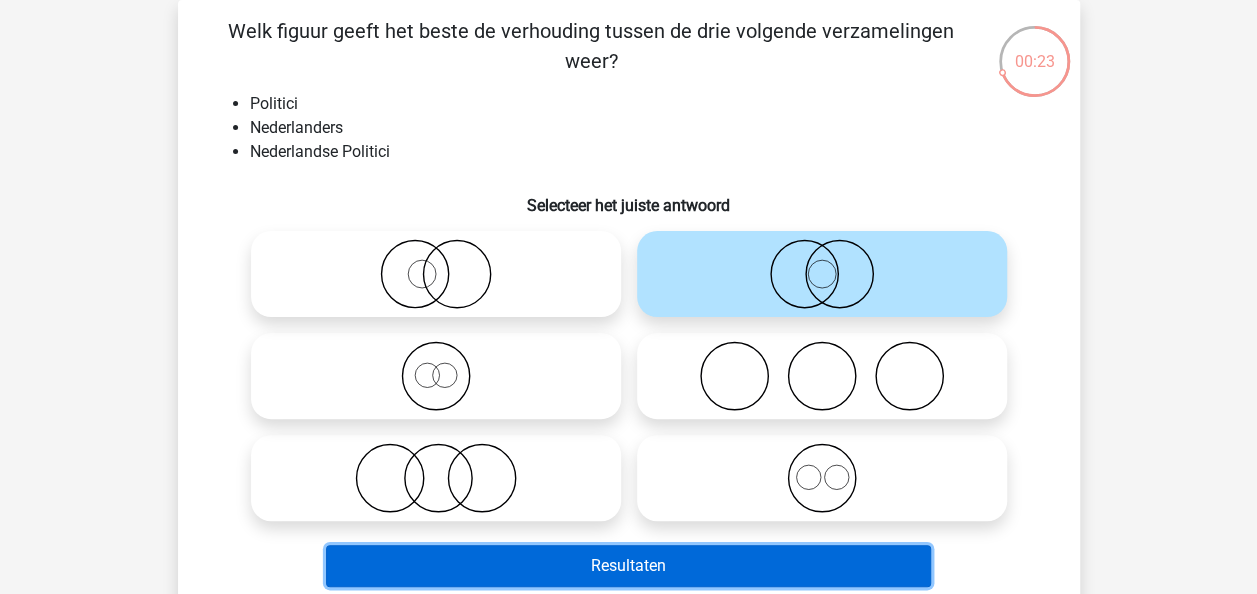 click on "Resultaten" at bounding box center [628, 566] 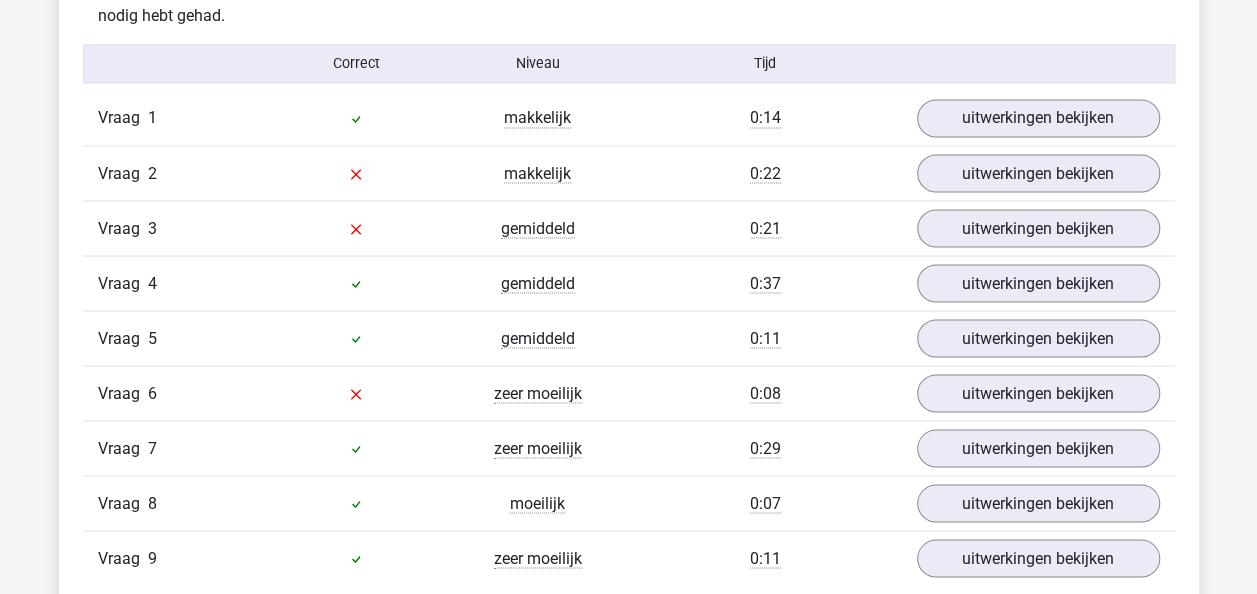 scroll, scrollTop: 1723, scrollLeft: 0, axis: vertical 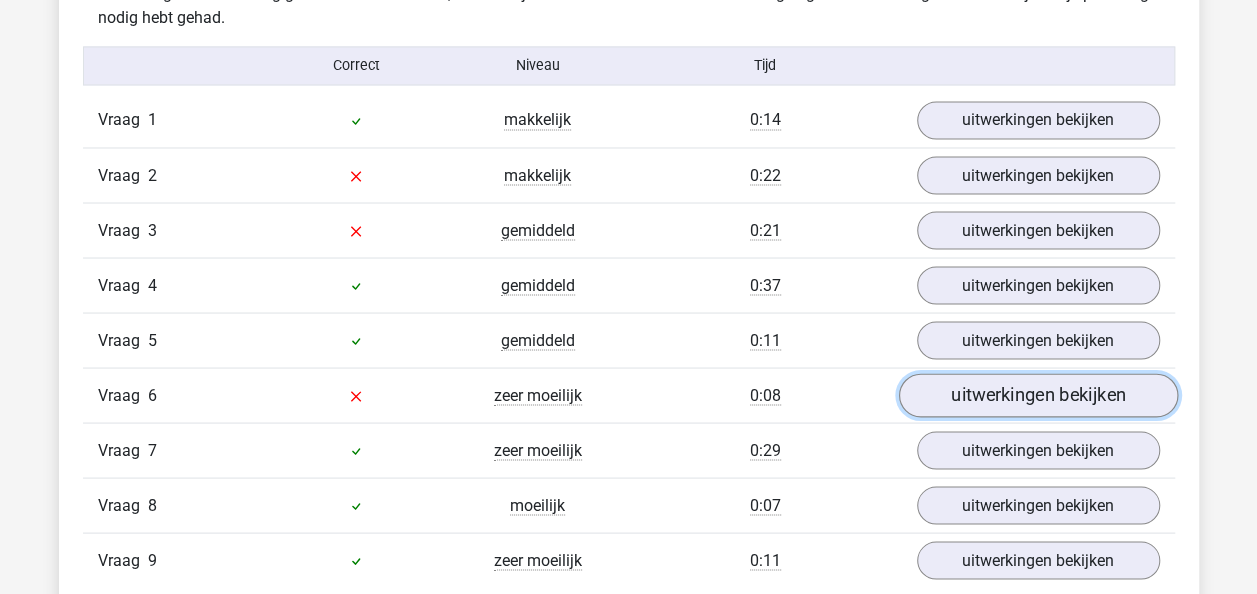 click on "uitwerkingen bekijken" at bounding box center (1037, 395) 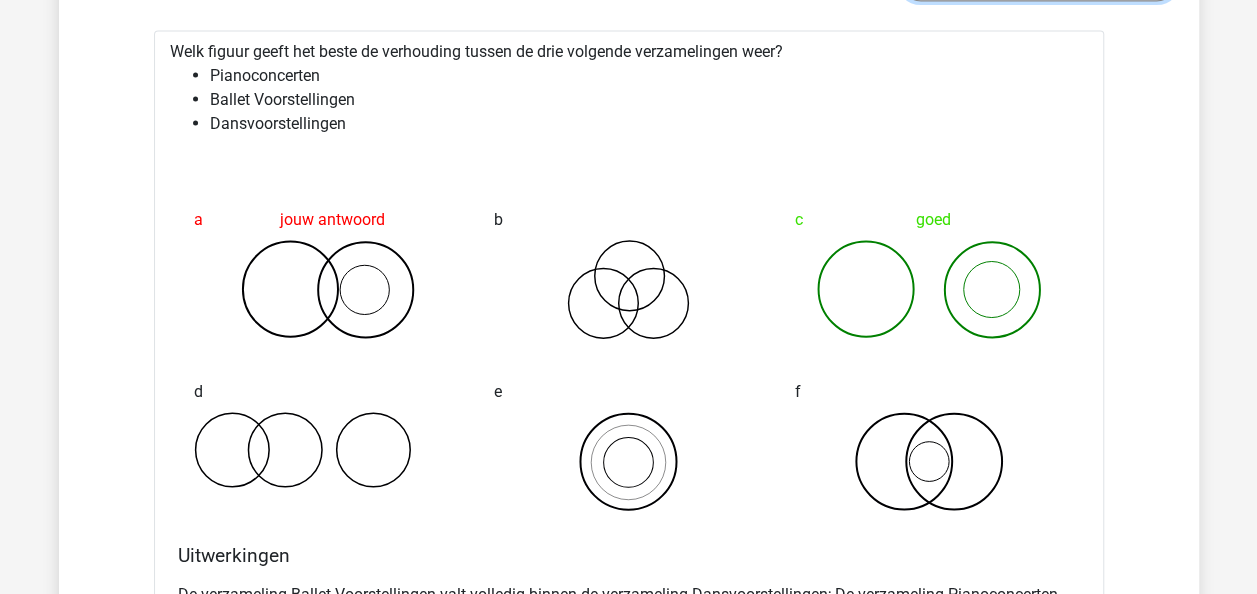 scroll, scrollTop: 1991, scrollLeft: 0, axis: vertical 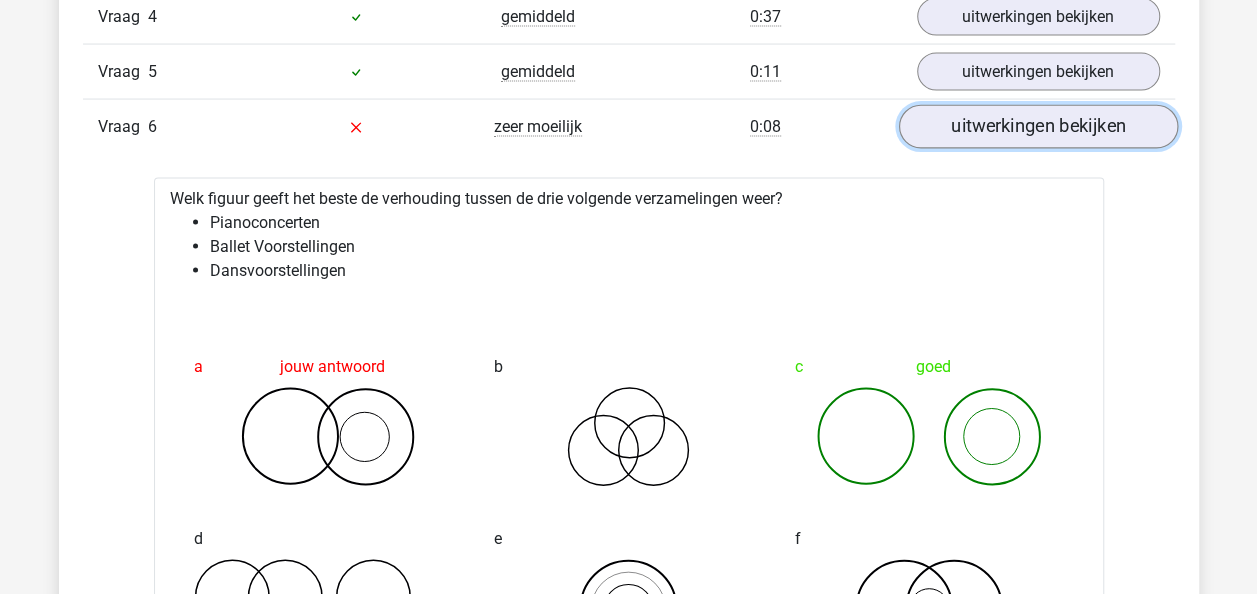 click on "uitwerkingen bekijken" at bounding box center [1037, 127] 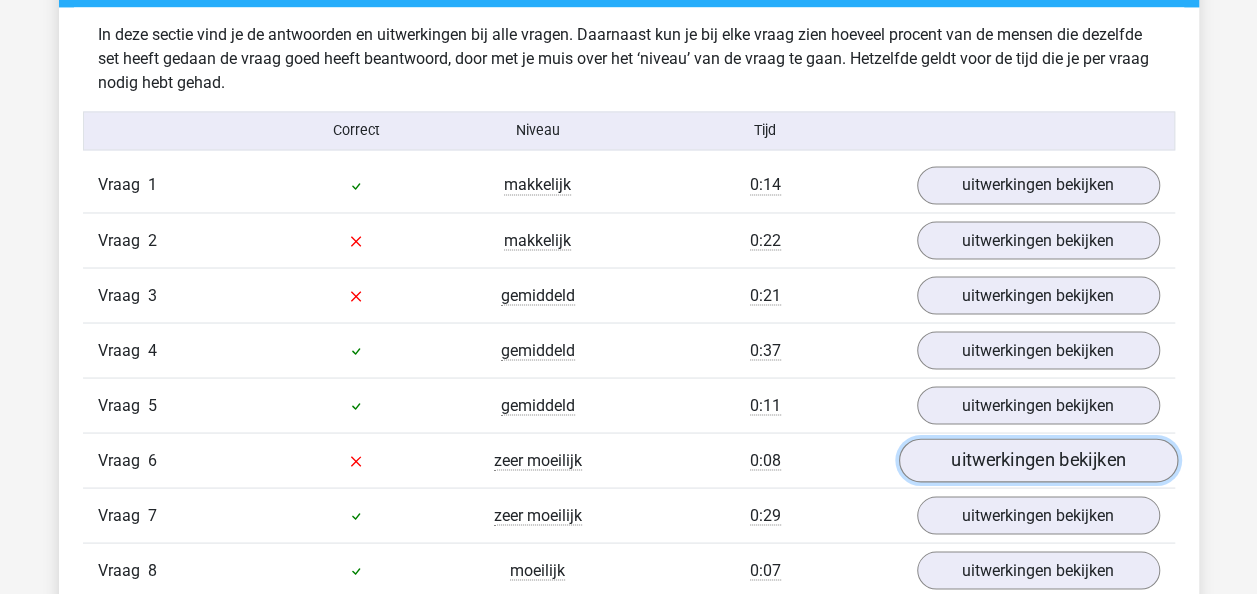 scroll, scrollTop: 1655, scrollLeft: 0, axis: vertical 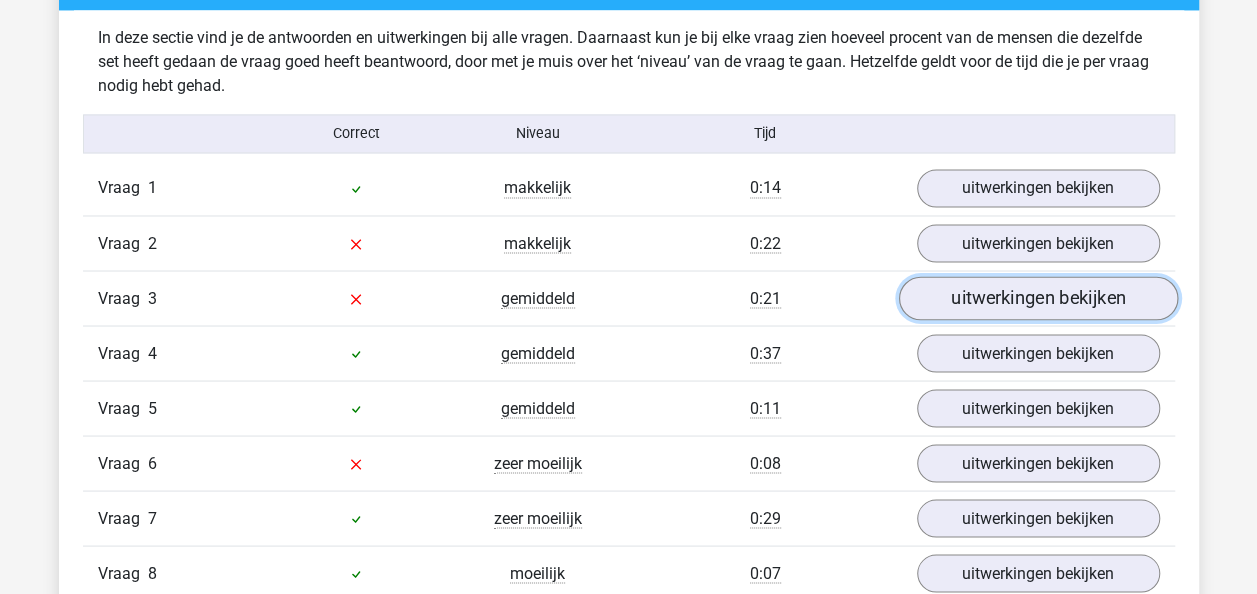 click on "uitwerkingen bekijken" at bounding box center (1037, 298) 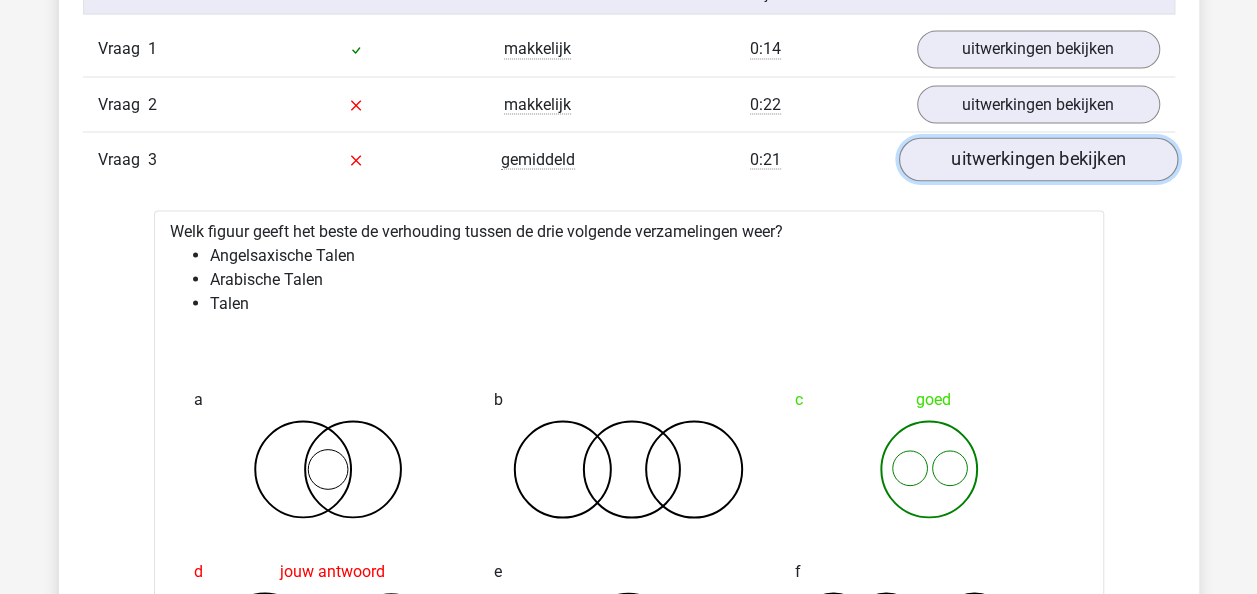 scroll, scrollTop: 1793, scrollLeft: 0, axis: vertical 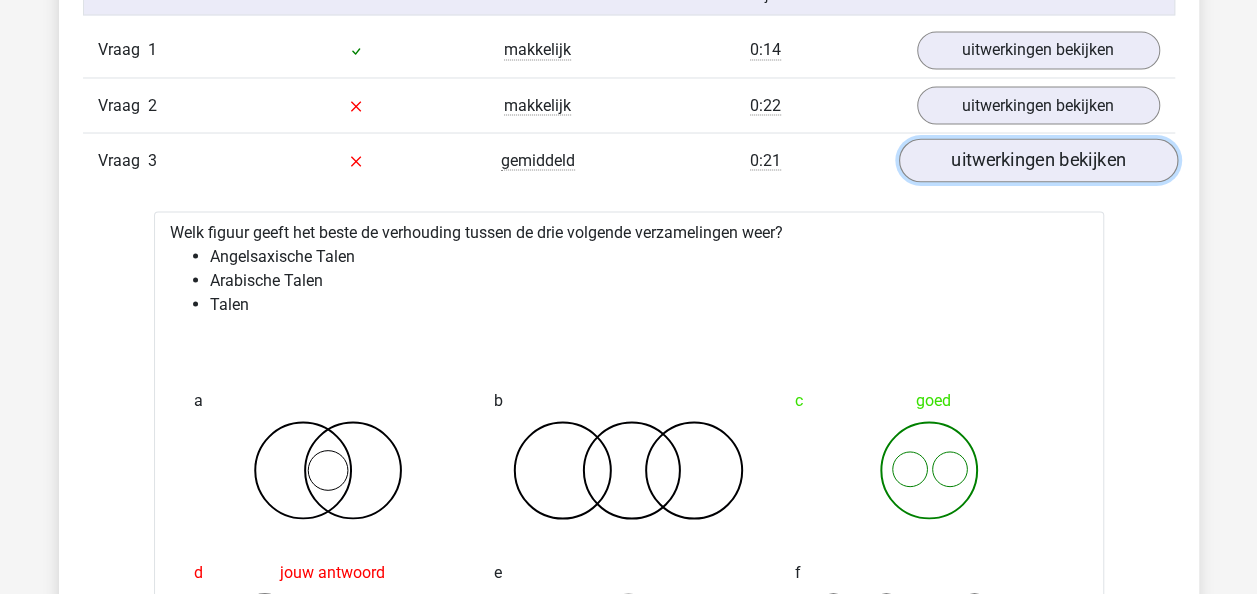 click on "uitwerkingen bekijken" at bounding box center (1037, 160) 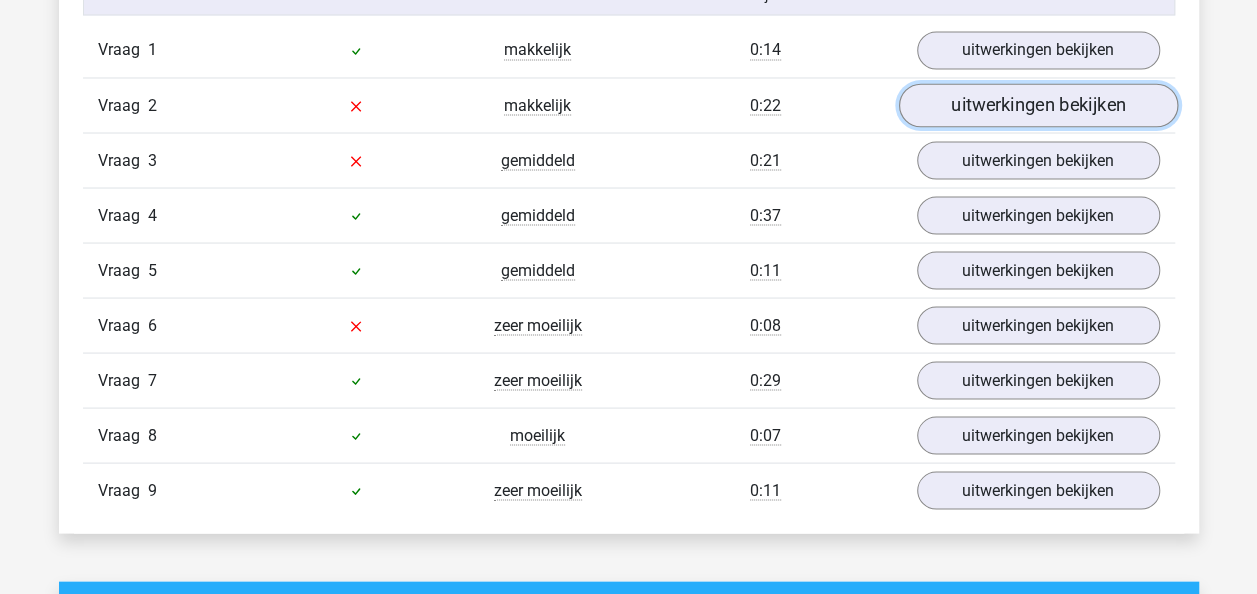 click on "uitwerkingen bekijken" at bounding box center (1037, 105) 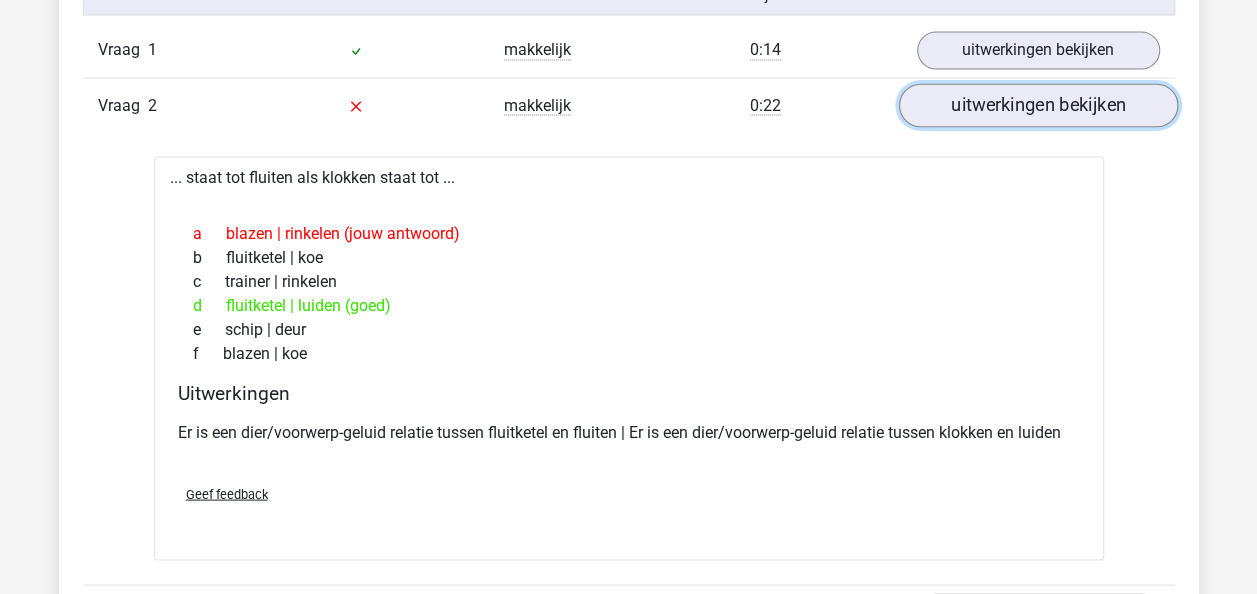 click on "uitwerkingen bekijken" at bounding box center [1037, 105] 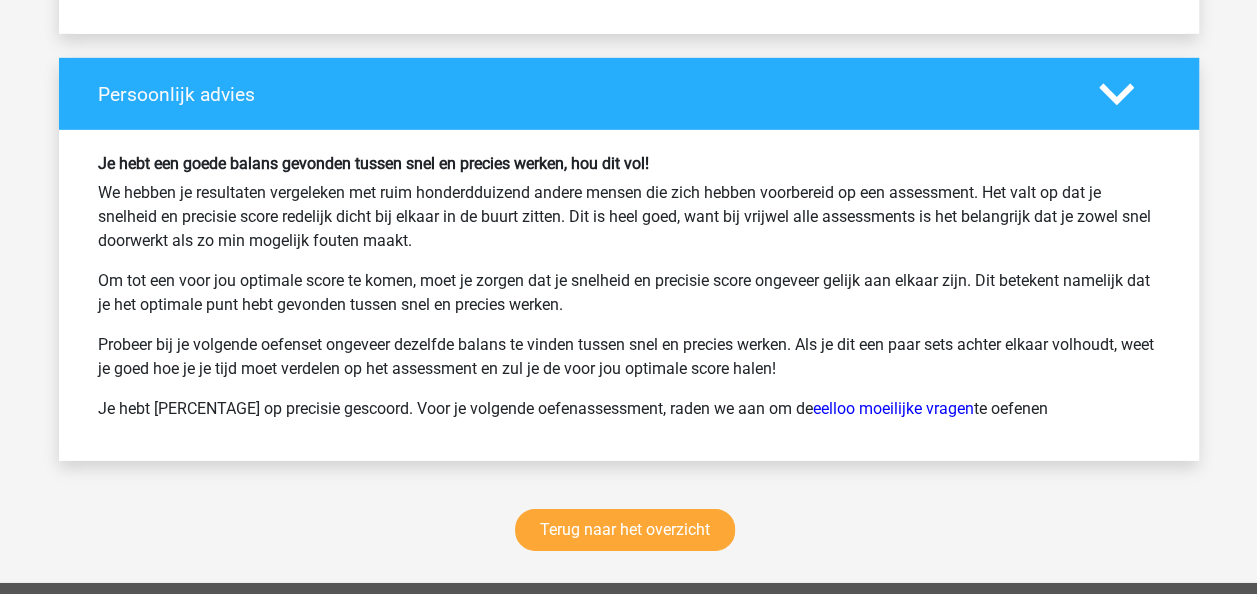 scroll, scrollTop: 3013, scrollLeft: 0, axis: vertical 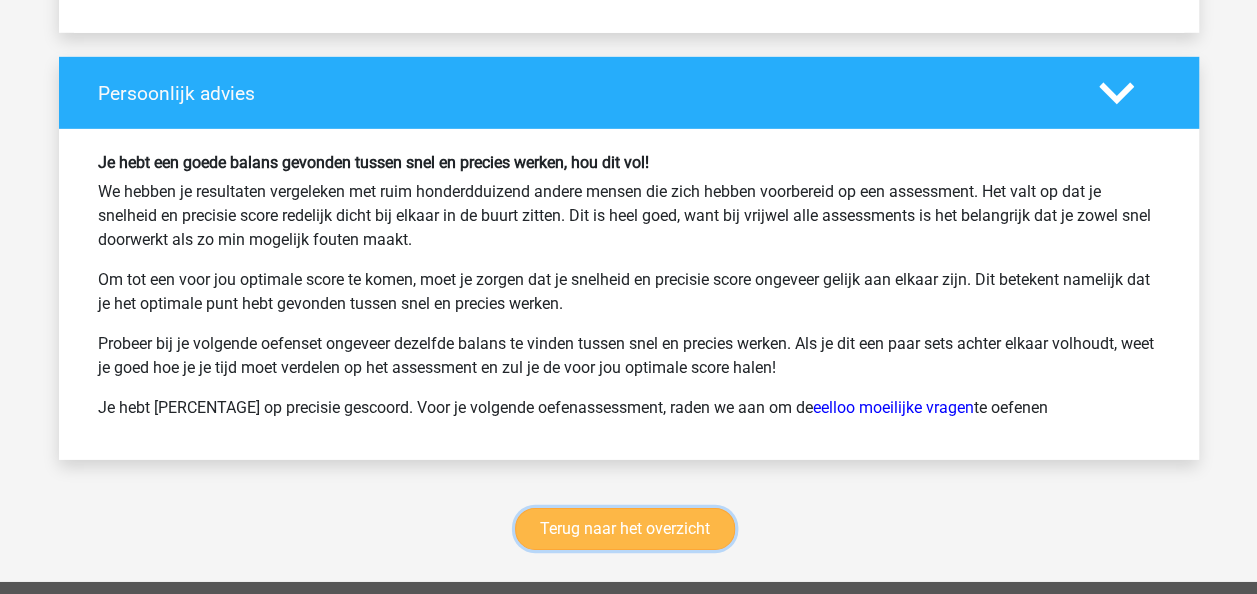 click on "Terug naar het overzicht" at bounding box center (625, 529) 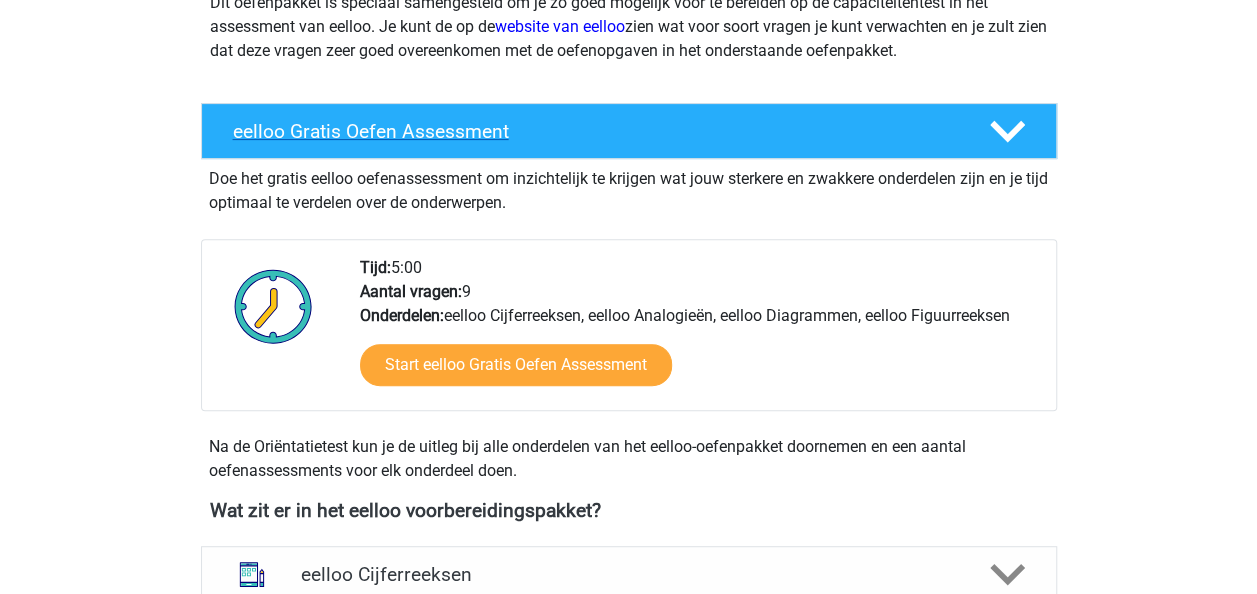 scroll, scrollTop: 315, scrollLeft: 0, axis: vertical 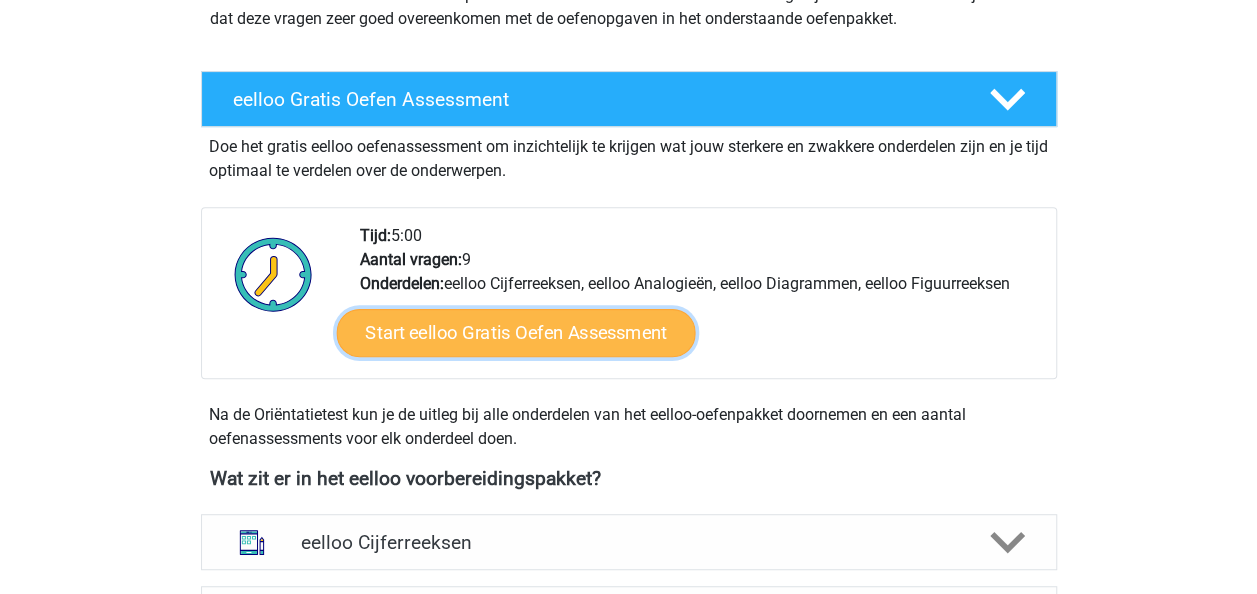 click on "Start eelloo Gratis Oefen Assessment" at bounding box center [515, 333] 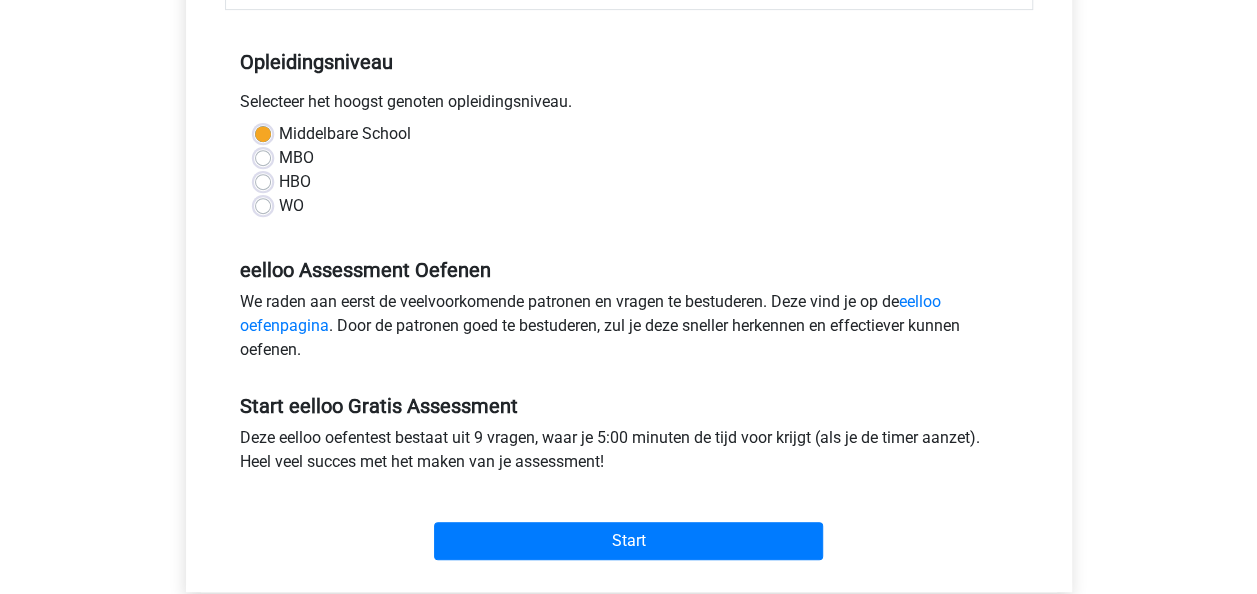 scroll, scrollTop: 397, scrollLeft: 0, axis: vertical 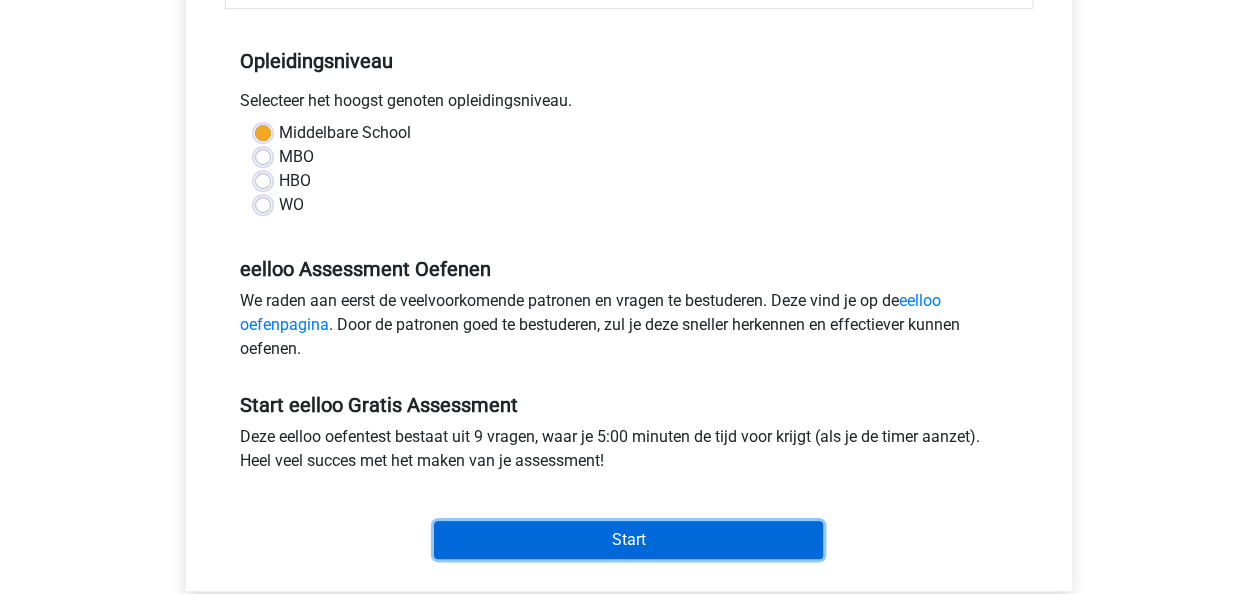 click on "Start" at bounding box center [628, 540] 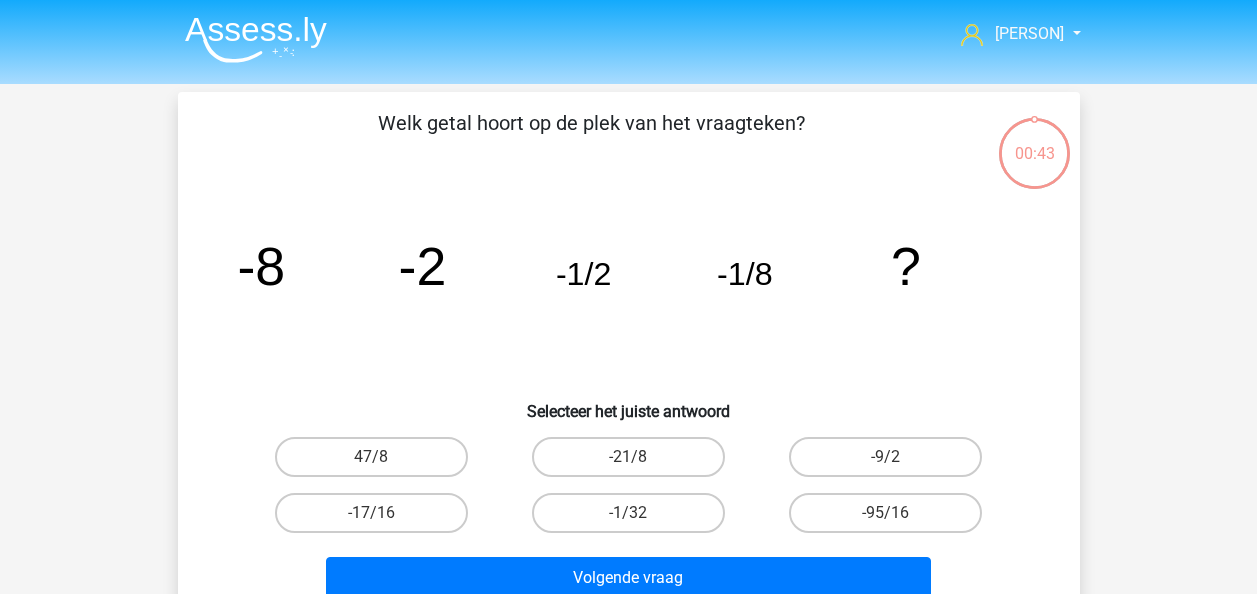 scroll, scrollTop: 0, scrollLeft: 0, axis: both 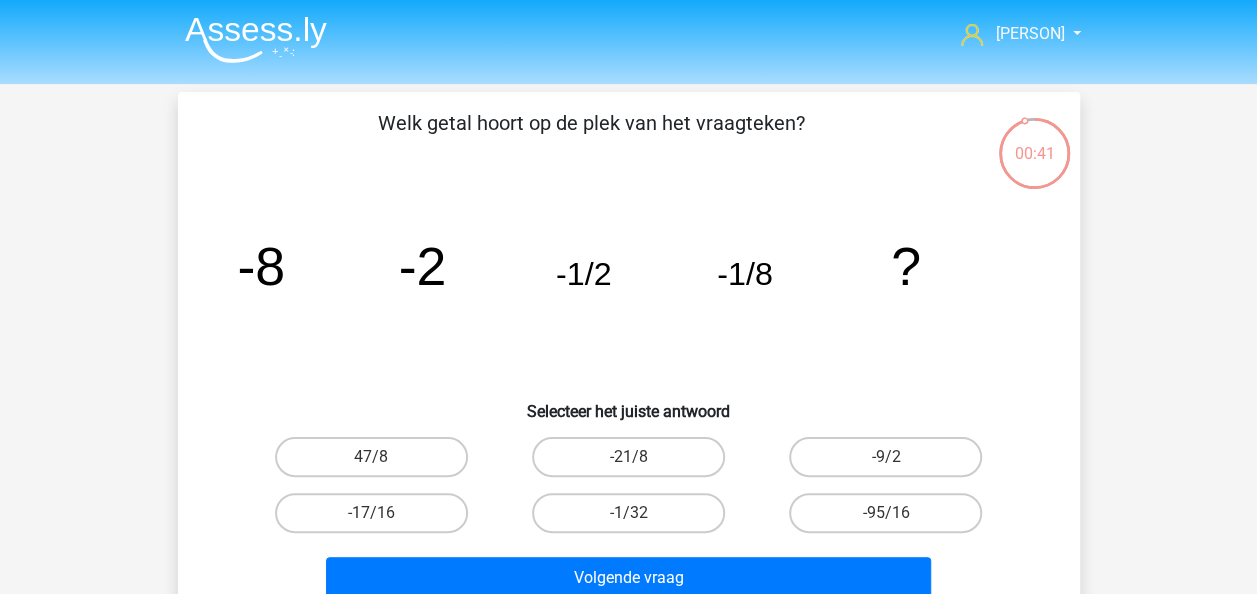 click on "-1/32" at bounding box center [634, 519] 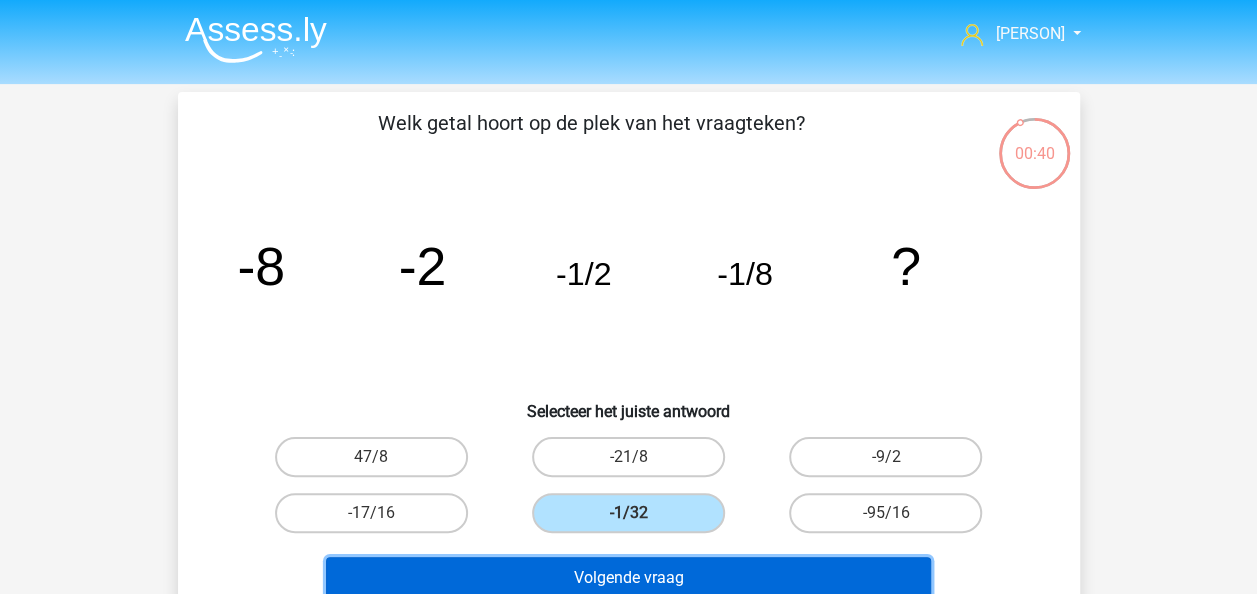 click on "Volgende vraag" at bounding box center [628, 578] 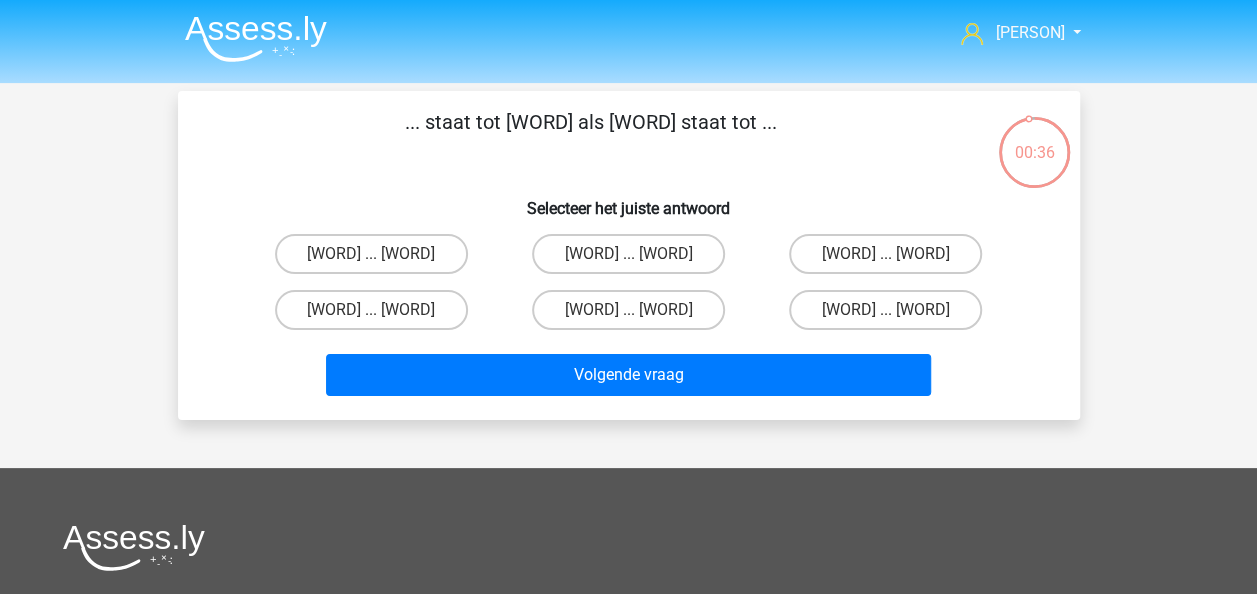 scroll, scrollTop: 0, scrollLeft: 0, axis: both 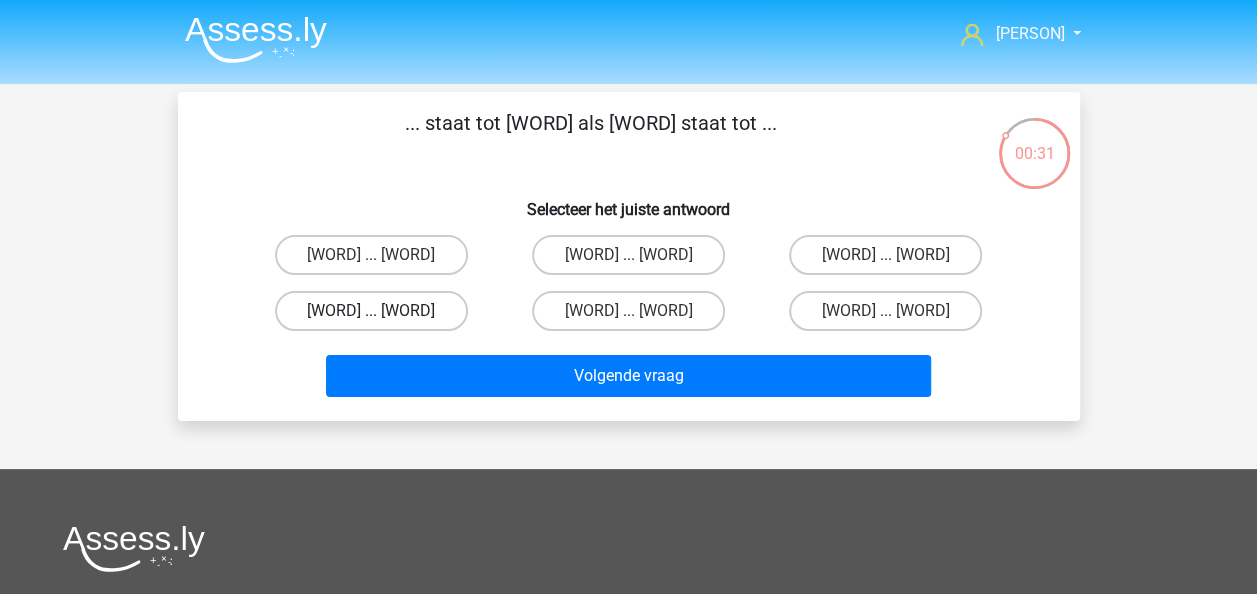 click on "fluitketel ... luiden" at bounding box center (371, 311) 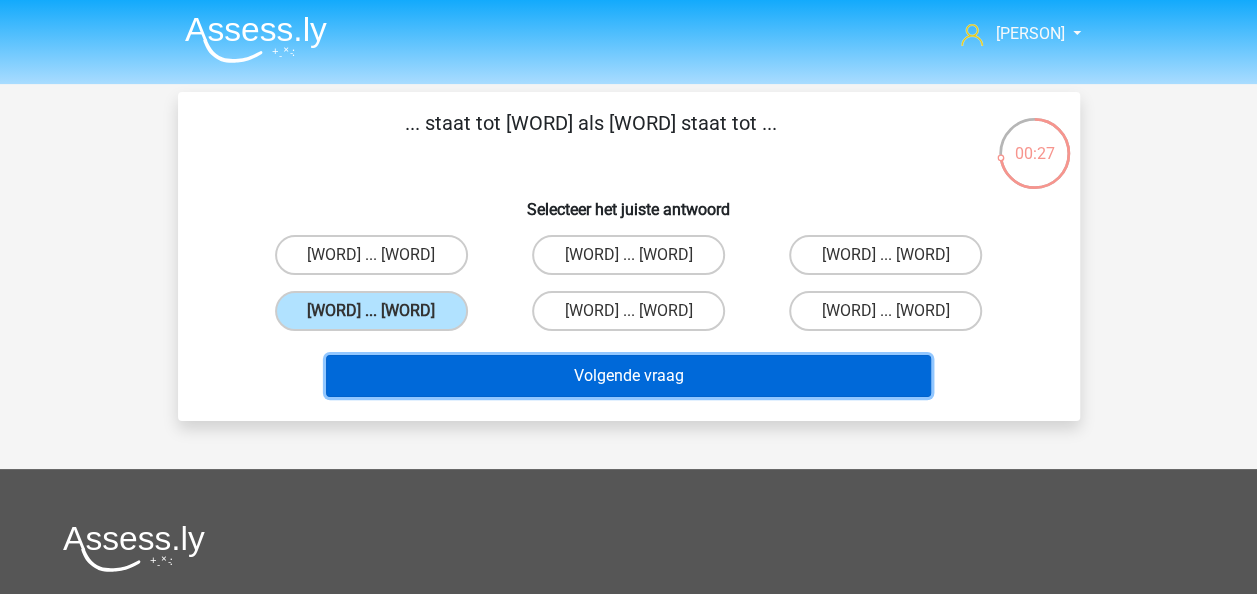 click on "Volgende vraag" at bounding box center [628, 376] 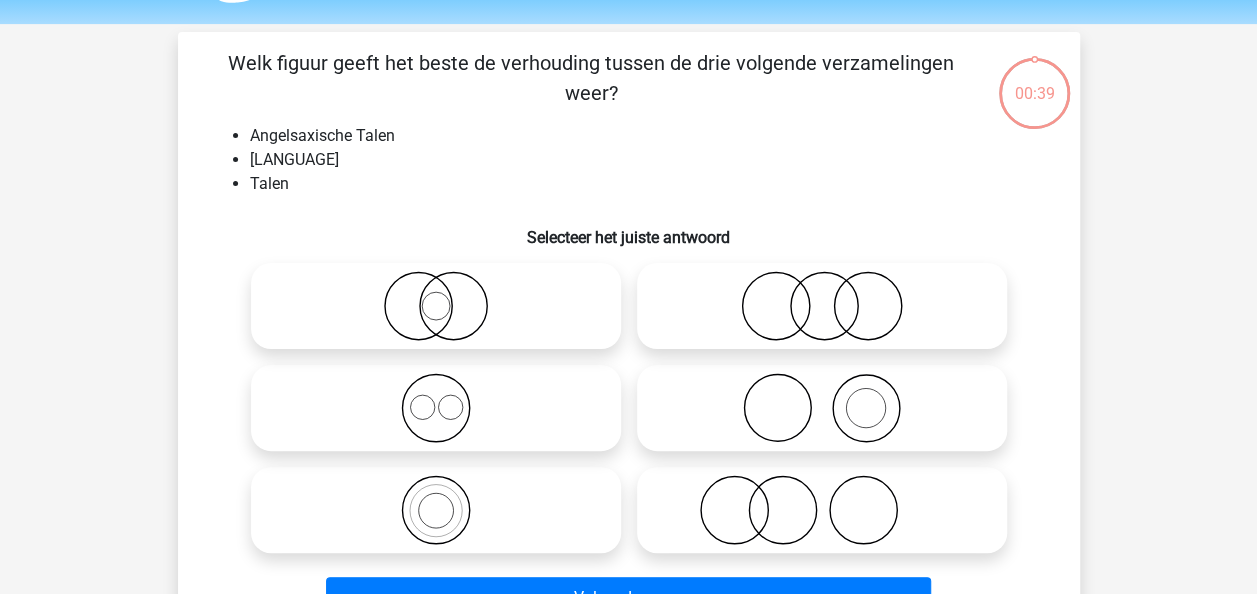 scroll, scrollTop: 92, scrollLeft: 0, axis: vertical 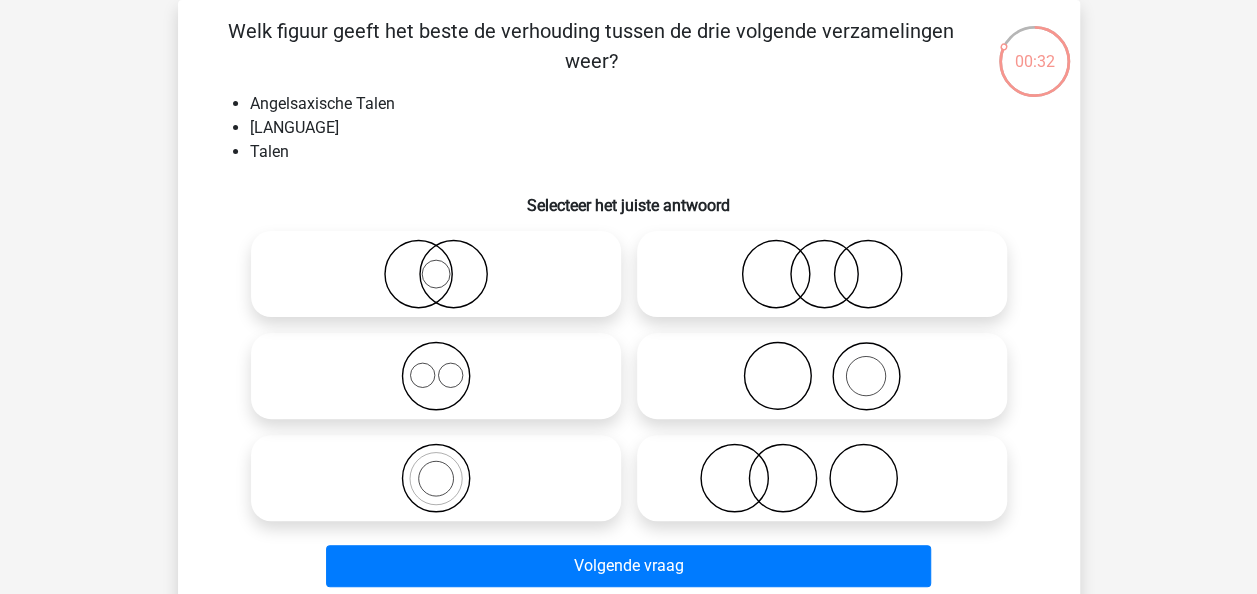 click at bounding box center (436, 376) 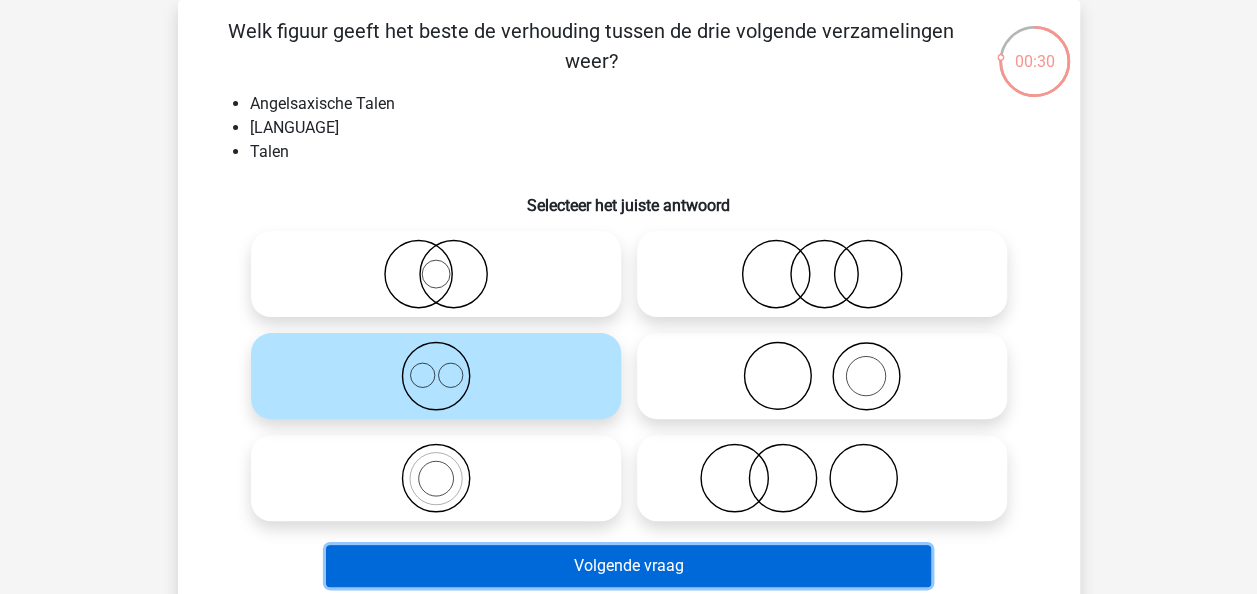 click on "Volgende vraag" at bounding box center (628, 566) 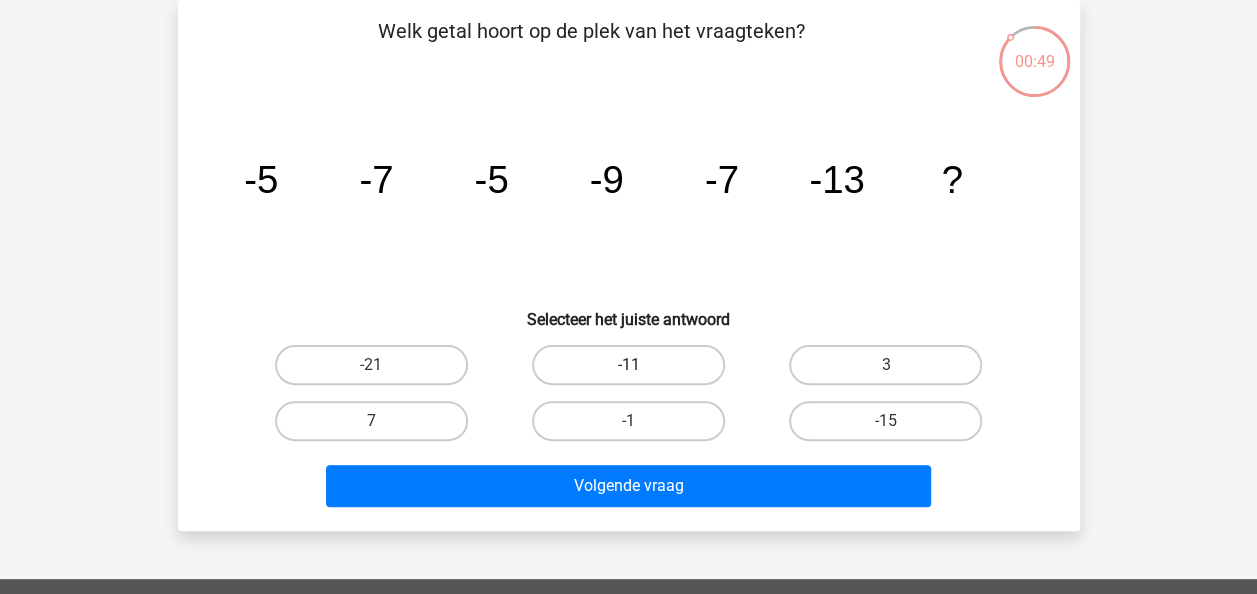 click on "-11" at bounding box center (628, 365) 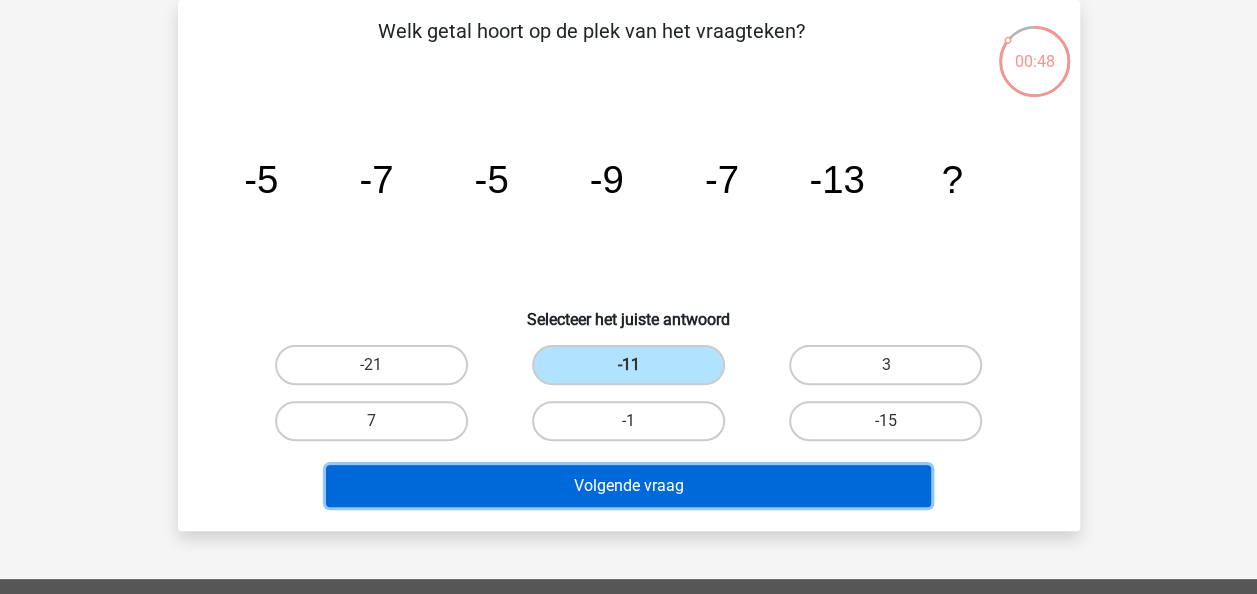 click on "Volgende vraag" at bounding box center (628, 486) 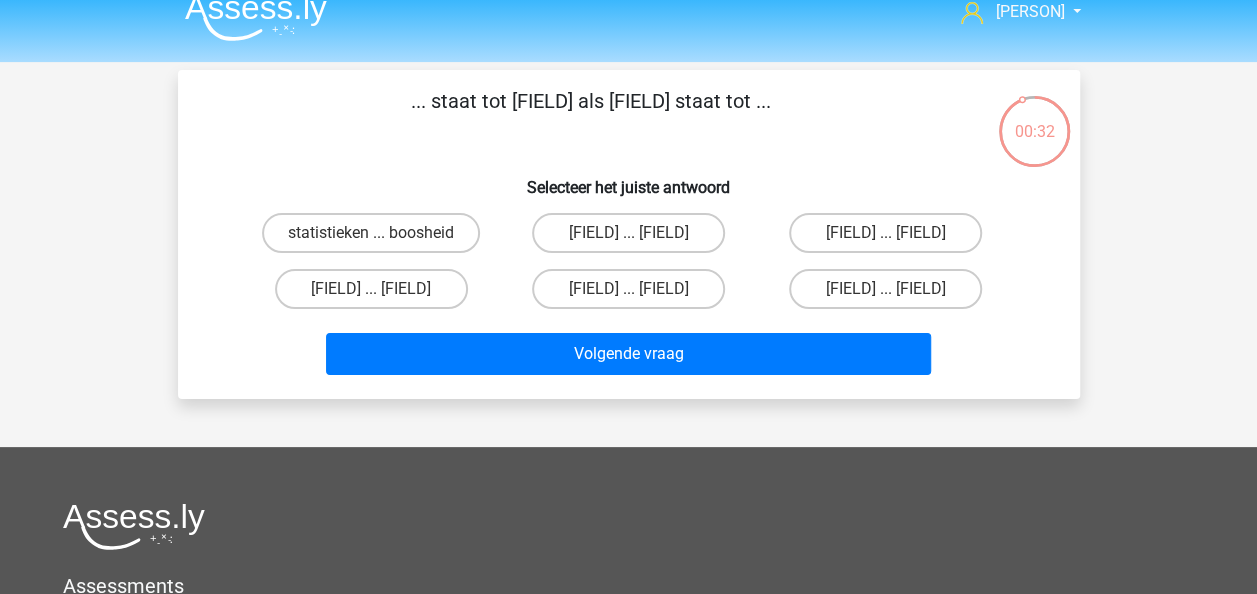 scroll, scrollTop: 0, scrollLeft: 0, axis: both 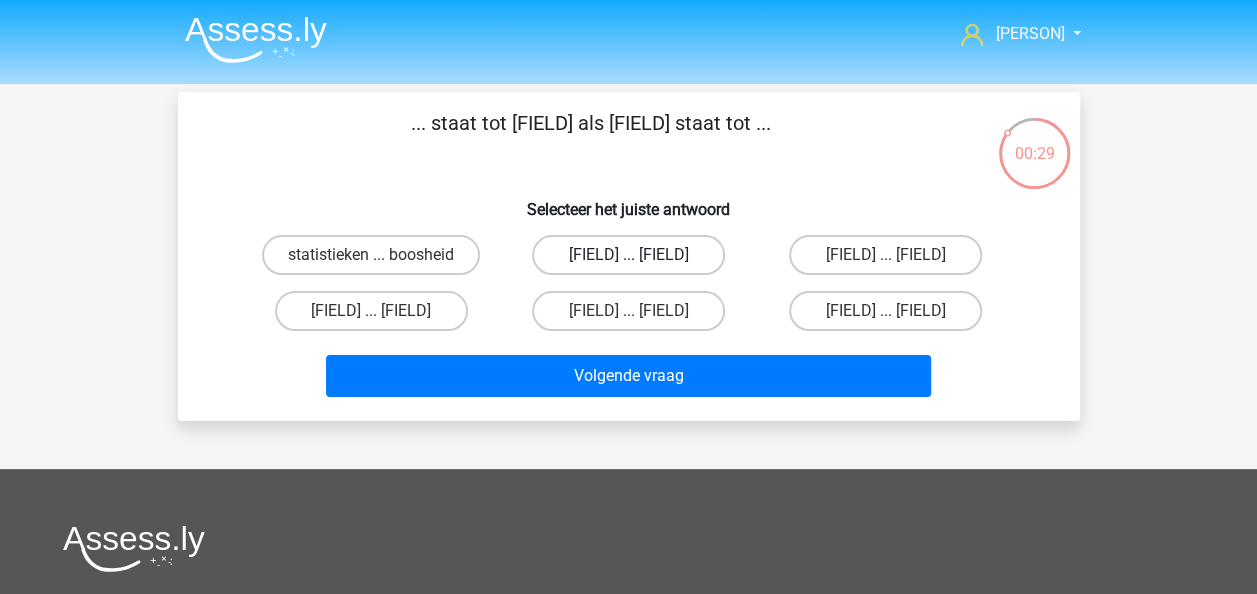 click on "belangrijk ... furieus" at bounding box center (628, 255) 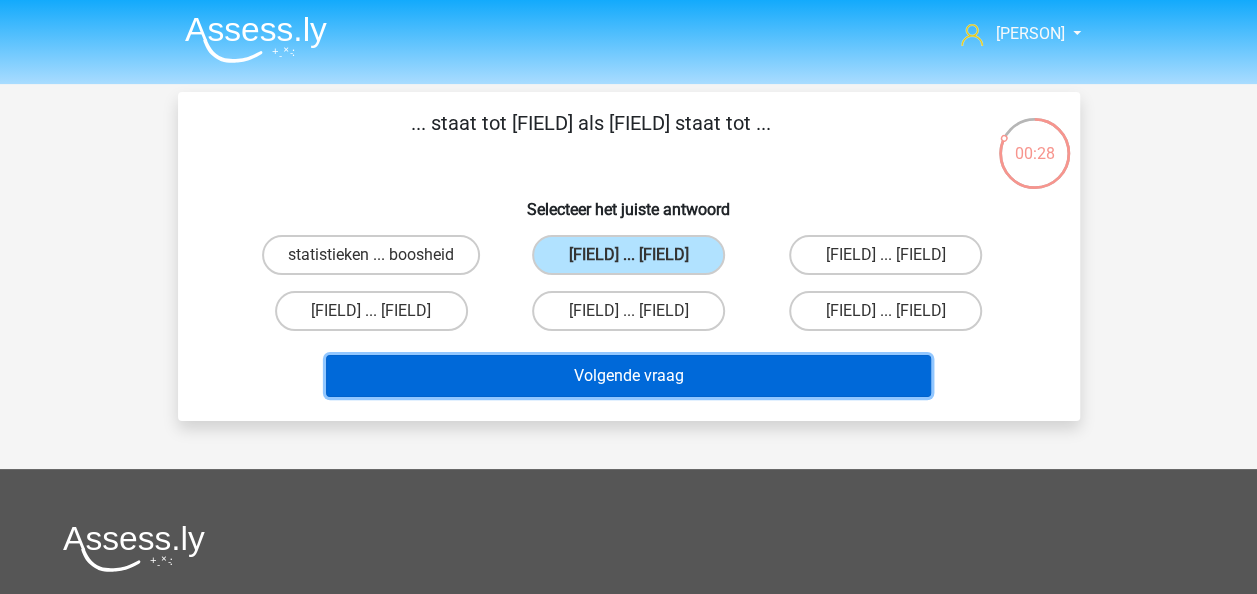 click on "Volgende vraag" at bounding box center [628, 376] 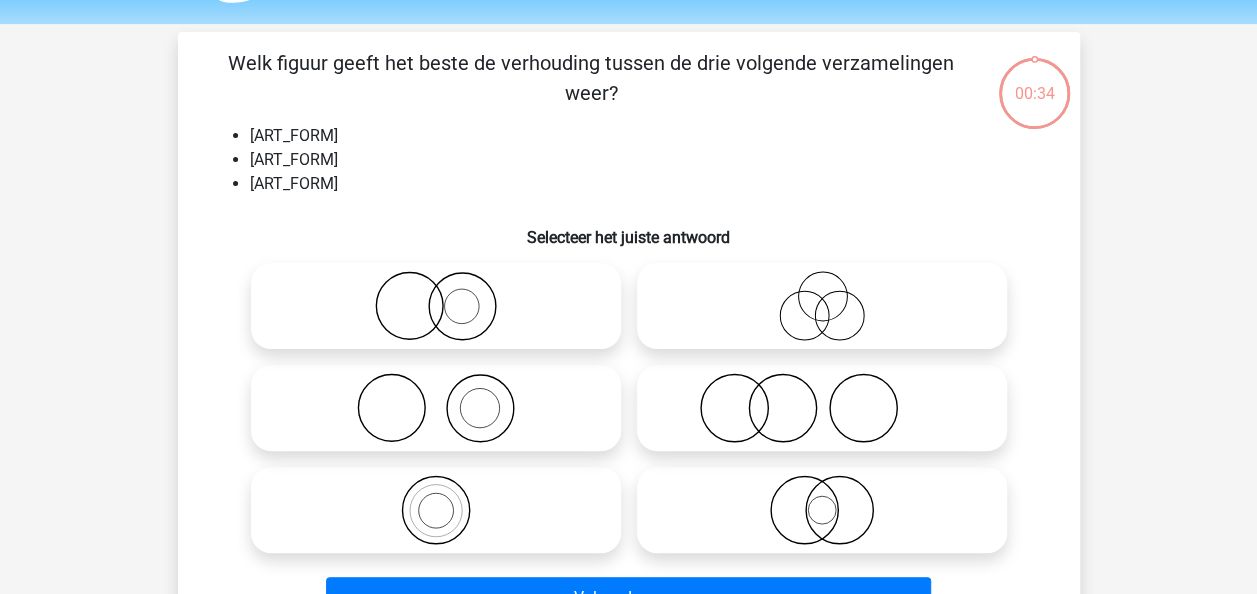 scroll, scrollTop: 92, scrollLeft: 0, axis: vertical 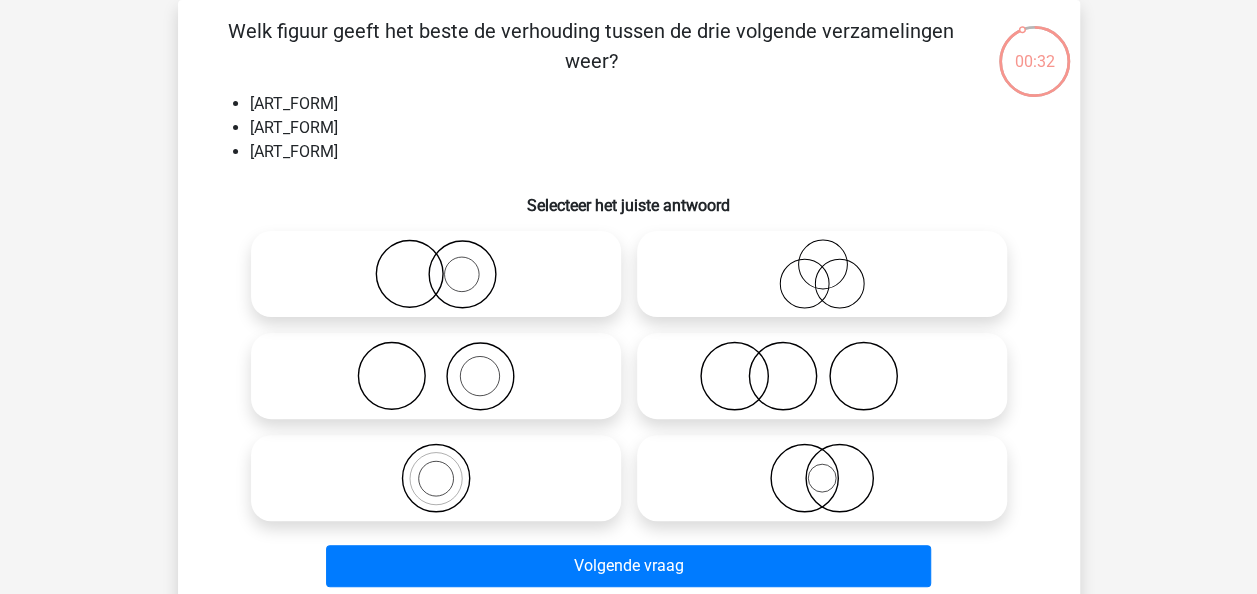 click at bounding box center (436, 376) 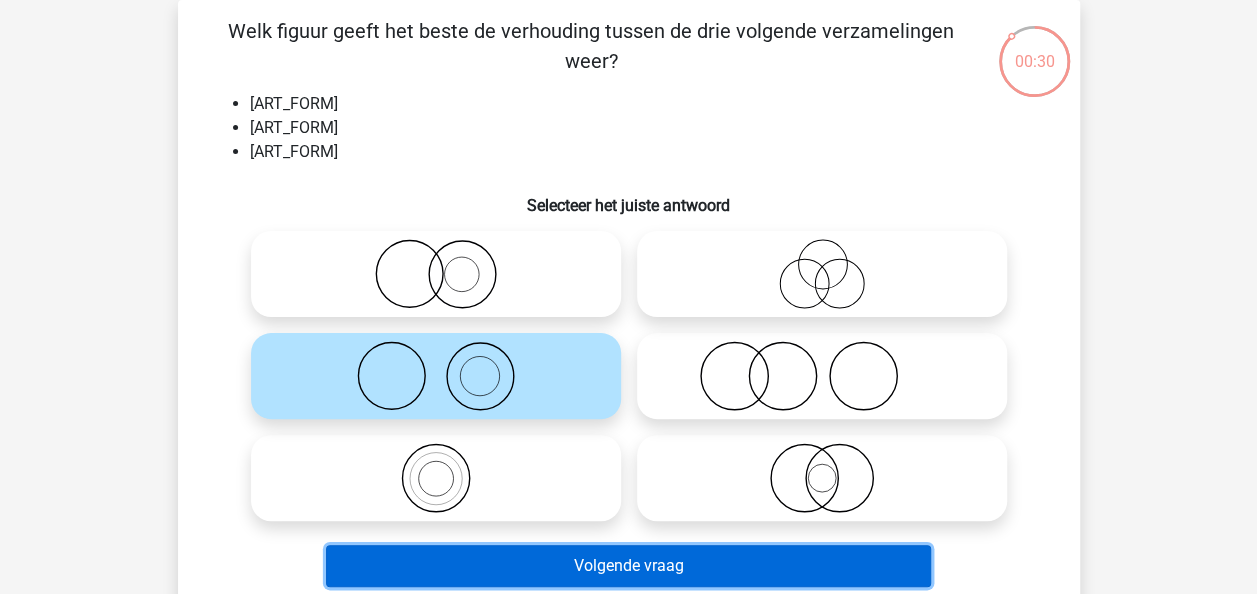 click on "Volgende vraag" at bounding box center [628, 566] 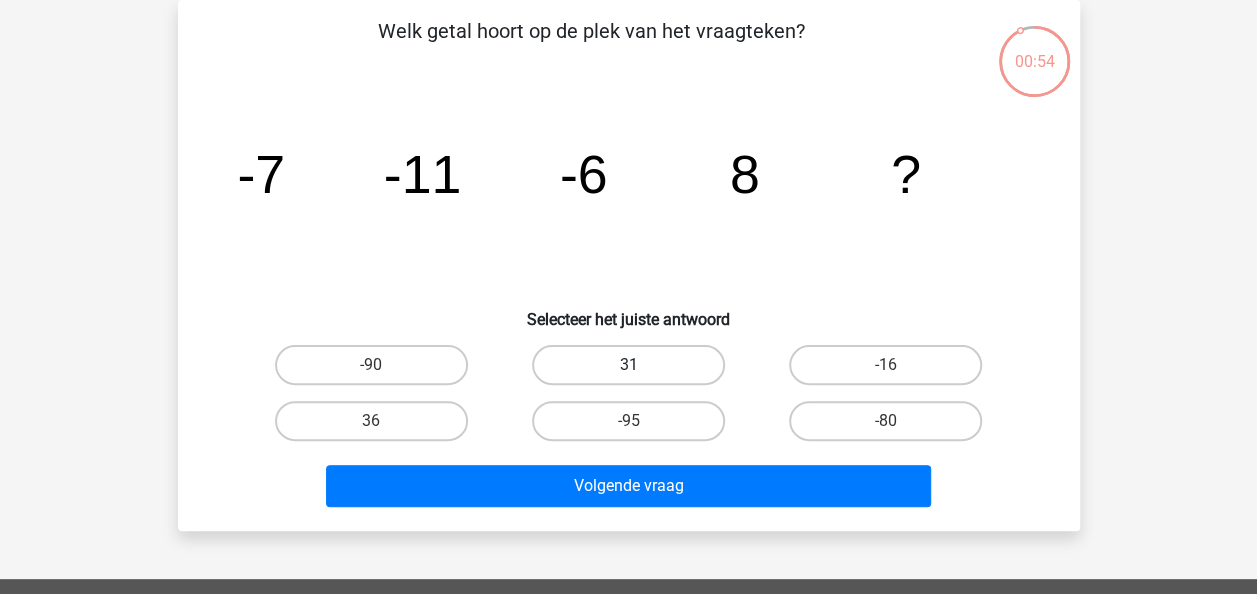 click on "31" at bounding box center (628, 365) 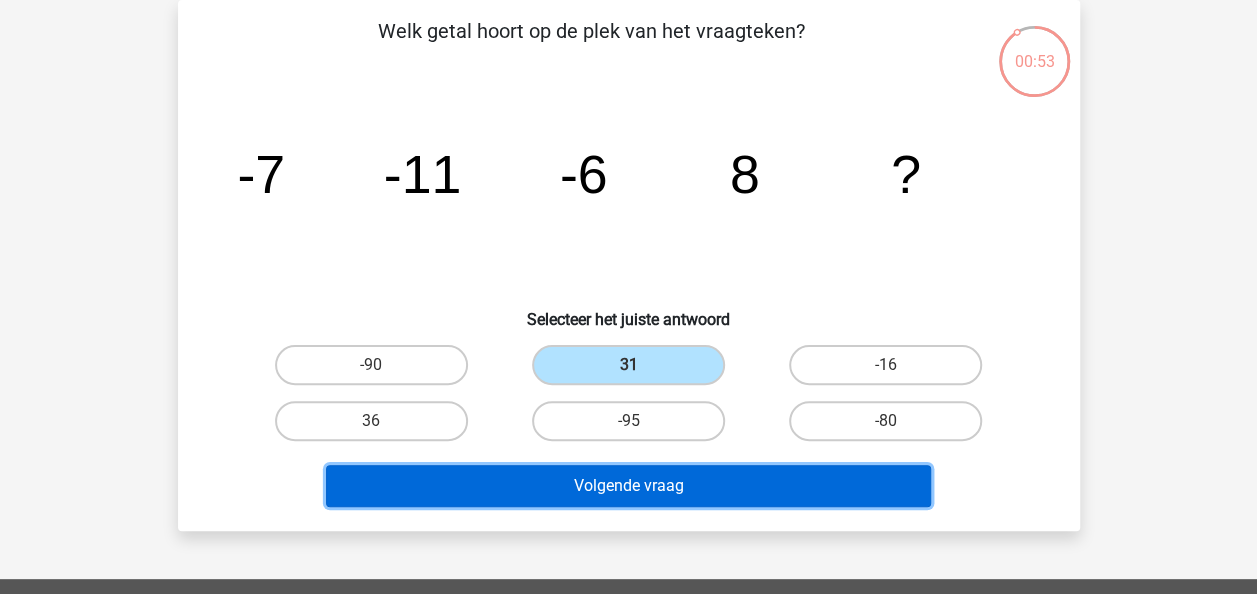 click on "Volgende vraag" at bounding box center (628, 486) 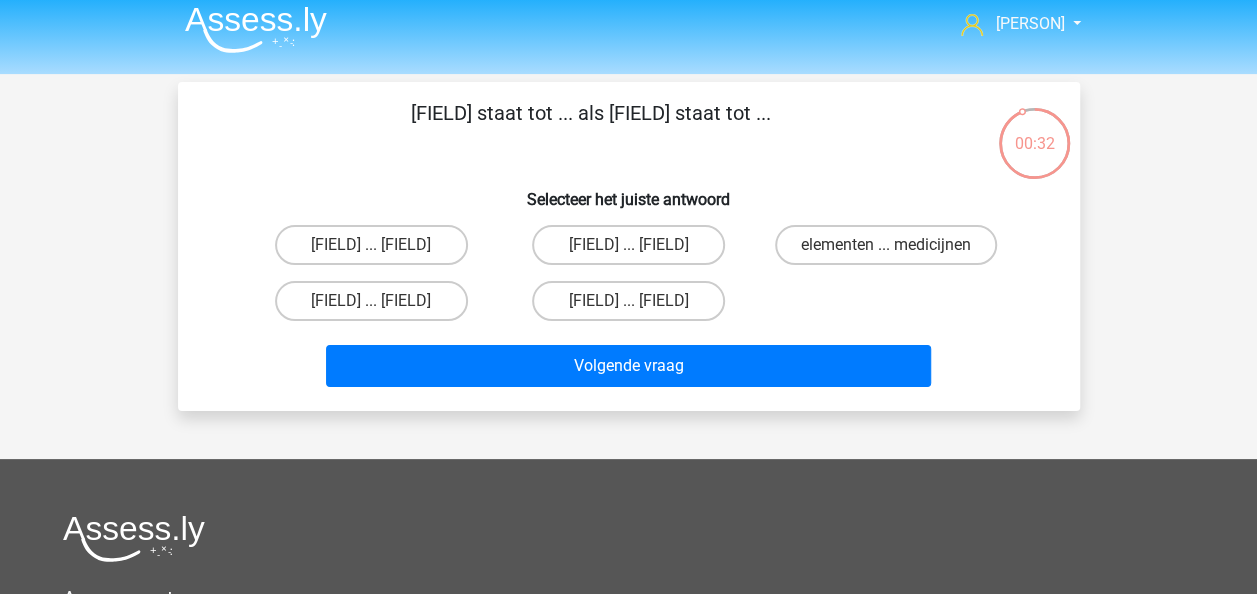 scroll, scrollTop: 4, scrollLeft: 0, axis: vertical 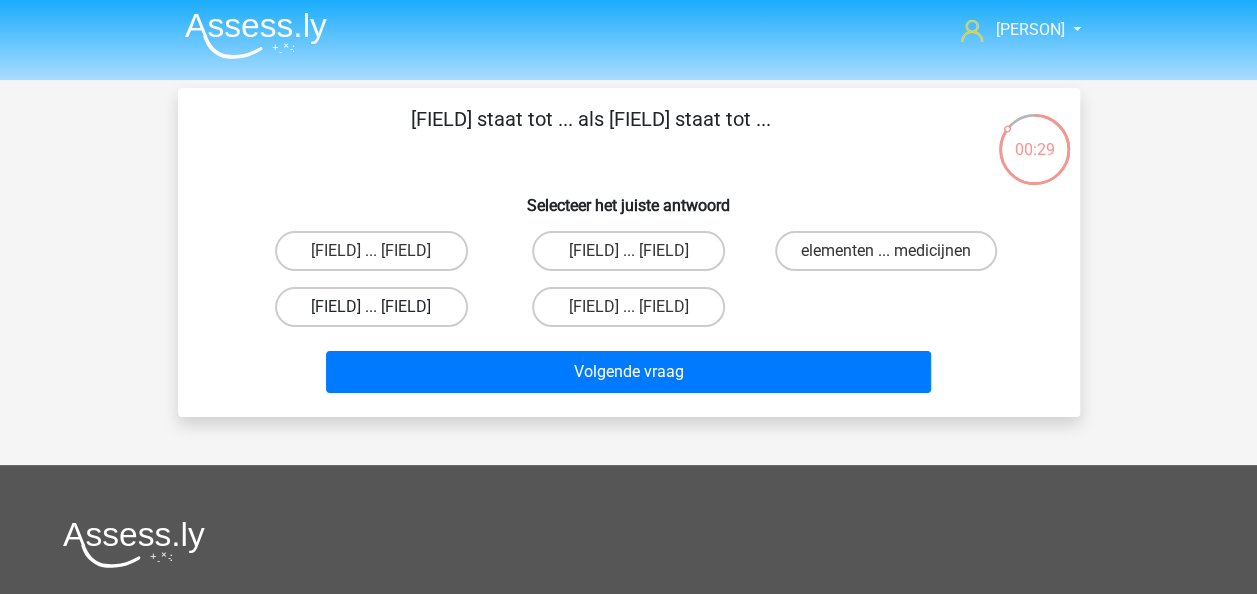 click on "elementen ... ziekten" at bounding box center [371, 307] 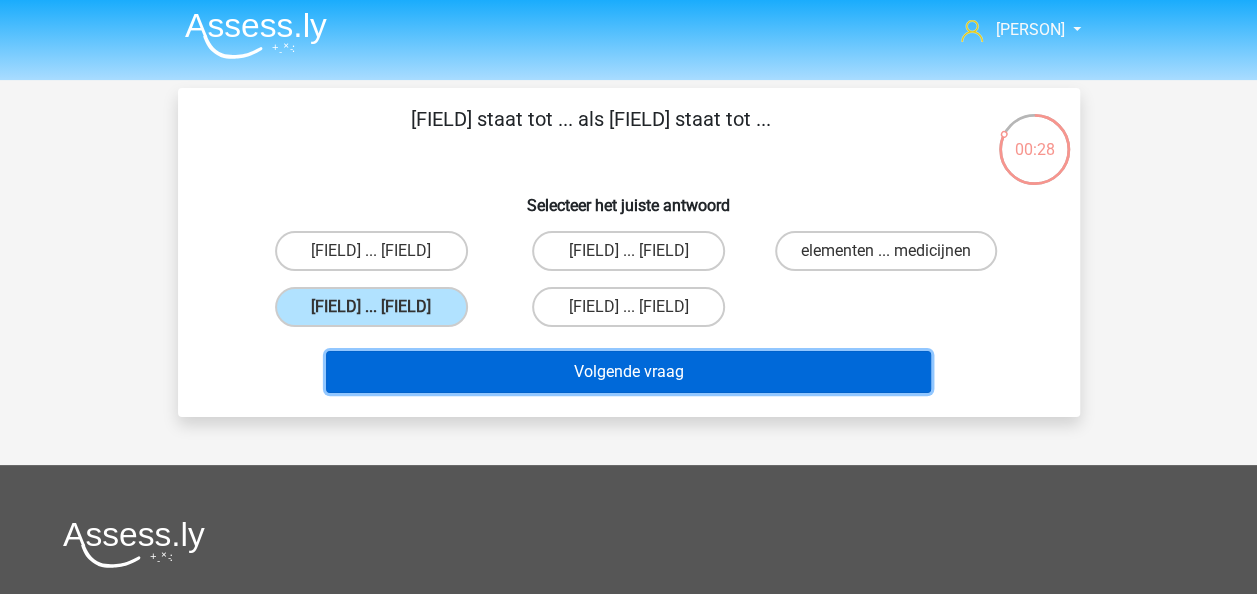 click on "Volgende vraag" at bounding box center [628, 372] 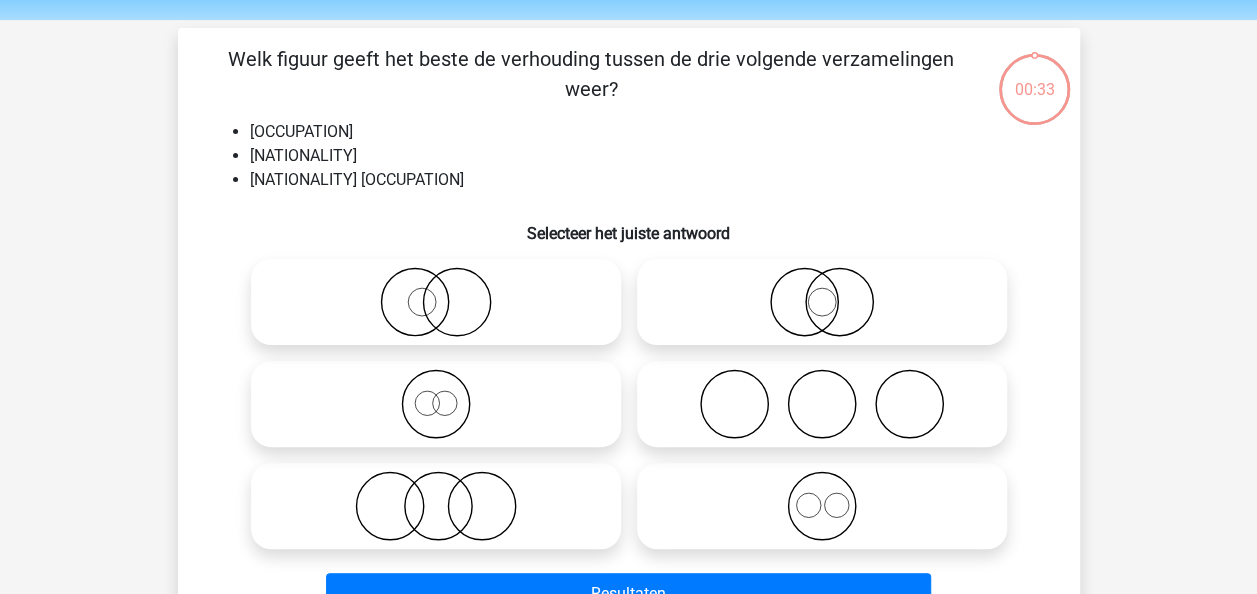scroll, scrollTop: 92, scrollLeft: 0, axis: vertical 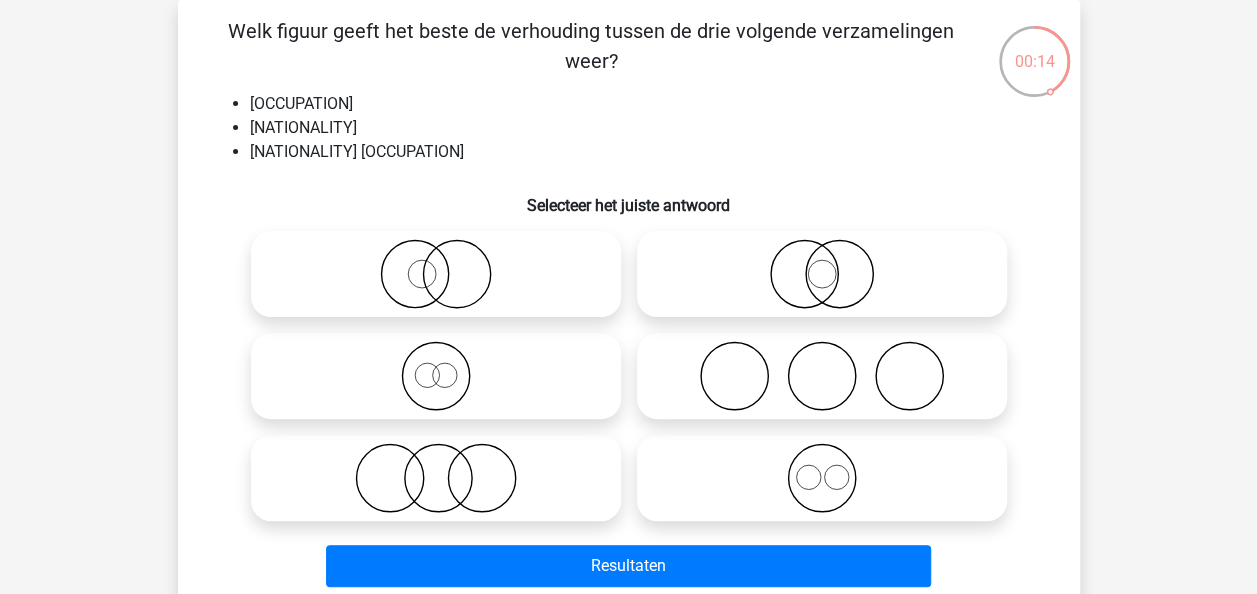 click at bounding box center [822, 274] 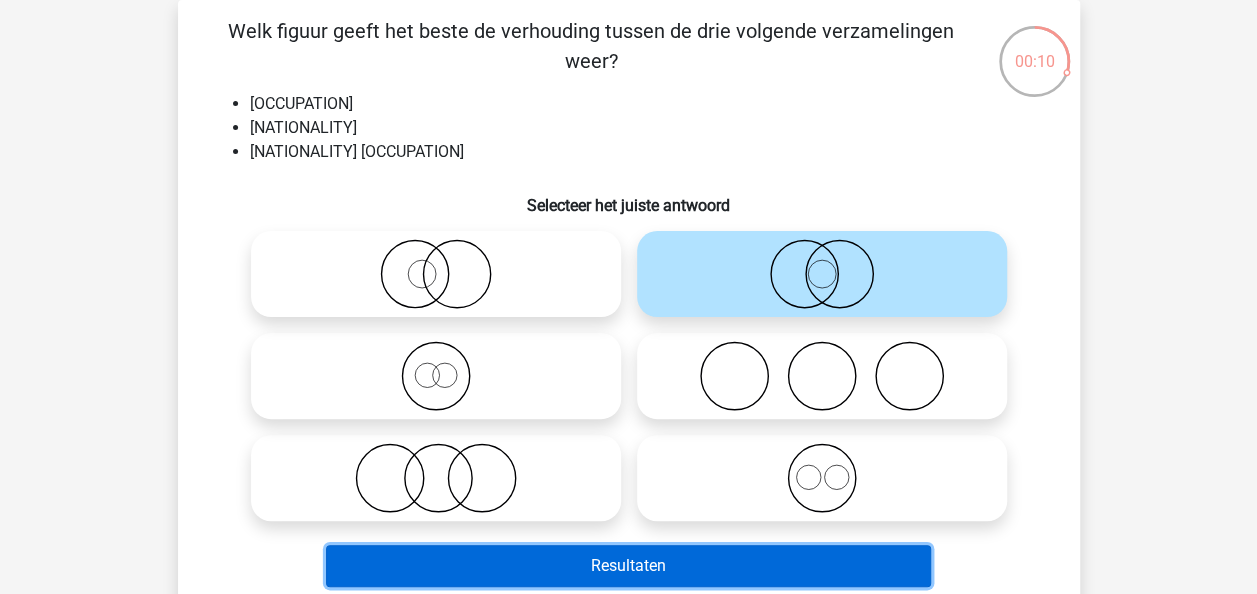 click on "Resultaten" at bounding box center [628, 566] 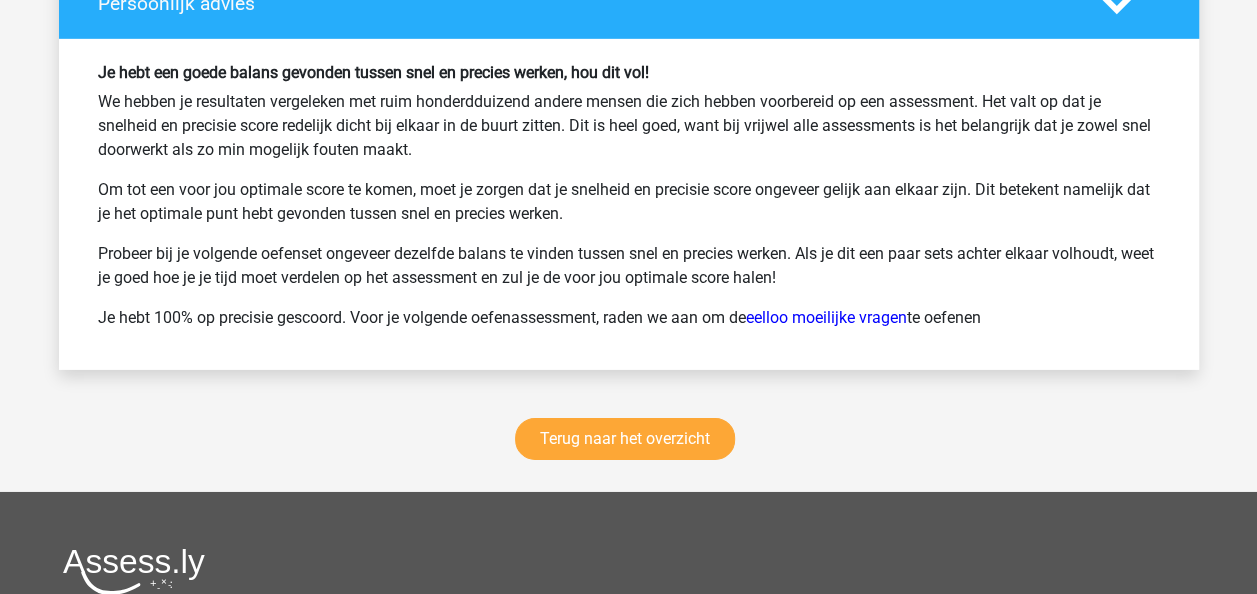 scroll, scrollTop: 3084, scrollLeft: 0, axis: vertical 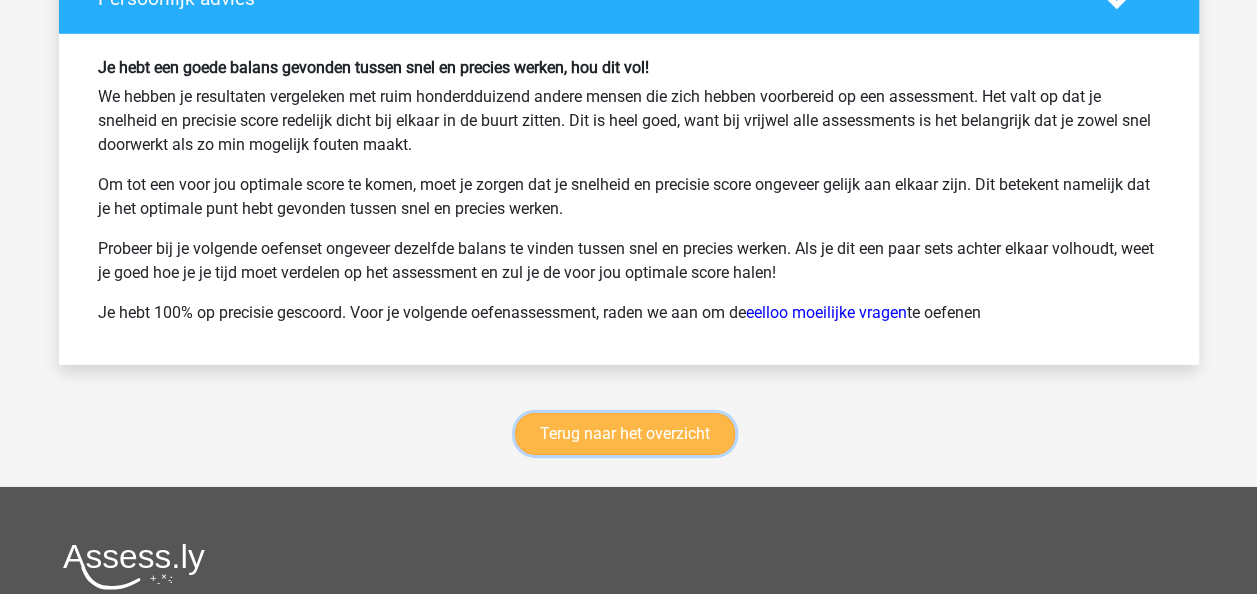 click on "Terug naar het overzicht" at bounding box center [625, 434] 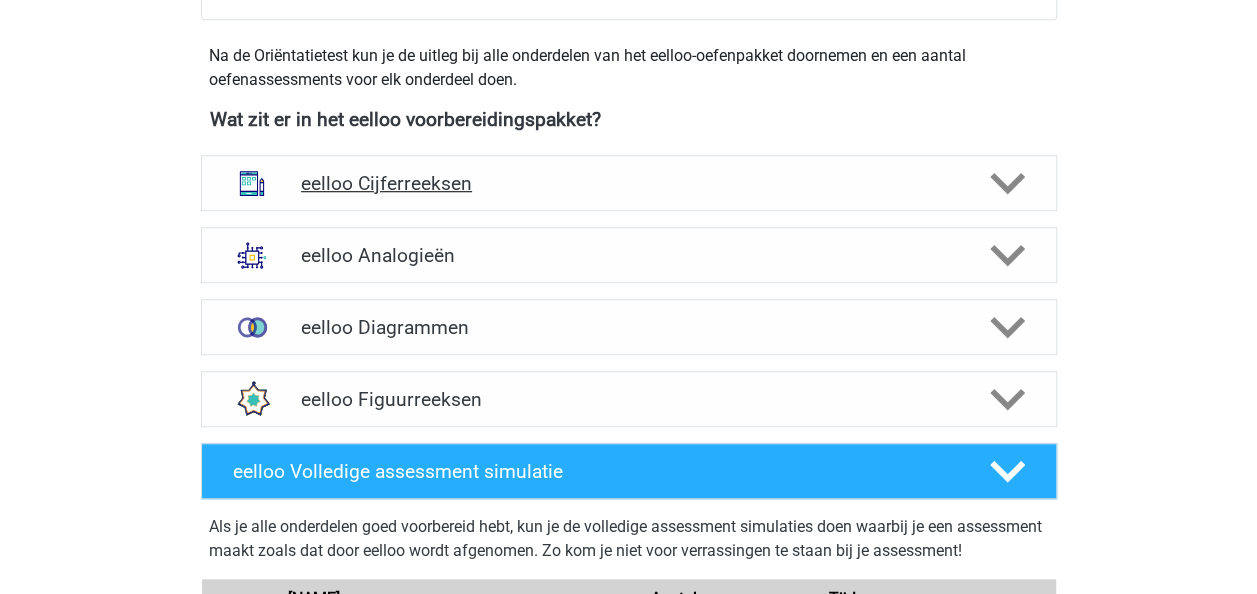 scroll, scrollTop: 673, scrollLeft: 0, axis: vertical 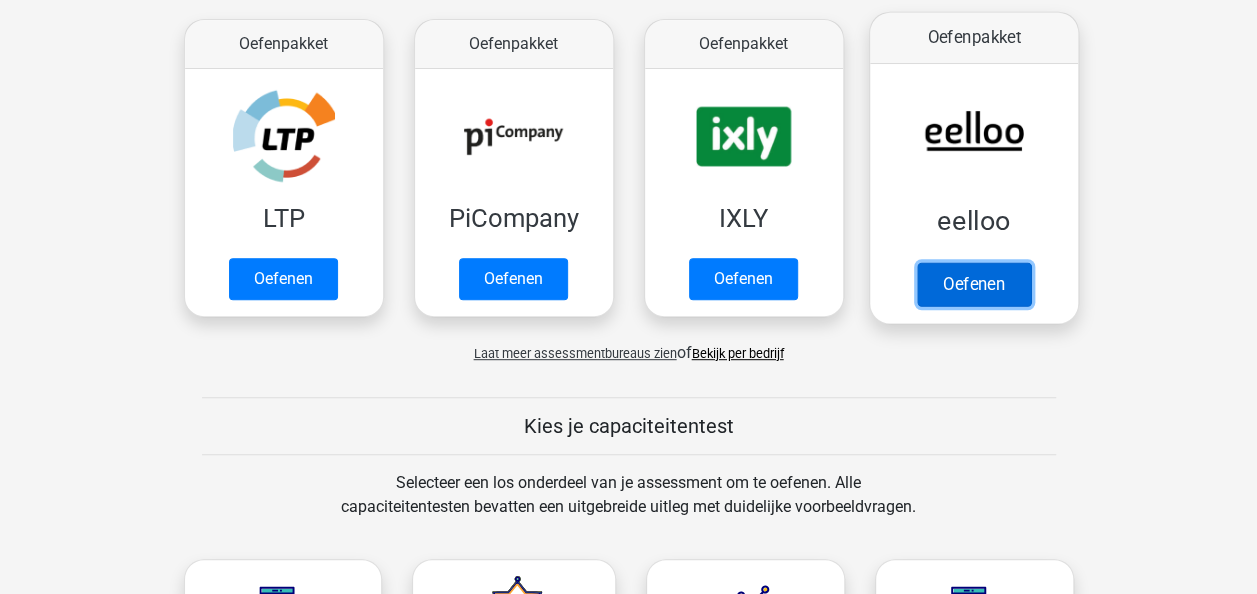 click on "Oefenen" at bounding box center [973, 284] 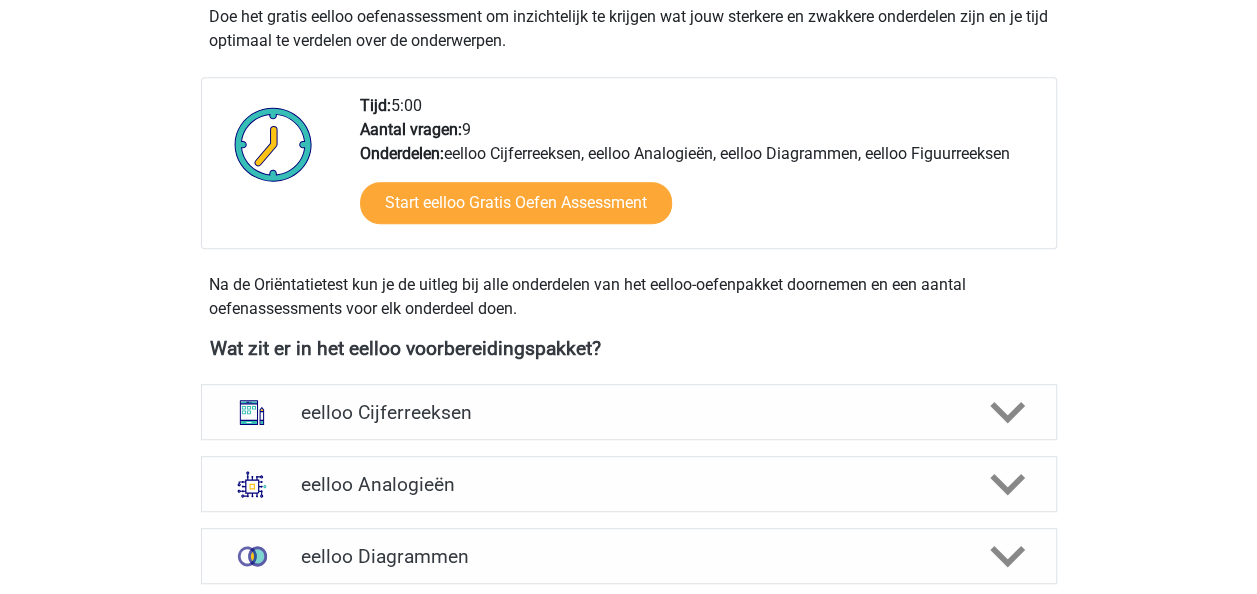 scroll, scrollTop: 446, scrollLeft: 0, axis: vertical 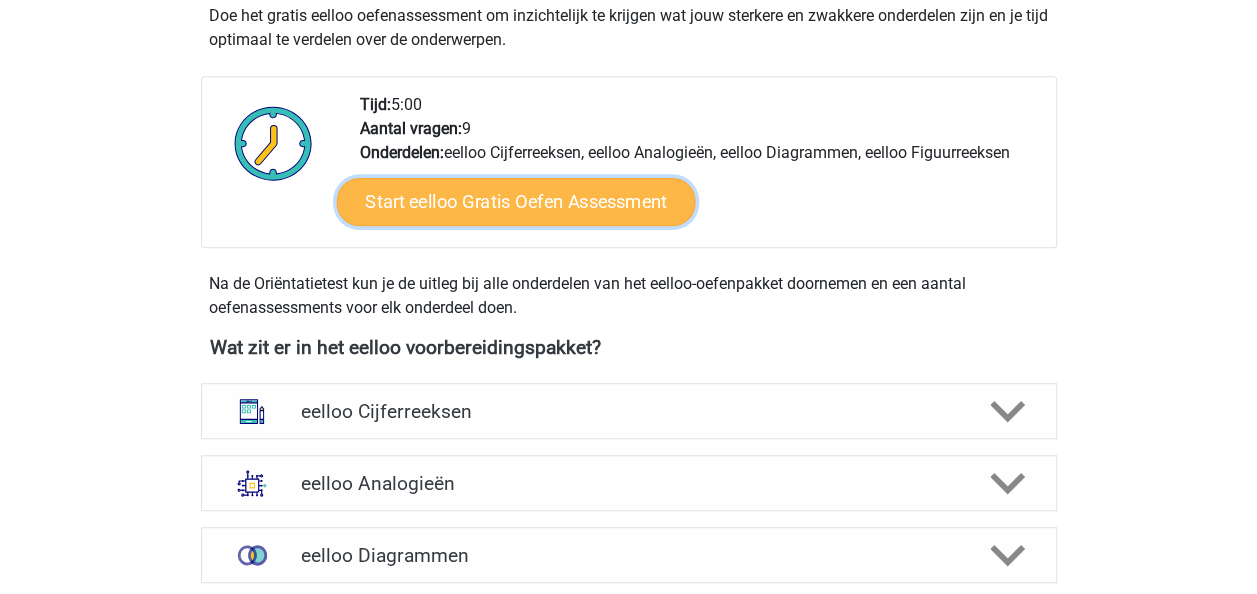 click on "Start eelloo Gratis Oefen Assessment" at bounding box center (515, 202) 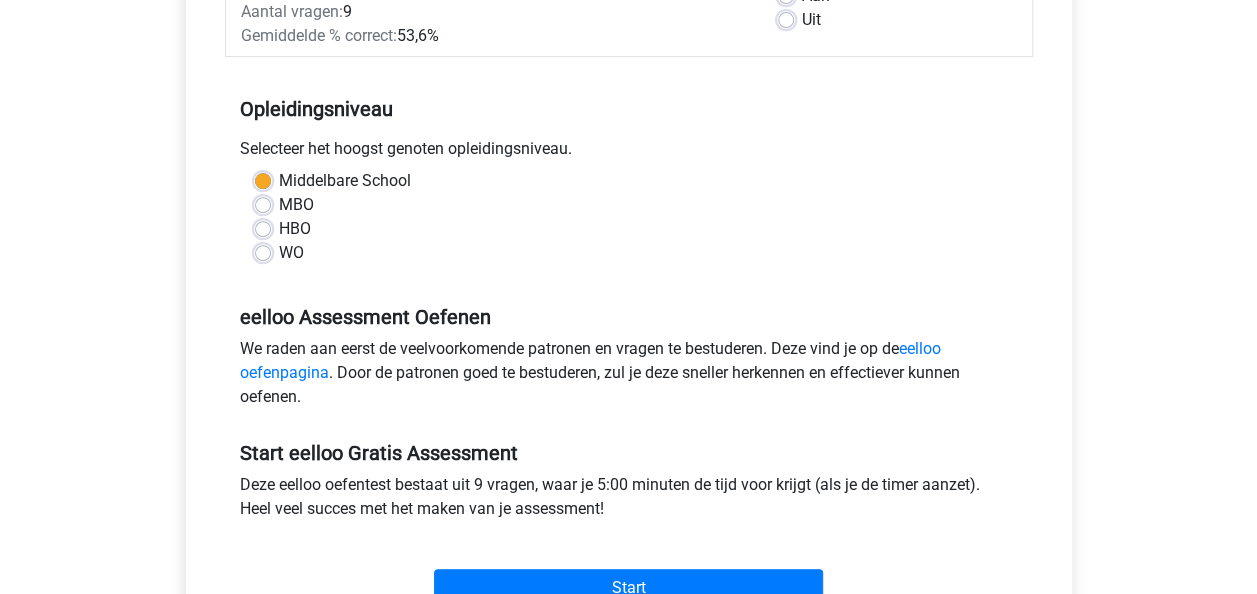 scroll, scrollTop: 461, scrollLeft: 0, axis: vertical 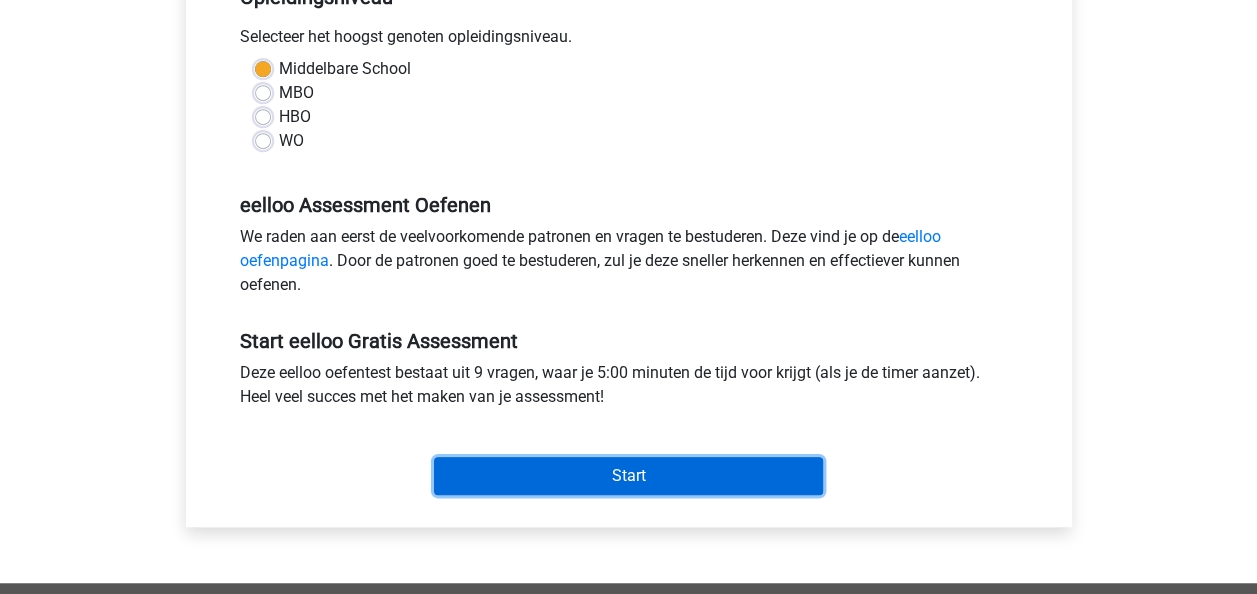 click on "Start" at bounding box center [628, 476] 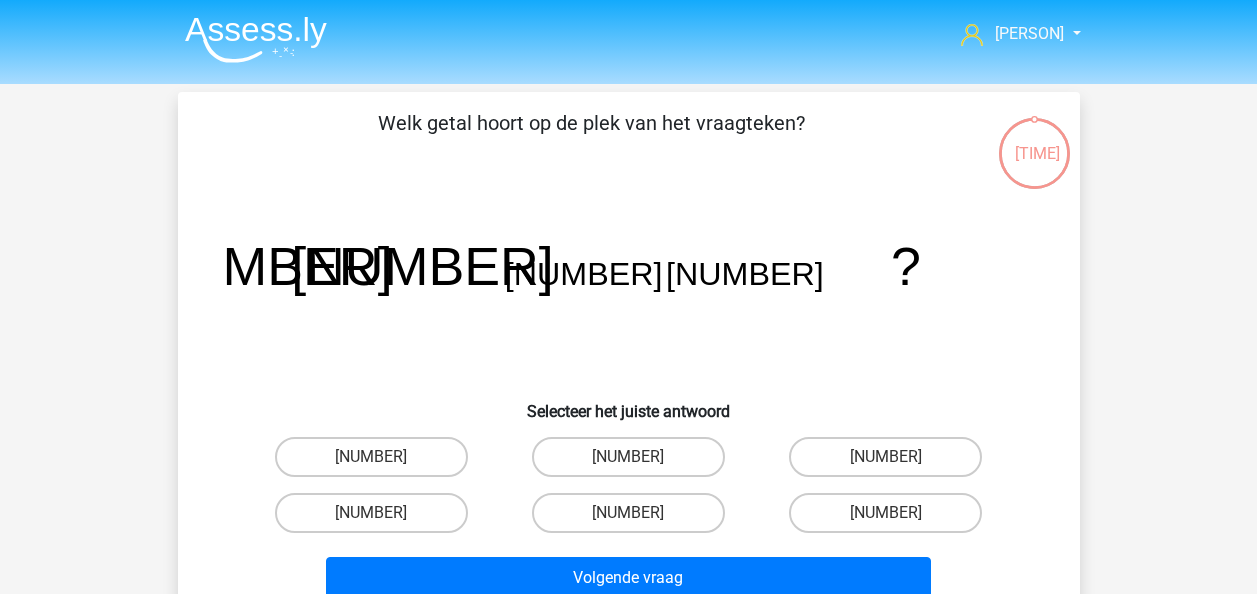 scroll, scrollTop: 0, scrollLeft: 0, axis: both 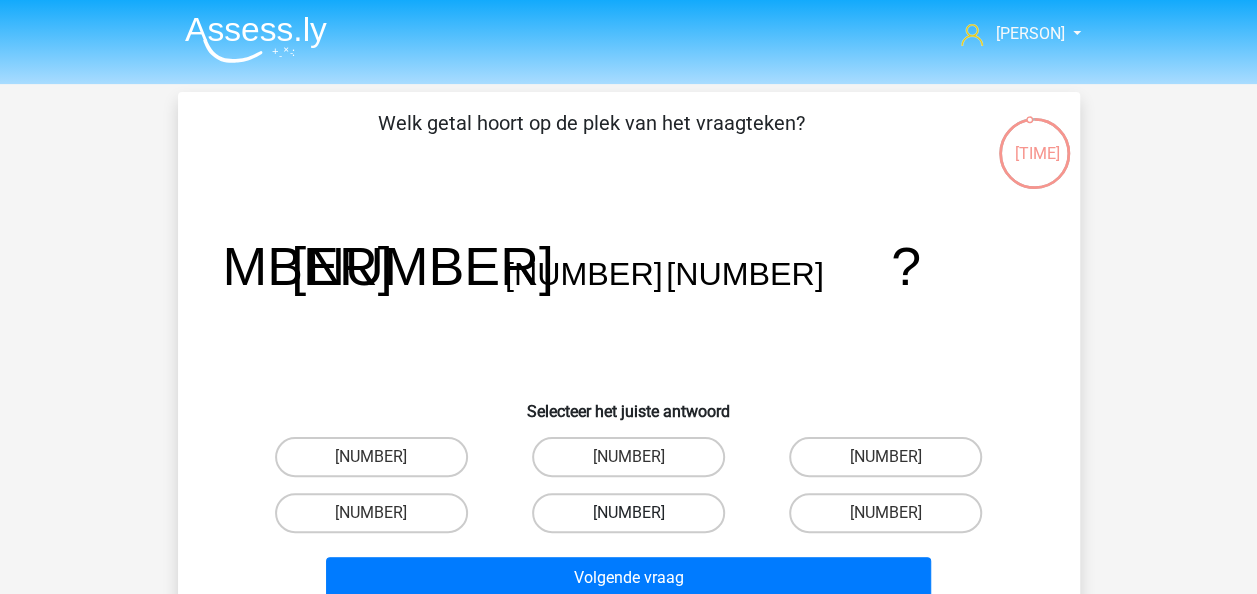 click on "-1/32" at bounding box center (628, 513) 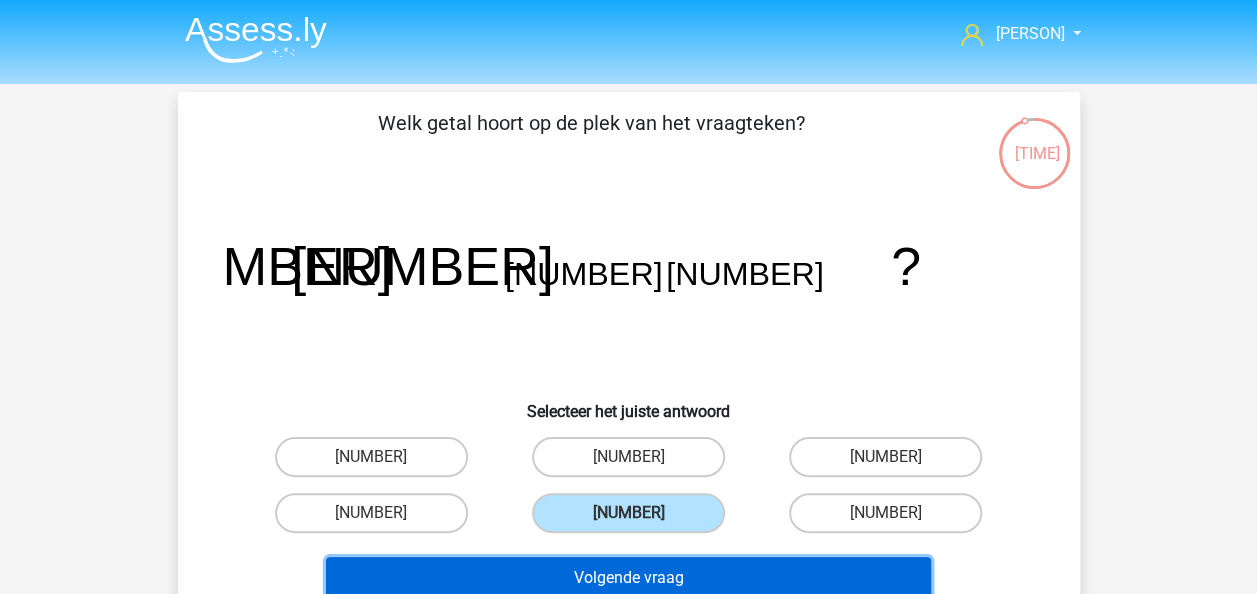 click on "Volgende vraag" at bounding box center (628, 578) 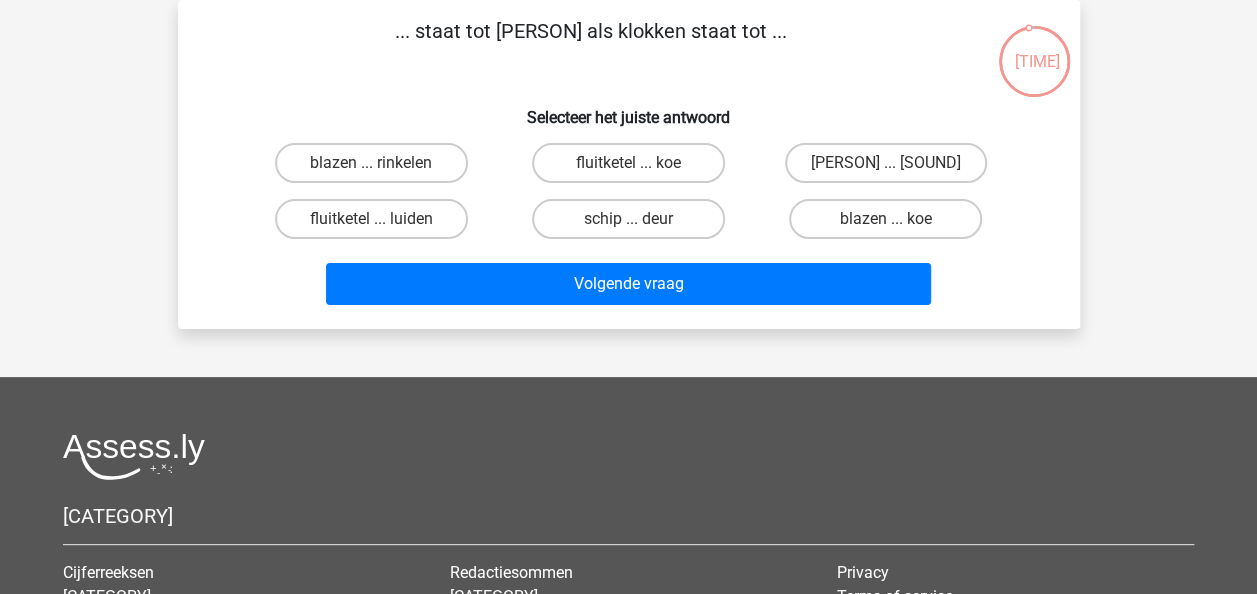 scroll, scrollTop: 0, scrollLeft: 0, axis: both 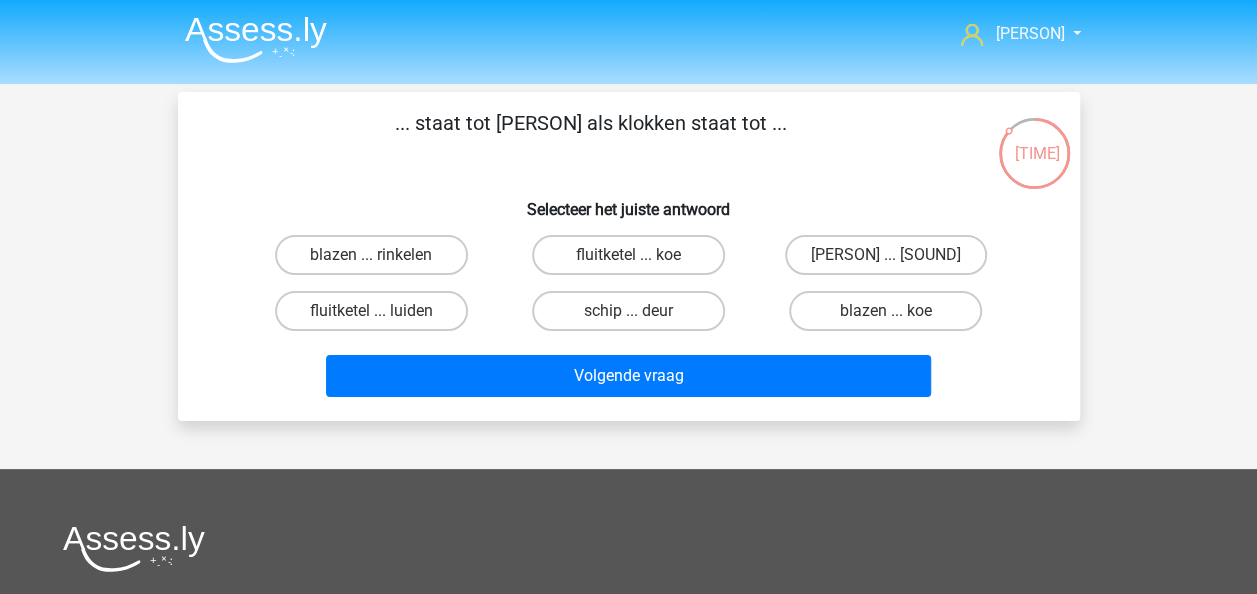 click on "fluitketel ... luiden" at bounding box center (371, 311) 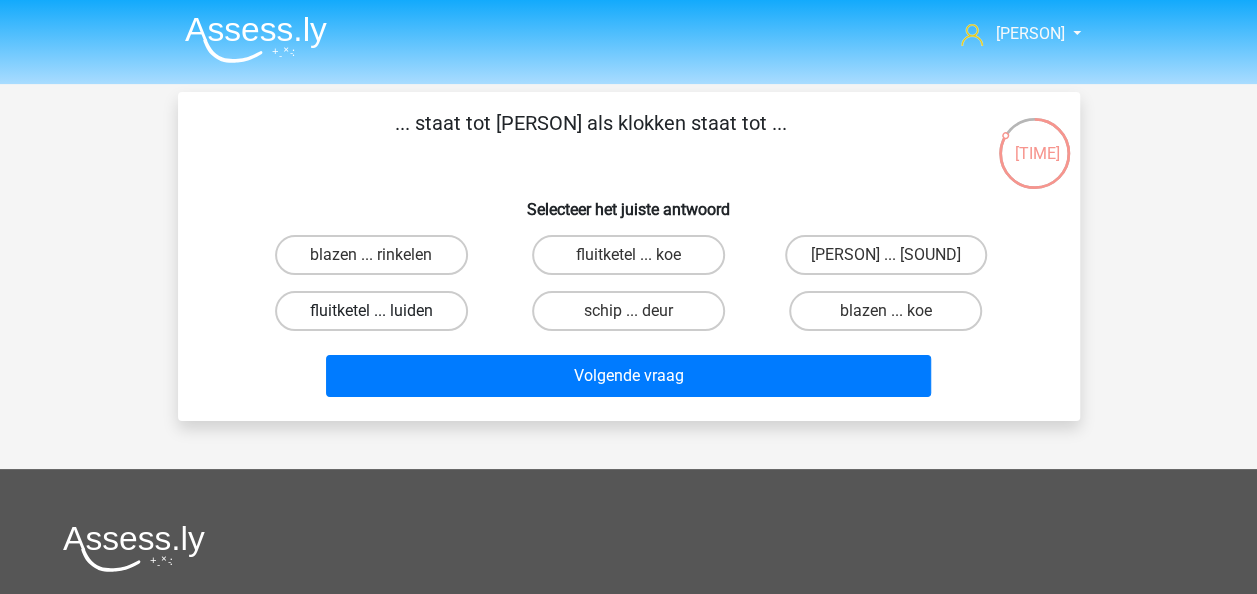 click on "fluitketel ... luiden" at bounding box center (371, 311) 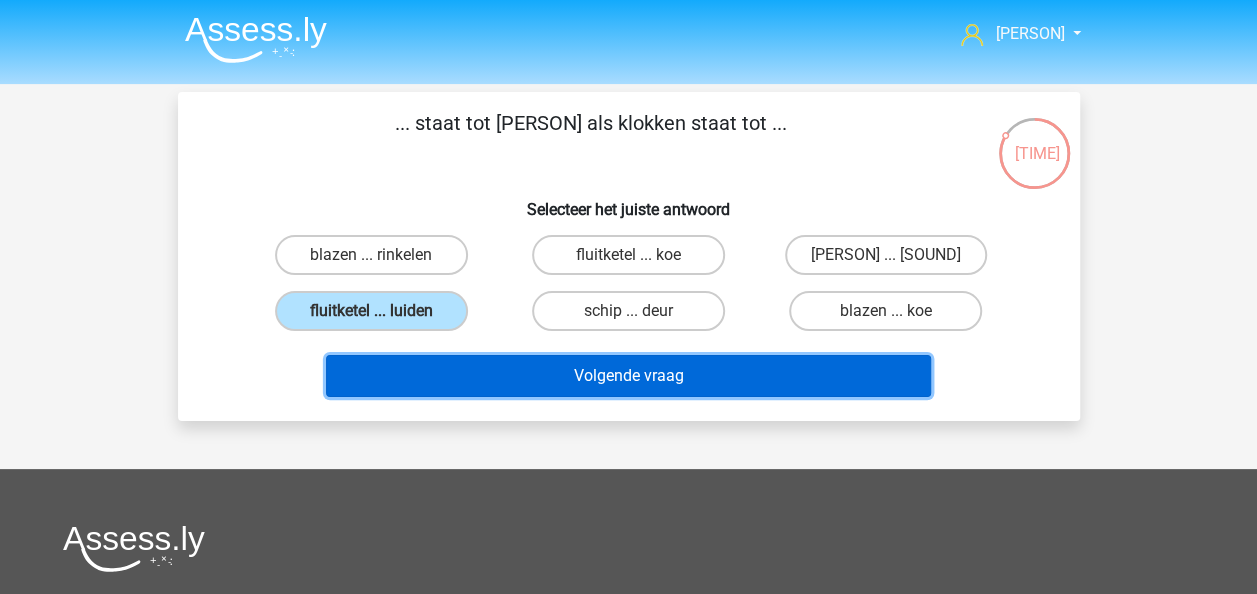 click on "Volgende vraag" at bounding box center (628, 376) 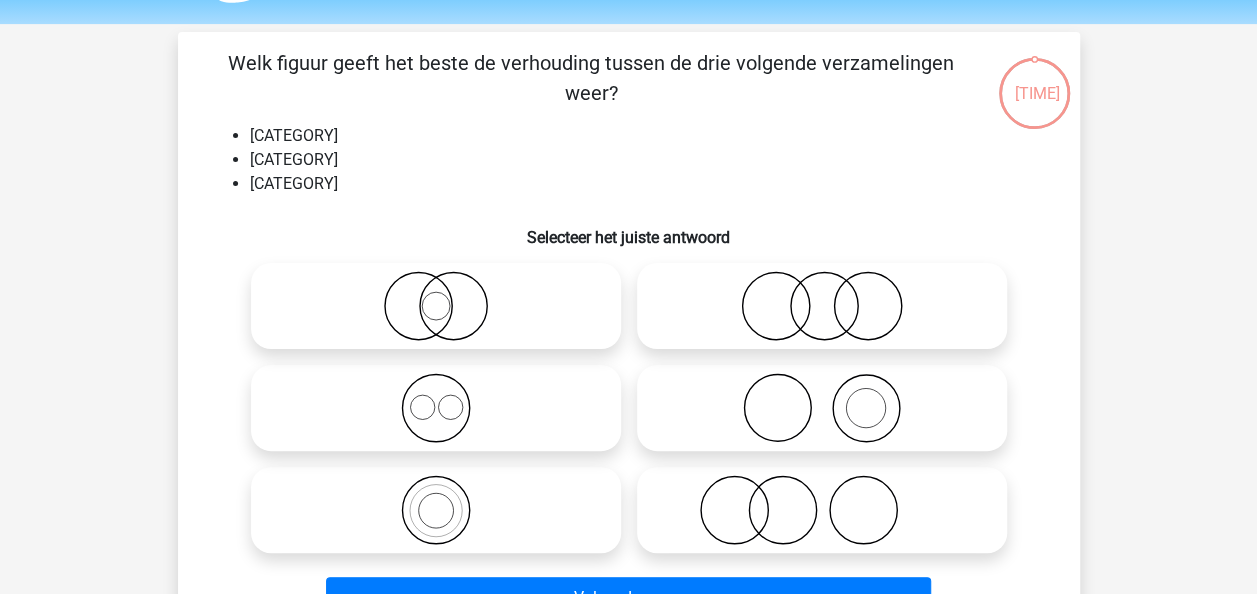scroll, scrollTop: 92, scrollLeft: 0, axis: vertical 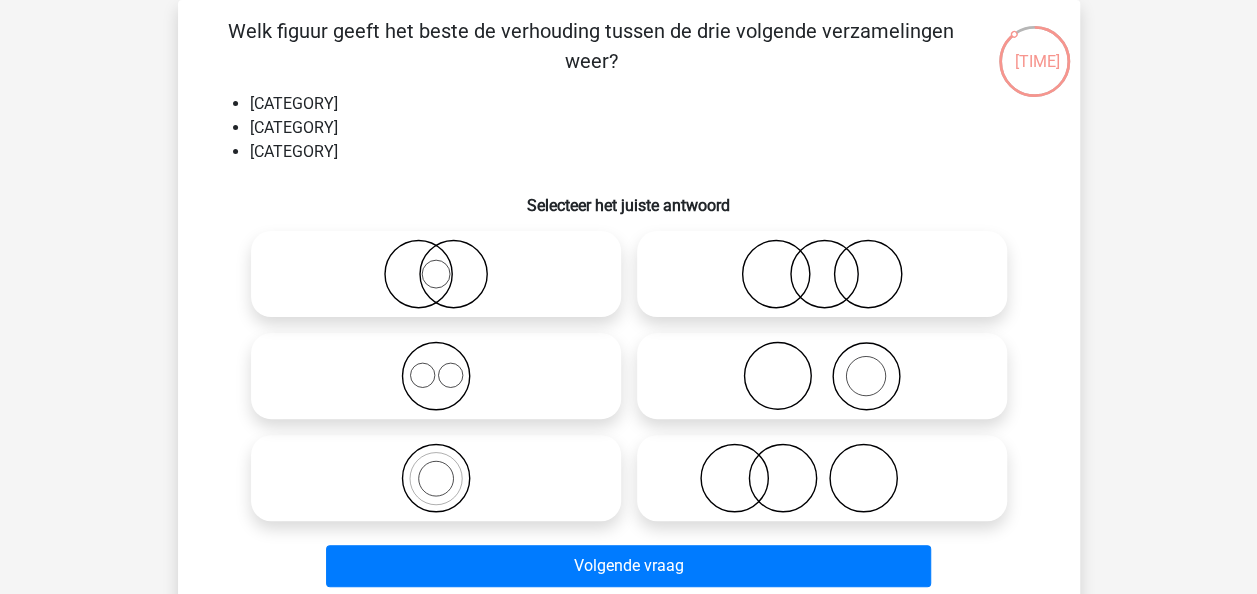 click at bounding box center [822, 376] 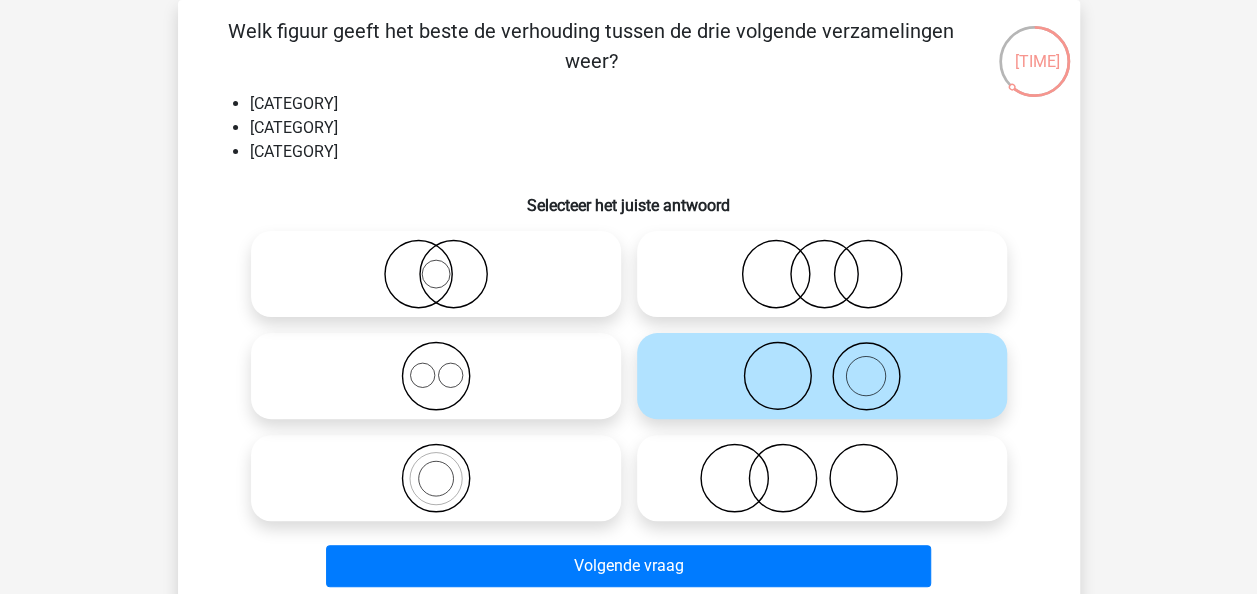 click at bounding box center (436, 376) 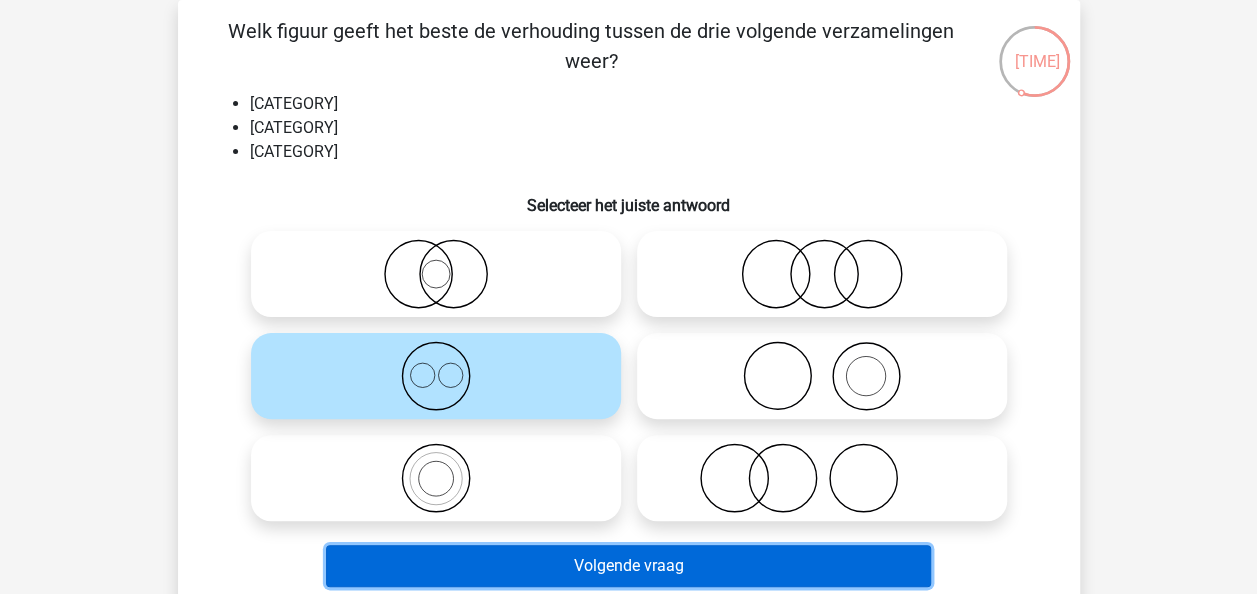 click on "Volgende vraag" at bounding box center [628, 566] 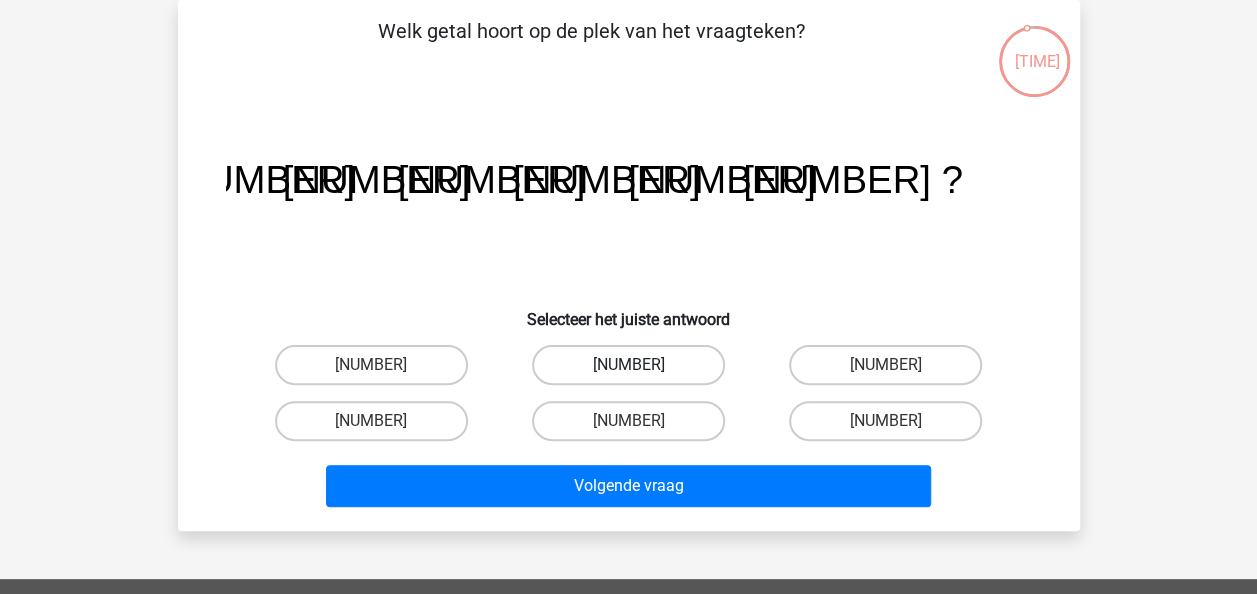 click on "-11" at bounding box center [628, 365] 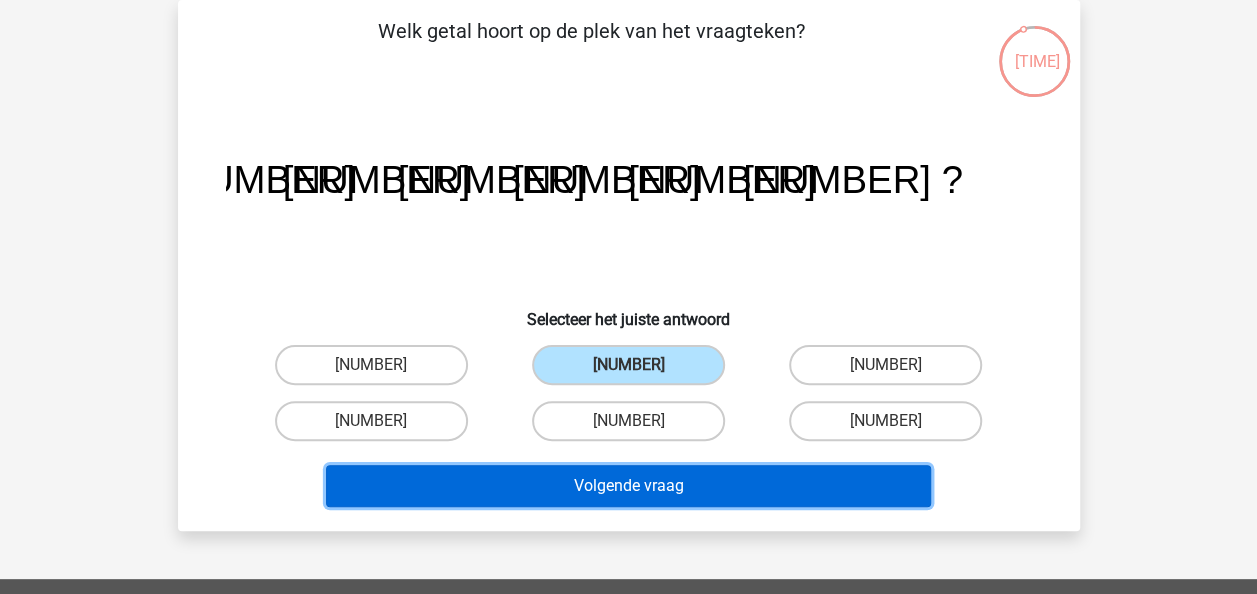 click on "Volgende vraag" at bounding box center (628, 486) 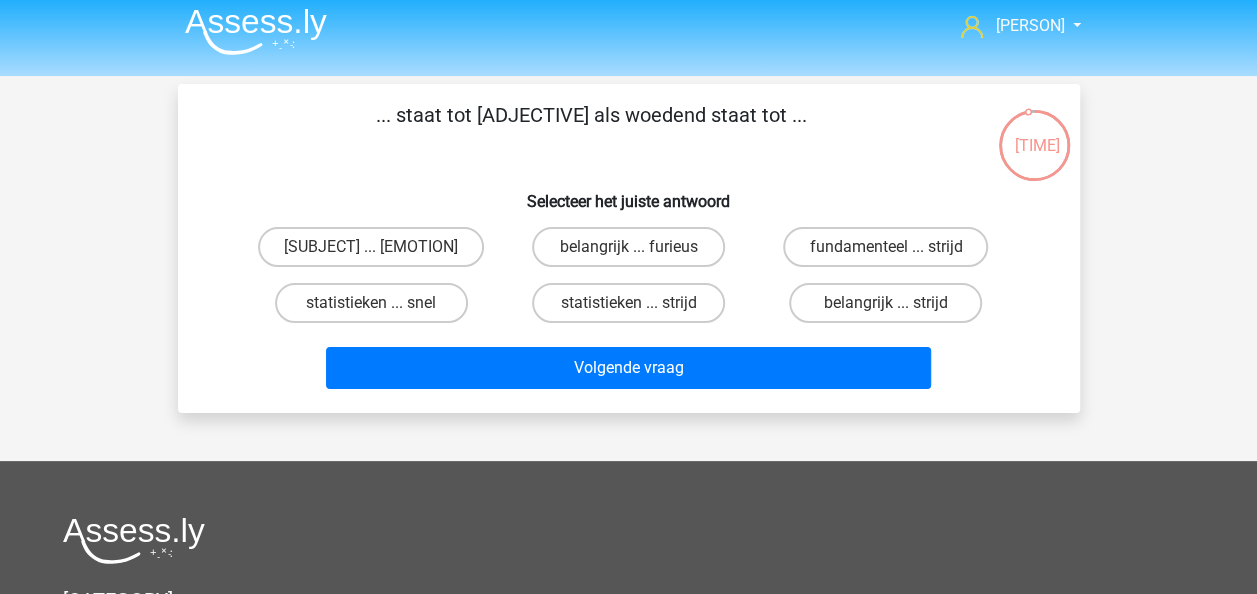 scroll, scrollTop: 0, scrollLeft: 0, axis: both 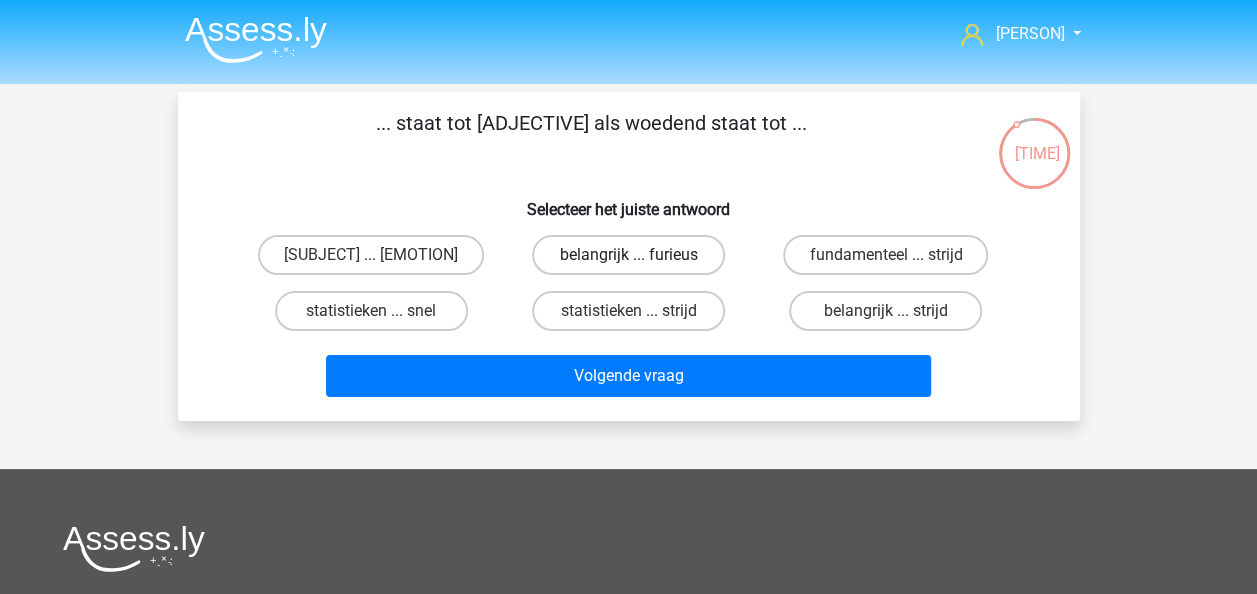 click on "belangrijk ... furieus" at bounding box center [628, 255] 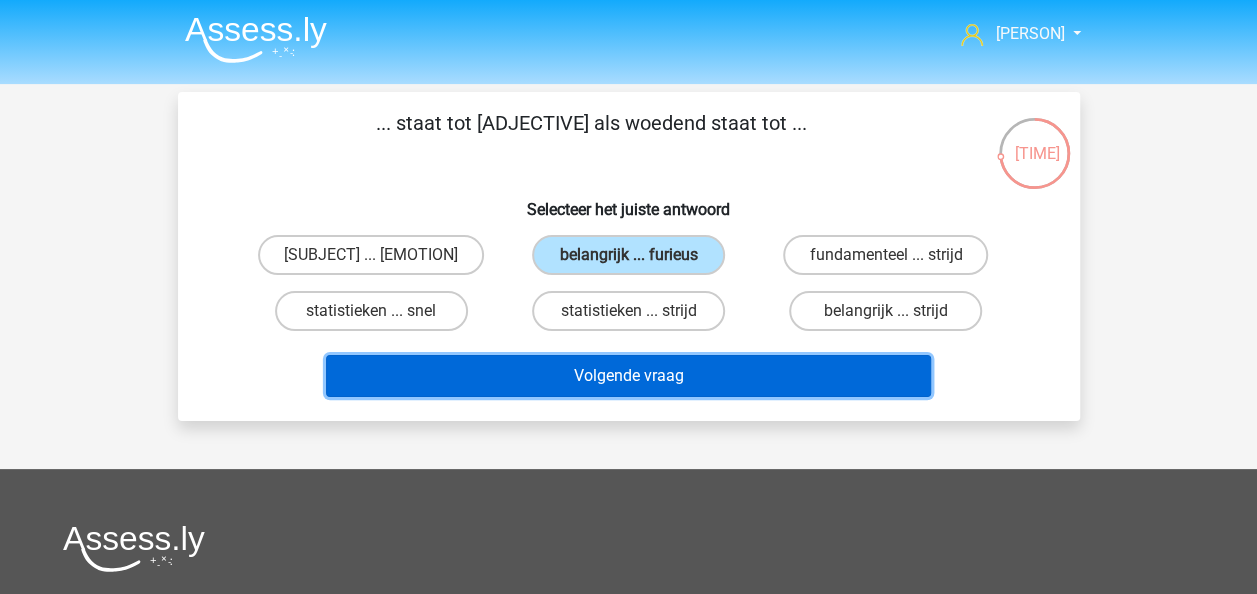 click on "Volgende vraag" at bounding box center [628, 376] 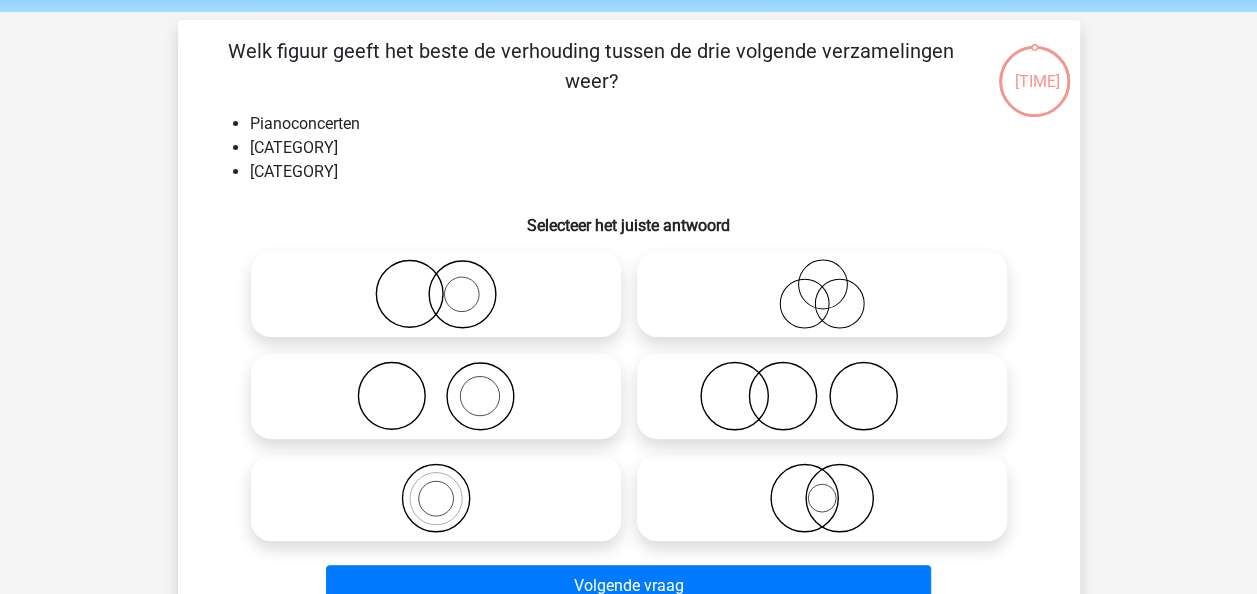 scroll, scrollTop: 92, scrollLeft: 0, axis: vertical 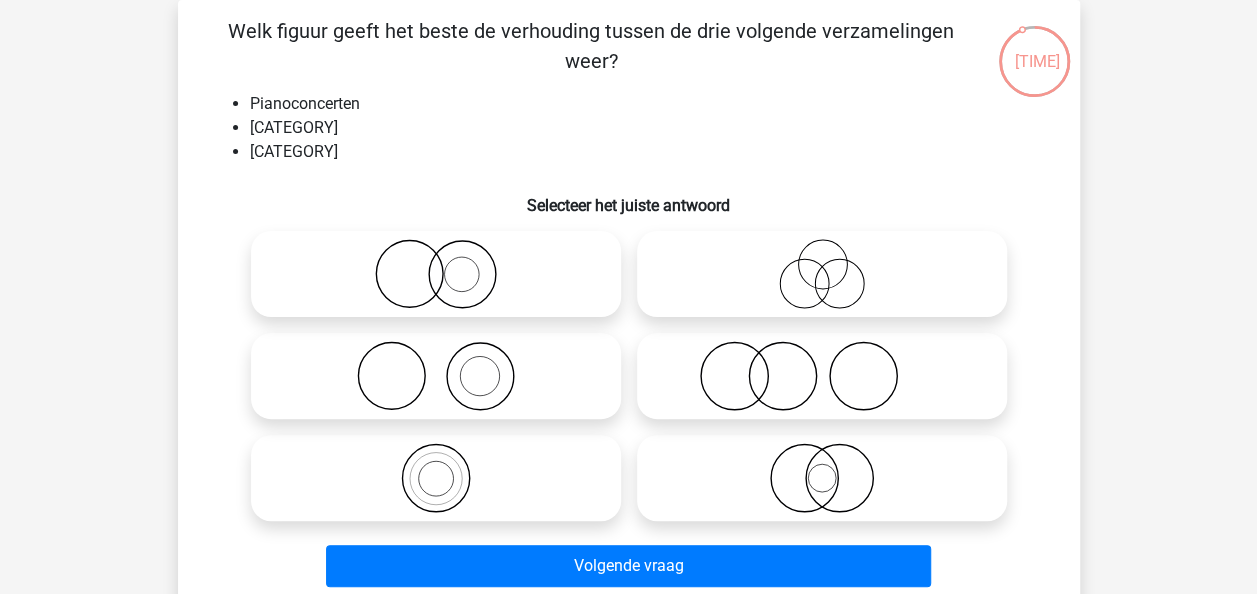 click at bounding box center [436, 376] 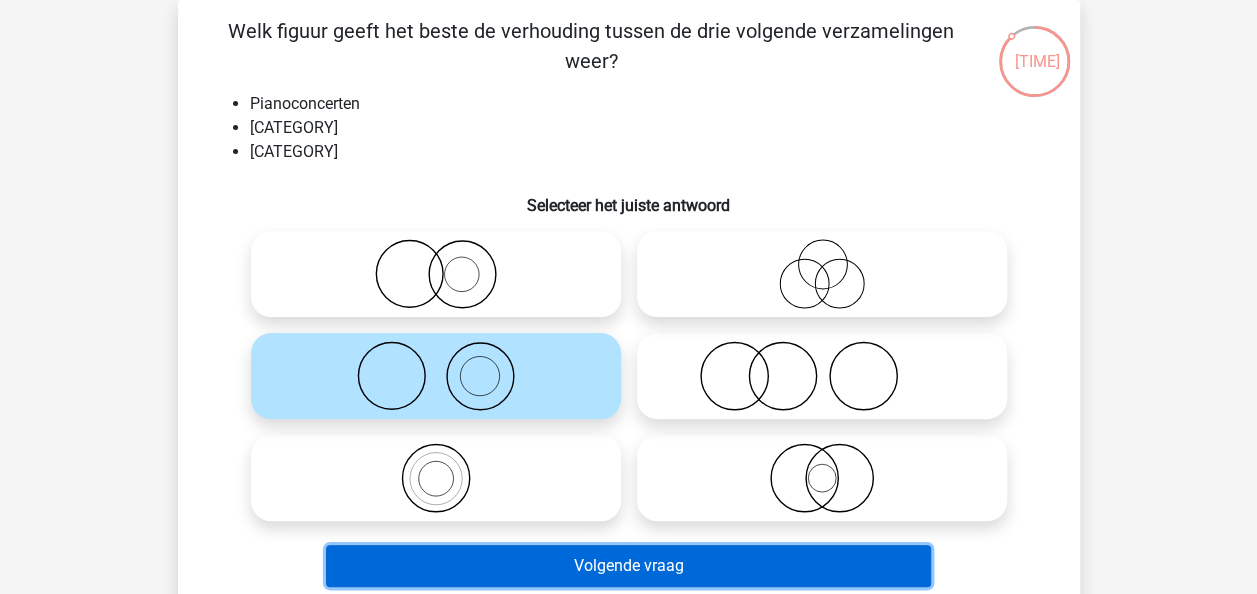 click on "Volgende vraag" at bounding box center (628, 566) 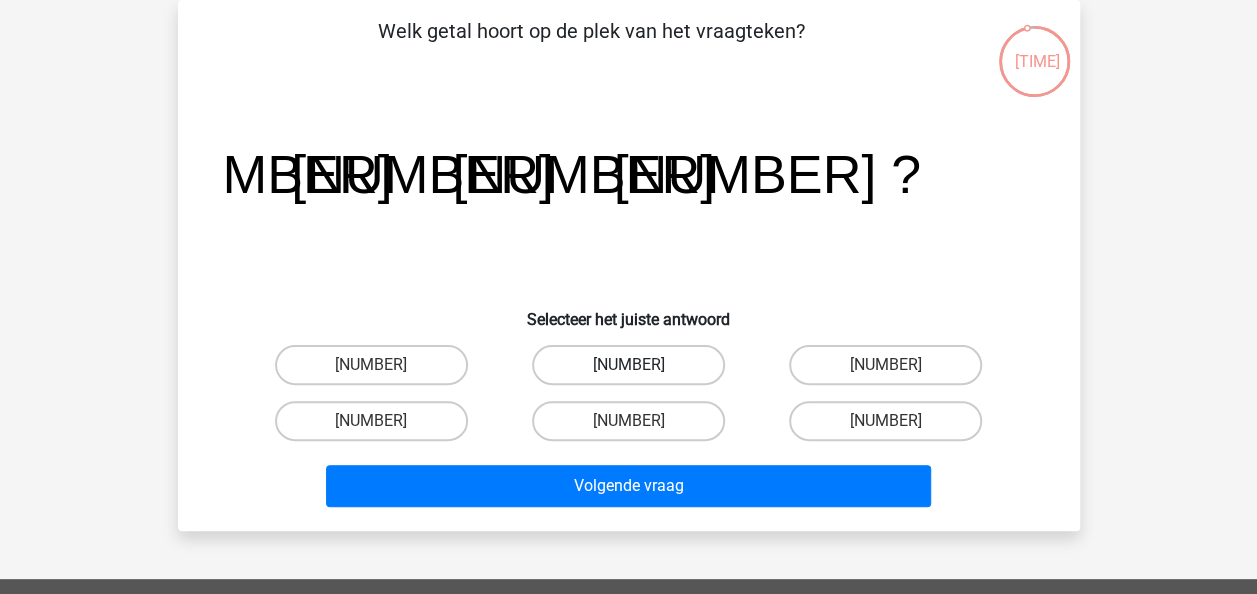 click on "31" at bounding box center (628, 365) 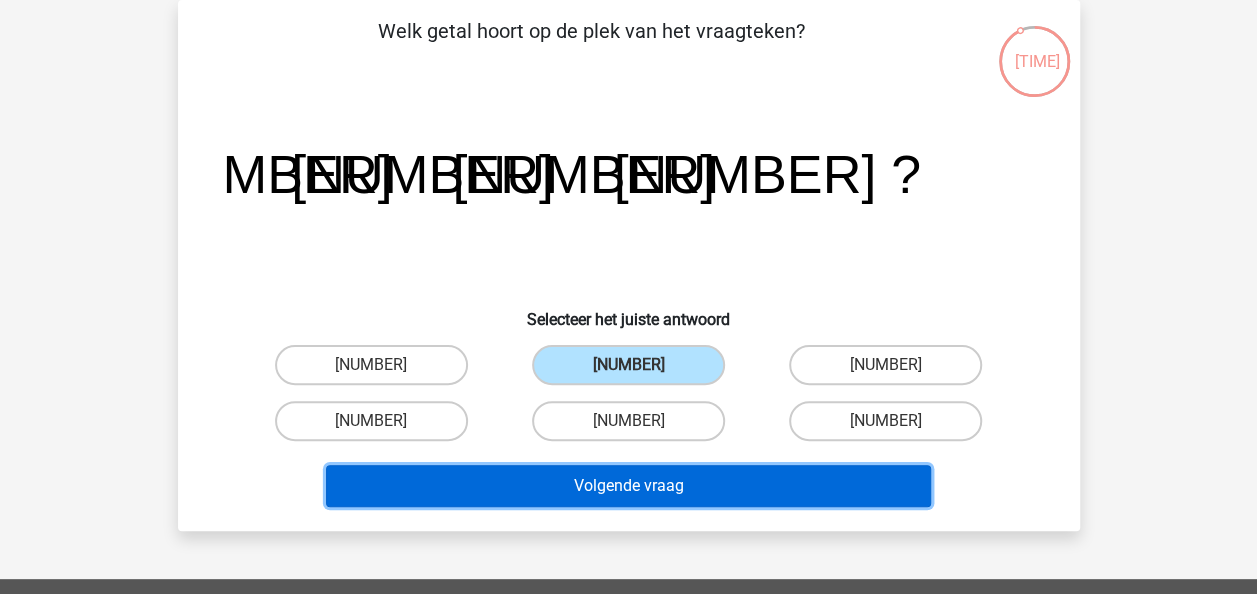 click on "Volgende vraag" at bounding box center (628, 486) 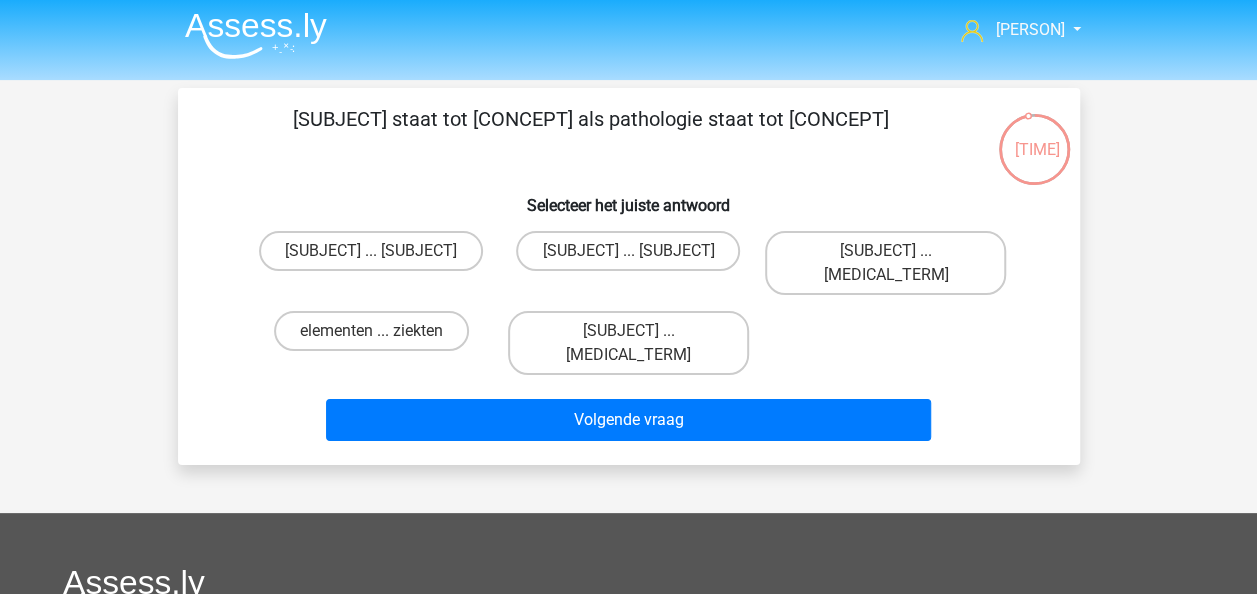 scroll, scrollTop: 0, scrollLeft: 0, axis: both 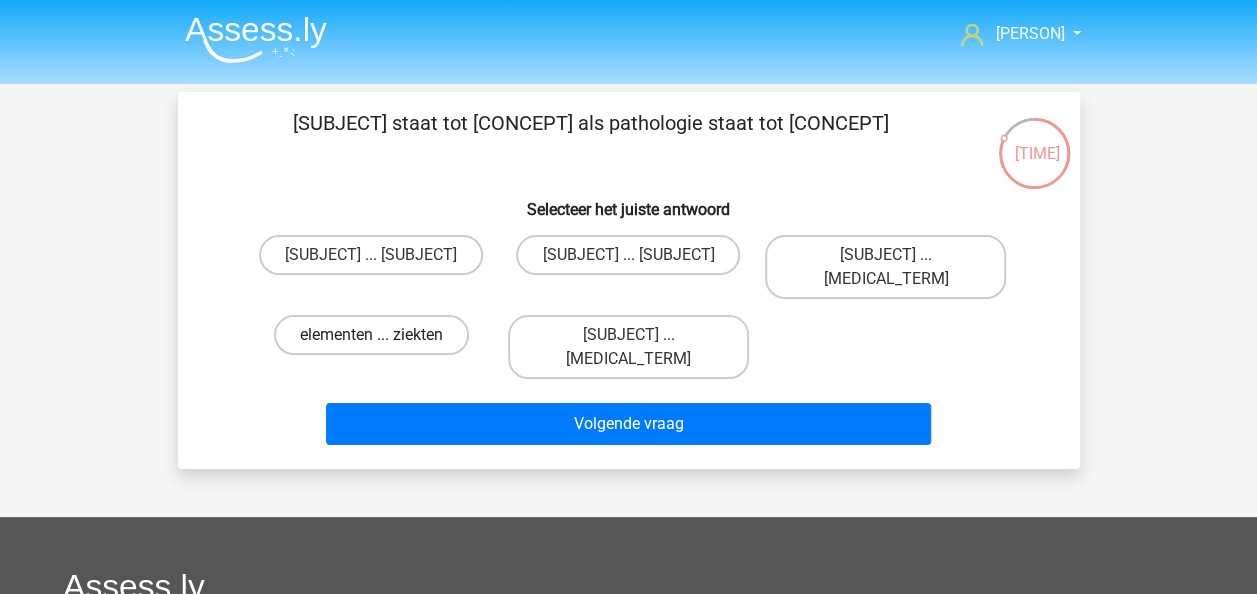 click on "elementen ... ziekten" at bounding box center (371, 335) 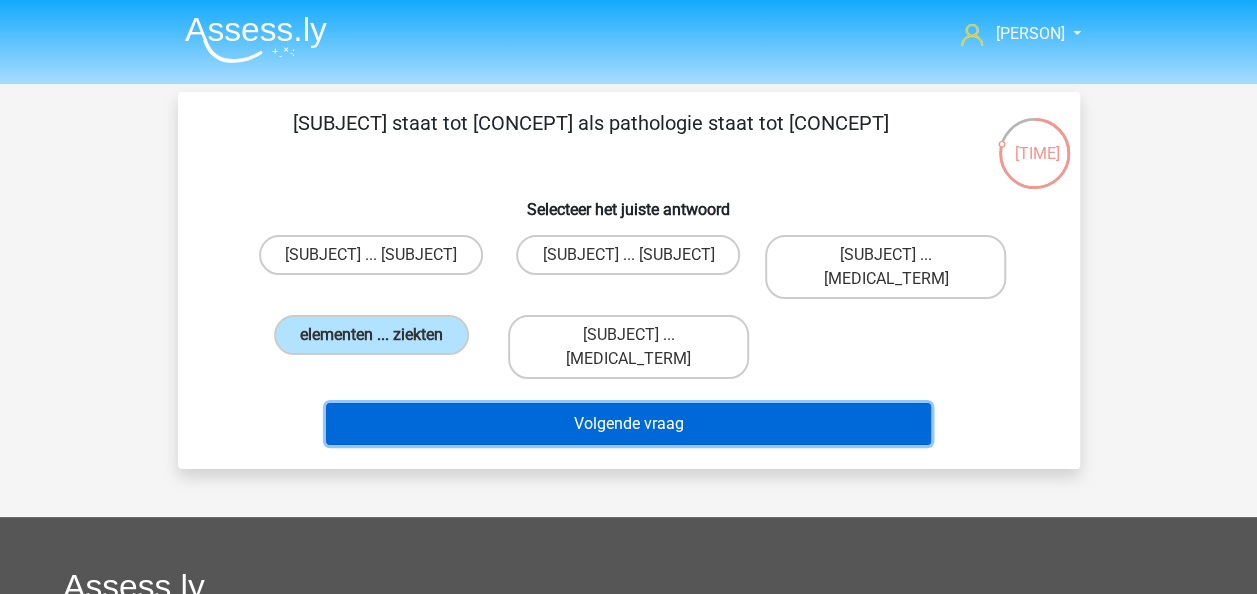 click on "Volgende vraag" at bounding box center (628, 424) 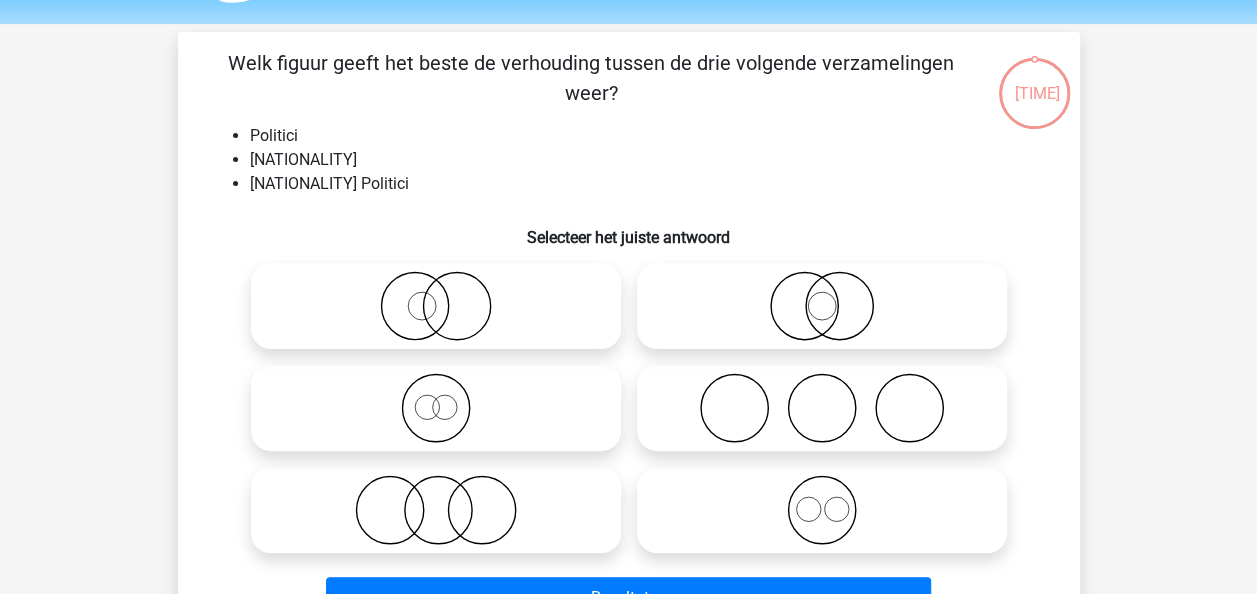 scroll, scrollTop: 92, scrollLeft: 0, axis: vertical 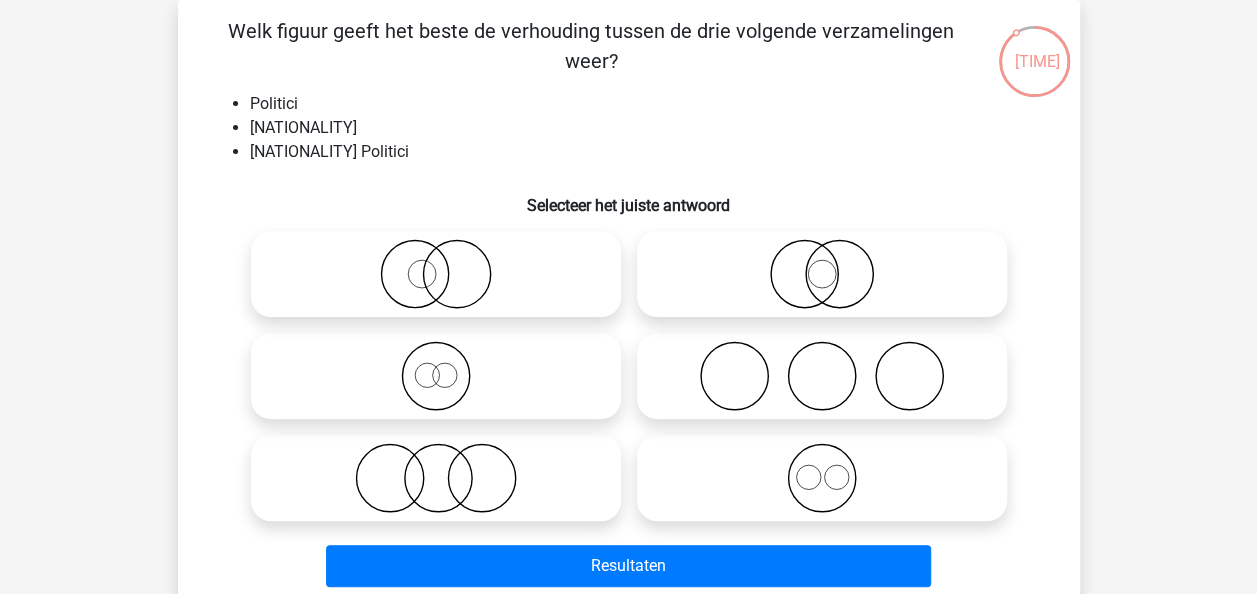 click at bounding box center [822, 274] 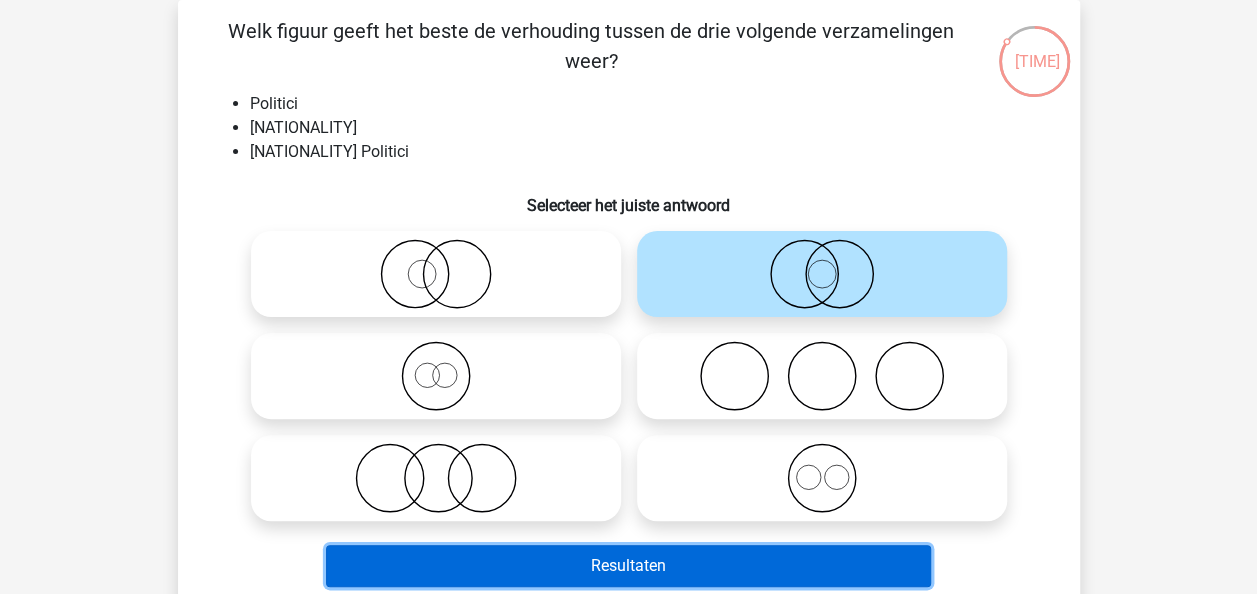 click on "Resultaten" at bounding box center [628, 566] 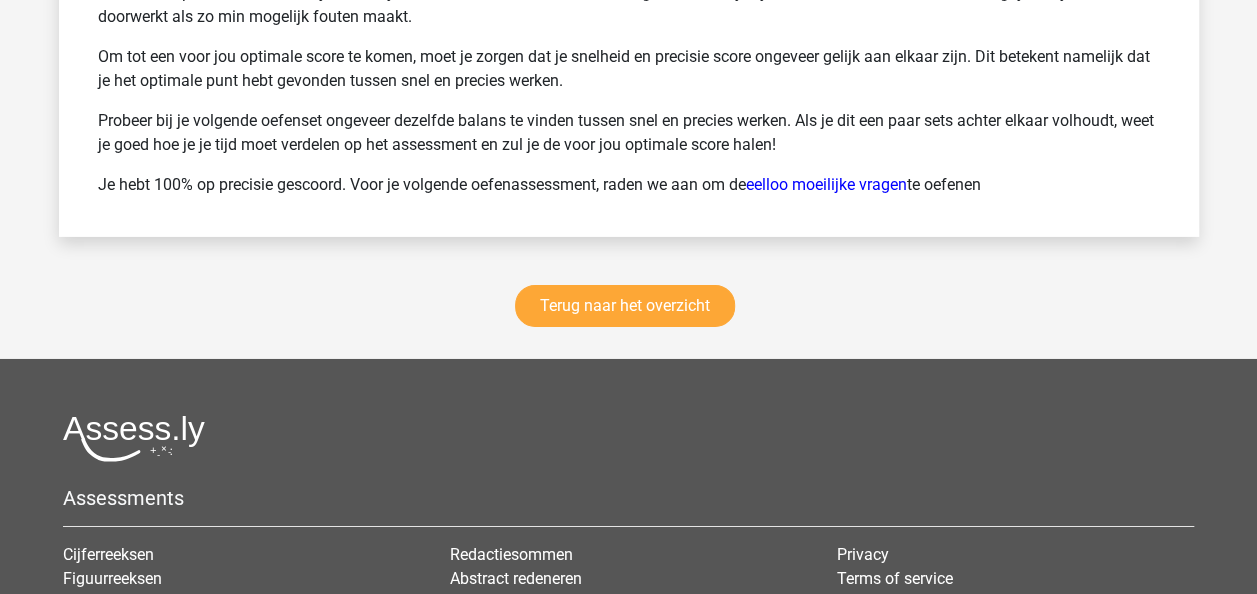 scroll, scrollTop: 3213, scrollLeft: 0, axis: vertical 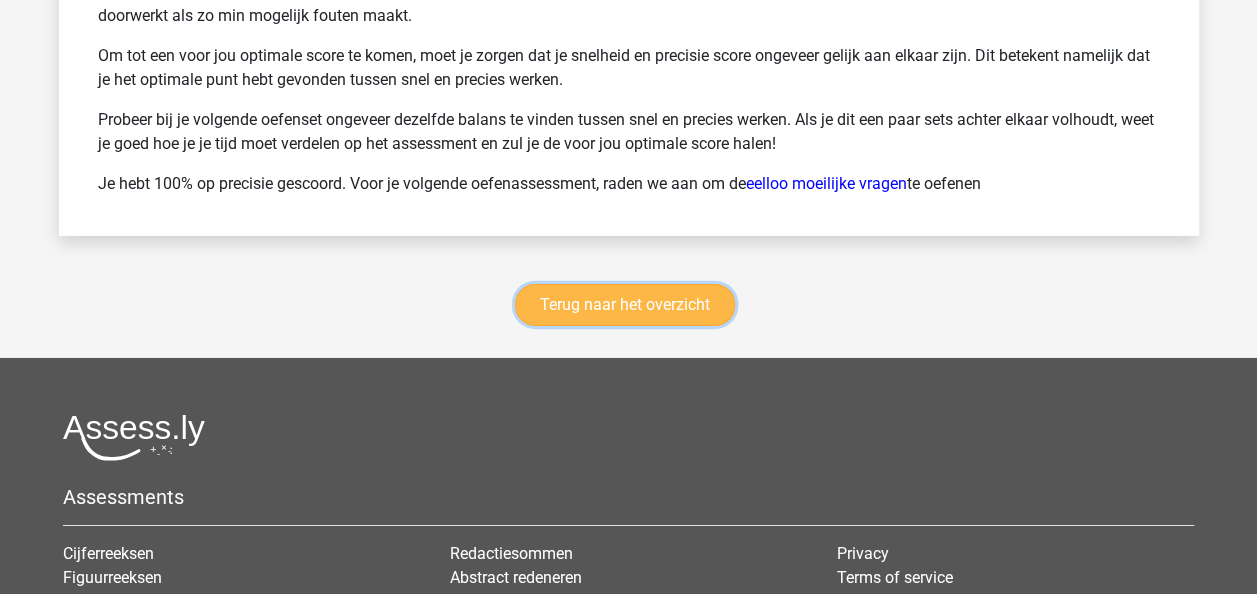 click on "Terug naar het overzicht" at bounding box center [625, 305] 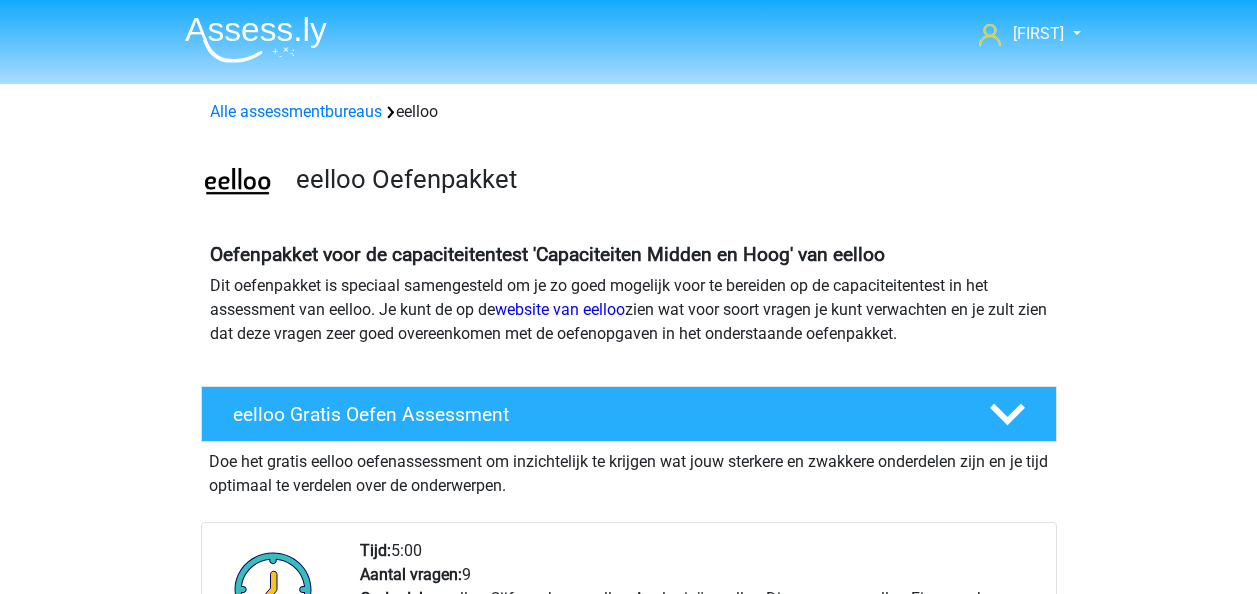 scroll, scrollTop: 0, scrollLeft: 0, axis: both 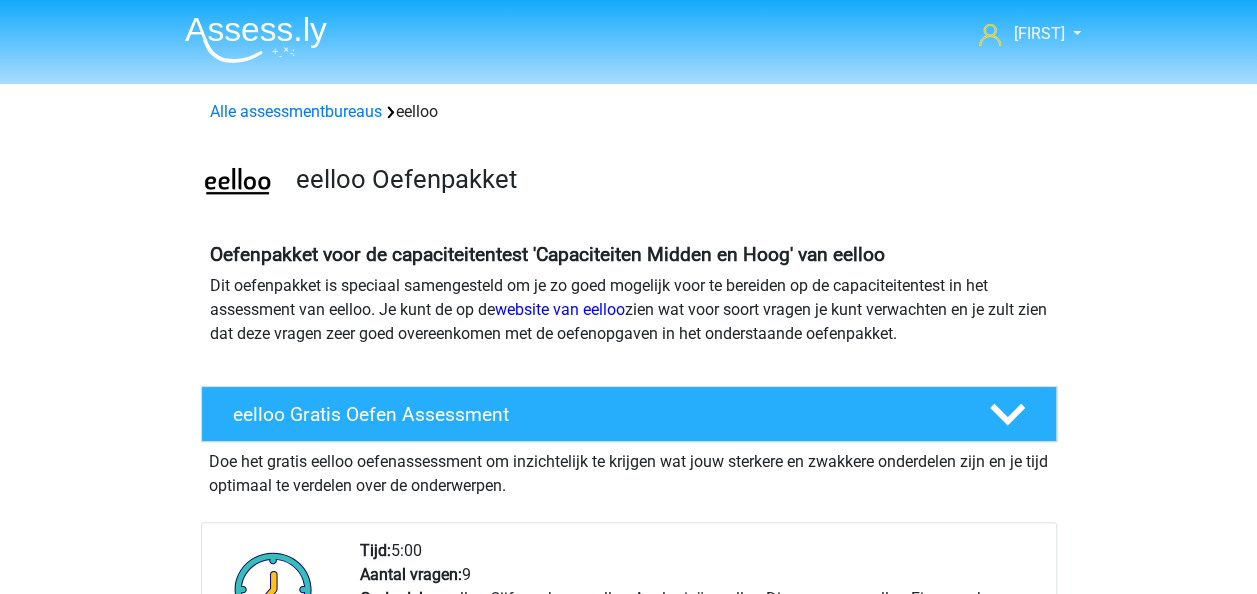 click at bounding box center (256, 39) 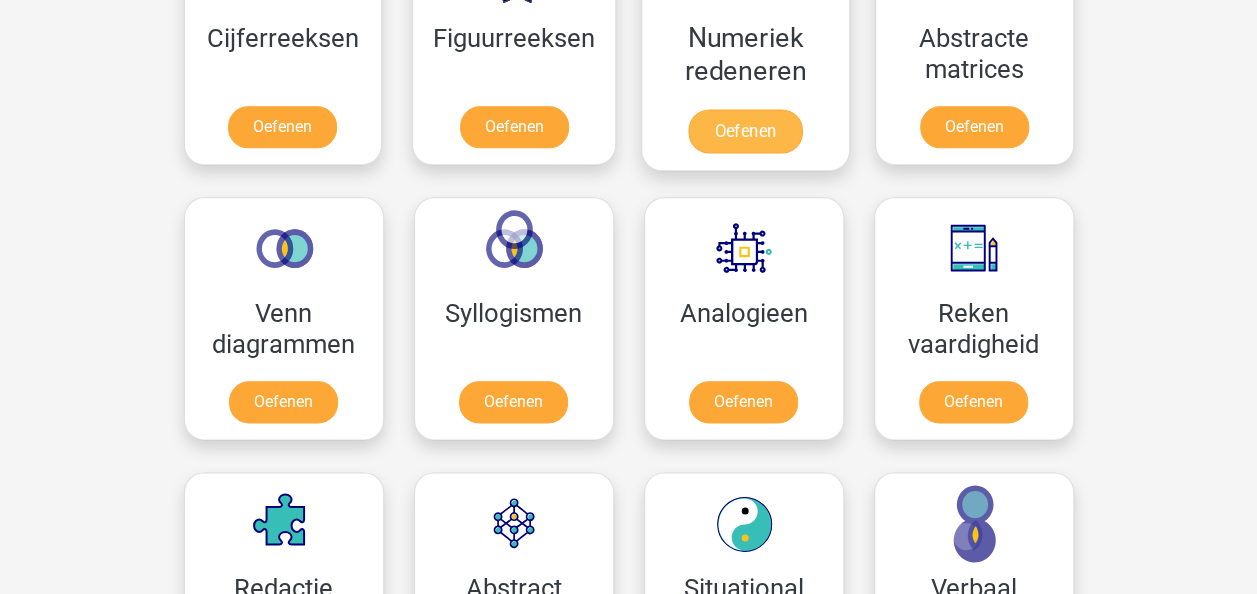 scroll, scrollTop: 1022, scrollLeft: 0, axis: vertical 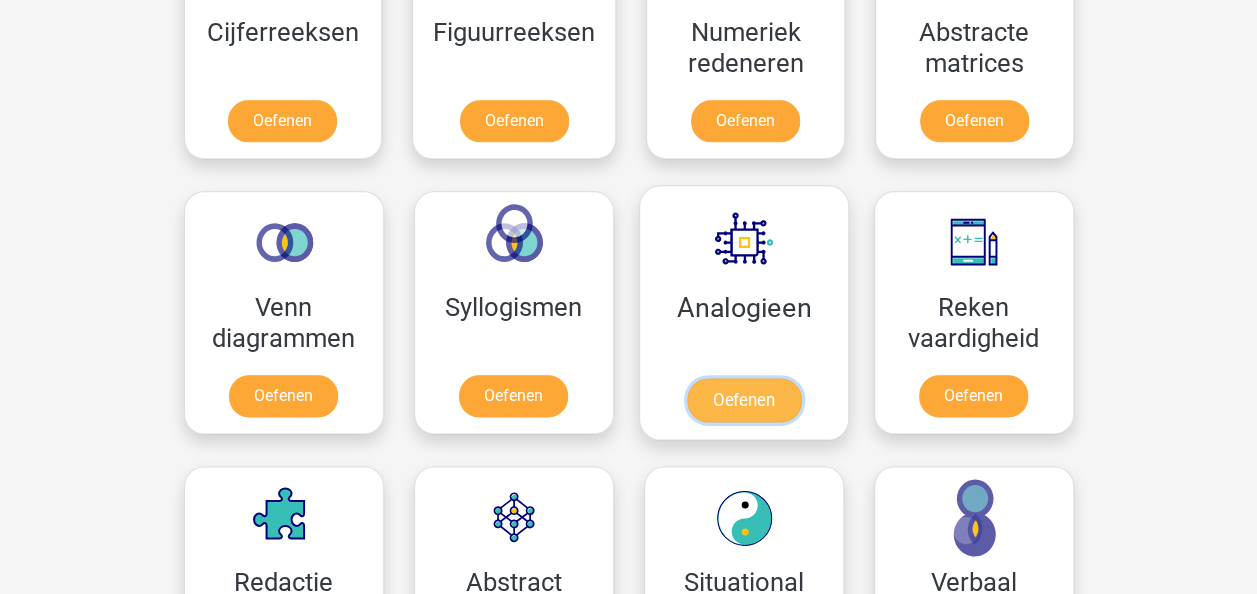 click on "Oefenen" at bounding box center [743, 400] 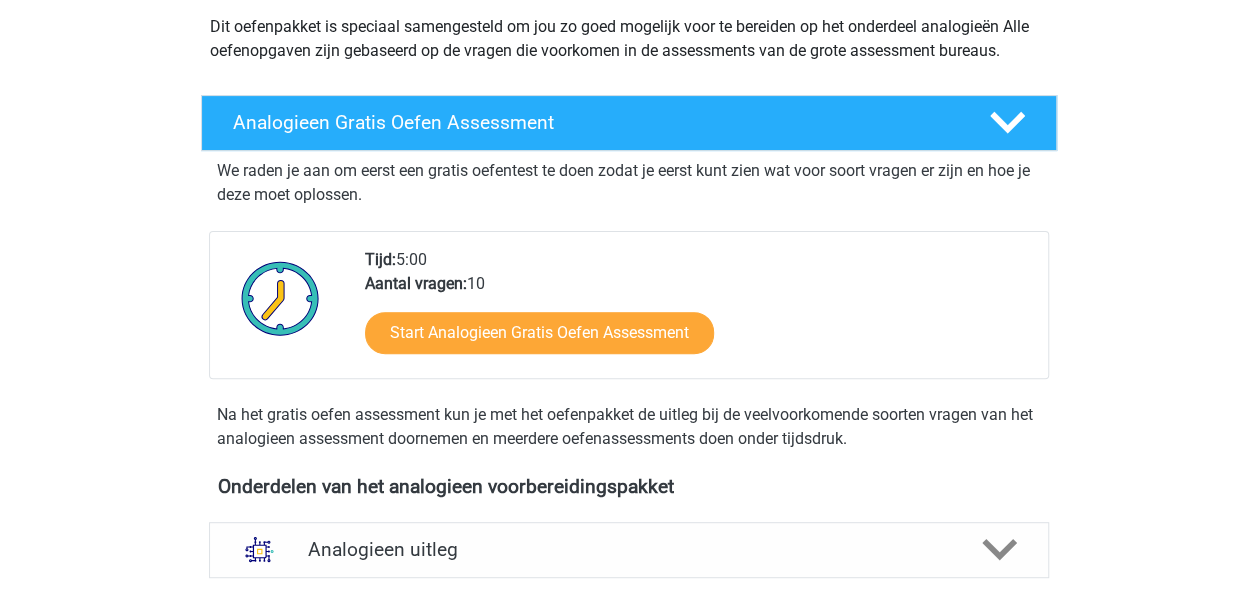 scroll, scrollTop: 237, scrollLeft: 0, axis: vertical 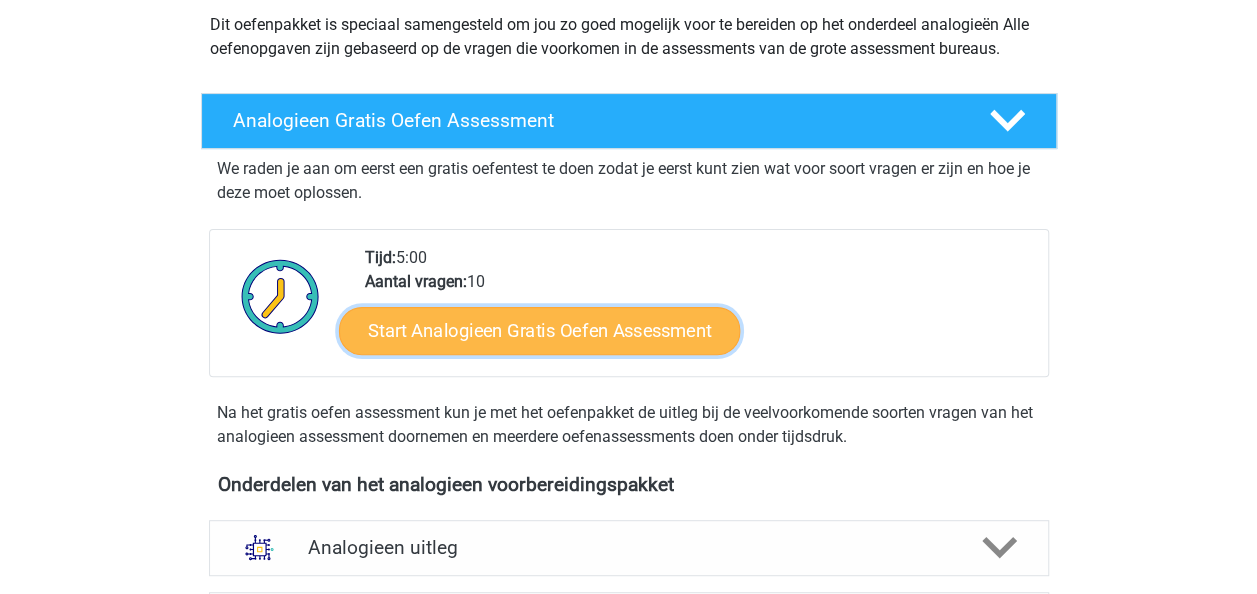 click on "Start Analogieen
Gratis Oefen Assessment" at bounding box center (539, 330) 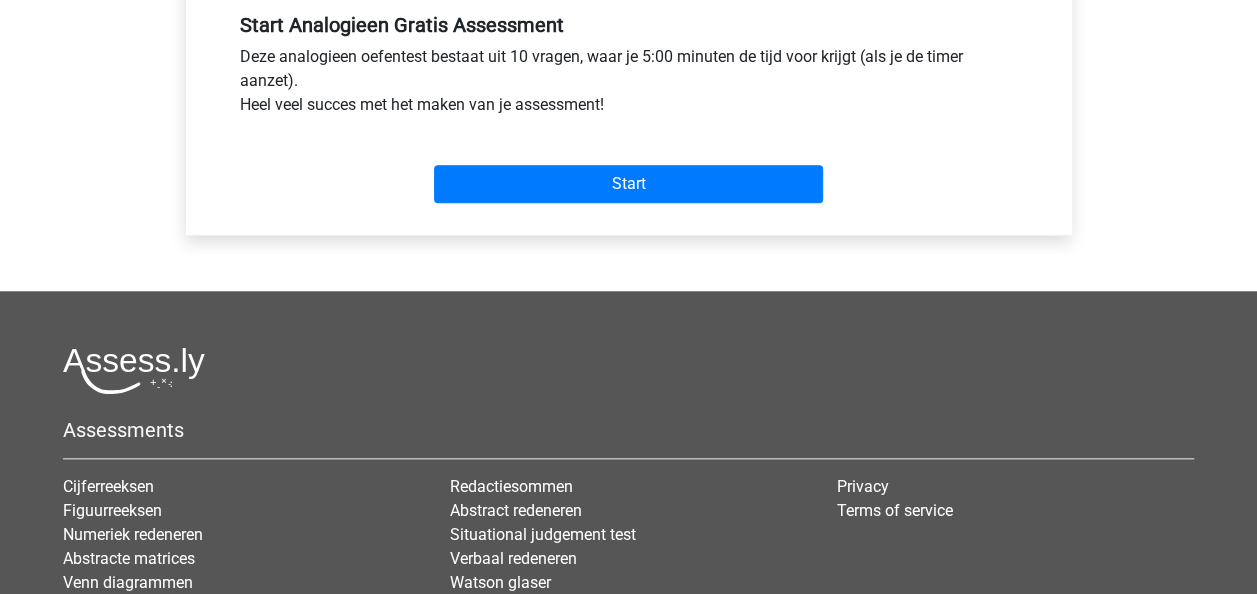 scroll, scrollTop: 780, scrollLeft: 0, axis: vertical 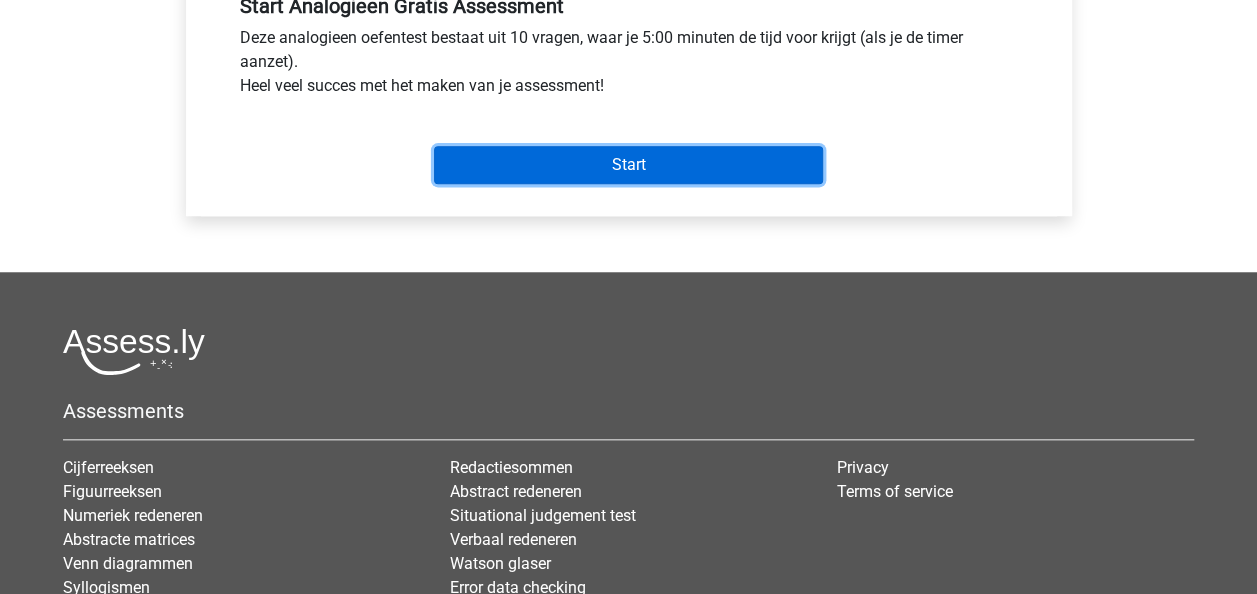 click on "Start" at bounding box center [628, 165] 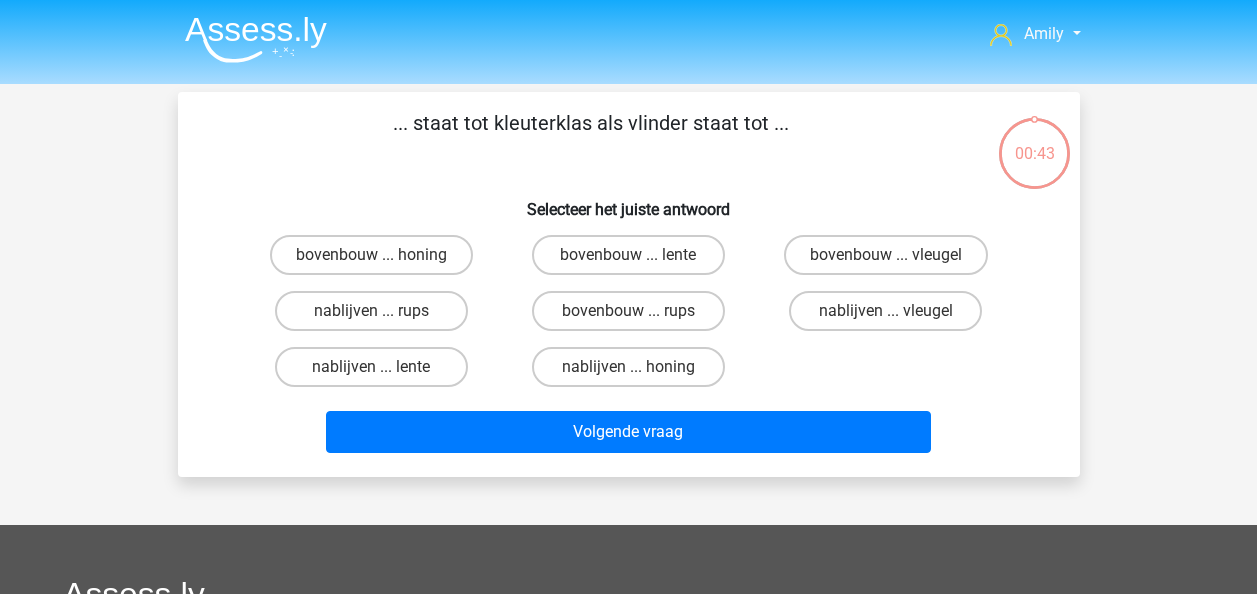 scroll, scrollTop: 0, scrollLeft: 0, axis: both 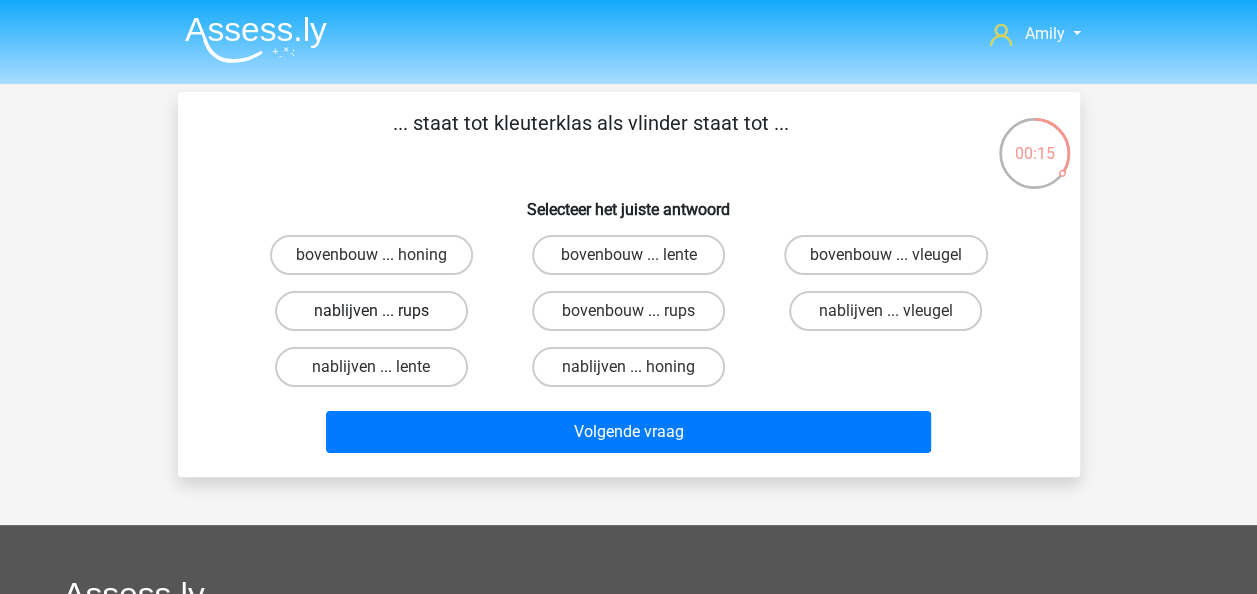 click on "nablijven ... rups" at bounding box center (371, 311) 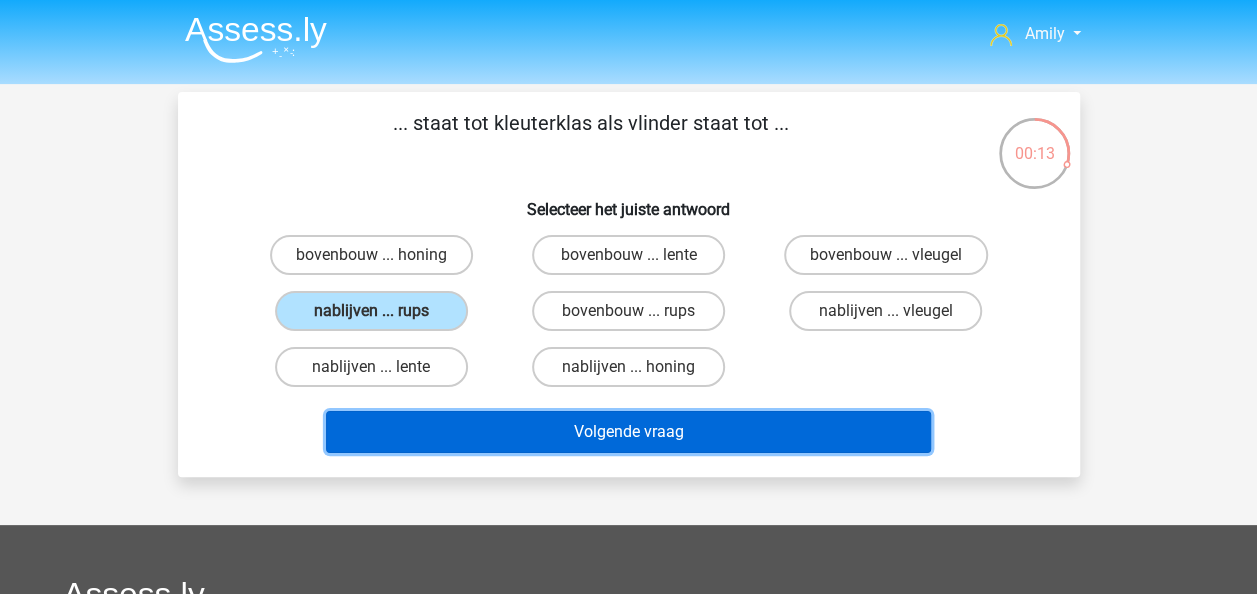 click on "Volgende vraag" at bounding box center [628, 432] 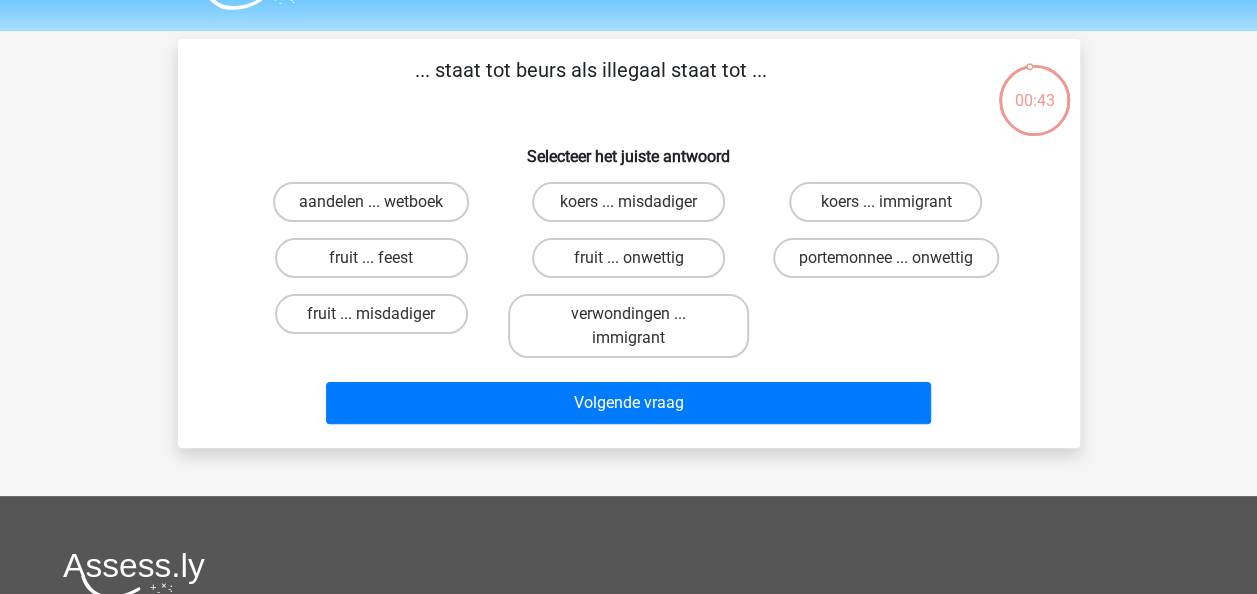 scroll, scrollTop: 52, scrollLeft: 0, axis: vertical 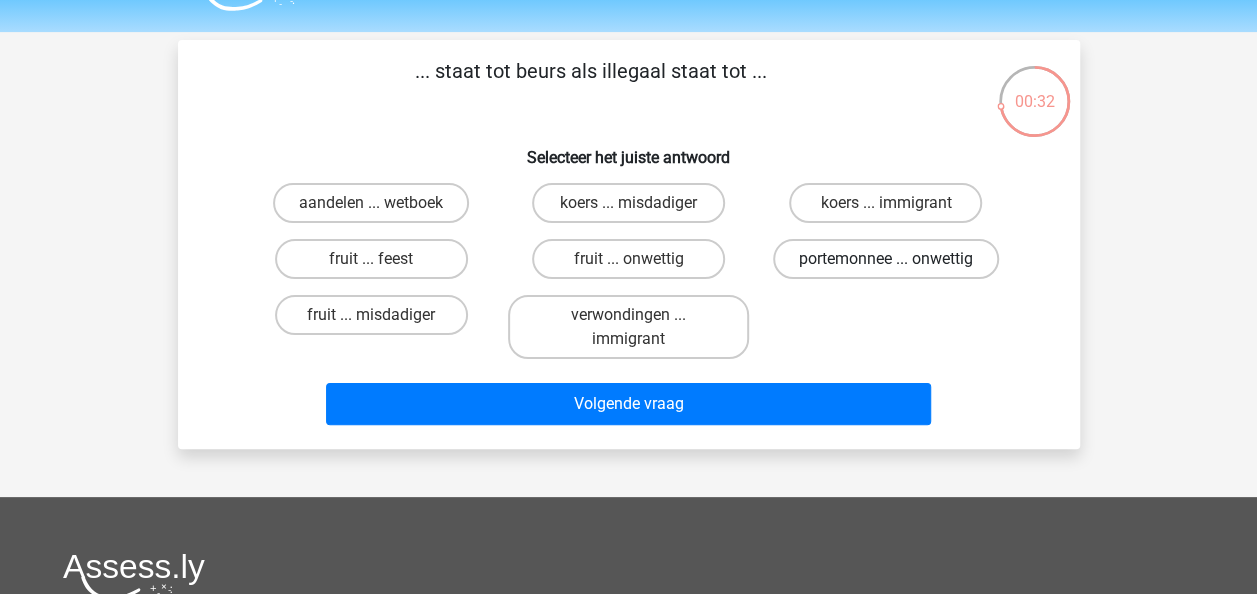 click on "portemonnee ... onwettig" at bounding box center (886, 259) 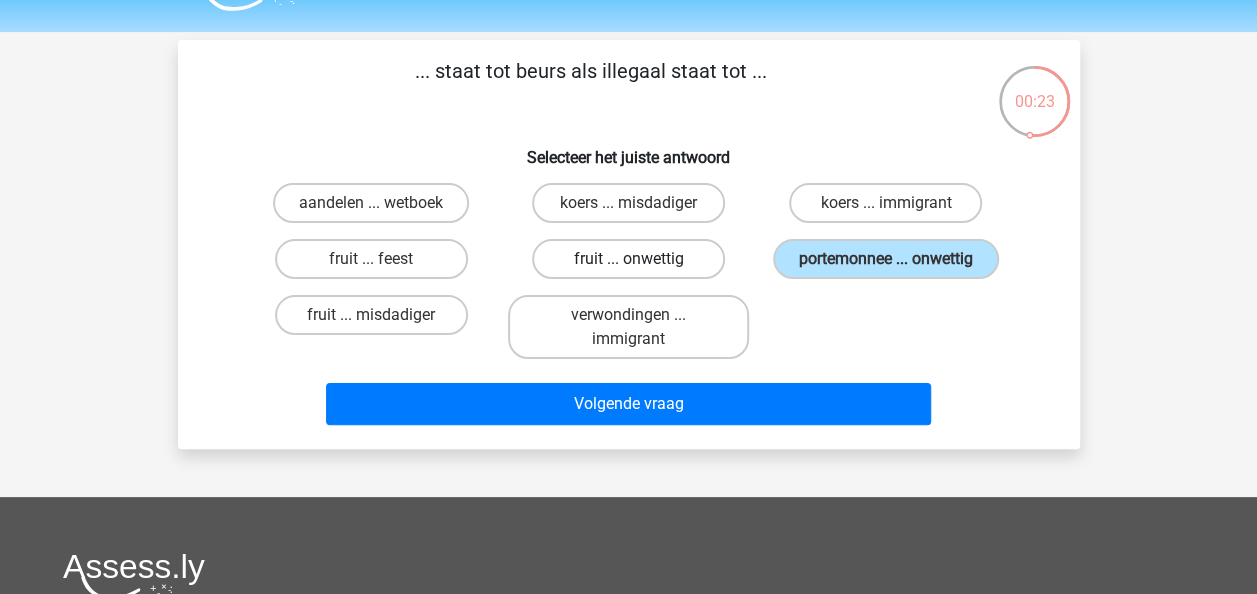 click on "fruit ... onwettig" at bounding box center (628, 259) 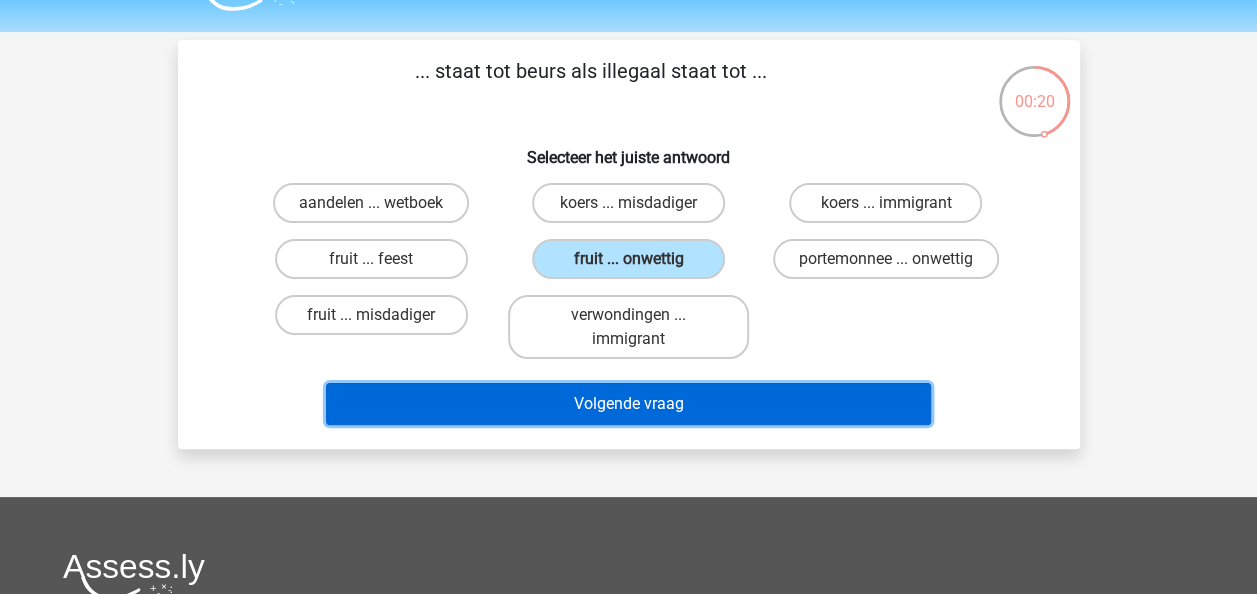 click on "Volgende vraag" at bounding box center (628, 404) 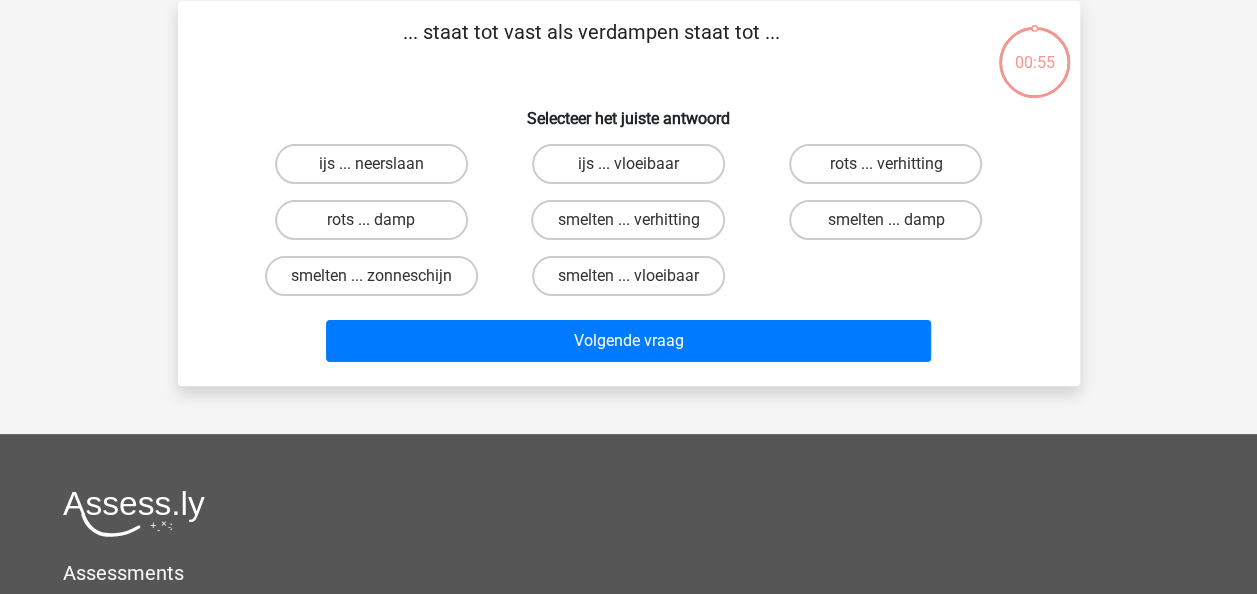 scroll, scrollTop: 92, scrollLeft: 0, axis: vertical 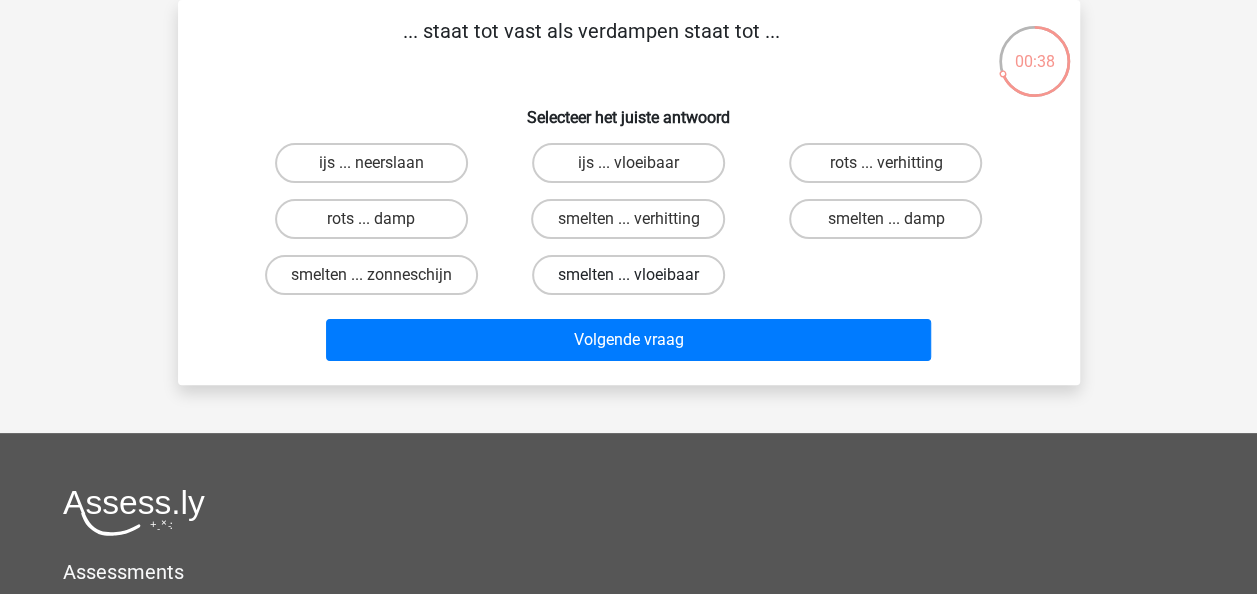 click on "smelten ... vloeibaar" at bounding box center (628, 275) 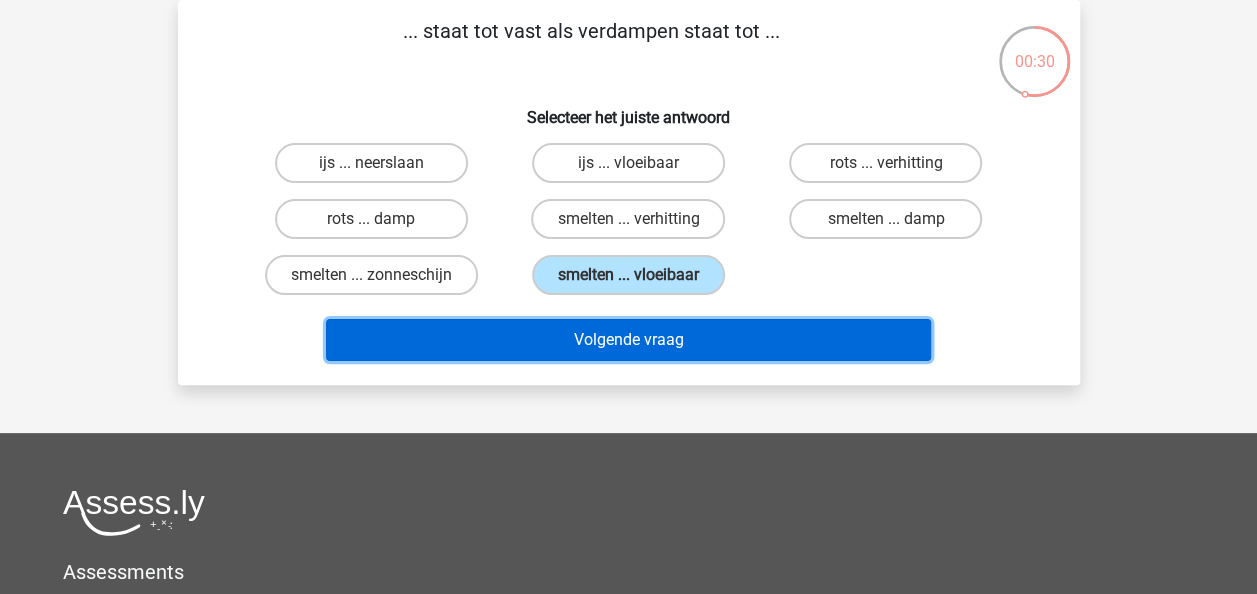 click on "Volgende vraag" at bounding box center [628, 340] 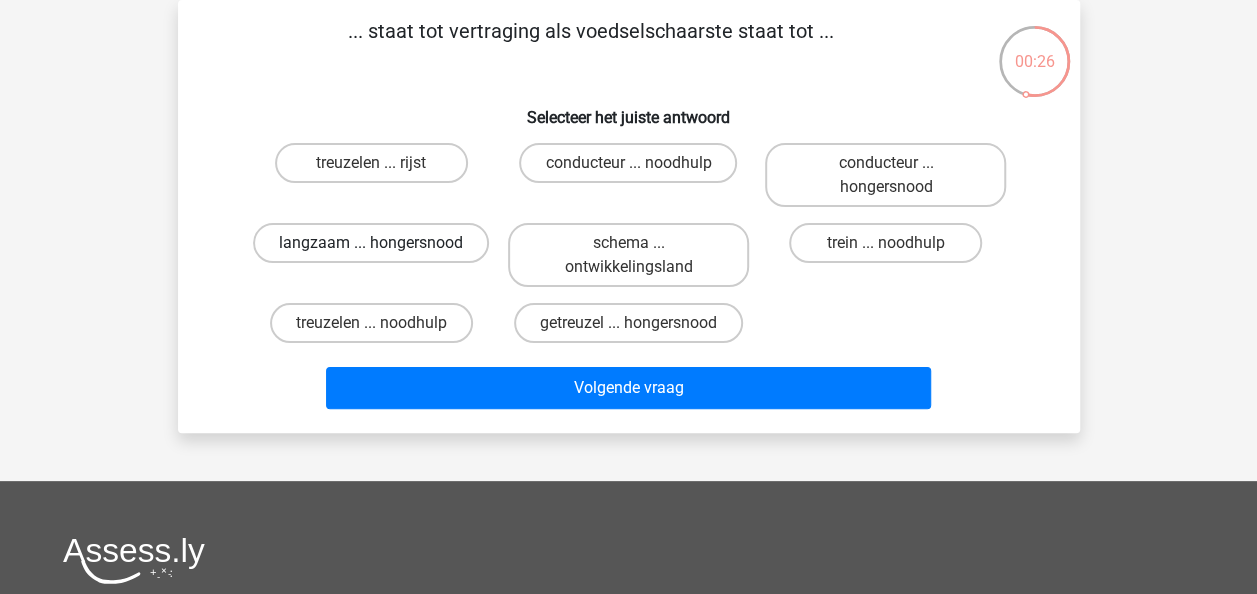 click on "langzaam ... hongersnood" at bounding box center [371, 243] 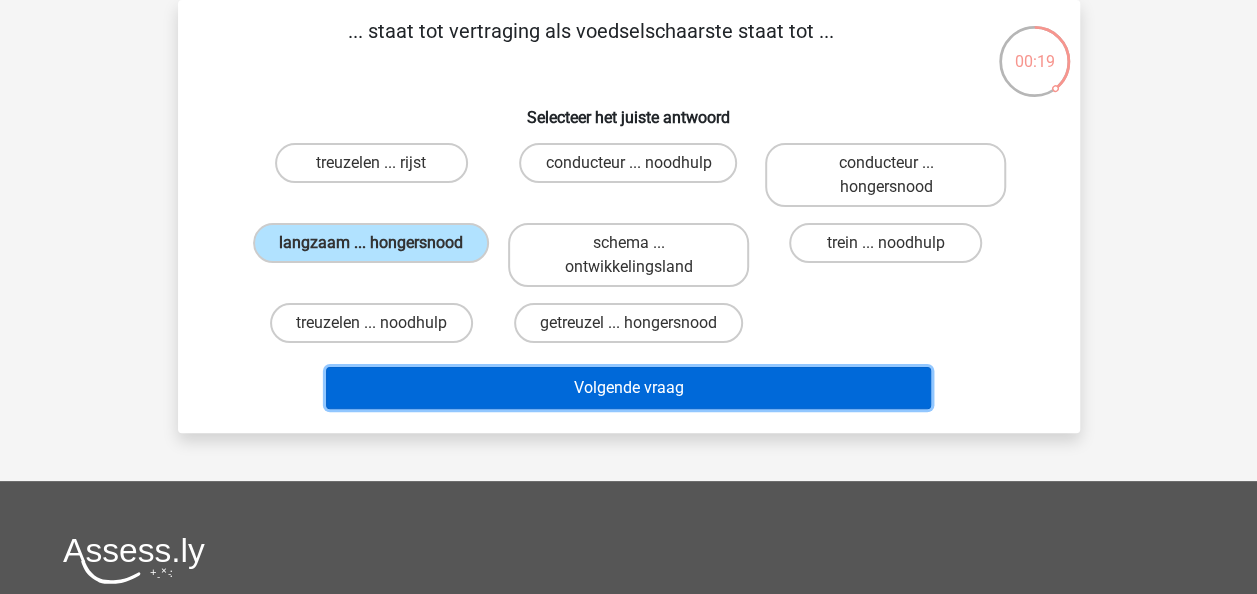 click on "Volgende vraag" at bounding box center [628, 388] 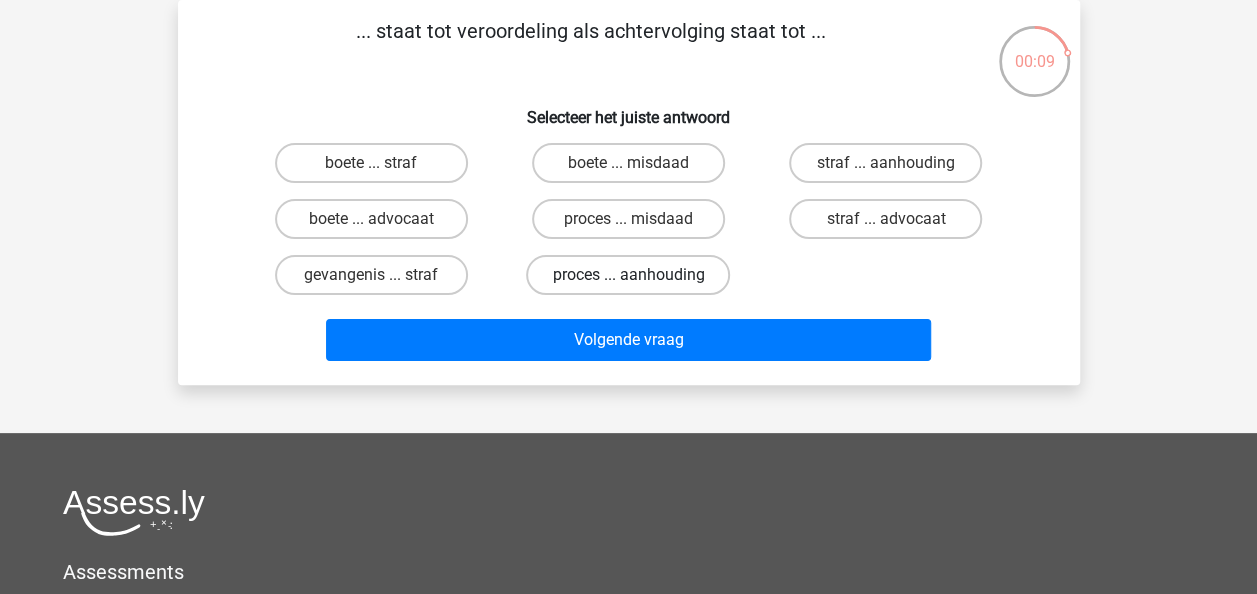 click on "proces ... aanhouding" at bounding box center (628, 275) 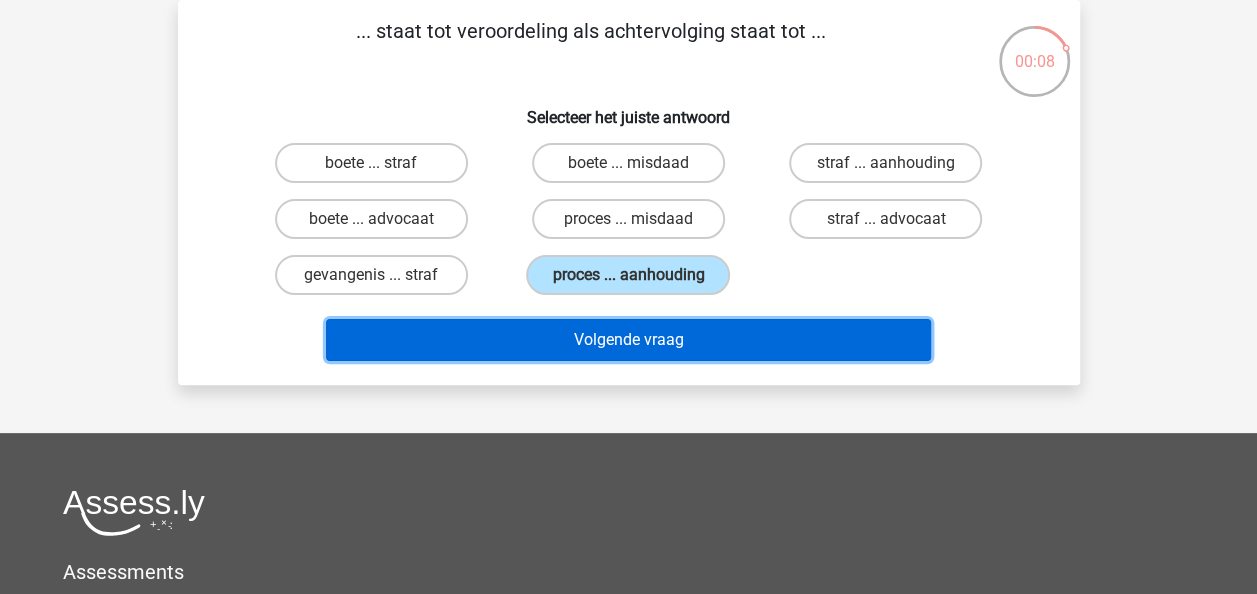 click on "Volgende vraag" at bounding box center [628, 340] 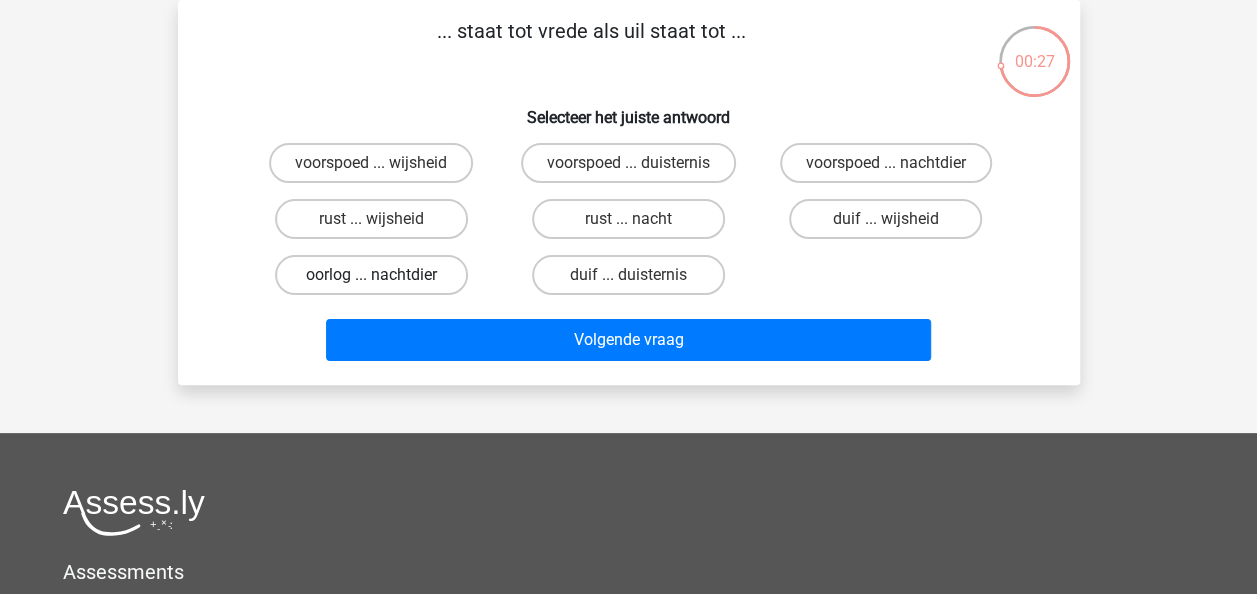 click on "oorlog ... nachtdier" at bounding box center (371, 275) 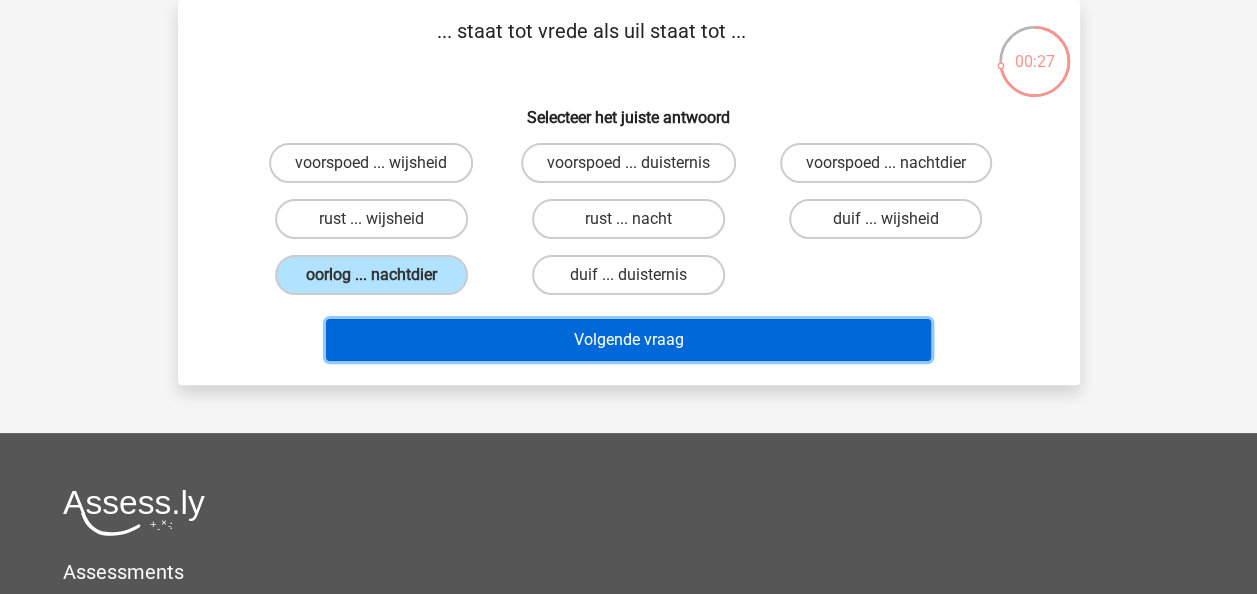 click on "Volgende vraag" at bounding box center (628, 340) 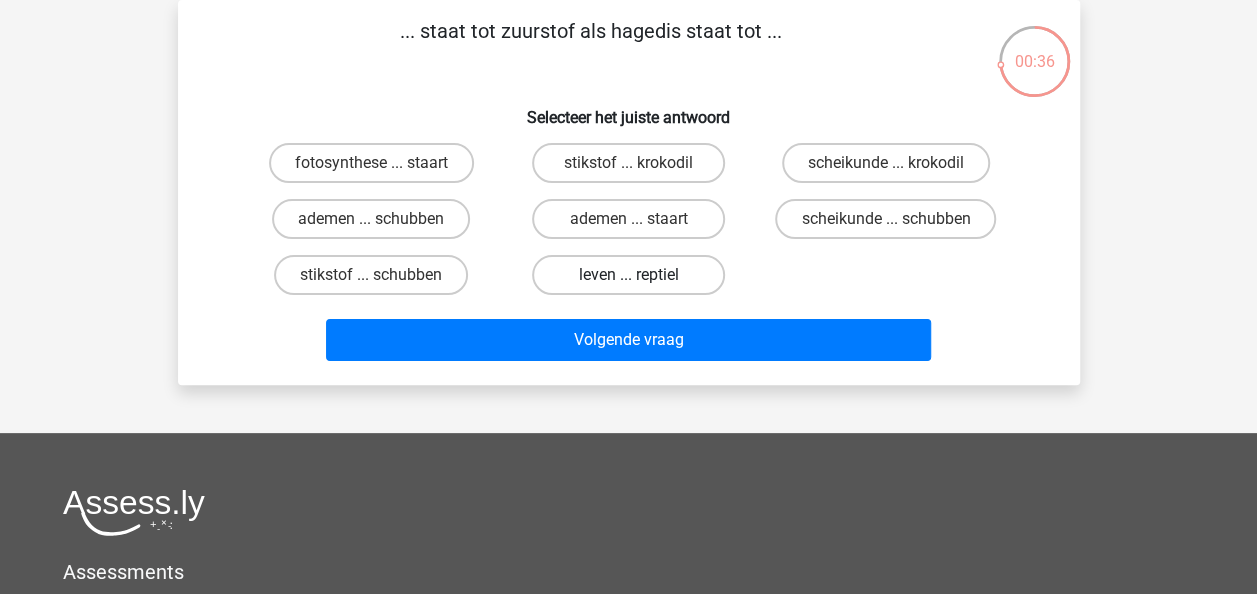 click on "leven ... reptiel" at bounding box center [628, 275] 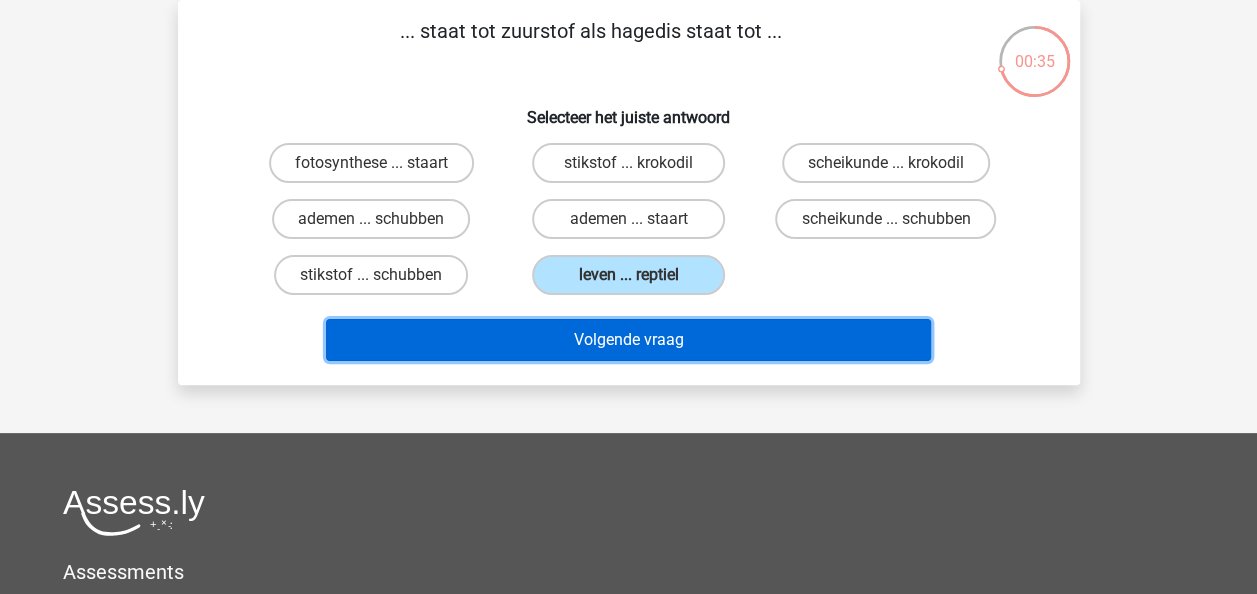 click on "Volgende vraag" at bounding box center [628, 340] 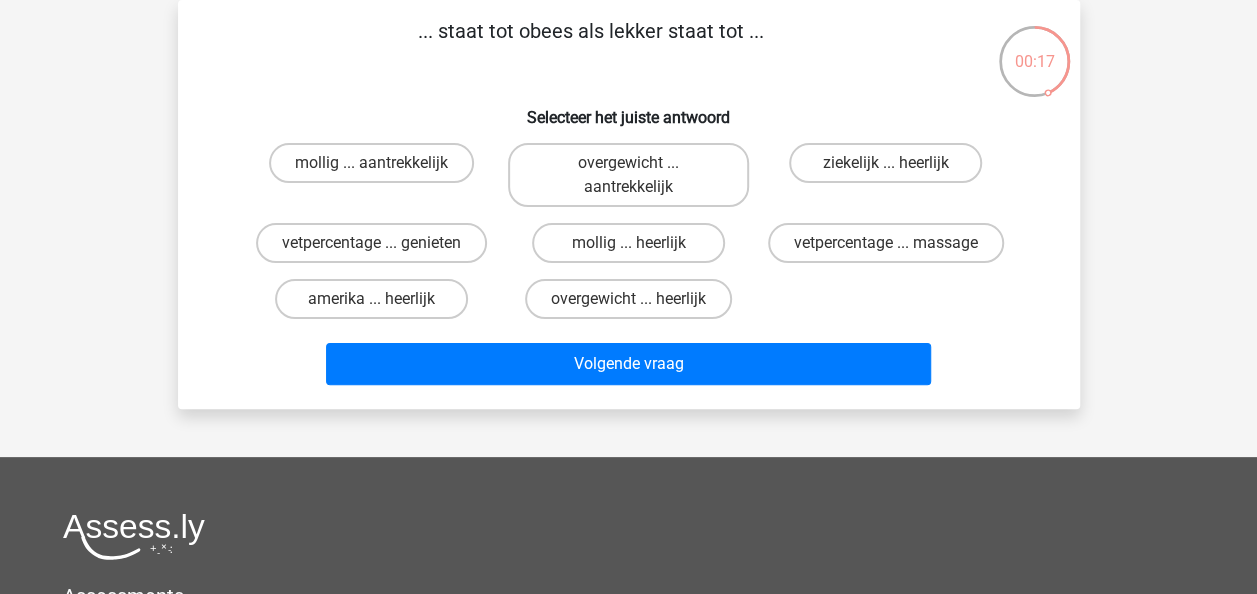 click on "mollig ... heerlijk" at bounding box center [634, 249] 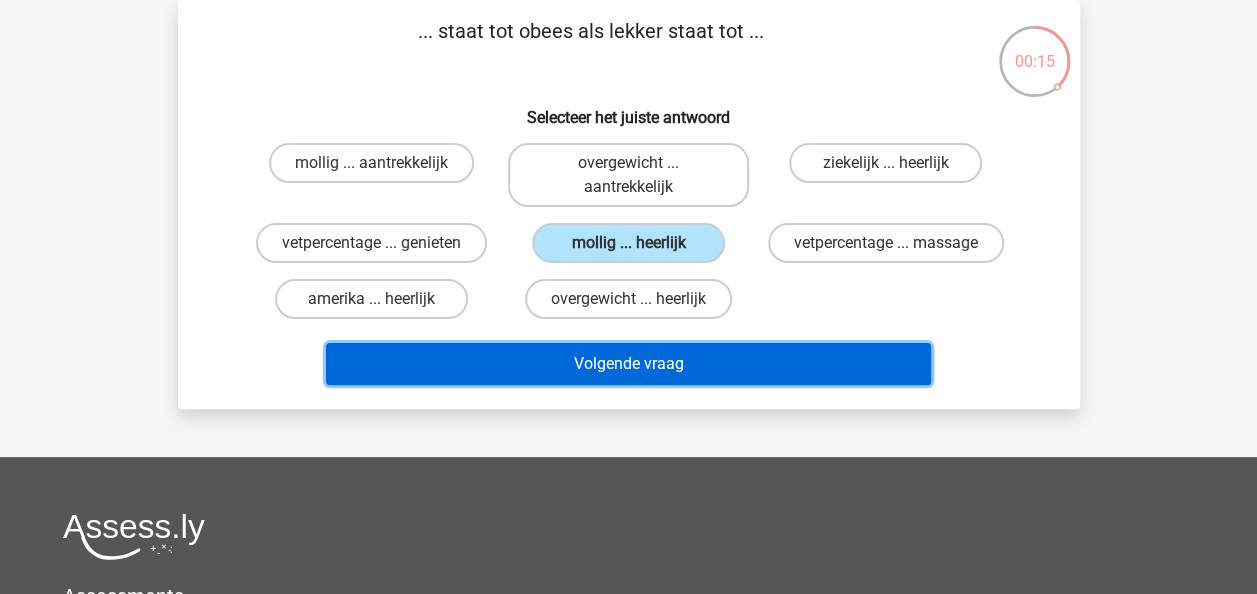 click on "Volgende vraag" at bounding box center [628, 364] 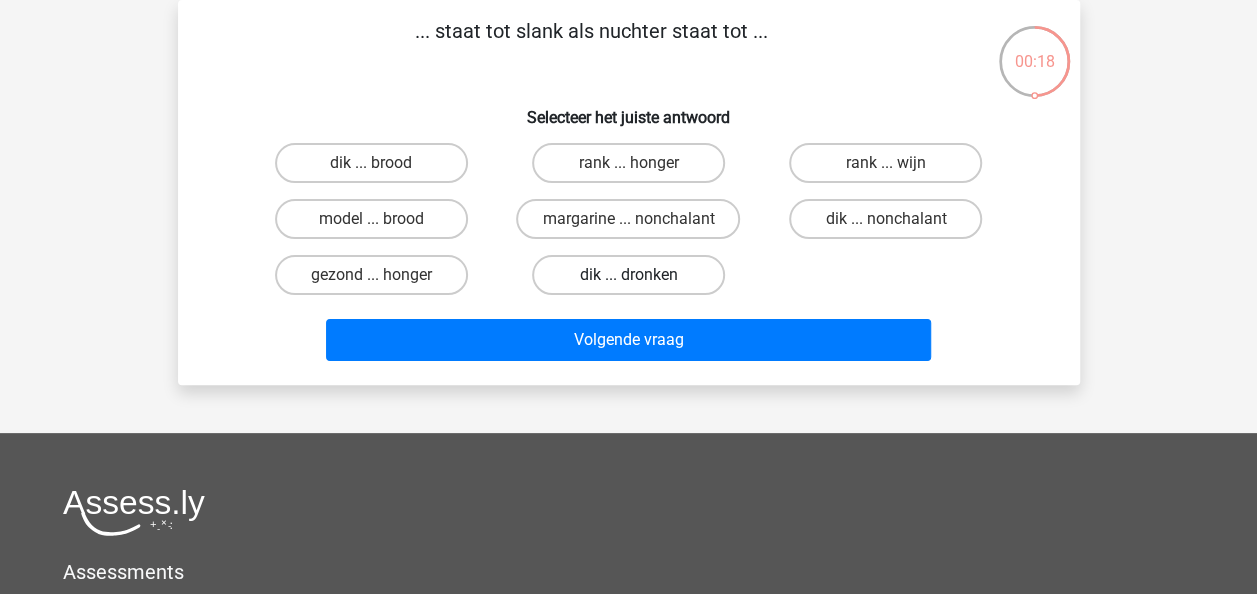 click on "dik ... dronken" at bounding box center (628, 275) 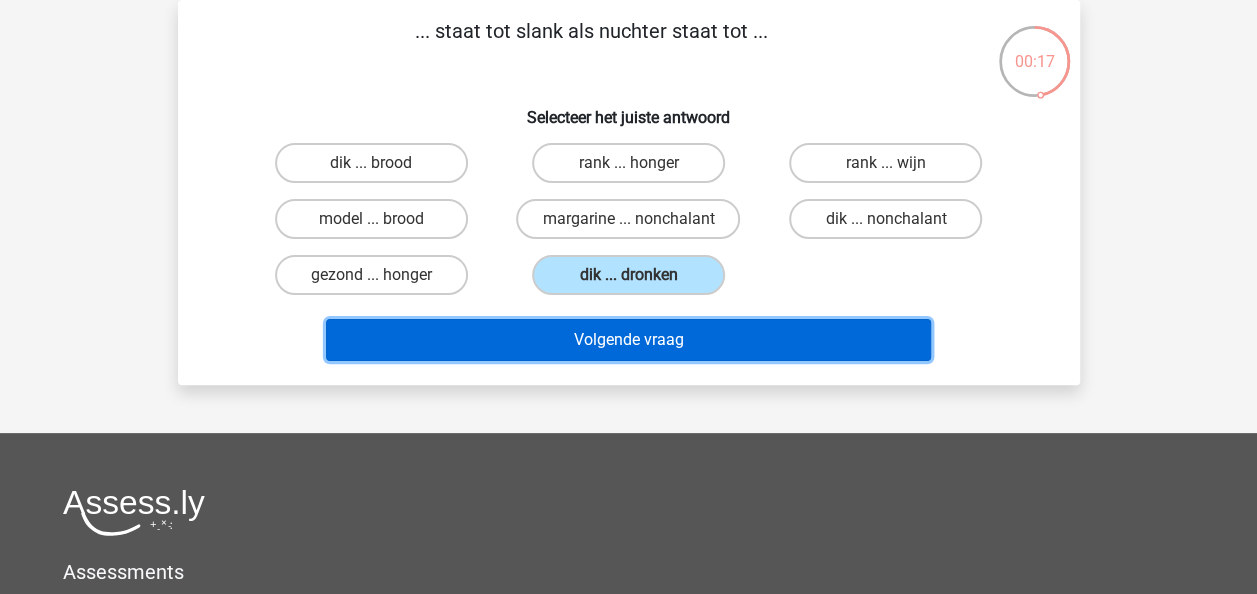 click on "Volgende vraag" at bounding box center (628, 340) 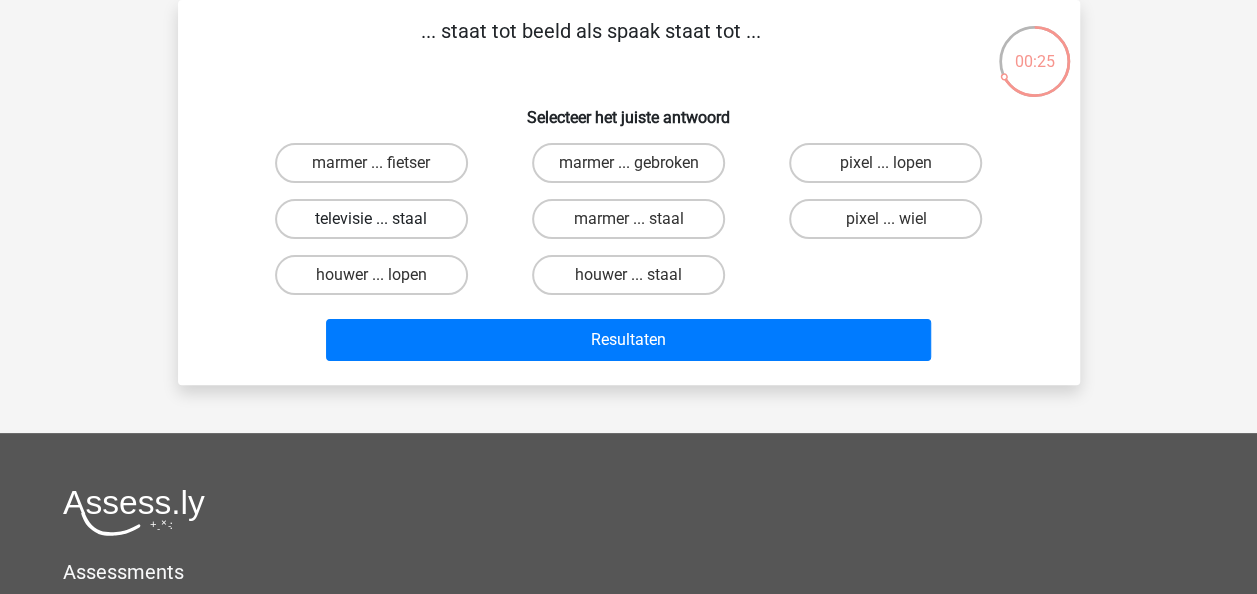 click on "televisie ... staal" at bounding box center (371, 219) 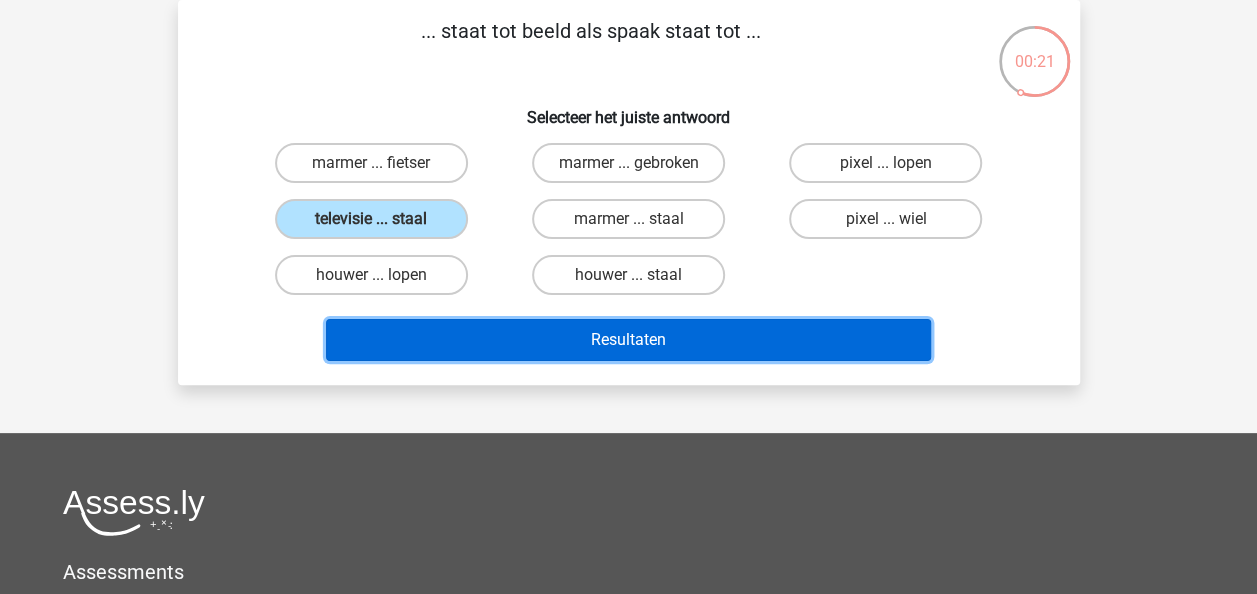 click on "Resultaten" at bounding box center [628, 340] 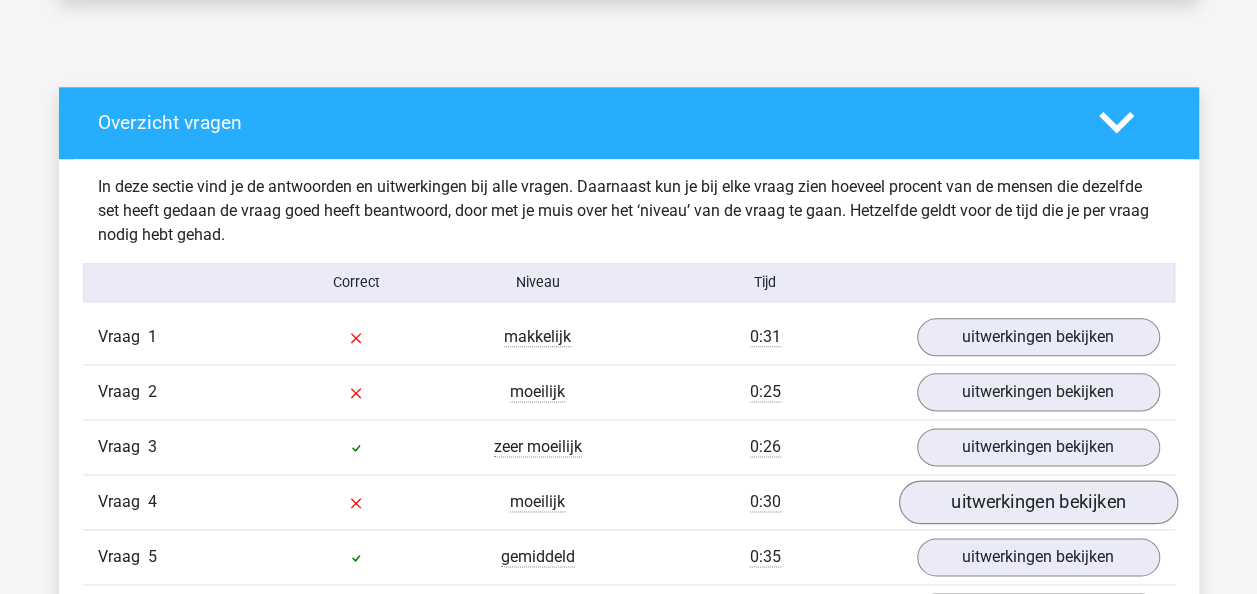 scroll, scrollTop: 1014, scrollLeft: 0, axis: vertical 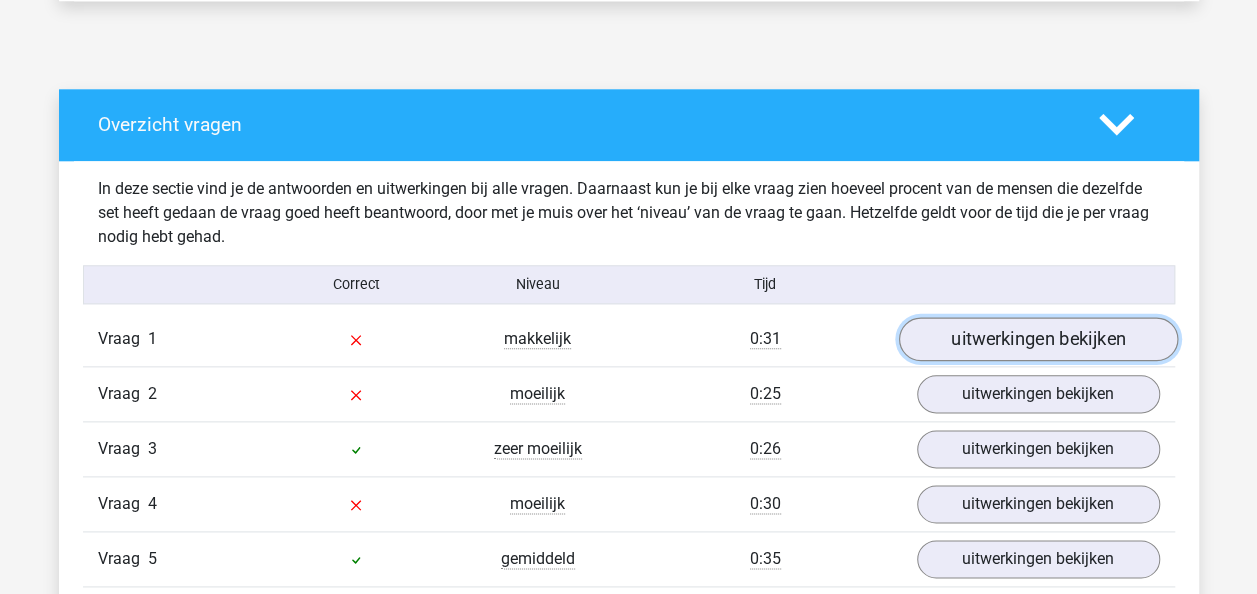 click on "uitwerkingen bekijken" at bounding box center [1037, 339] 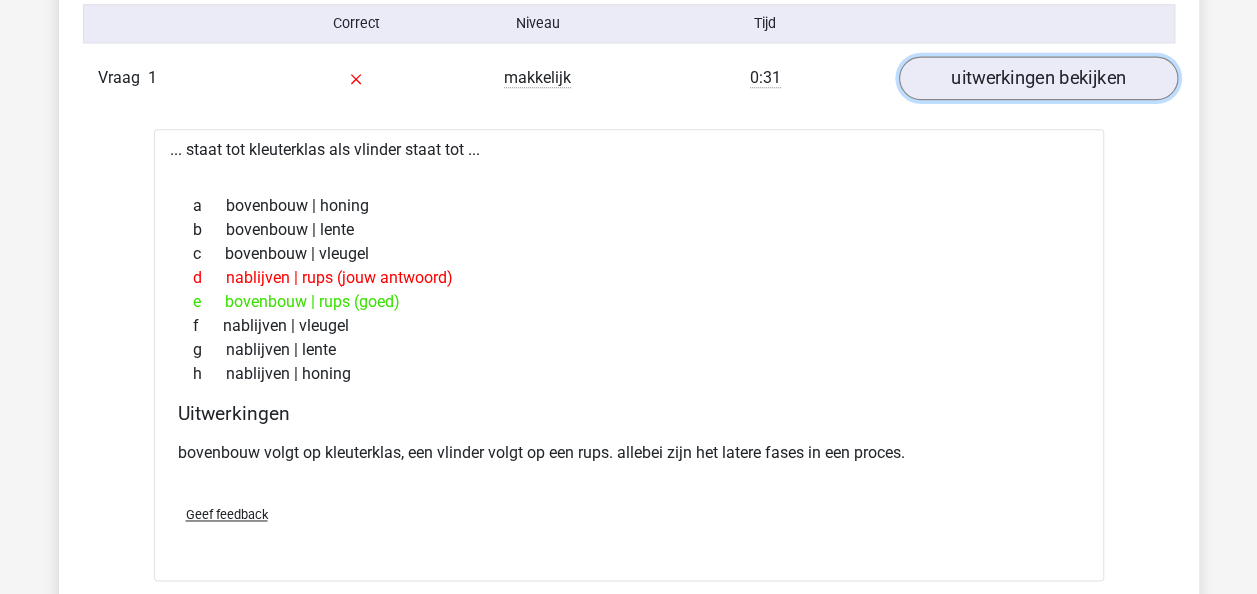 scroll, scrollTop: 1276, scrollLeft: 0, axis: vertical 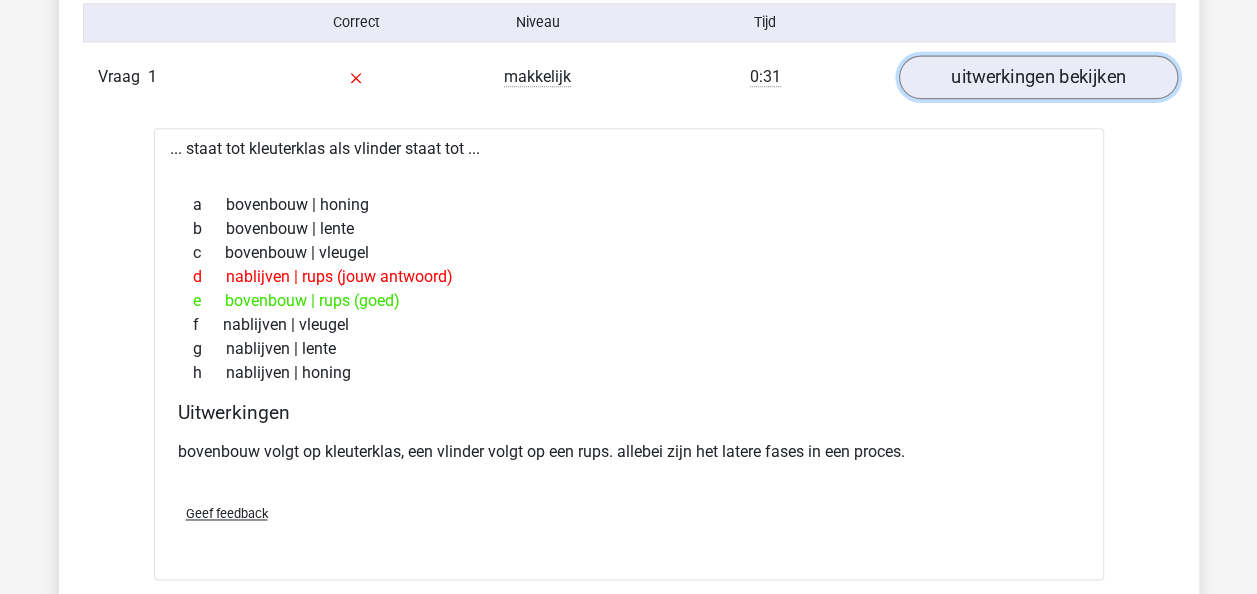 click on "uitwerkingen bekijken" at bounding box center (1037, 77) 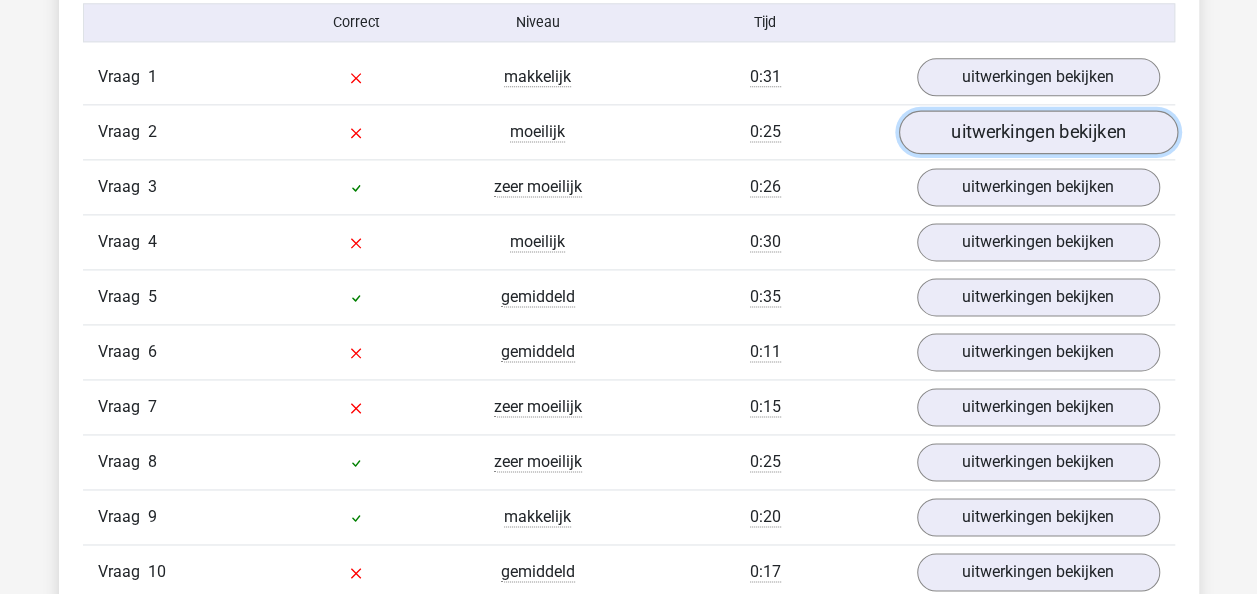 click on "uitwerkingen bekijken" at bounding box center (1037, 132) 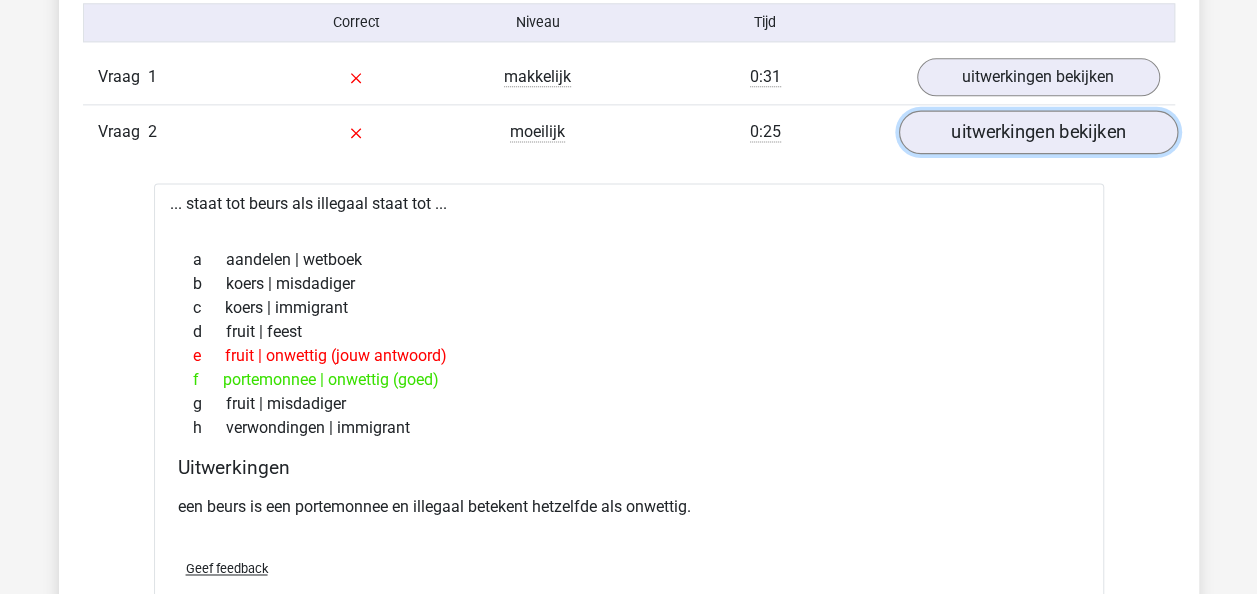click on "uitwerkingen bekijken" at bounding box center [1037, 132] 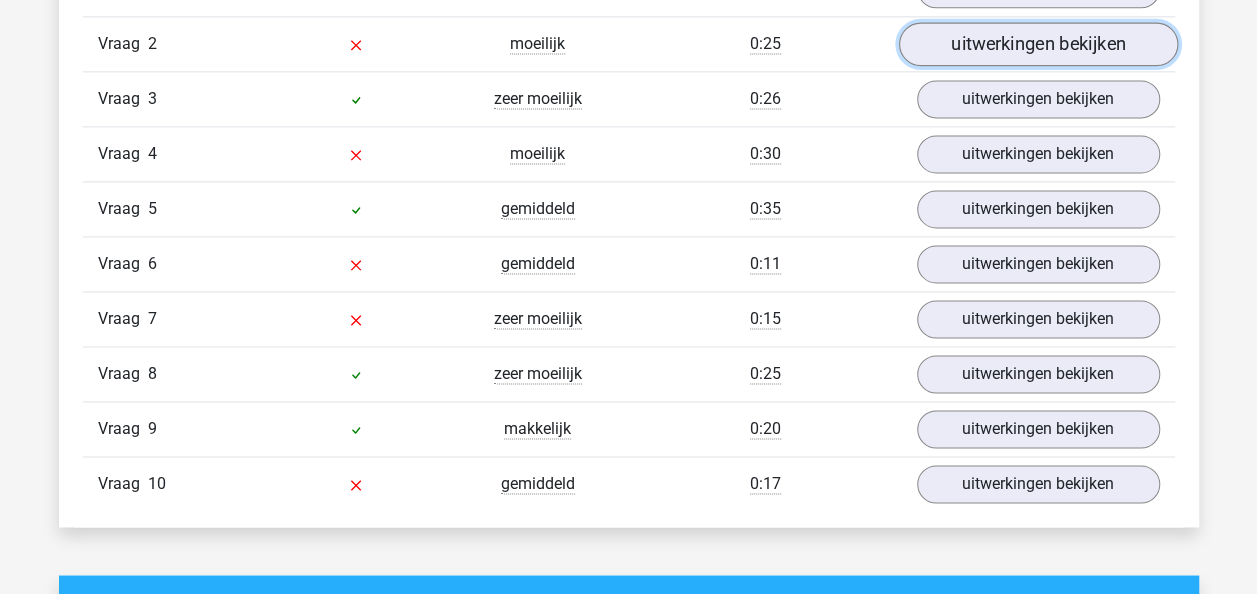scroll, scrollTop: 1370, scrollLeft: 0, axis: vertical 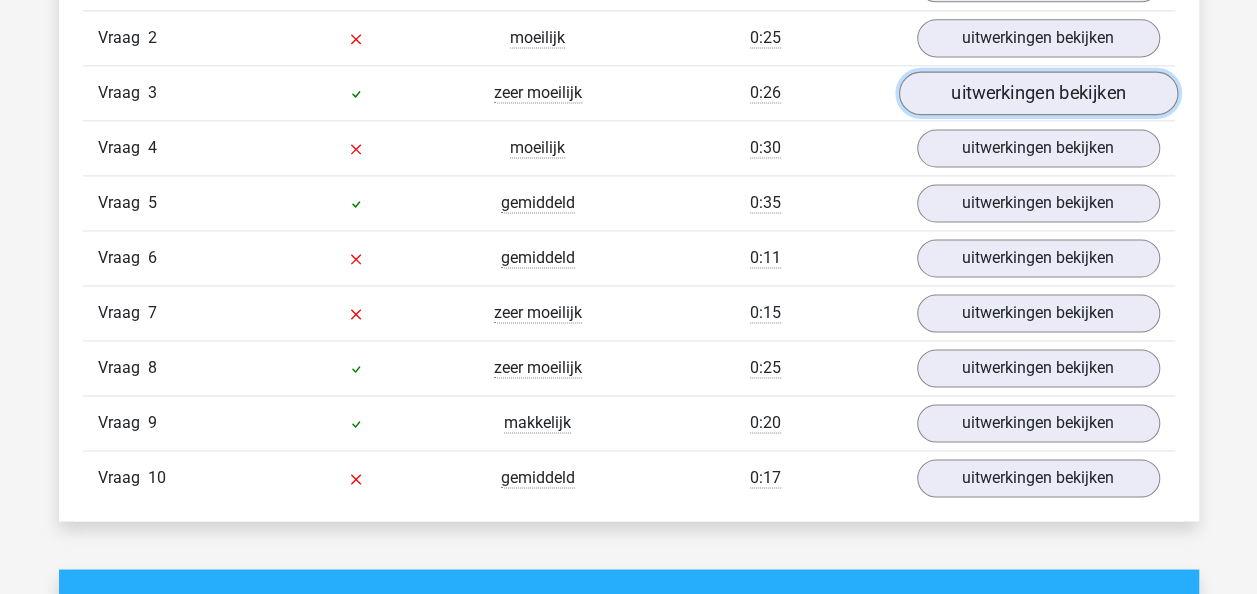 click on "uitwerkingen bekijken" at bounding box center (1037, 93) 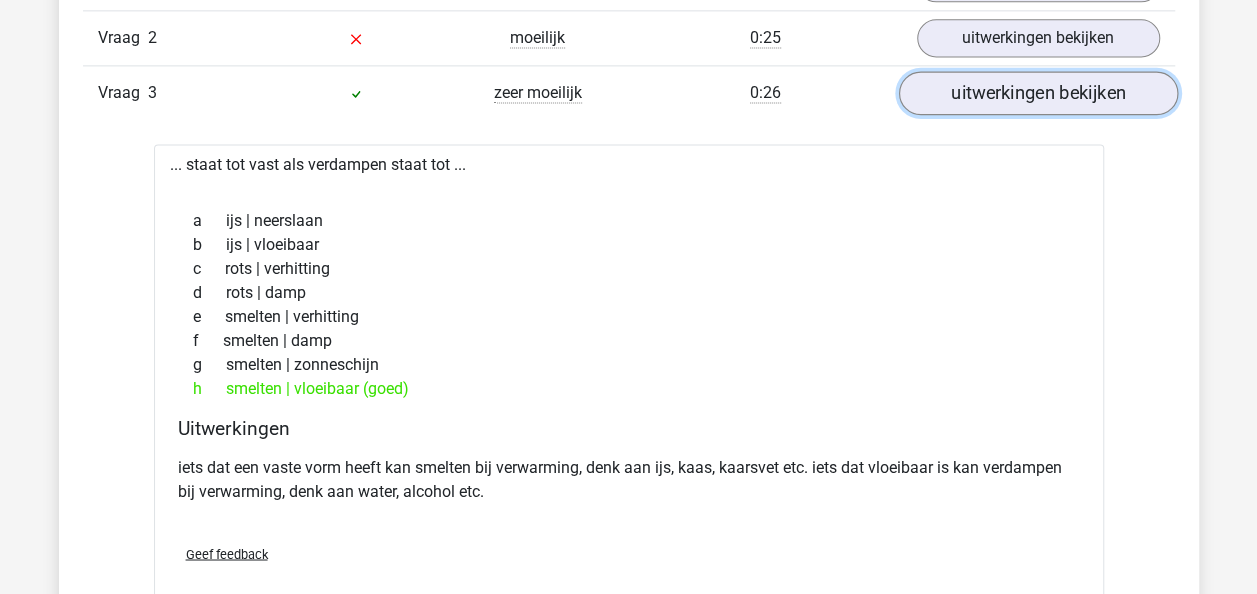 click on "uitwerkingen bekijken" at bounding box center (1037, 93) 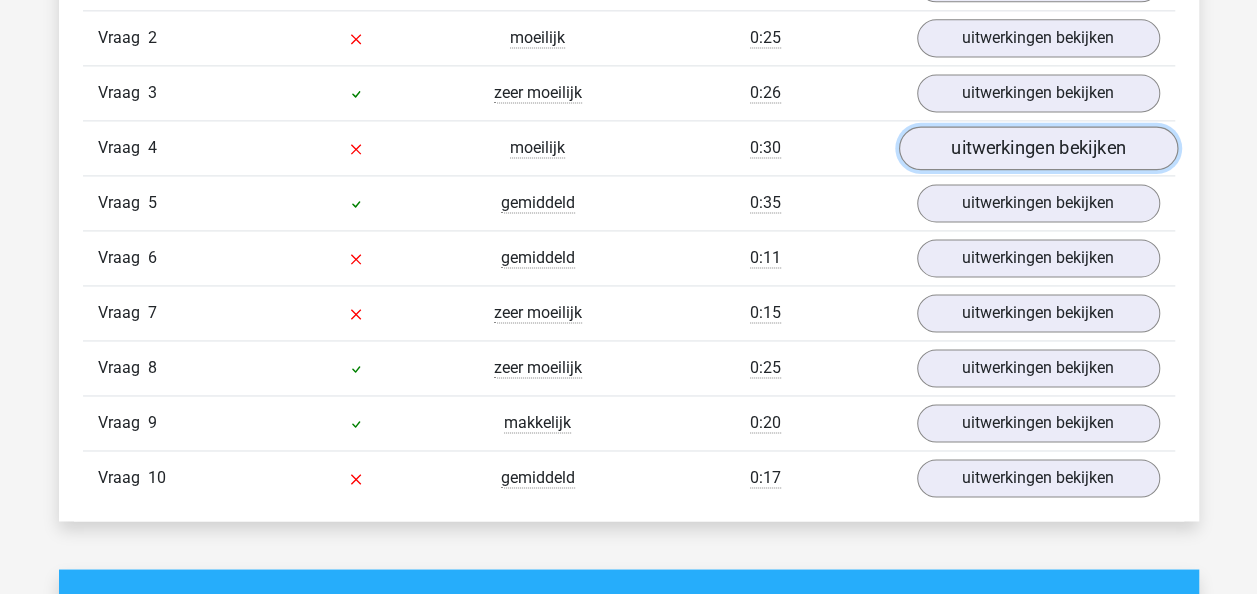 click on "uitwerkingen bekijken" at bounding box center (1037, 148) 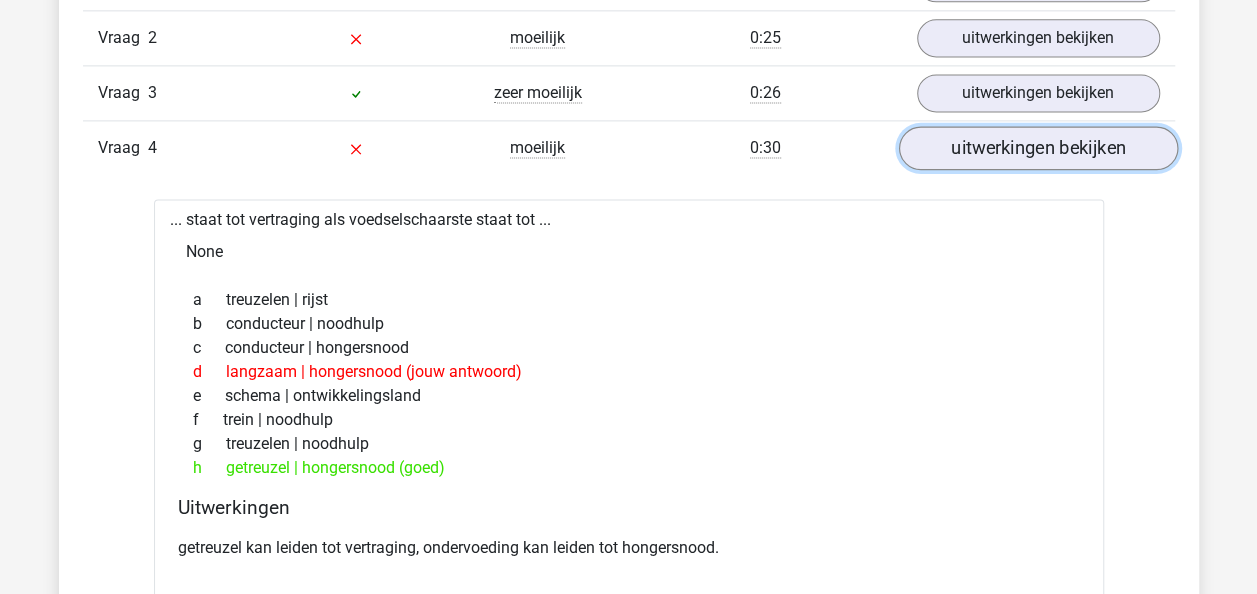 click on "uitwerkingen bekijken" at bounding box center (1037, 148) 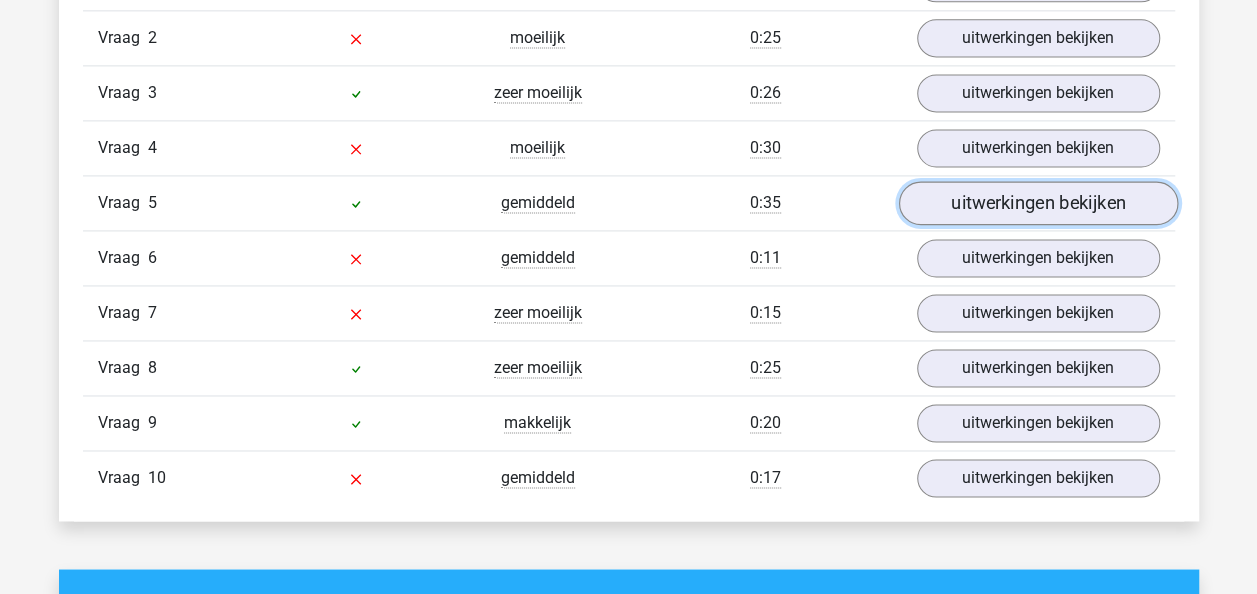 click on "uitwerkingen bekijken" at bounding box center (1037, 203) 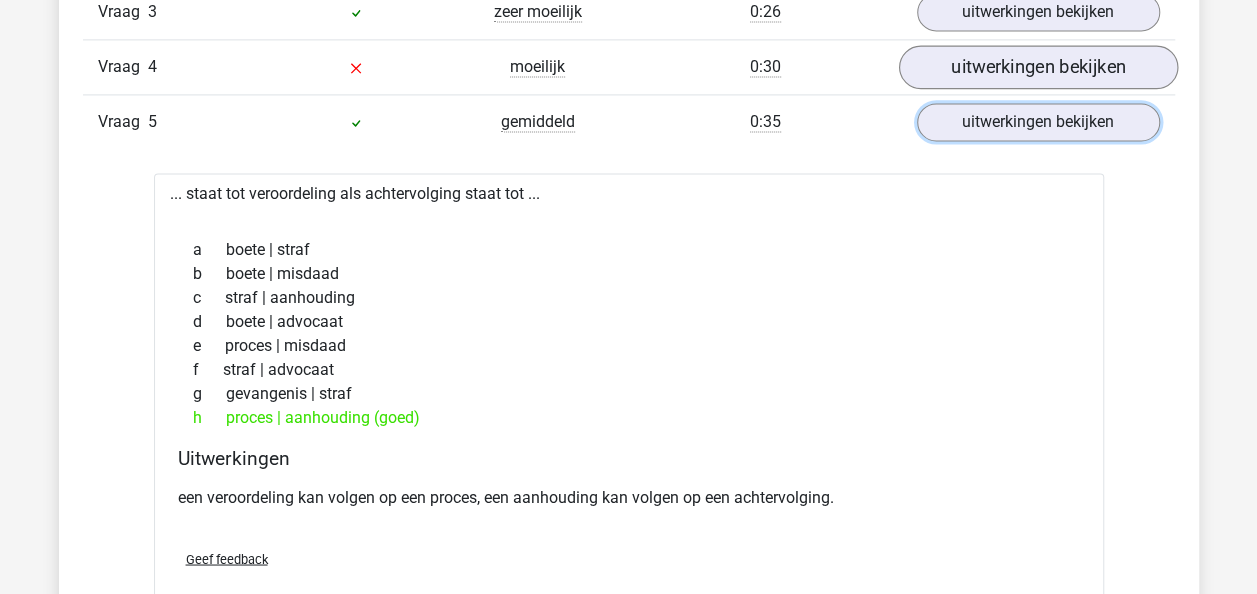 scroll, scrollTop: 1452, scrollLeft: 0, axis: vertical 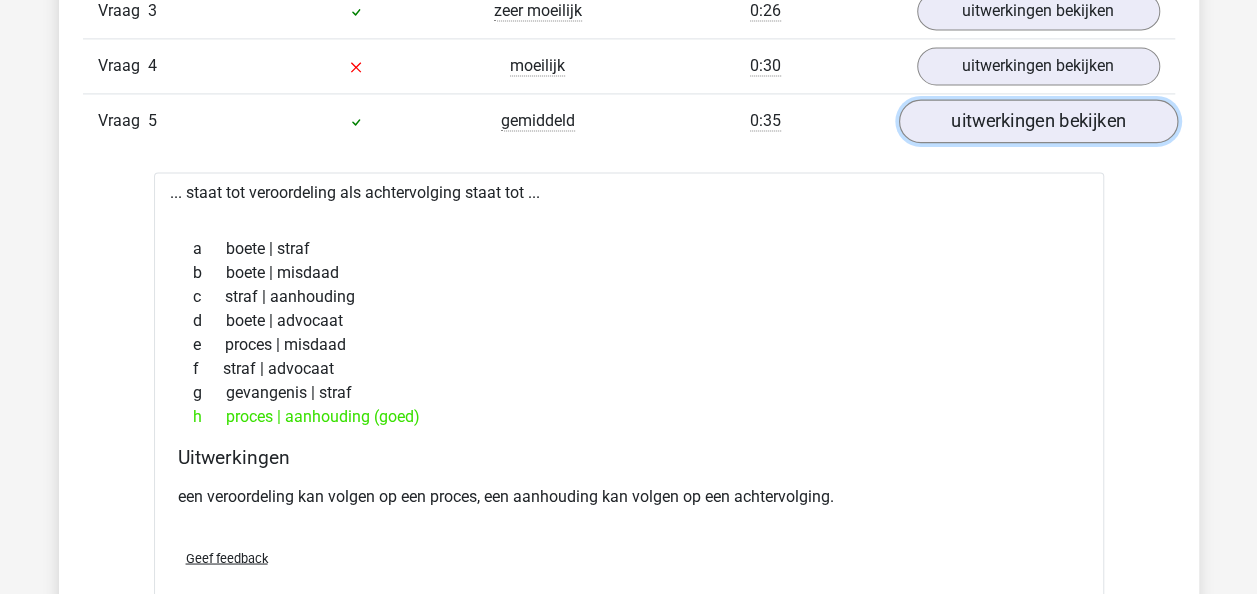 click on "uitwerkingen bekijken" at bounding box center [1037, 121] 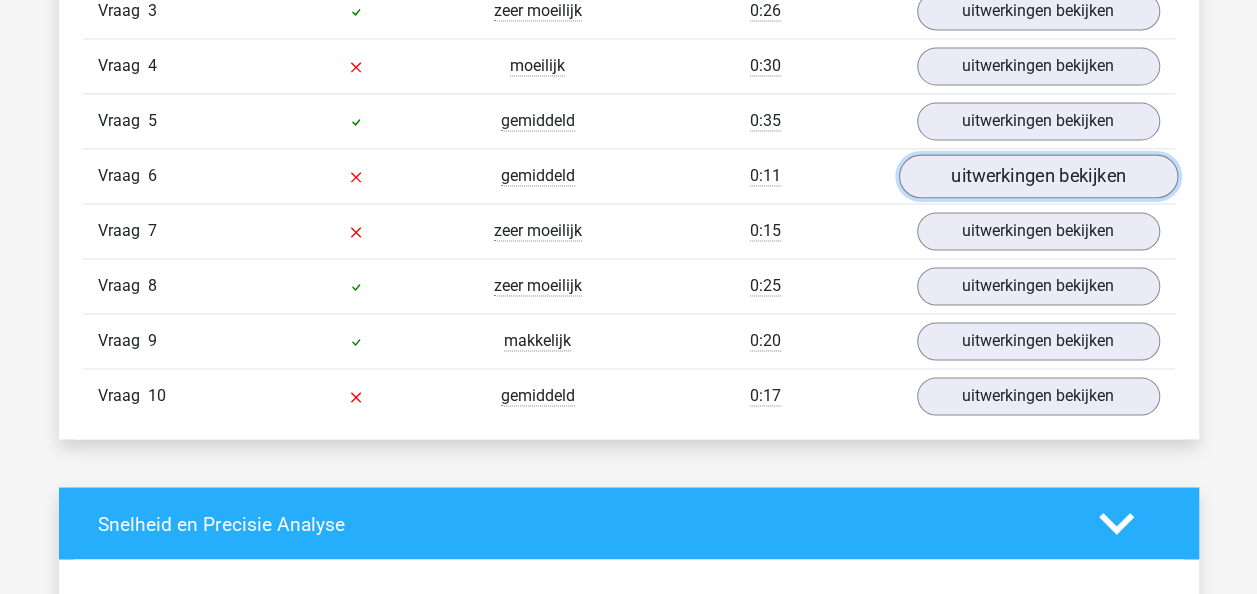 click on "uitwerkingen bekijken" at bounding box center (1037, 176) 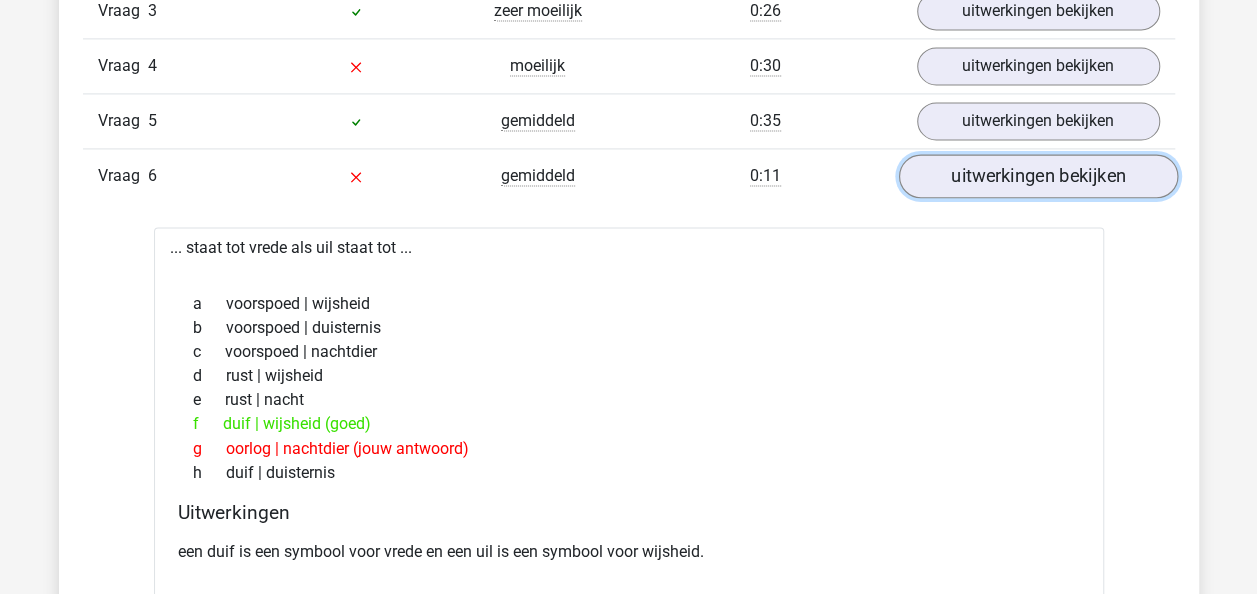 click on "uitwerkingen bekijken" at bounding box center (1037, 176) 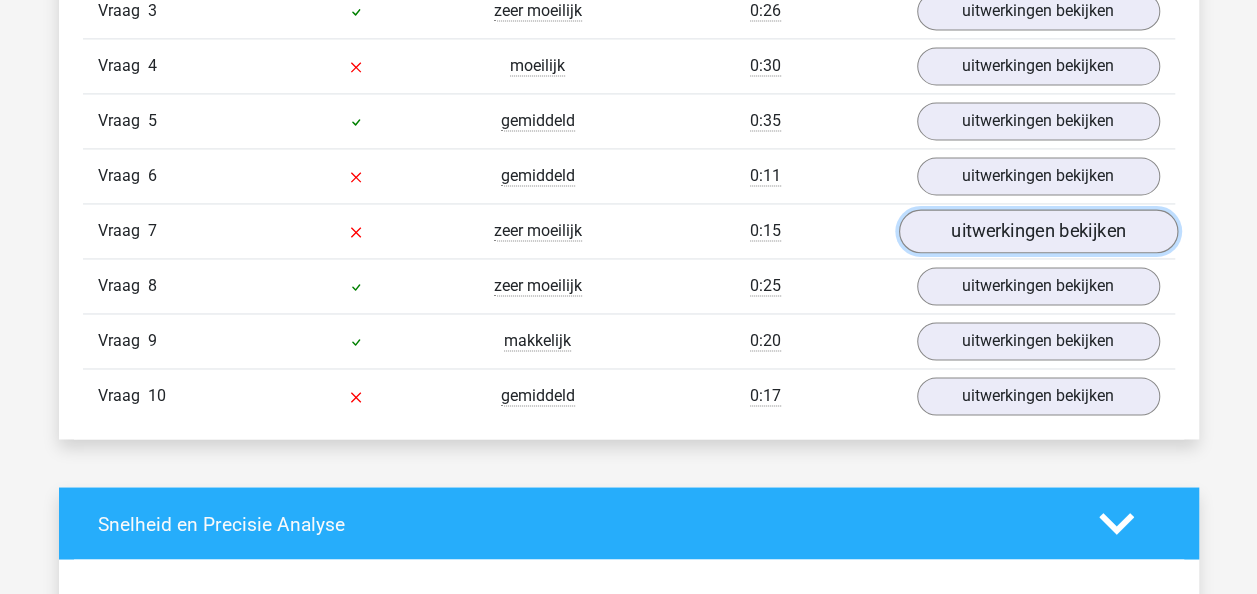 click on "uitwerkingen bekijken" at bounding box center [1037, 231] 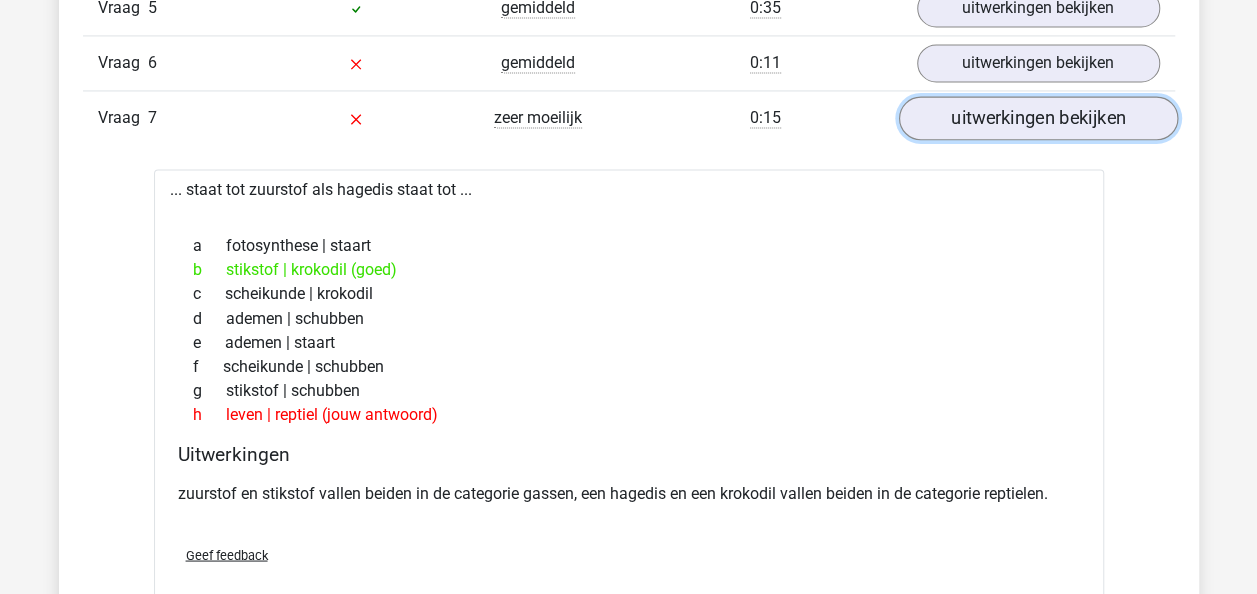 scroll, scrollTop: 1566, scrollLeft: 0, axis: vertical 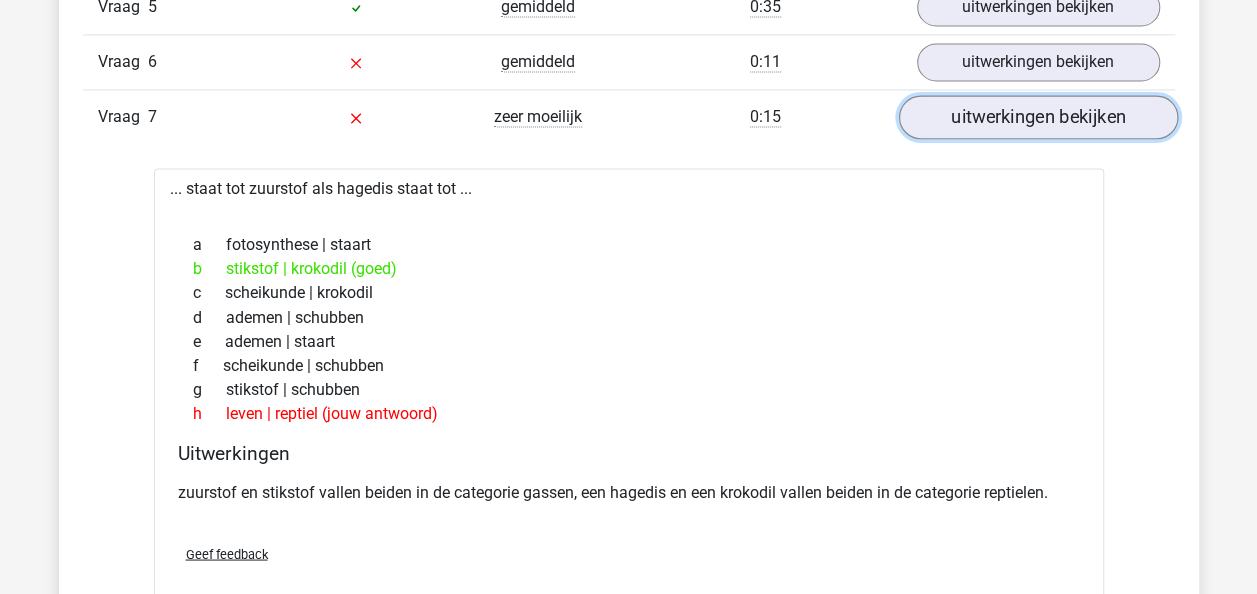 click on "uitwerkingen bekijken" at bounding box center [1037, 117] 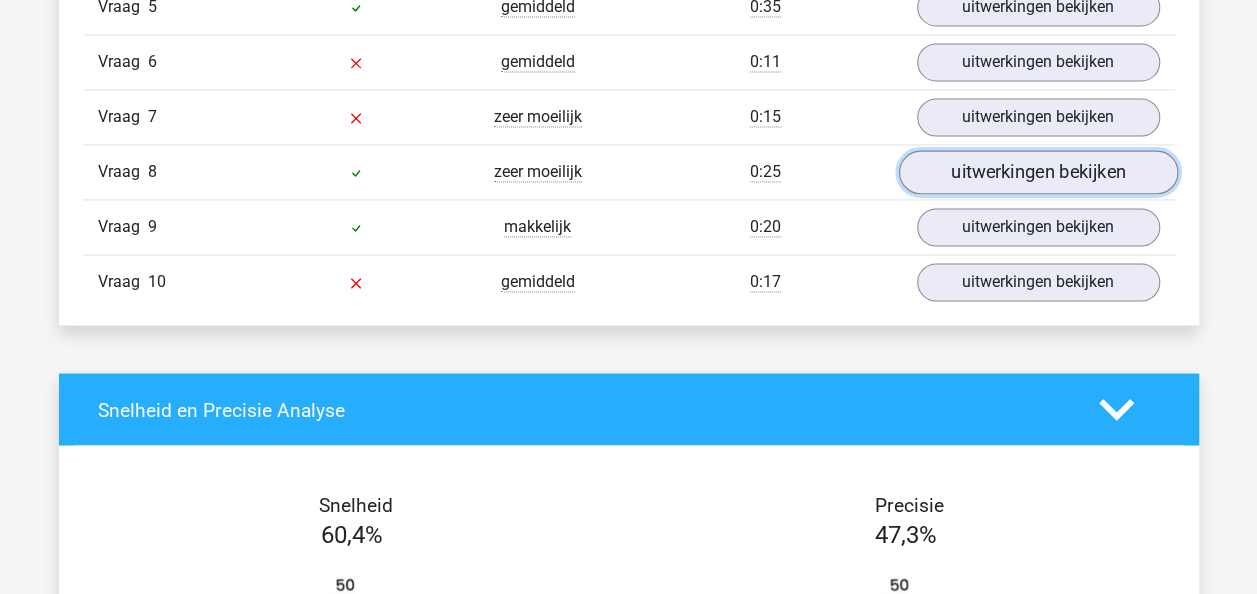 click on "uitwerkingen bekijken" at bounding box center [1037, 172] 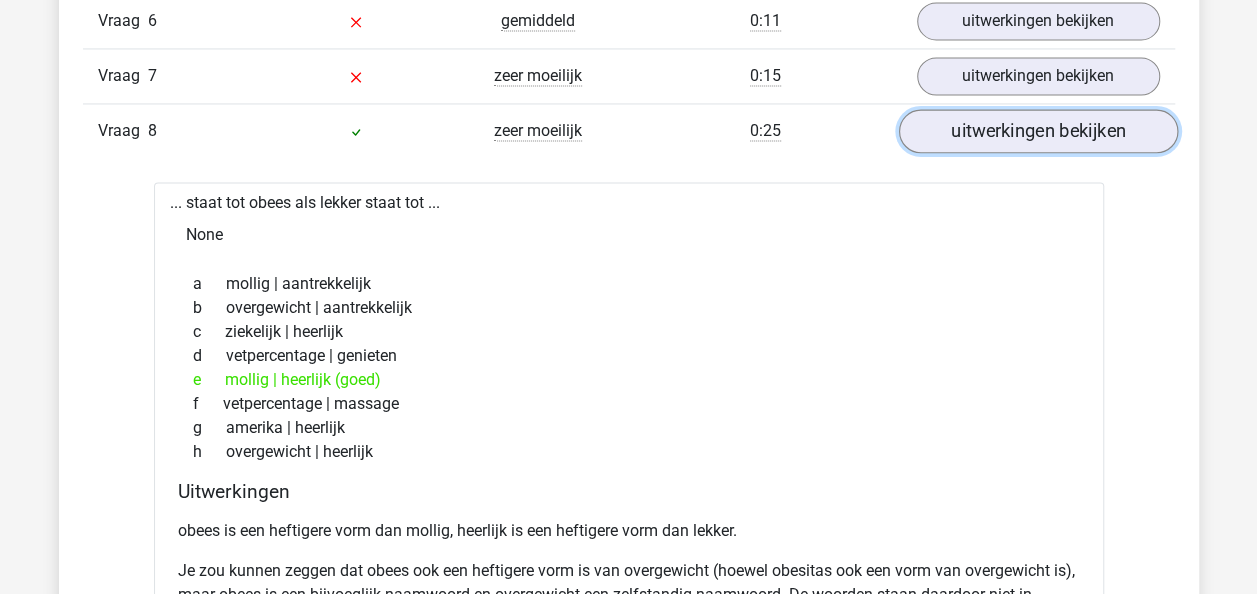 scroll, scrollTop: 1608, scrollLeft: 0, axis: vertical 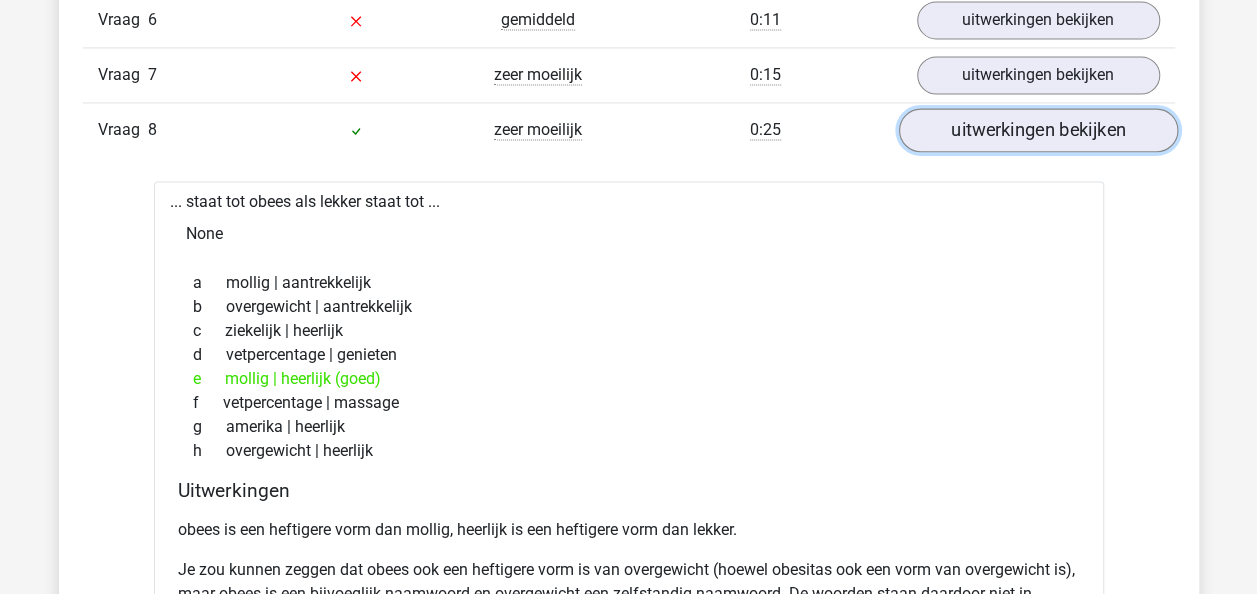 click on "uitwerkingen bekijken" at bounding box center [1037, 130] 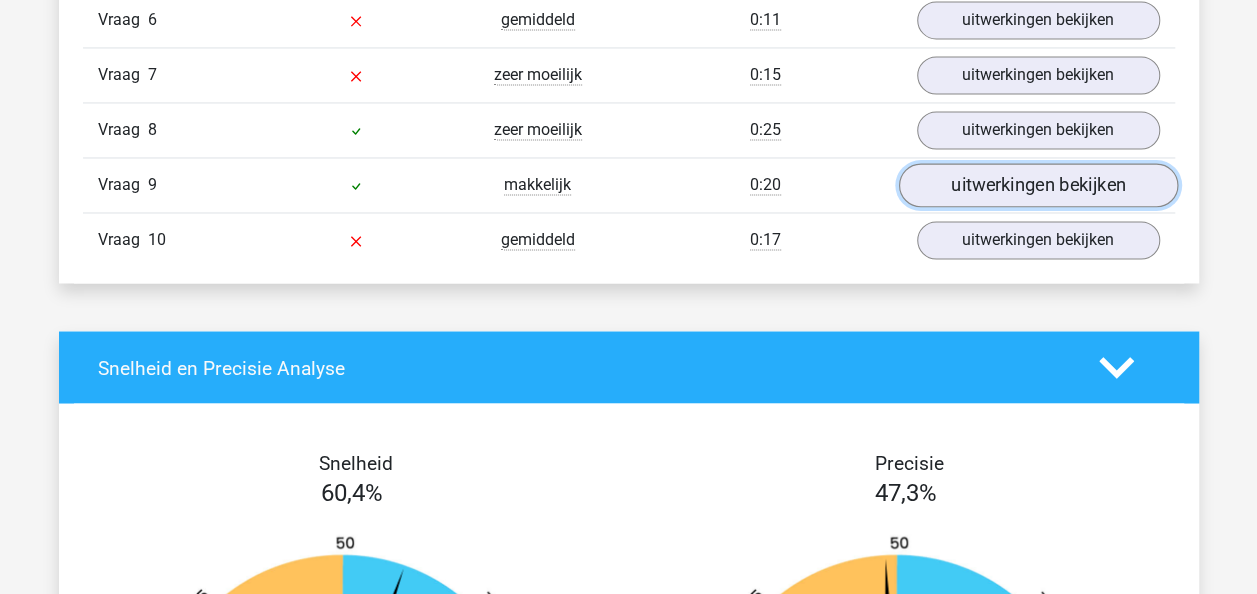 click on "uitwerkingen bekijken" at bounding box center (1037, 185) 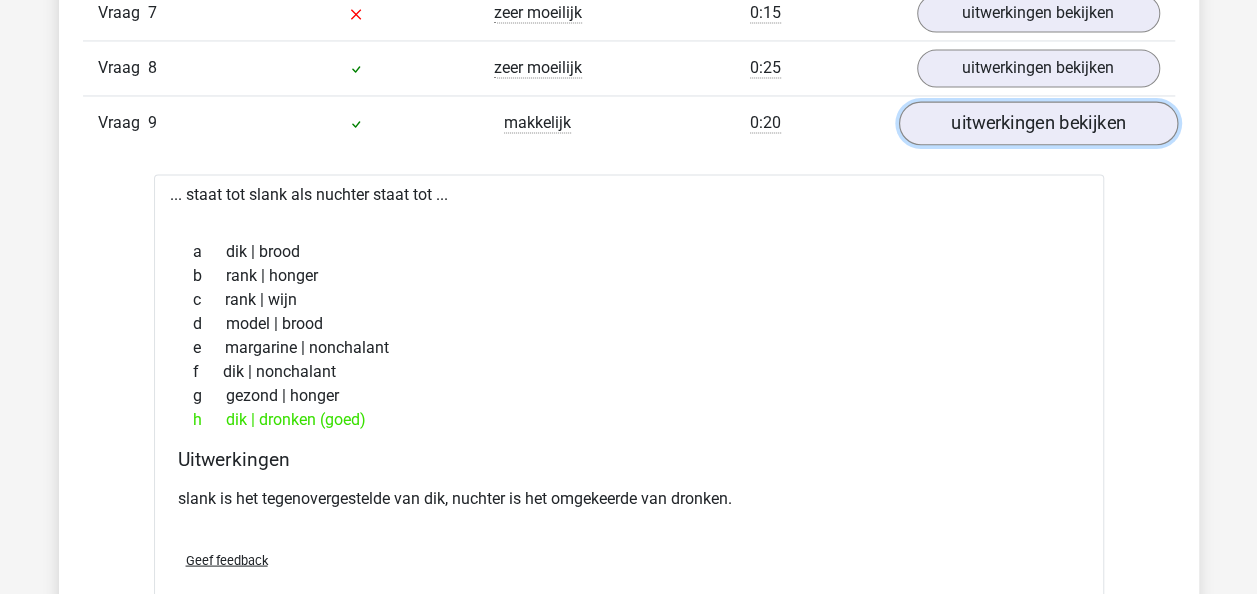 scroll, scrollTop: 1671, scrollLeft: 0, axis: vertical 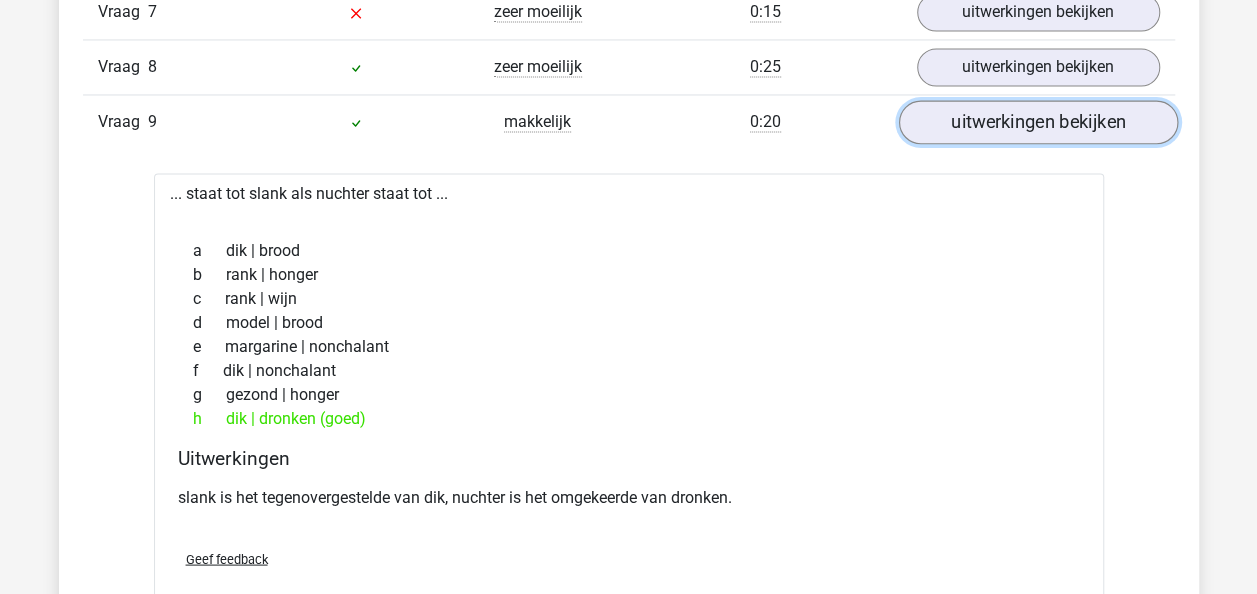 click on "uitwerkingen bekijken" at bounding box center [1037, 122] 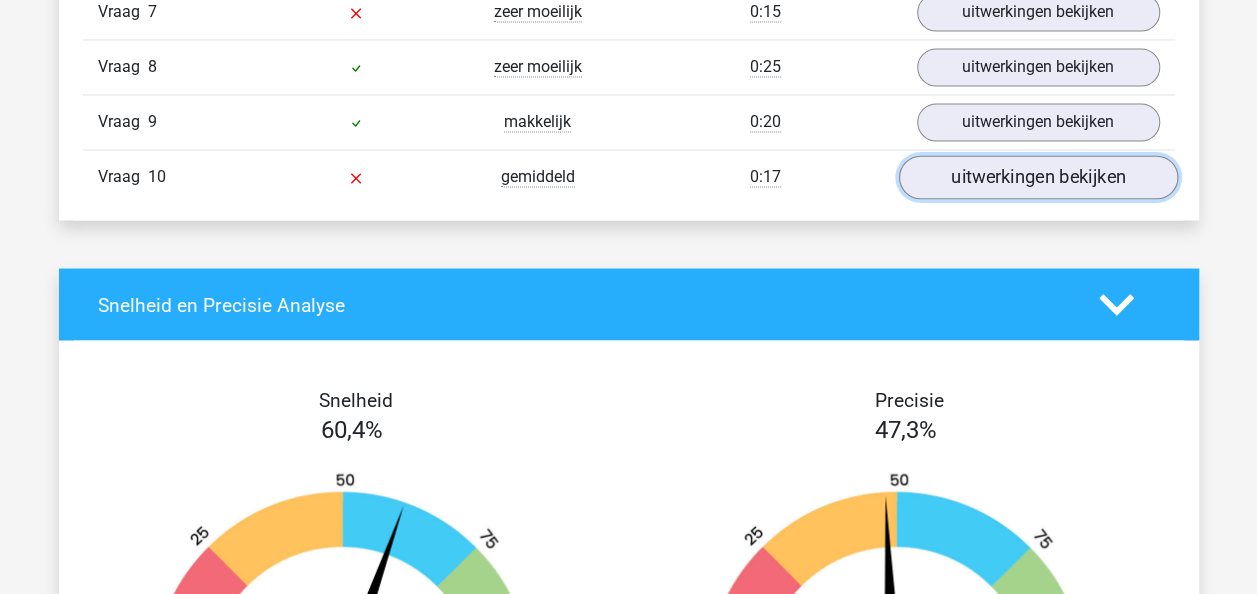 click on "uitwerkingen bekijken" at bounding box center (1037, 177) 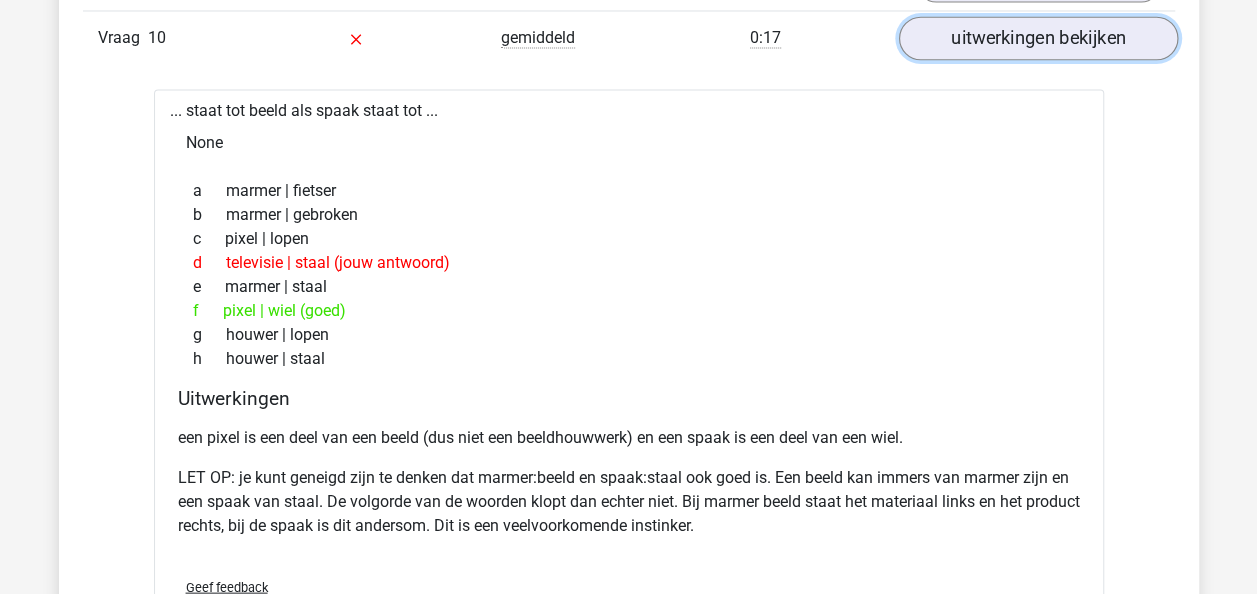 scroll, scrollTop: 1811, scrollLeft: 0, axis: vertical 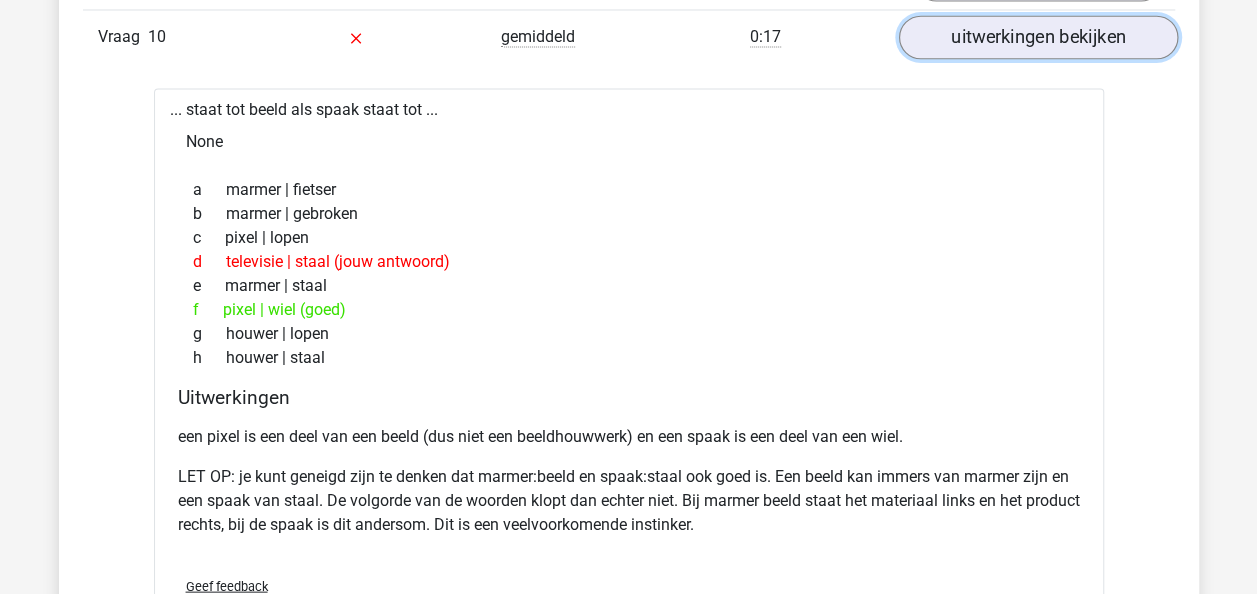 click on "uitwerkingen bekijken" at bounding box center (1037, 37) 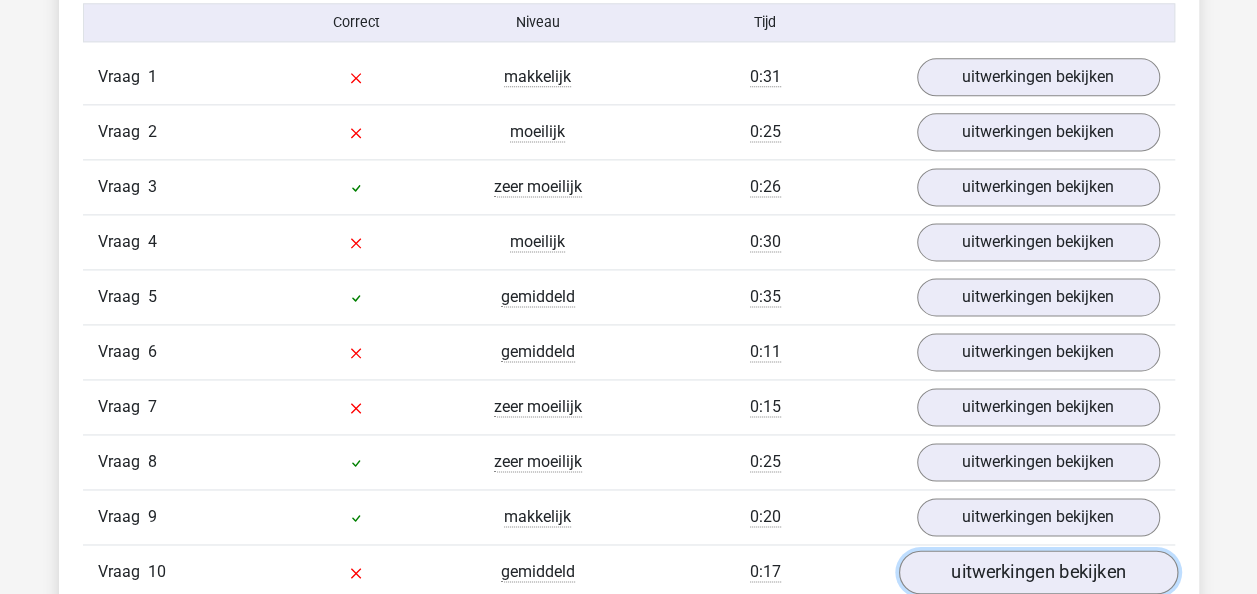 scroll, scrollTop: 1272, scrollLeft: 0, axis: vertical 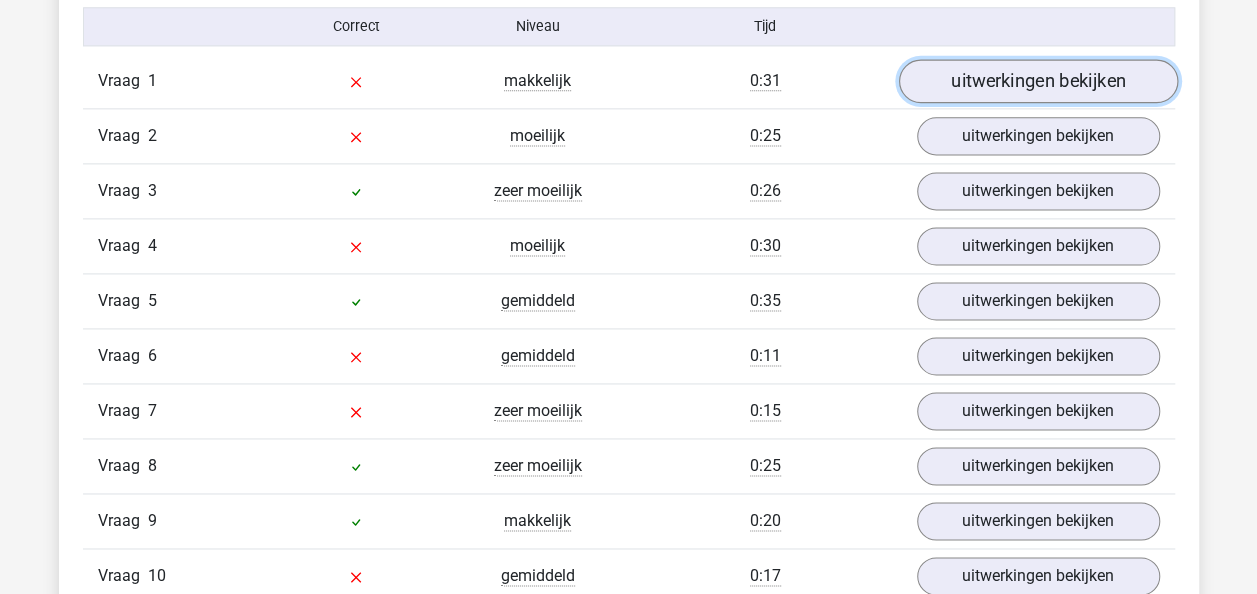 click on "uitwerkingen bekijken" at bounding box center [1037, 81] 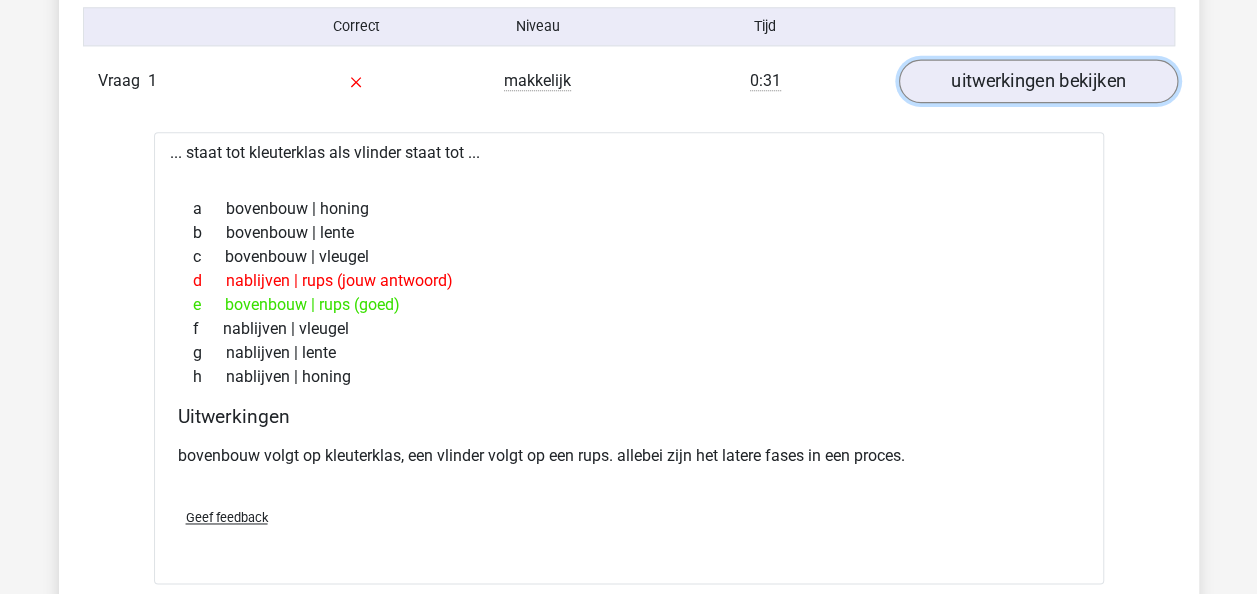 click on "uitwerkingen bekijken" at bounding box center [1037, 81] 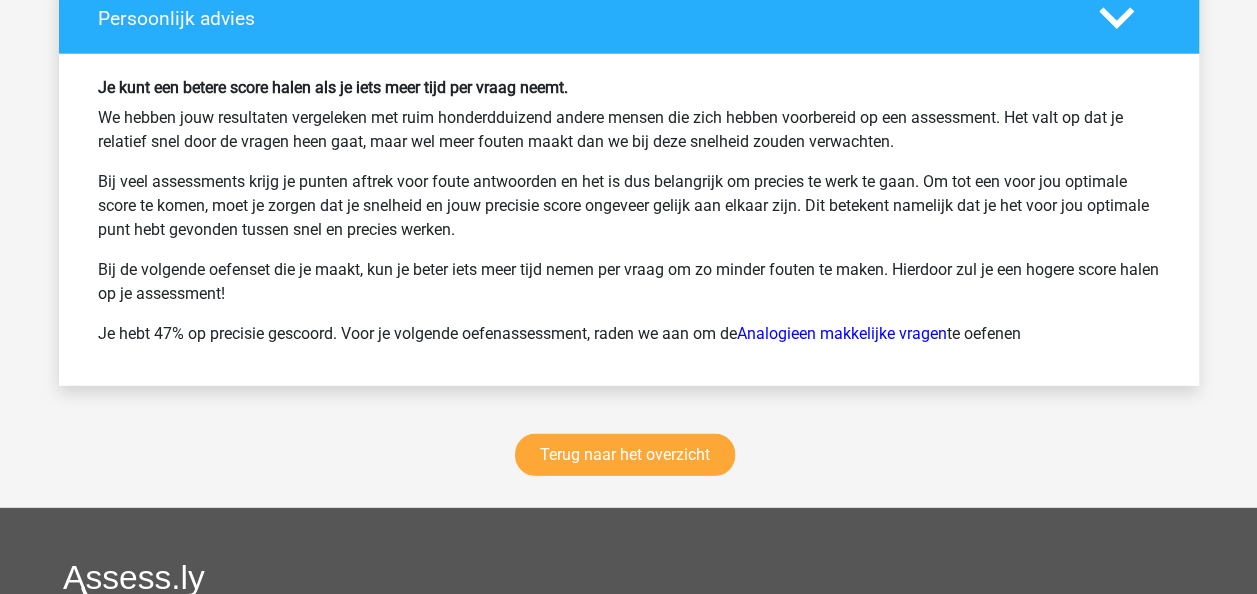 scroll, scrollTop: 2642, scrollLeft: 0, axis: vertical 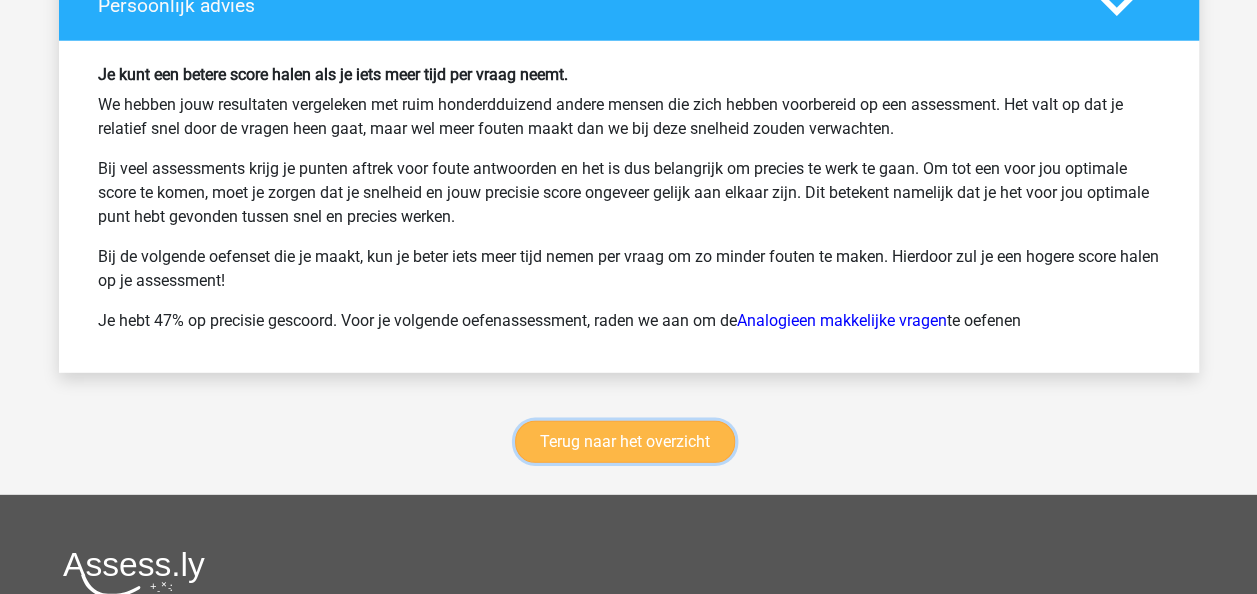 click on "Terug naar het overzicht" at bounding box center (625, 442) 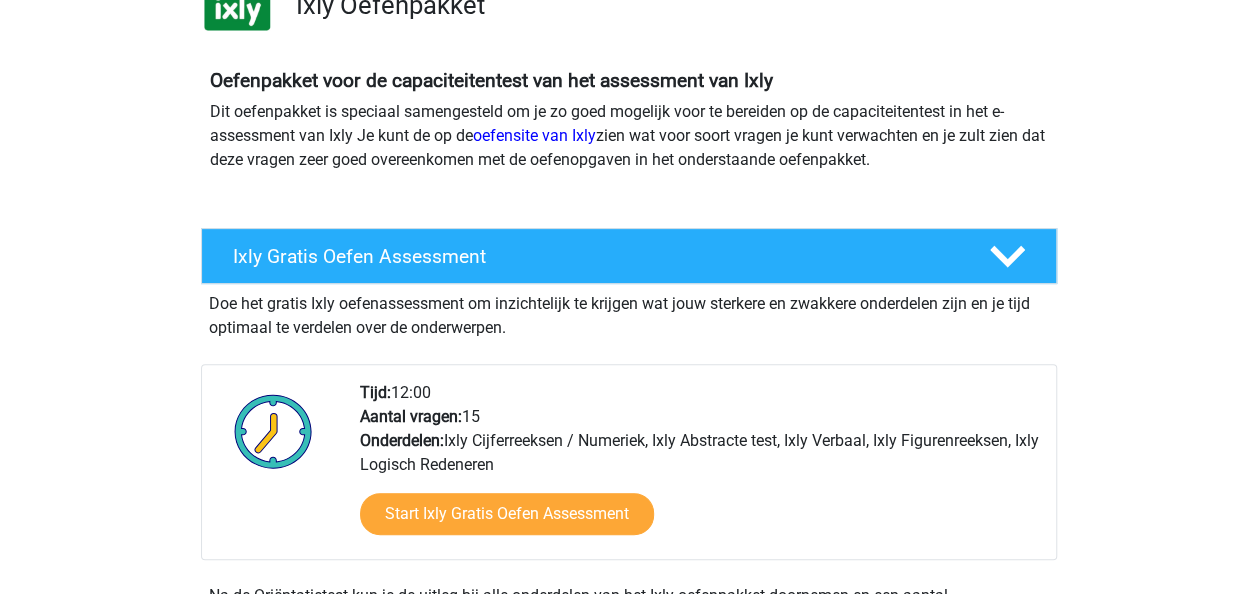 scroll, scrollTop: 162, scrollLeft: 0, axis: vertical 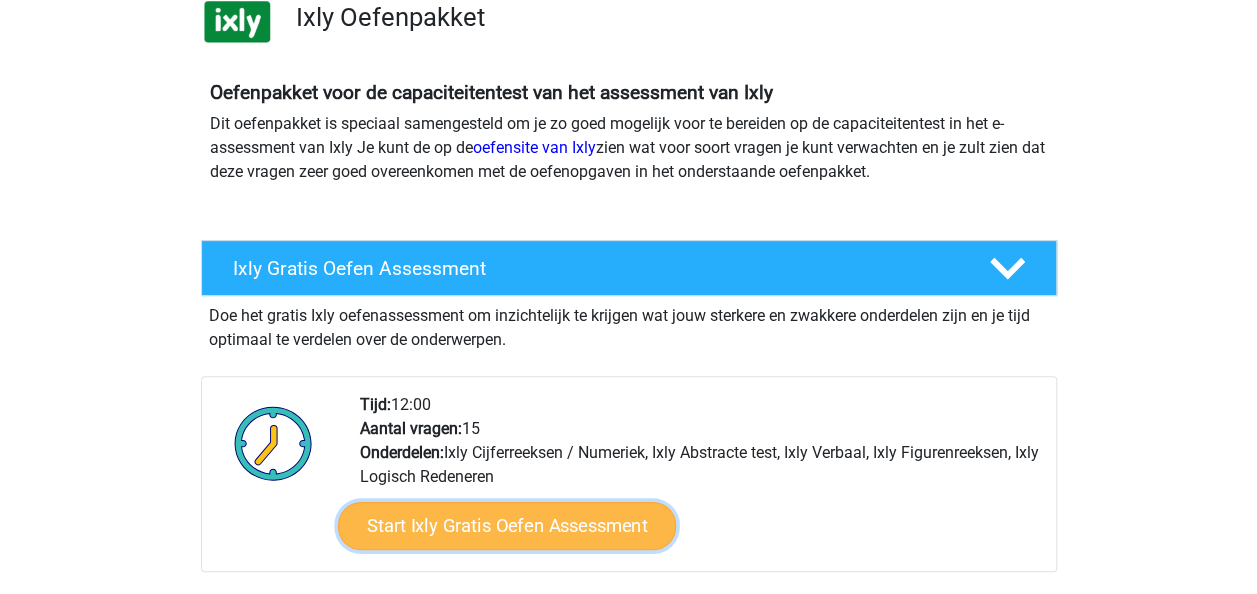 click on "Start Ixly Gratis Oefen Assessment" at bounding box center (506, 526) 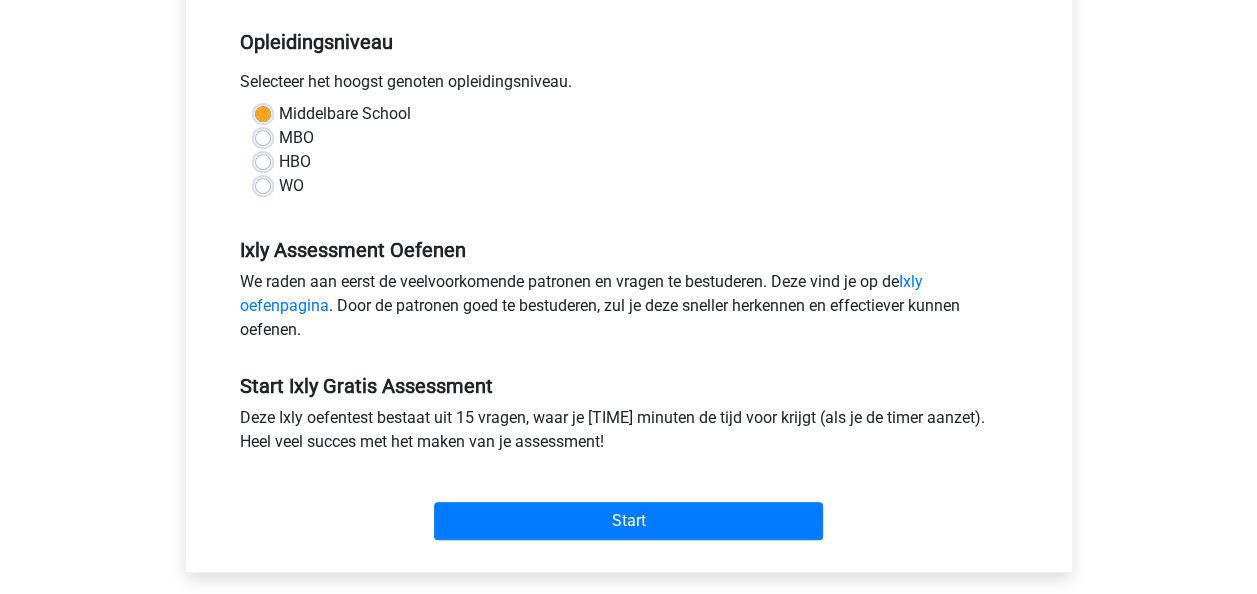 scroll, scrollTop: 424, scrollLeft: 0, axis: vertical 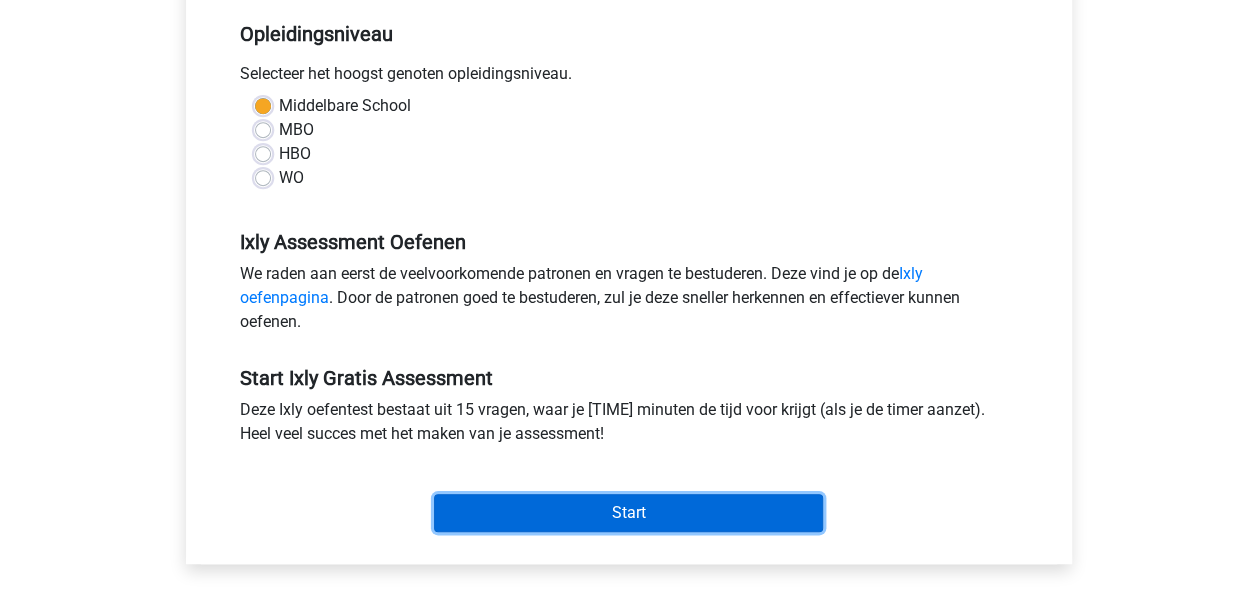 click on "Start" at bounding box center (628, 513) 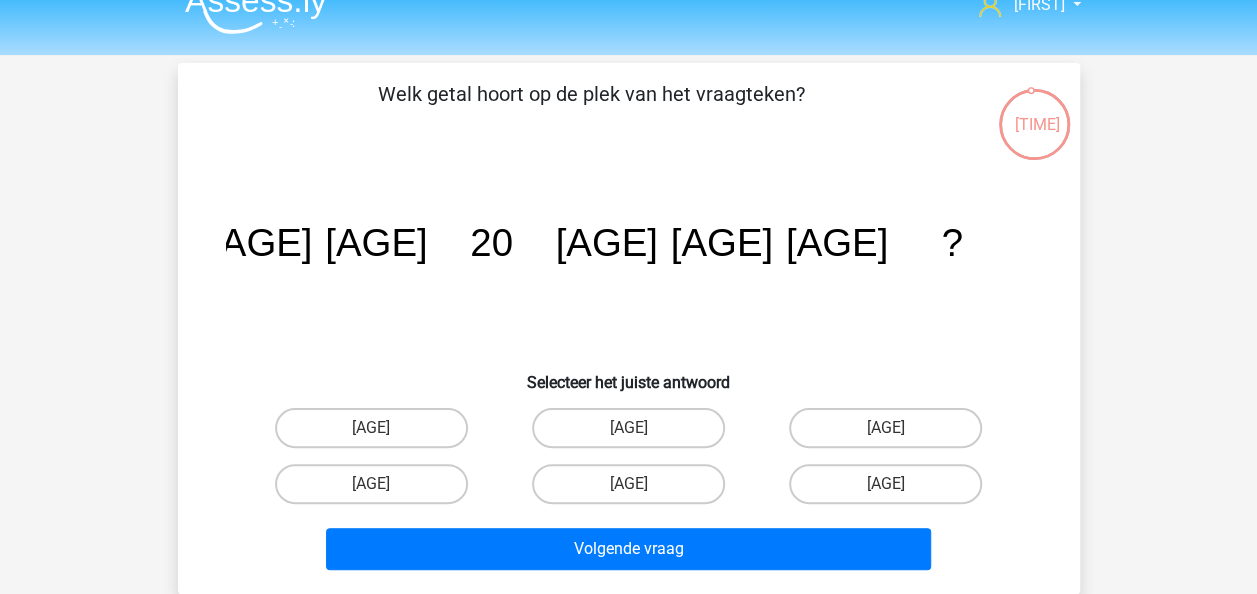 scroll, scrollTop: 38, scrollLeft: 0, axis: vertical 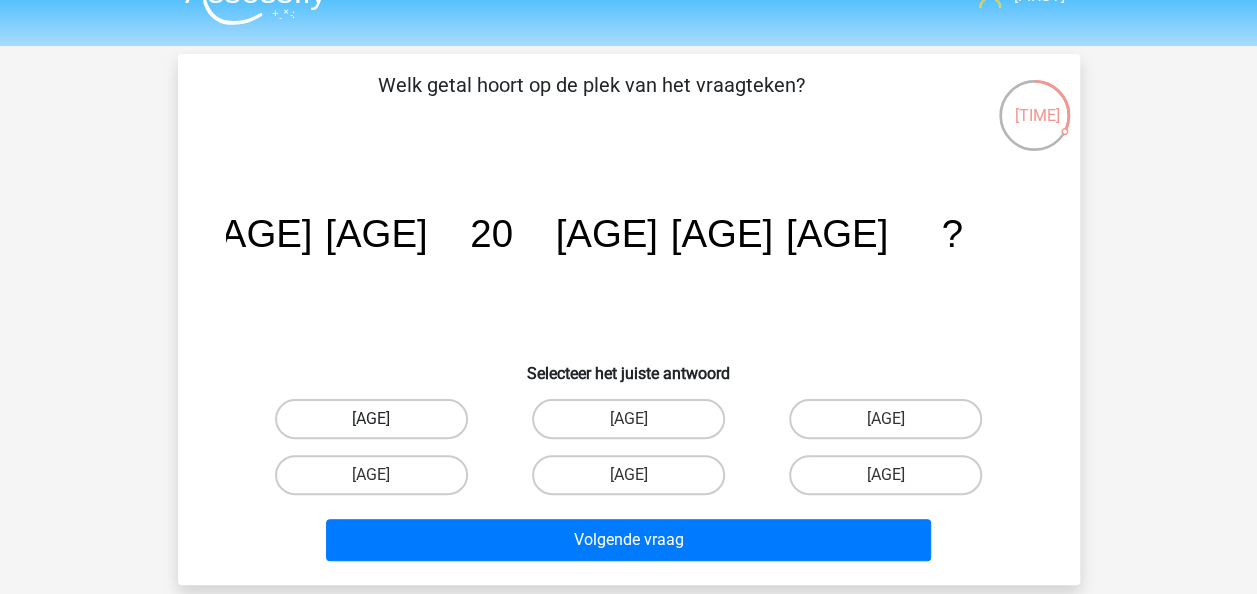 click on "[AGE]" at bounding box center (371, 419) 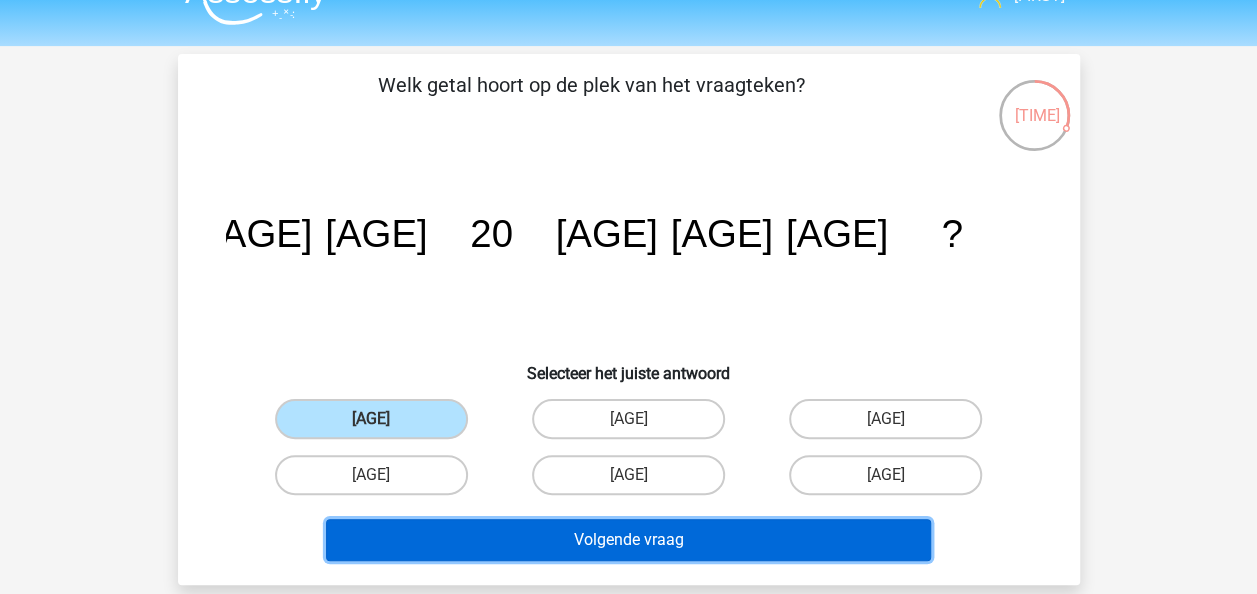 click on "Volgende vraag" at bounding box center (628, 540) 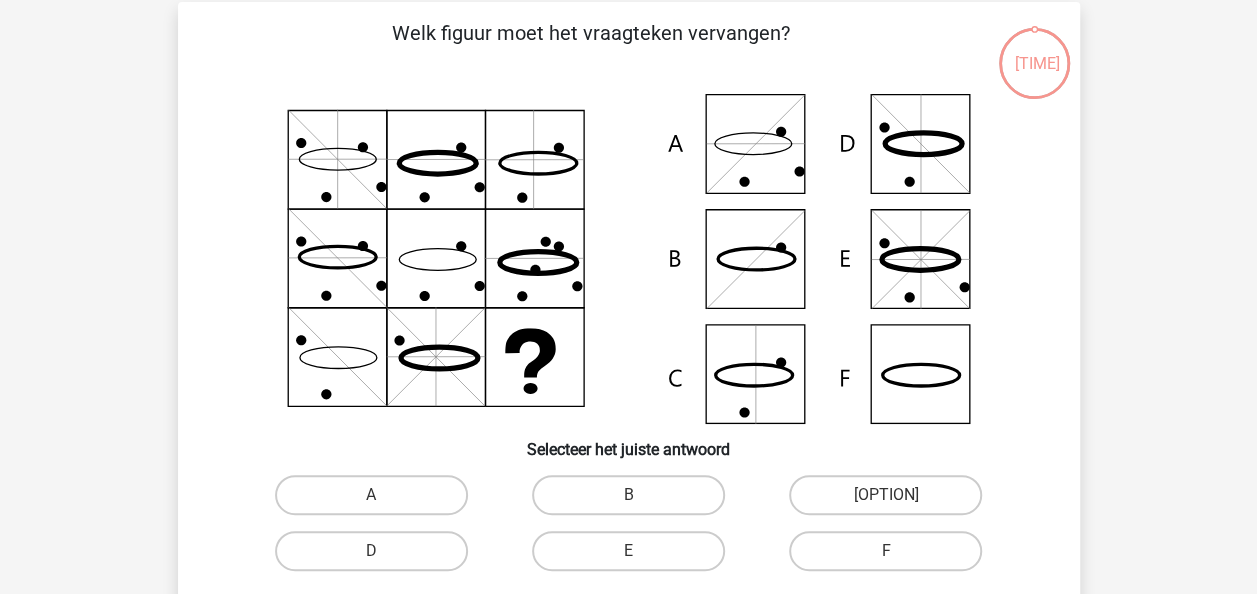 scroll, scrollTop: 92, scrollLeft: 0, axis: vertical 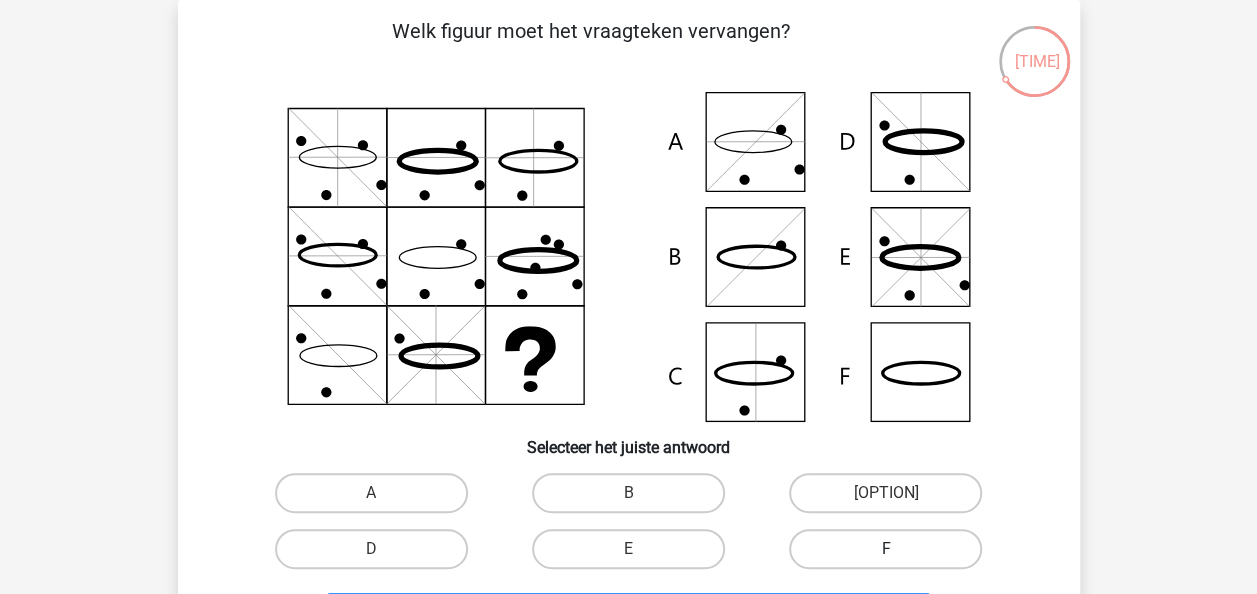 click on "F" at bounding box center (885, 549) 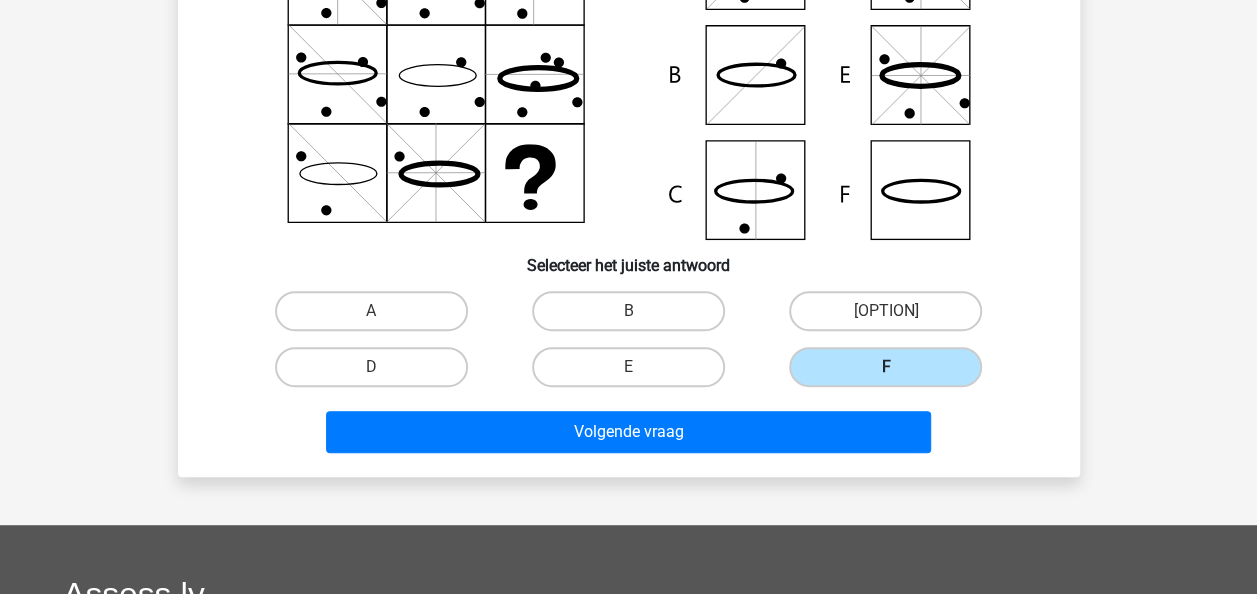 scroll, scrollTop: 276, scrollLeft: 0, axis: vertical 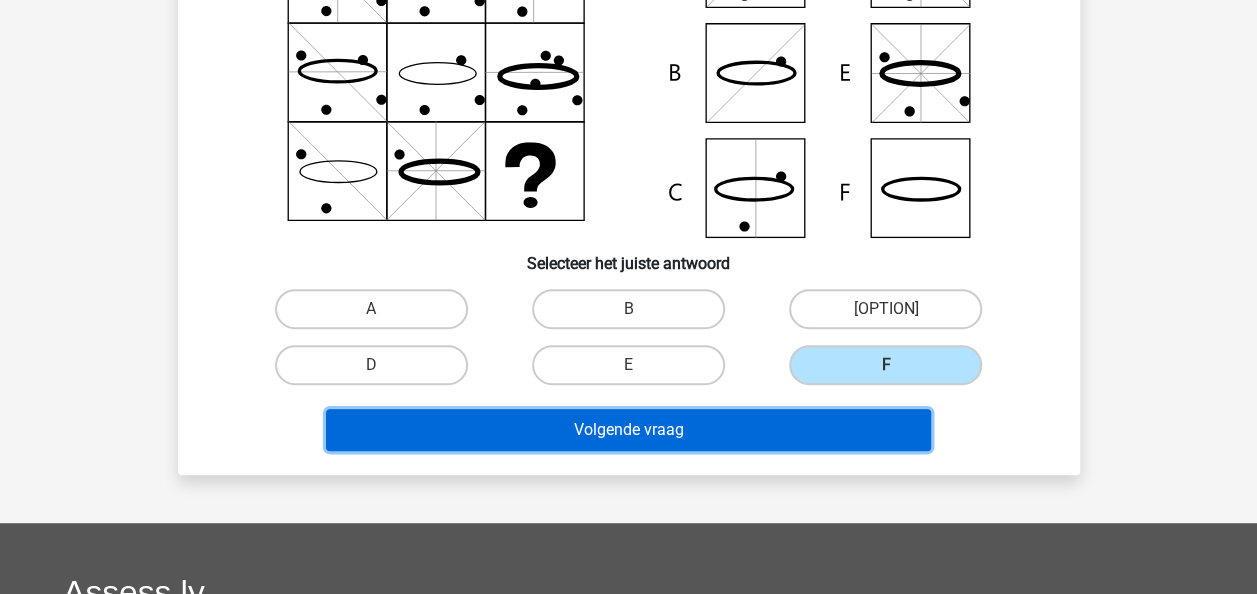 click on "Volgende vraag" at bounding box center [628, 430] 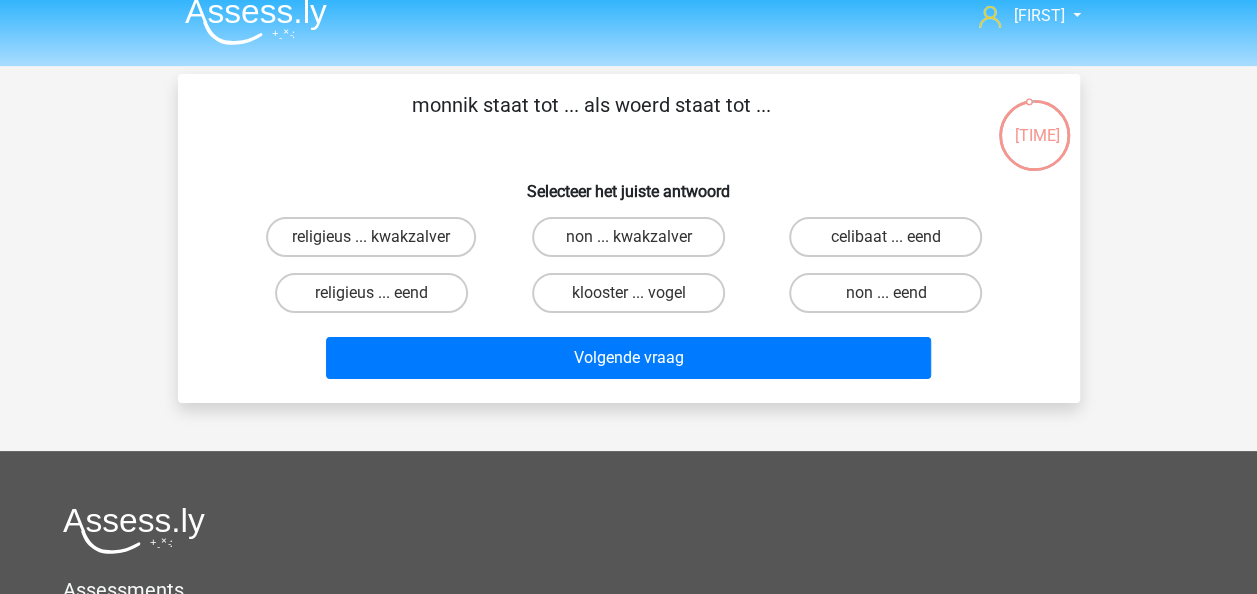scroll, scrollTop: 15, scrollLeft: 0, axis: vertical 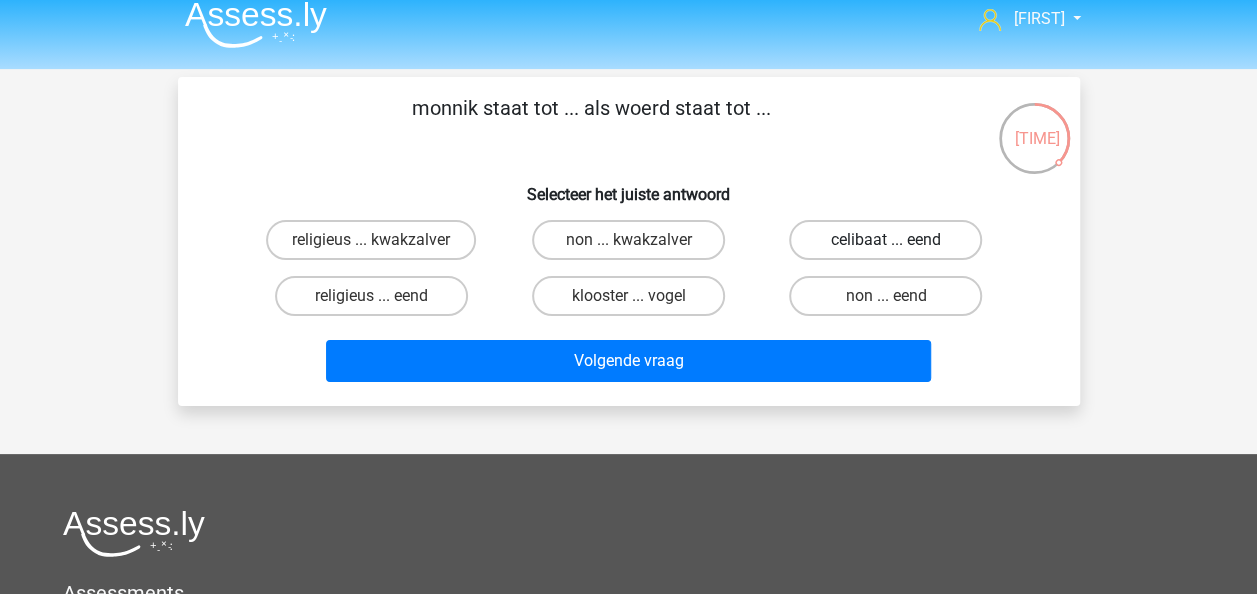 click on "celibaat ... eend" at bounding box center (885, 240) 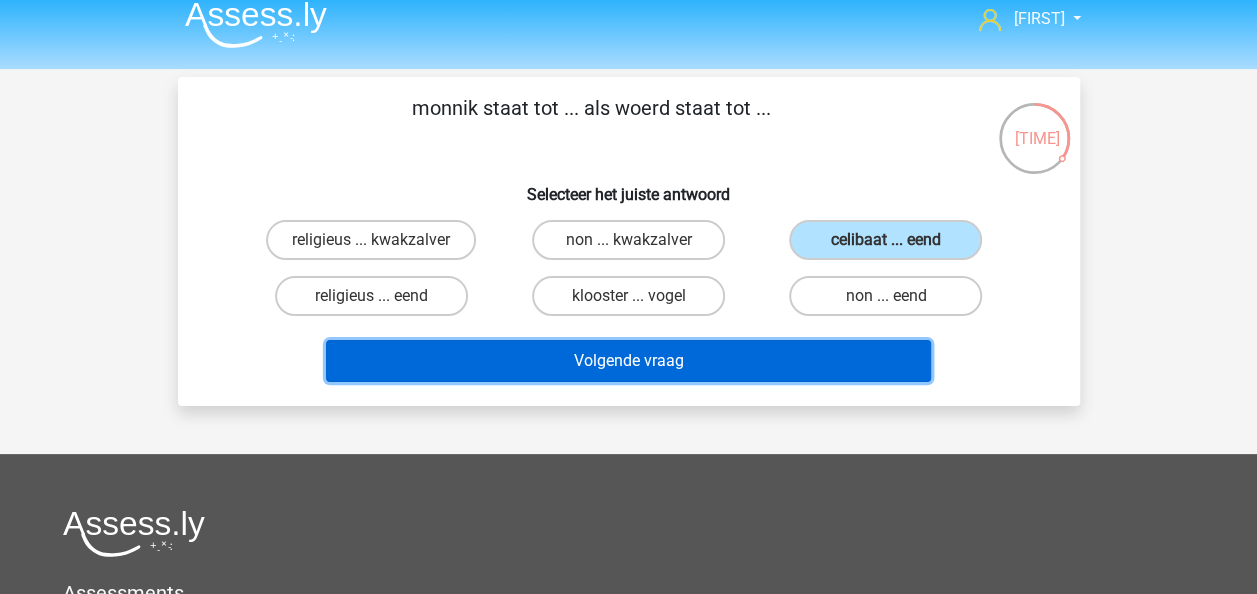 click on "Volgende vraag" at bounding box center (628, 361) 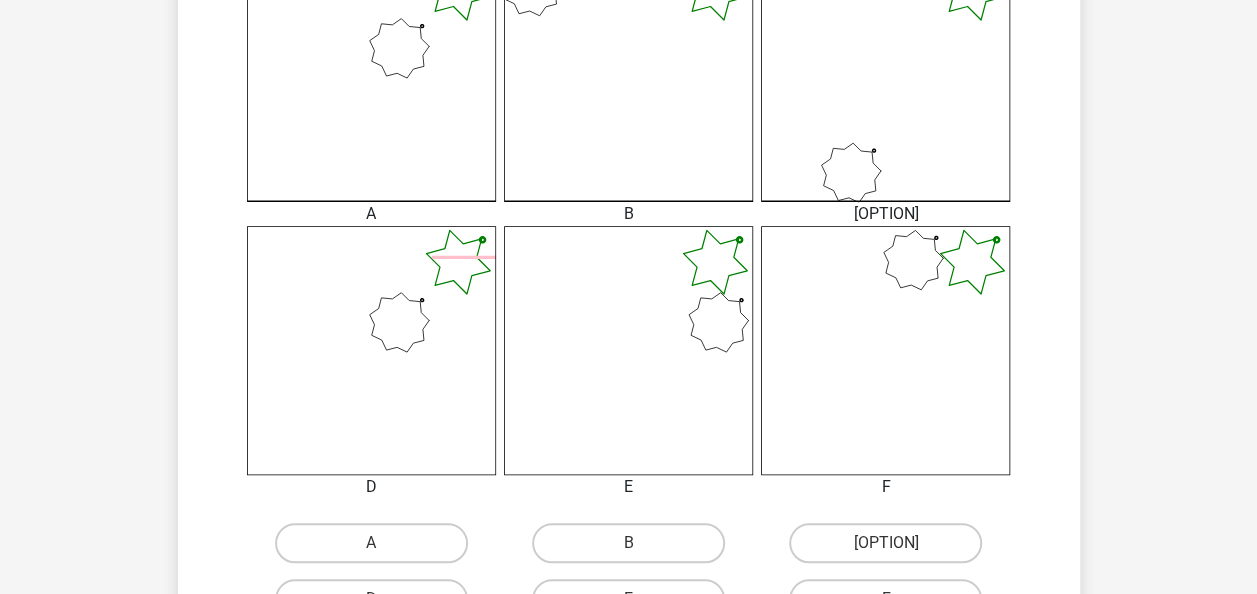 scroll, scrollTop: 799, scrollLeft: 0, axis: vertical 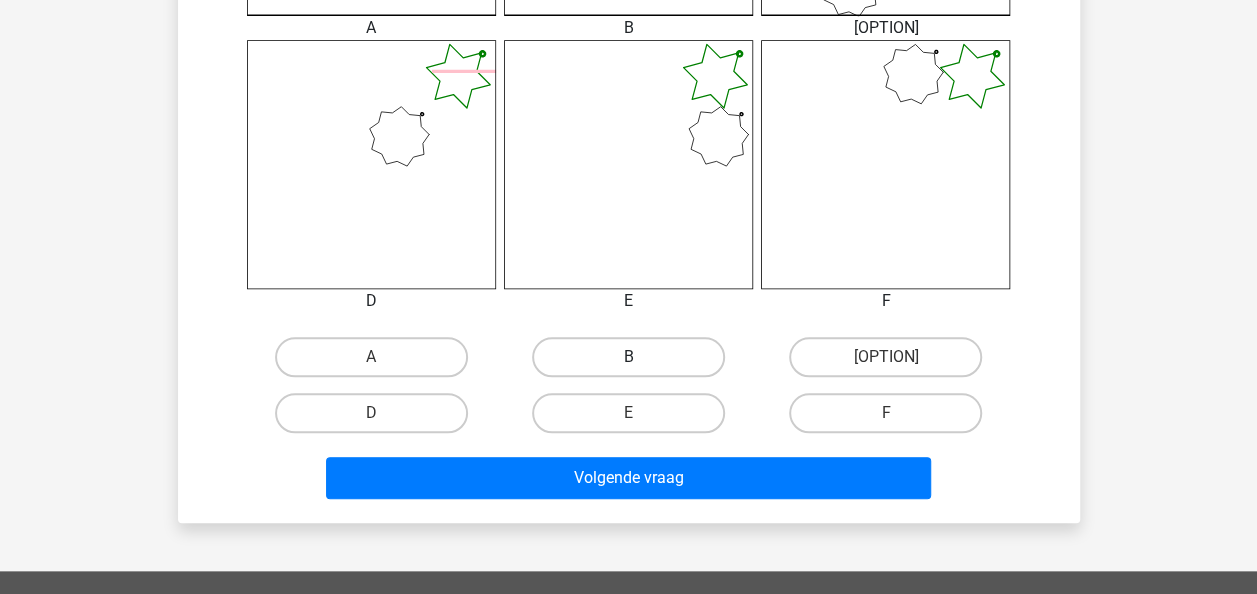click on "B" at bounding box center (628, 357) 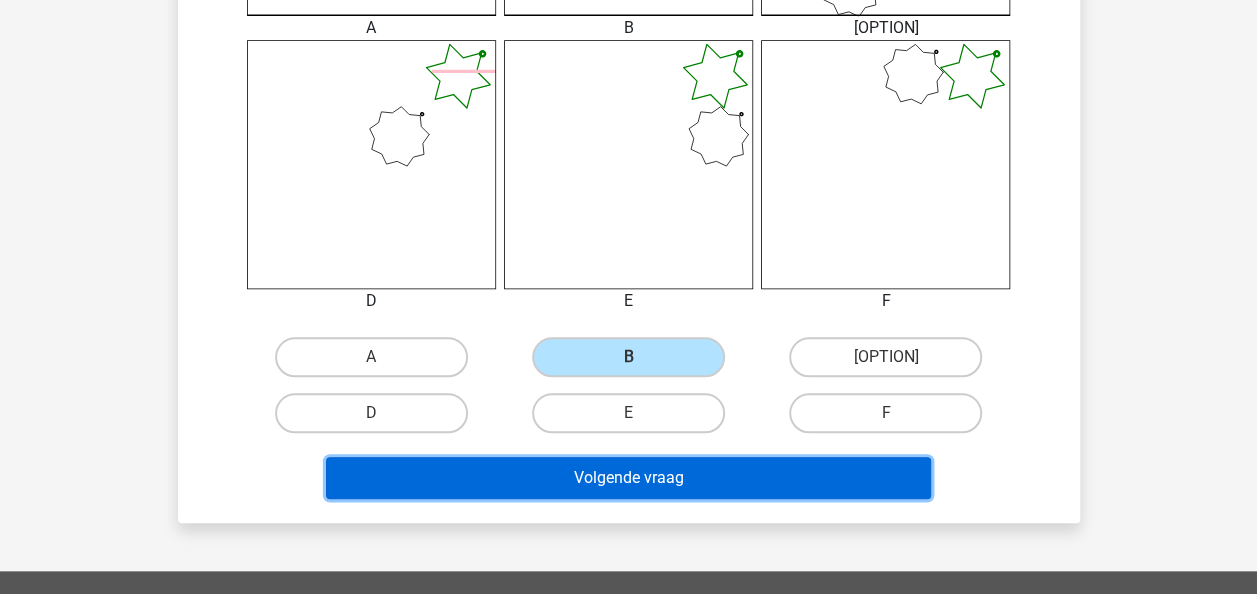 click on "Volgende vraag" at bounding box center (628, 478) 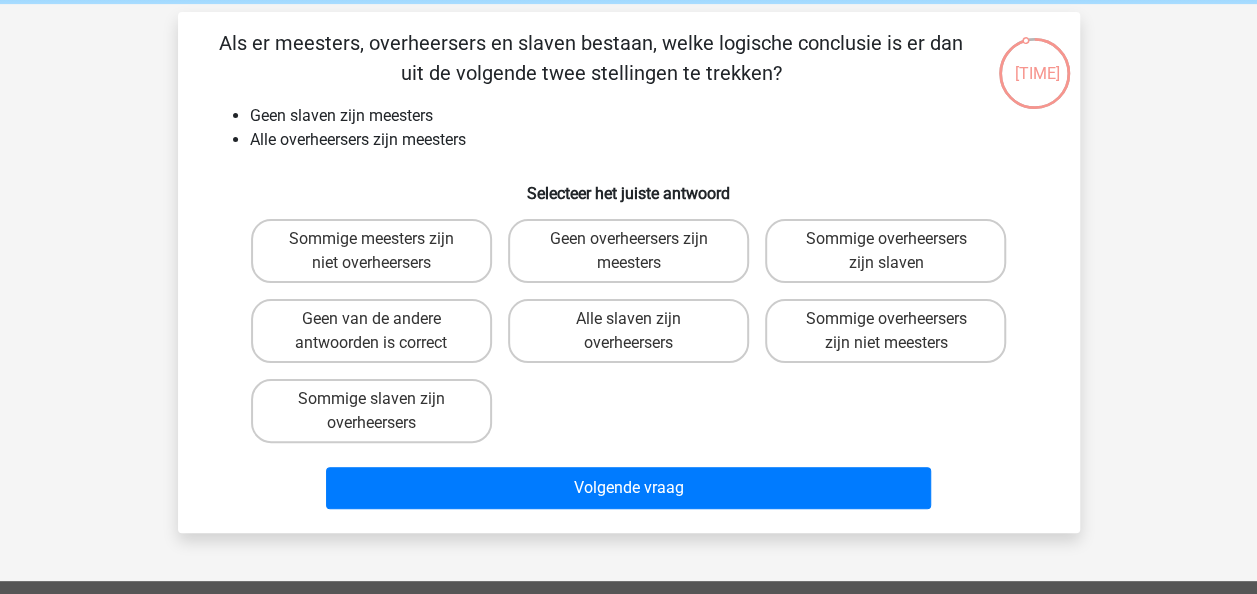 scroll, scrollTop: 0, scrollLeft: 0, axis: both 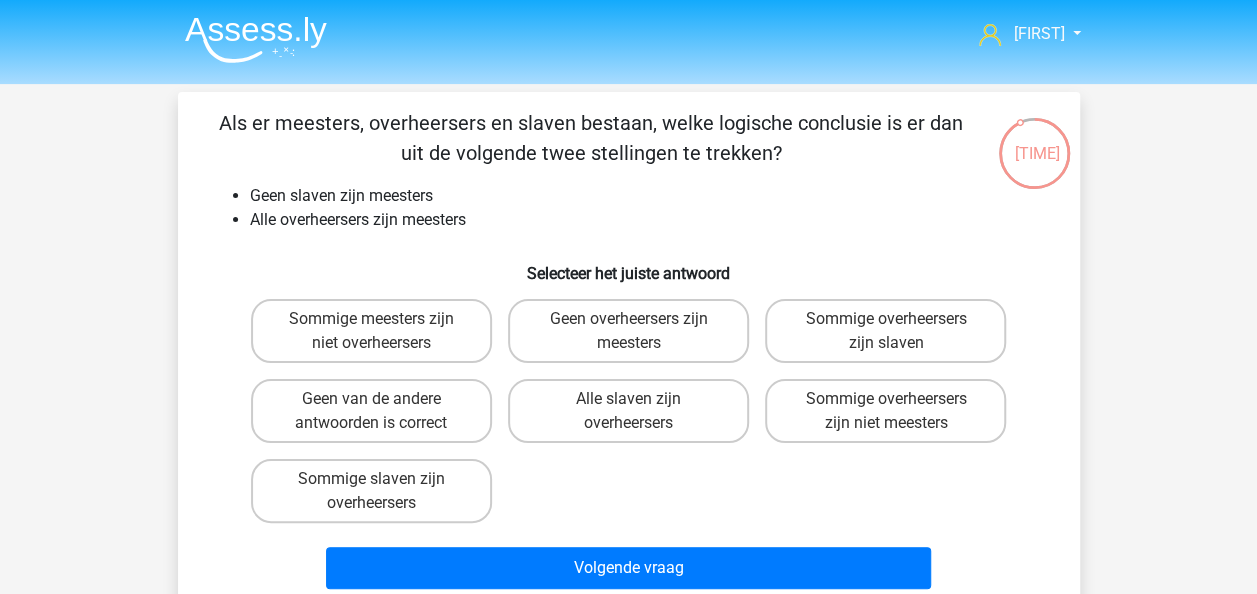 click at bounding box center (256, 39) 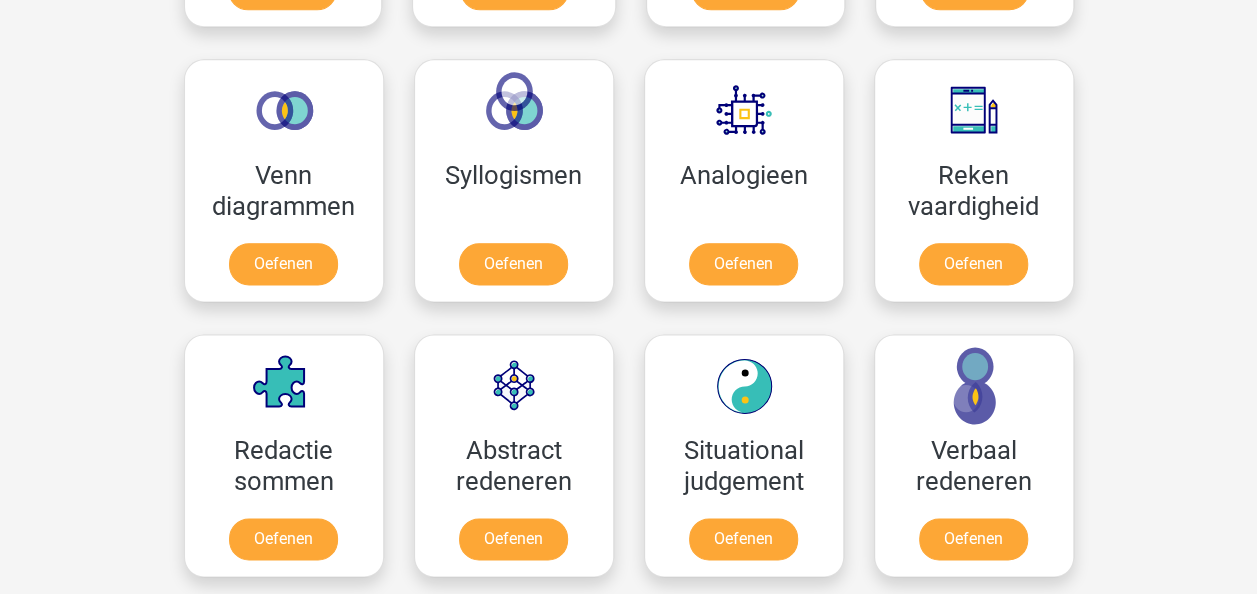 scroll, scrollTop: 1100, scrollLeft: 0, axis: vertical 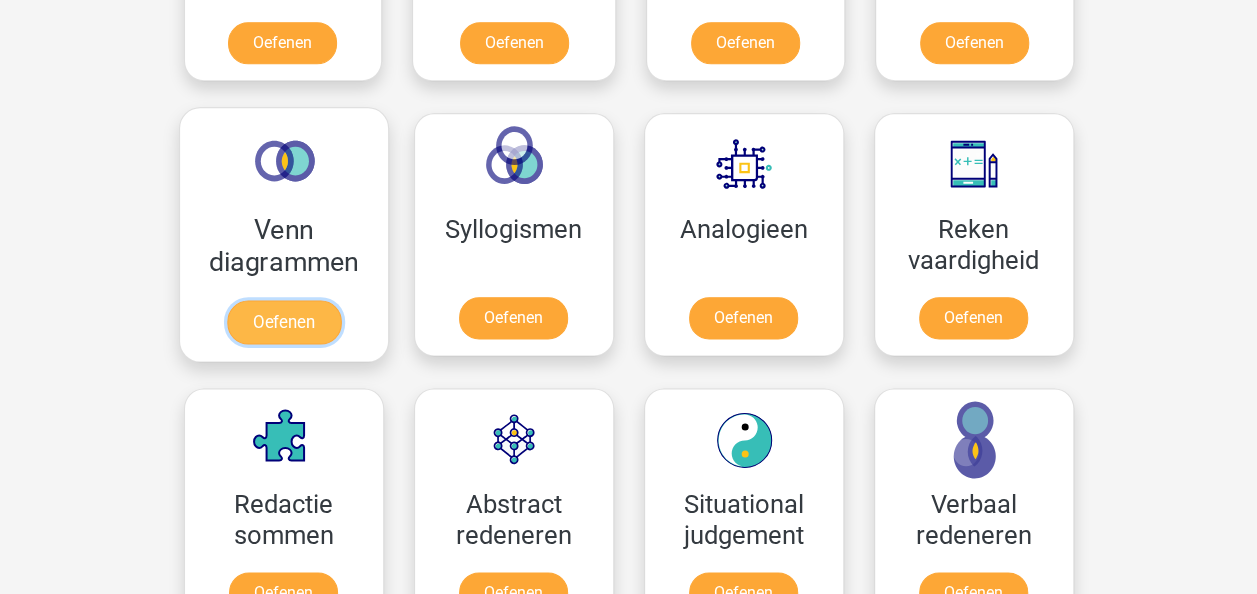 click on "Oefenen" at bounding box center [283, 322] 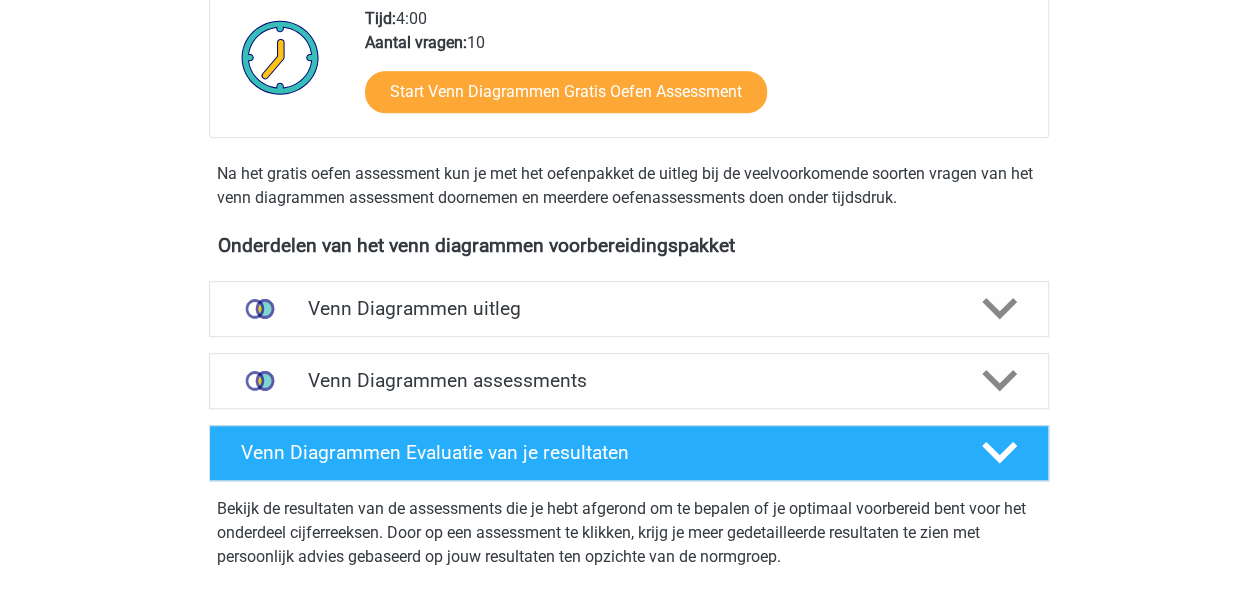 scroll, scrollTop: 500, scrollLeft: 0, axis: vertical 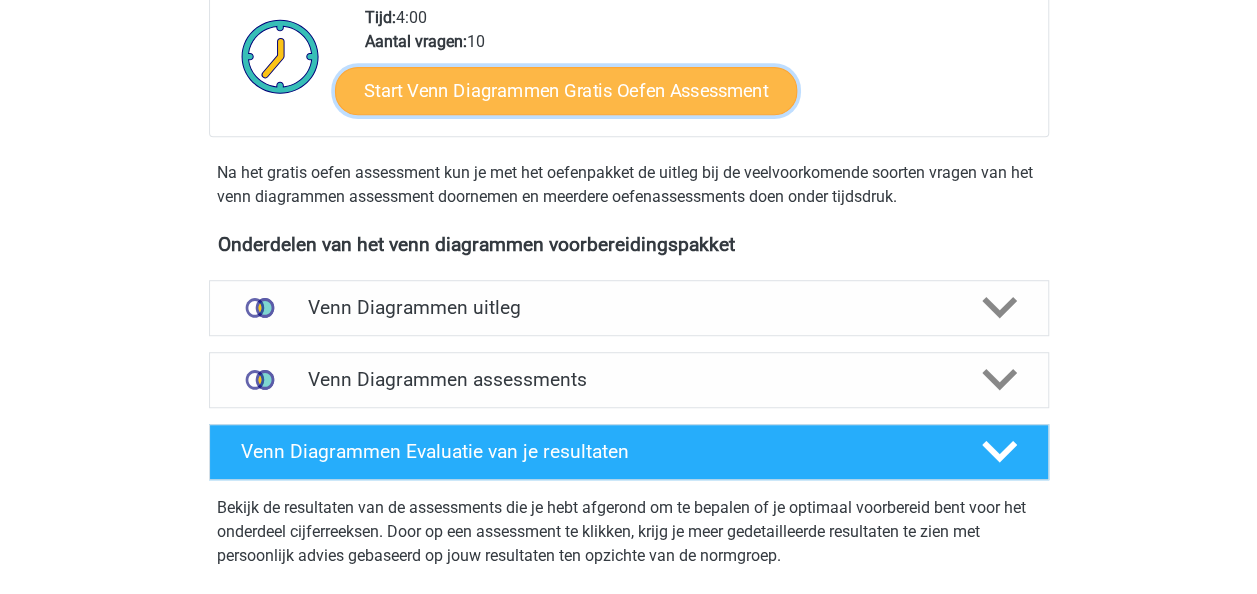 click on "Start Venn Diagrammen
Gratis Oefen Assessment" at bounding box center [566, 91] 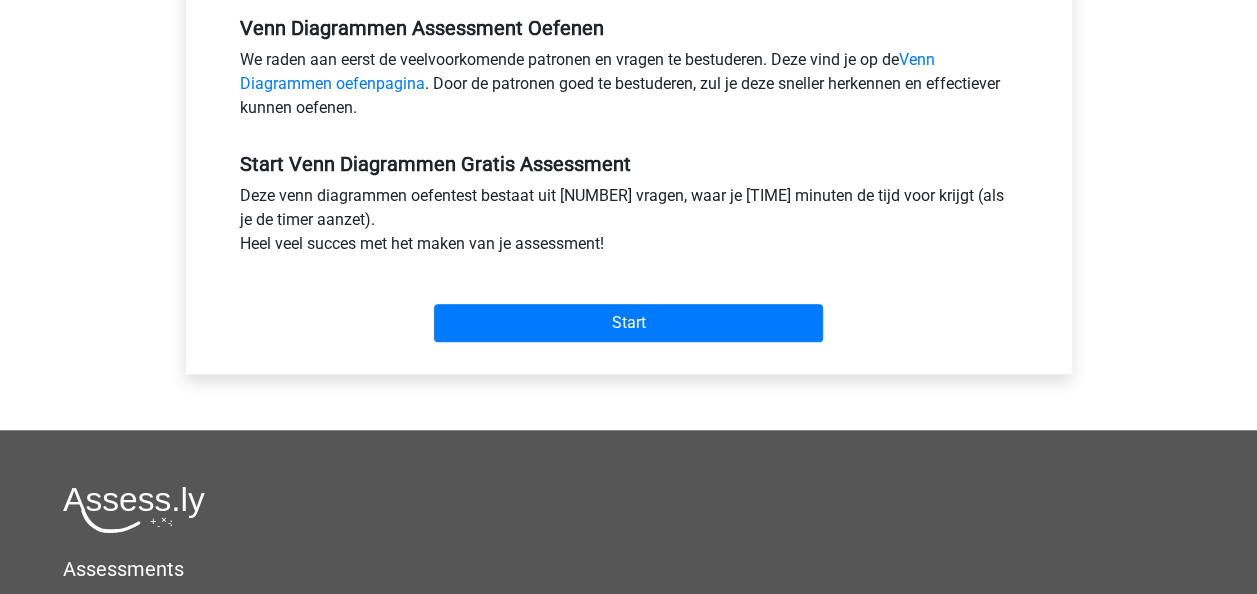 scroll, scrollTop: 624, scrollLeft: 0, axis: vertical 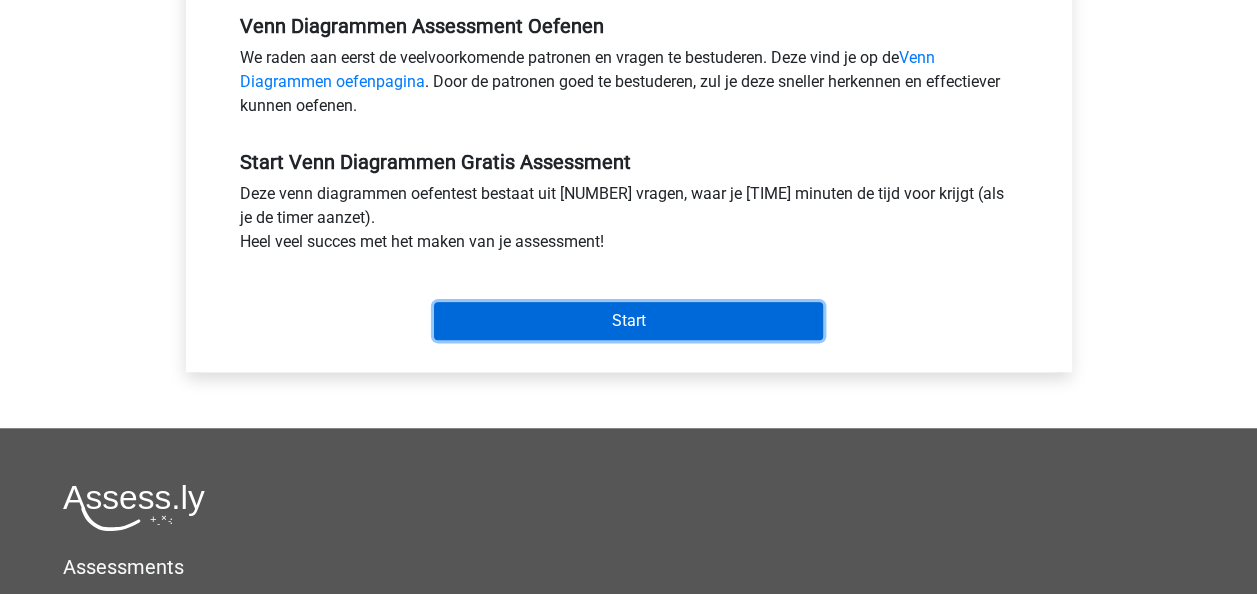 click on "Start" at bounding box center (628, 321) 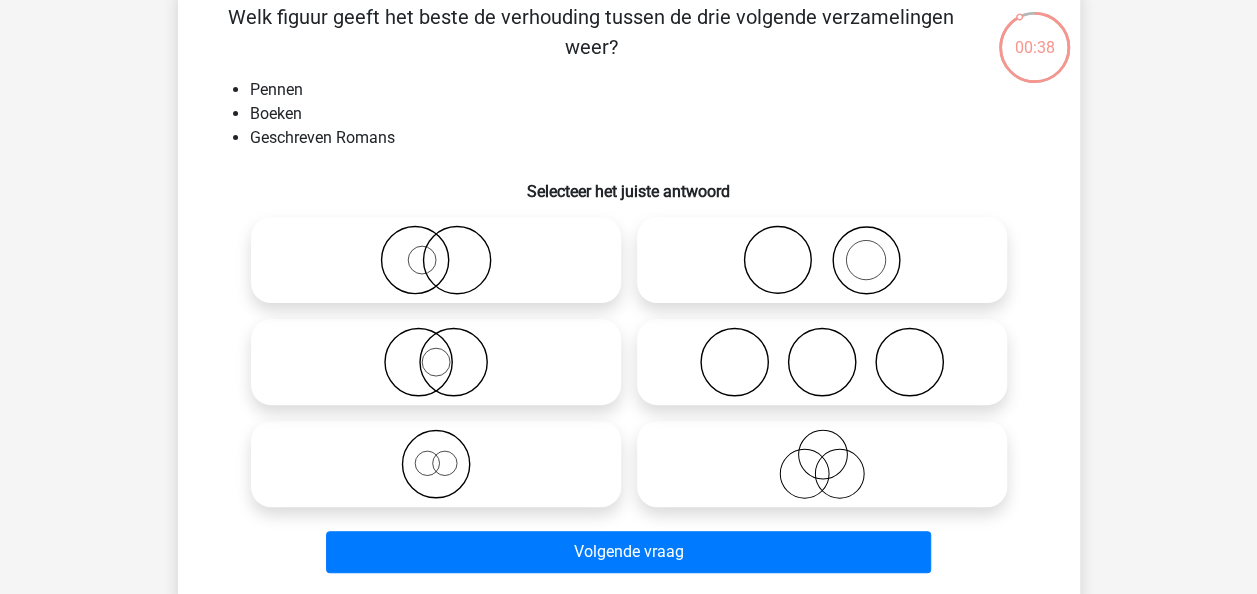 scroll, scrollTop: 127, scrollLeft: 0, axis: vertical 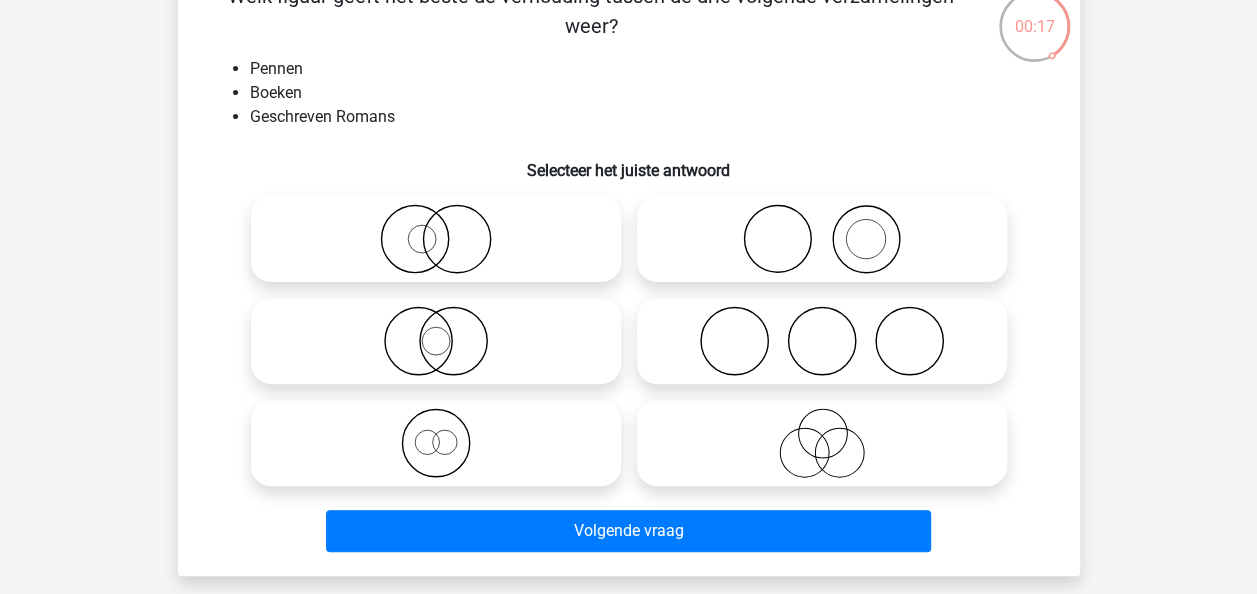 click at bounding box center [822, 443] 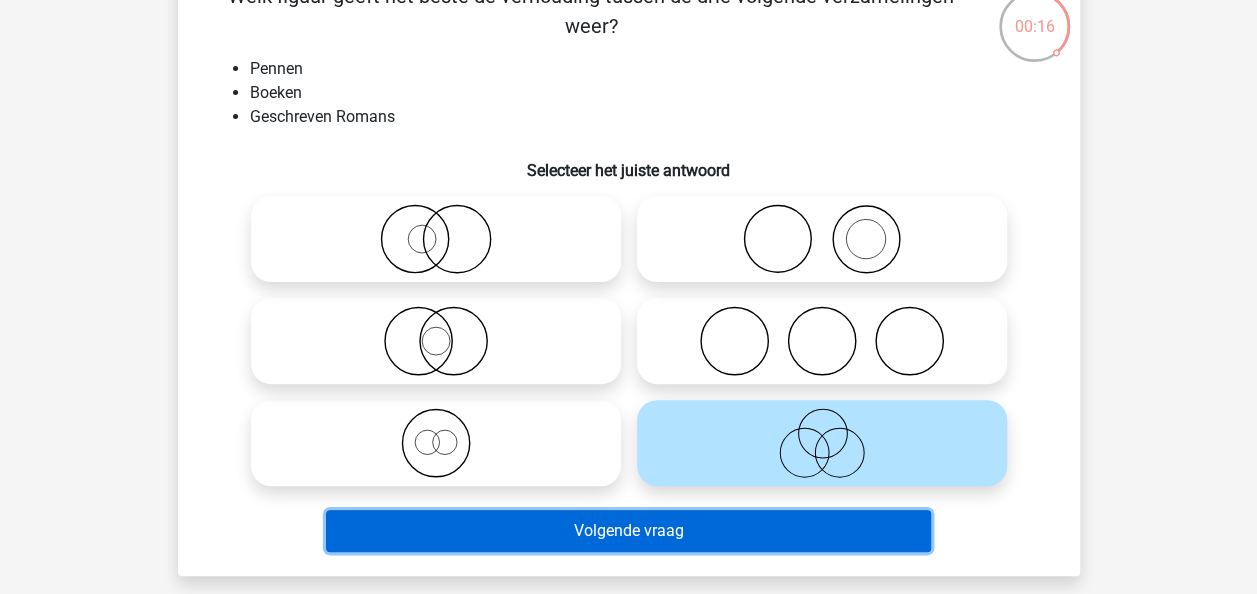 click on "Volgende vraag" at bounding box center [628, 531] 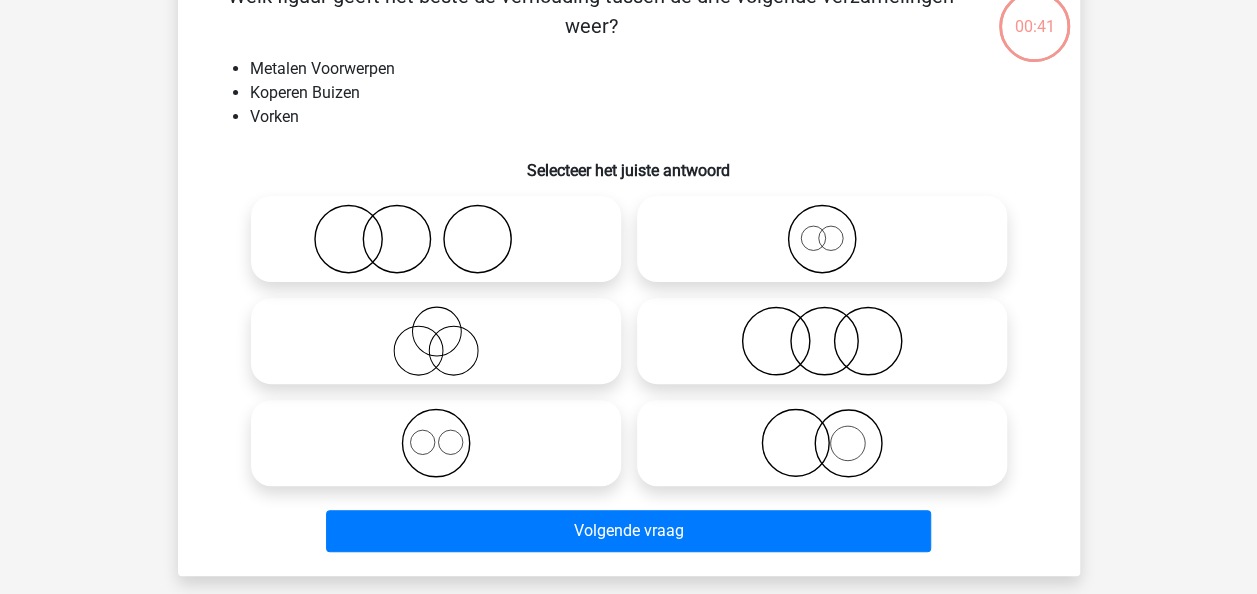 scroll, scrollTop: 92, scrollLeft: 0, axis: vertical 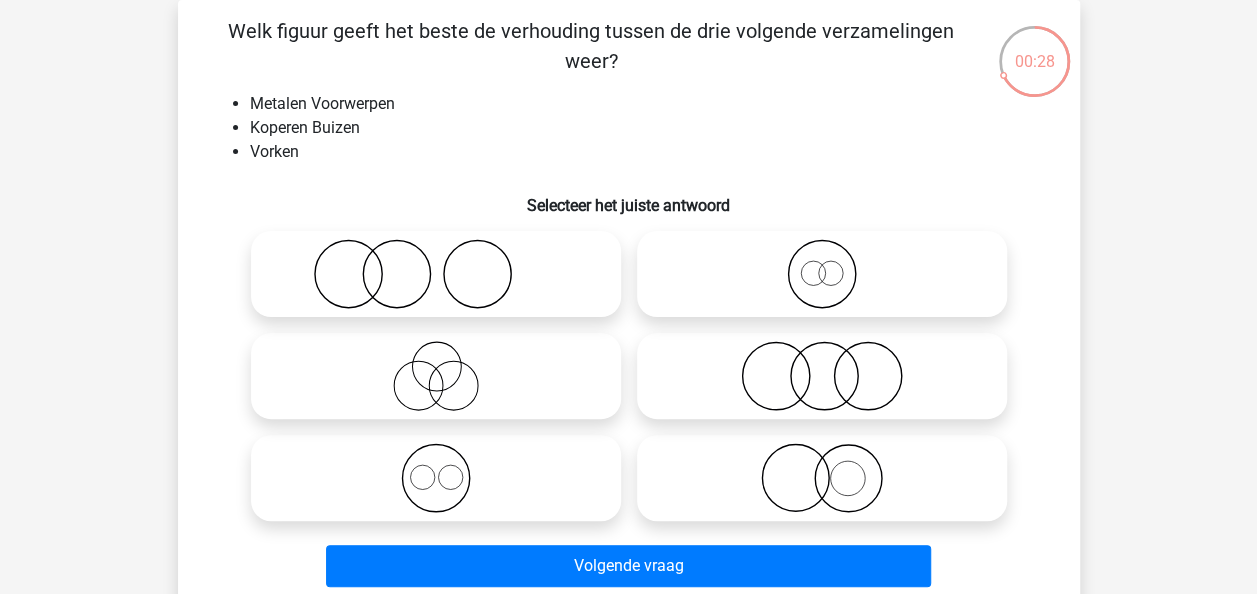 click at bounding box center (822, 376) 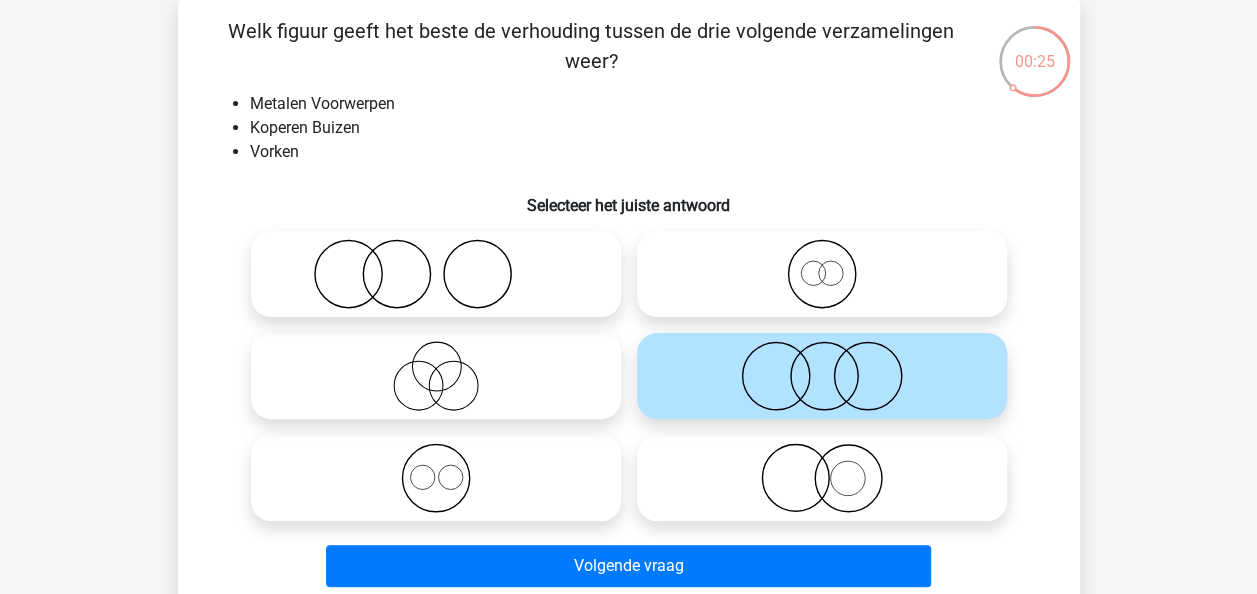 click at bounding box center (436, 478) 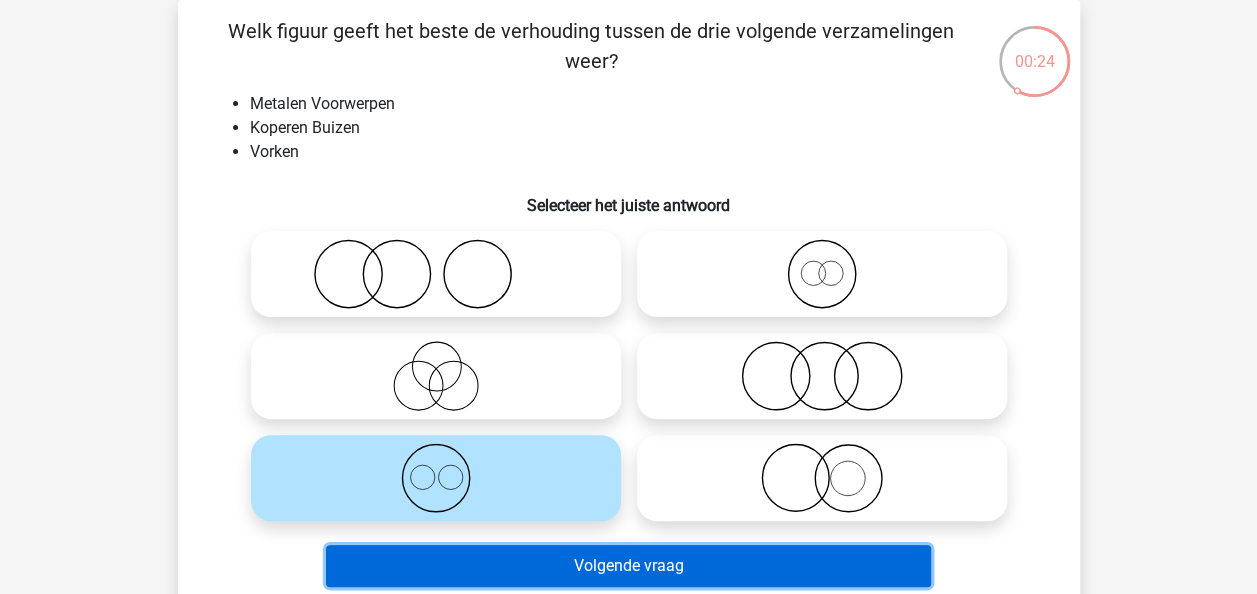 click on "Volgende vraag" at bounding box center [628, 566] 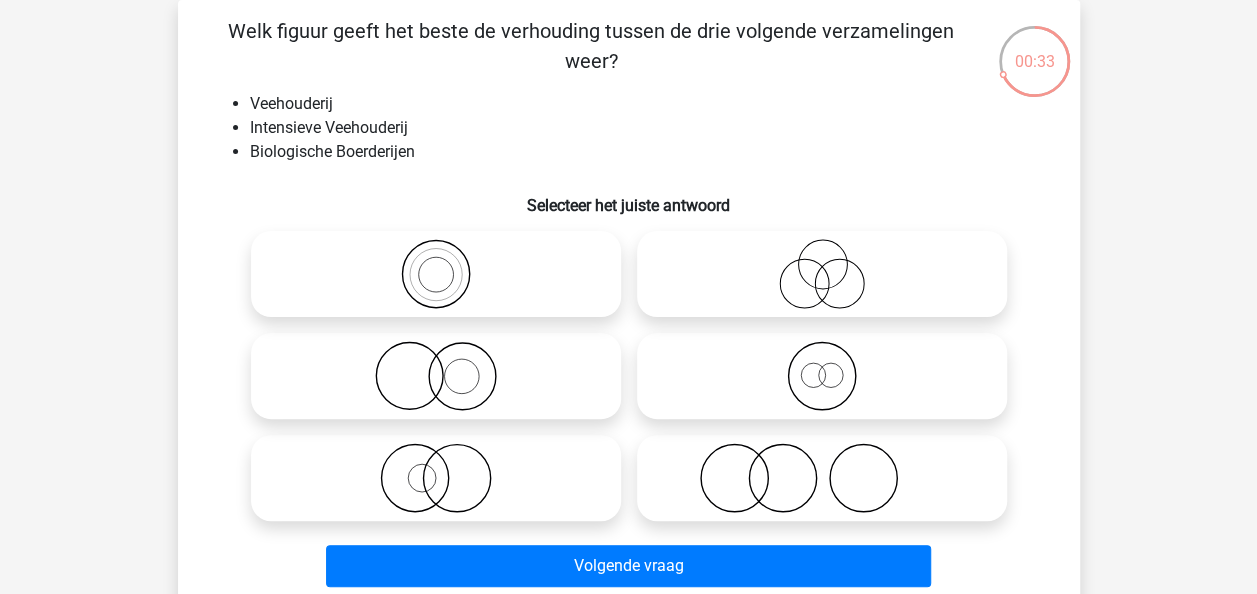 click at bounding box center (436, 274) 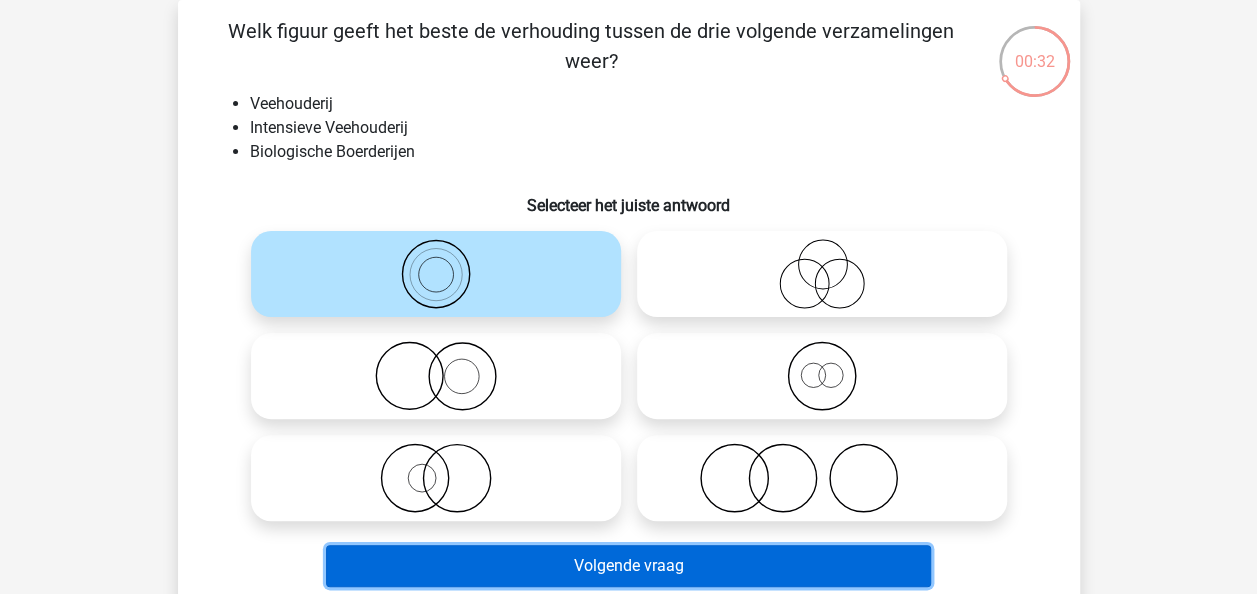 click on "Volgende vraag" at bounding box center [628, 566] 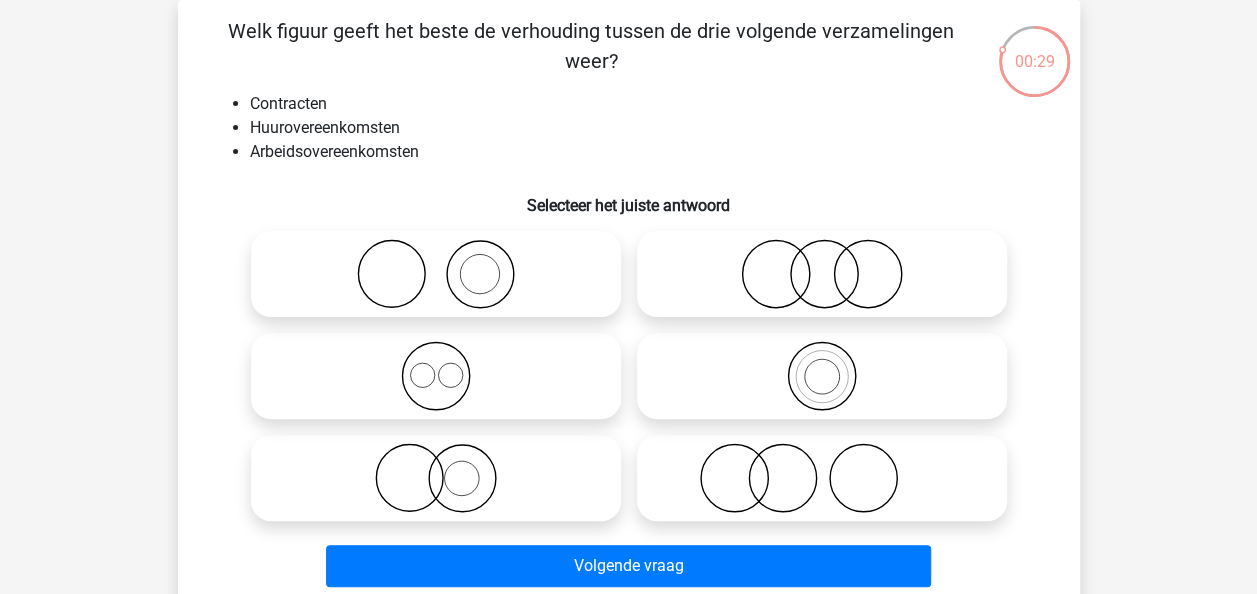 click at bounding box center (822, 274) 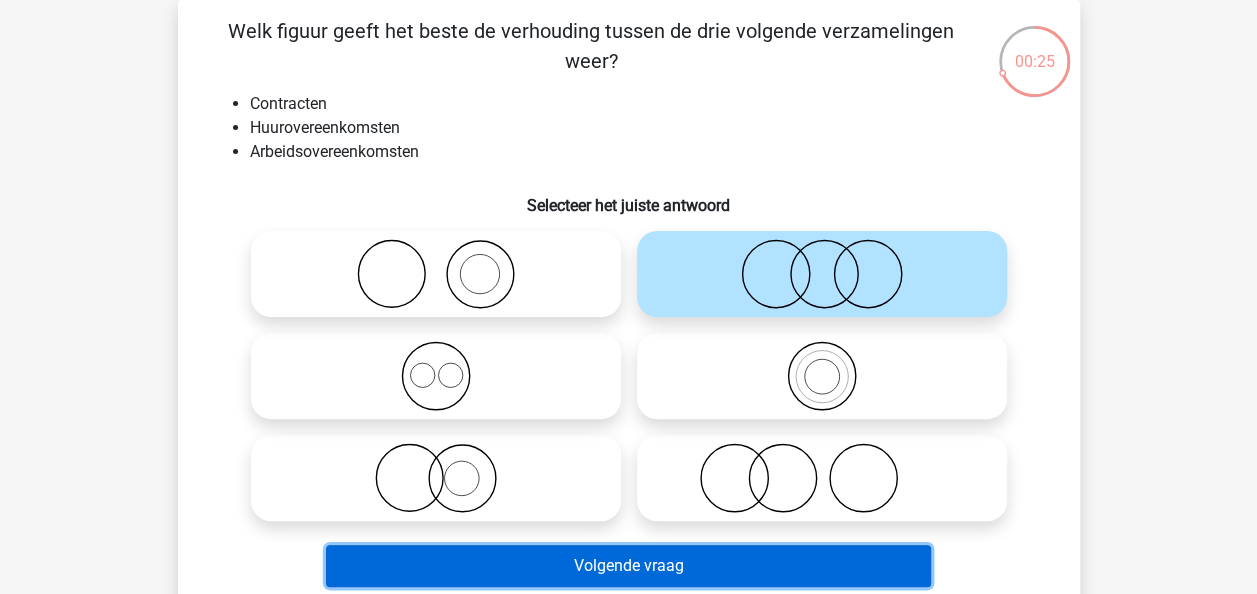 click on "Volgende vraag" at bounding box center [628, 566] 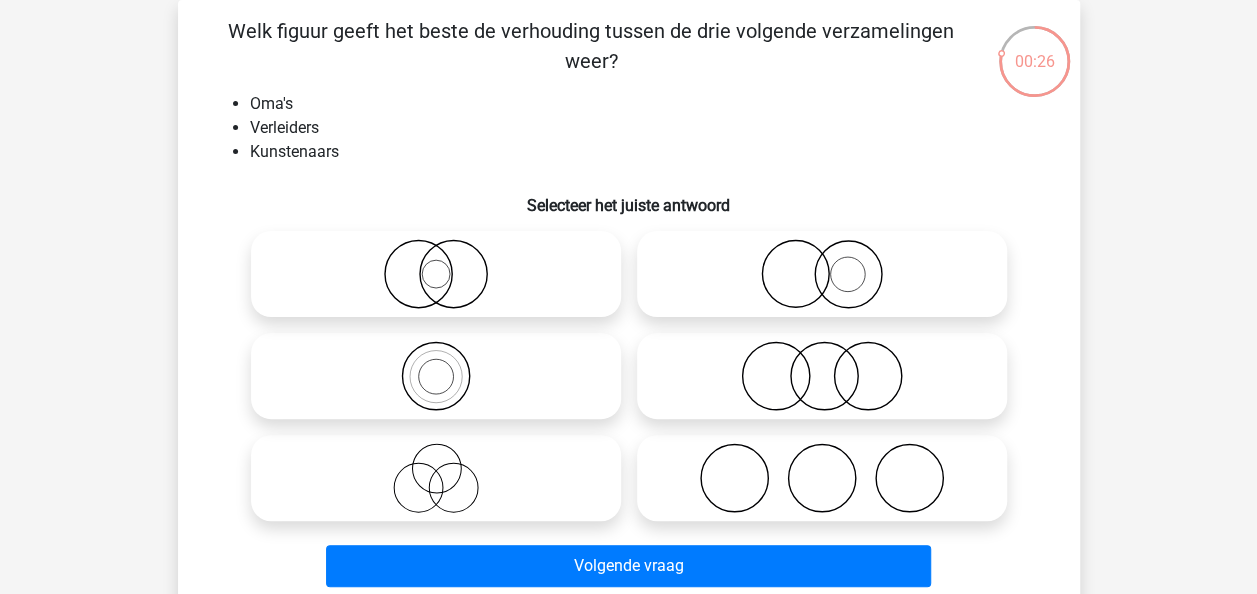 click at bounding box center (822, 478) 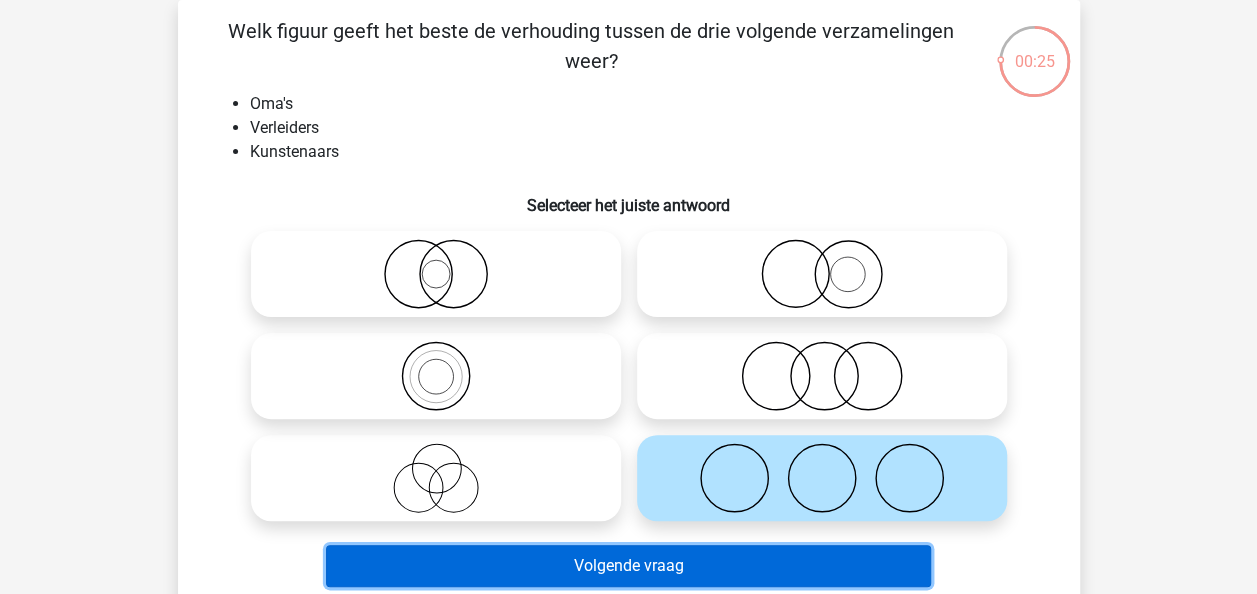 click on "Volgende vraag" at bounding box center [628, 566] 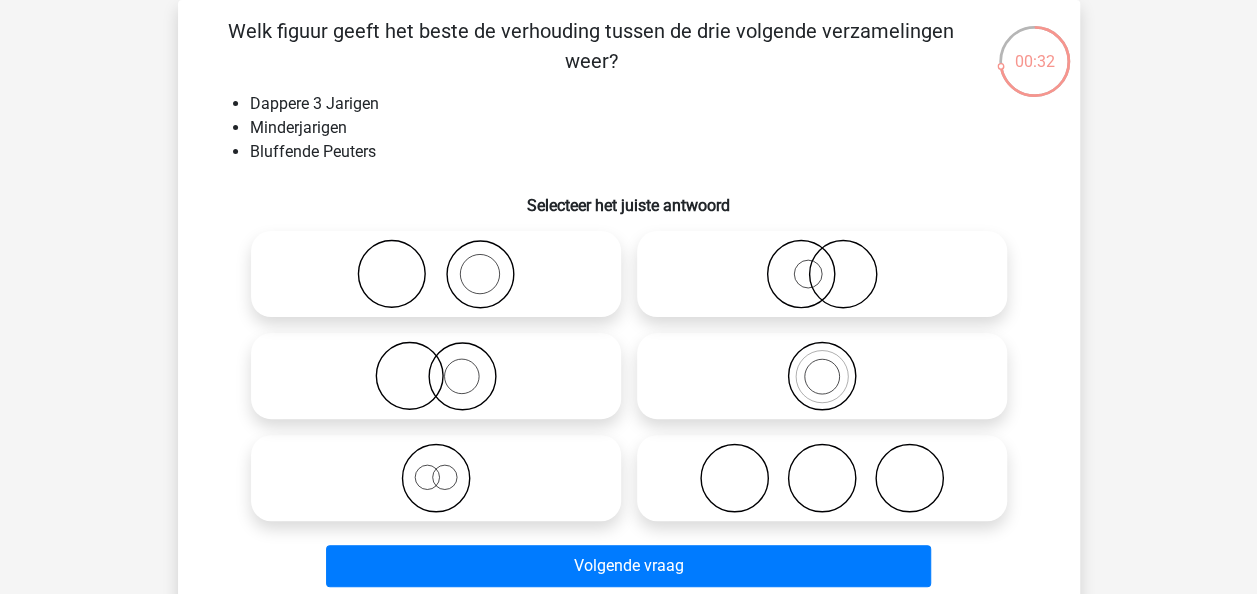 click at bounding box center [822, 478] 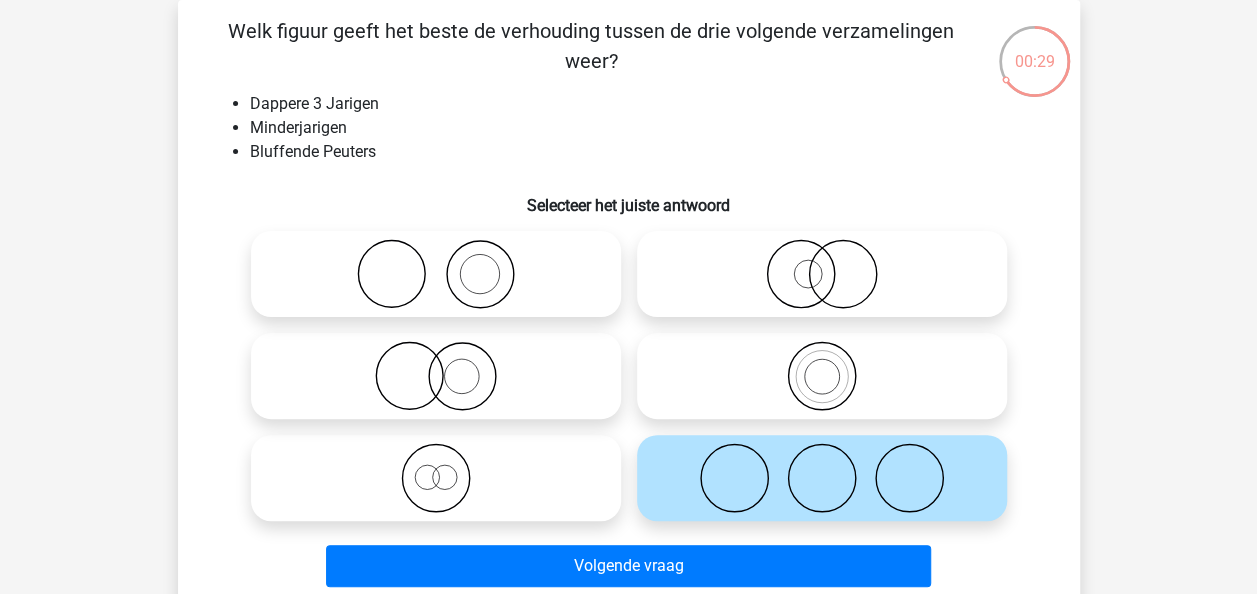 click at bounding box center [436, 376] 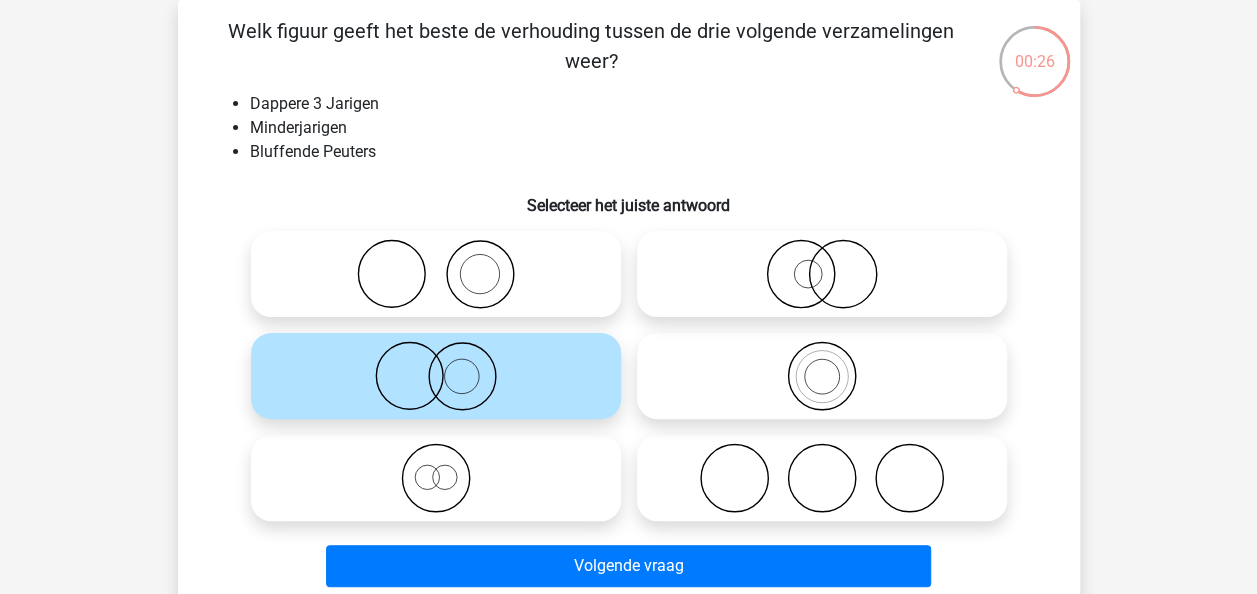 click at bounding box center [436, 274] 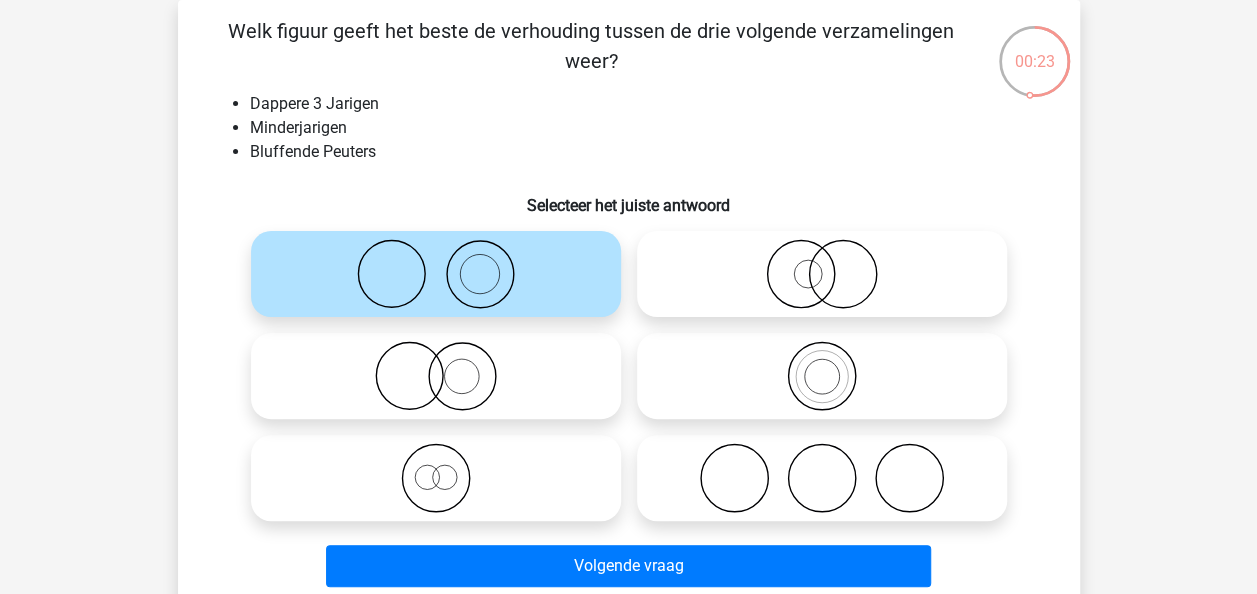 click at bounding box center (436, 376) 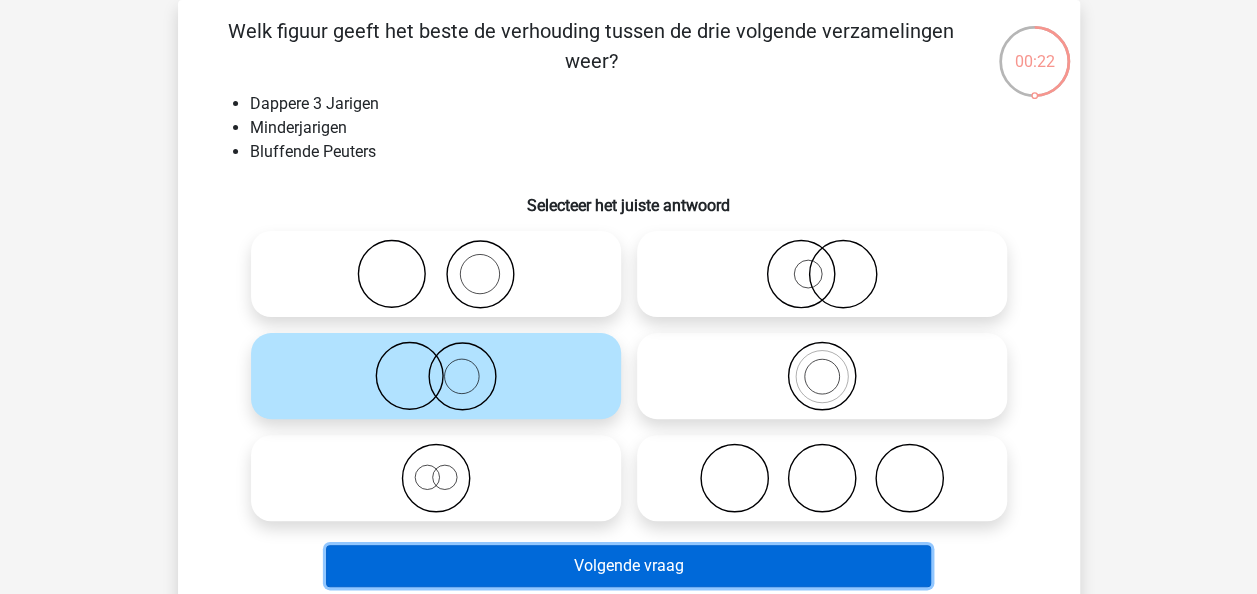 click on "Volgende vraag" at bounding box center [628, 566] 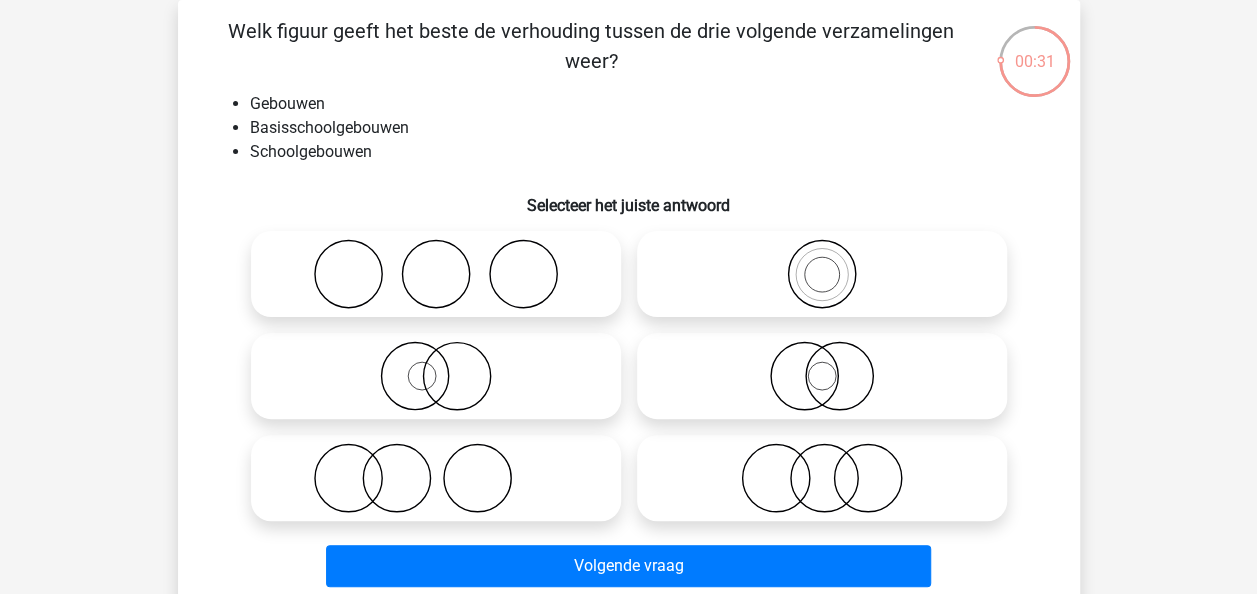 click at bounding box center [822, 274] 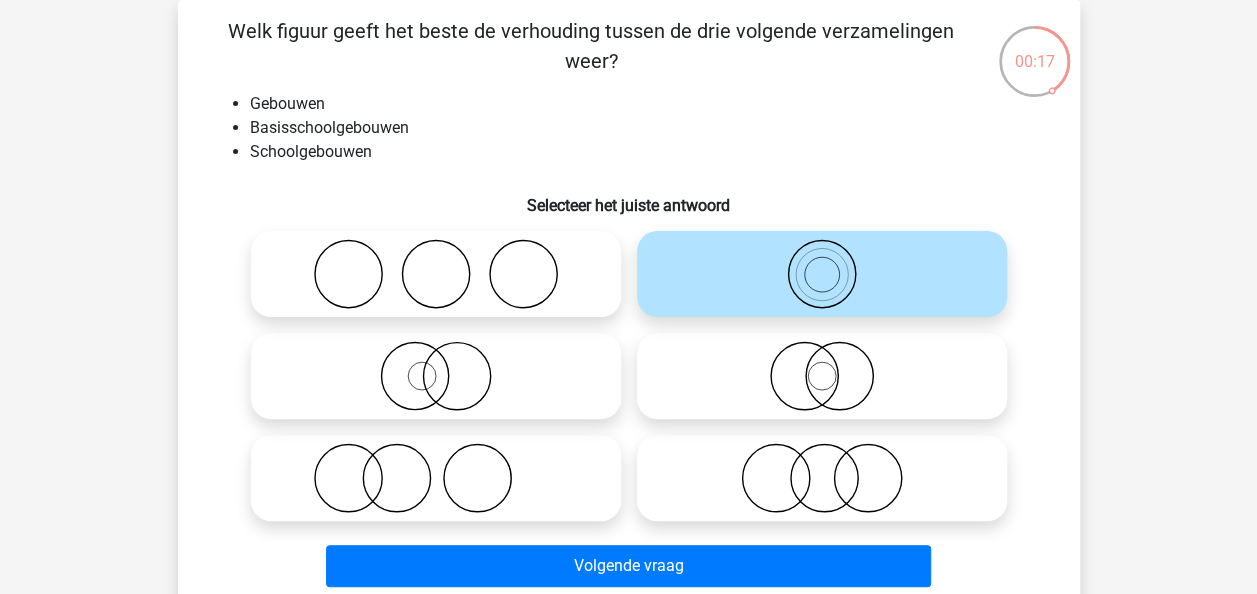 click at bounding box center [822, 376] 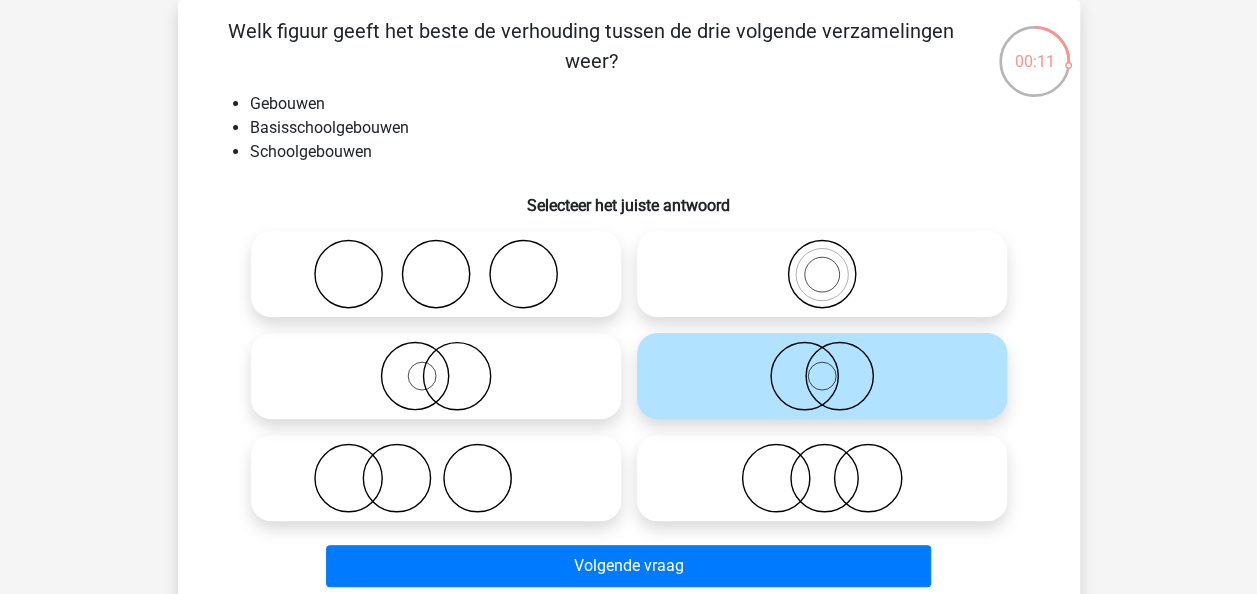 click at bounding box center [822, 478] 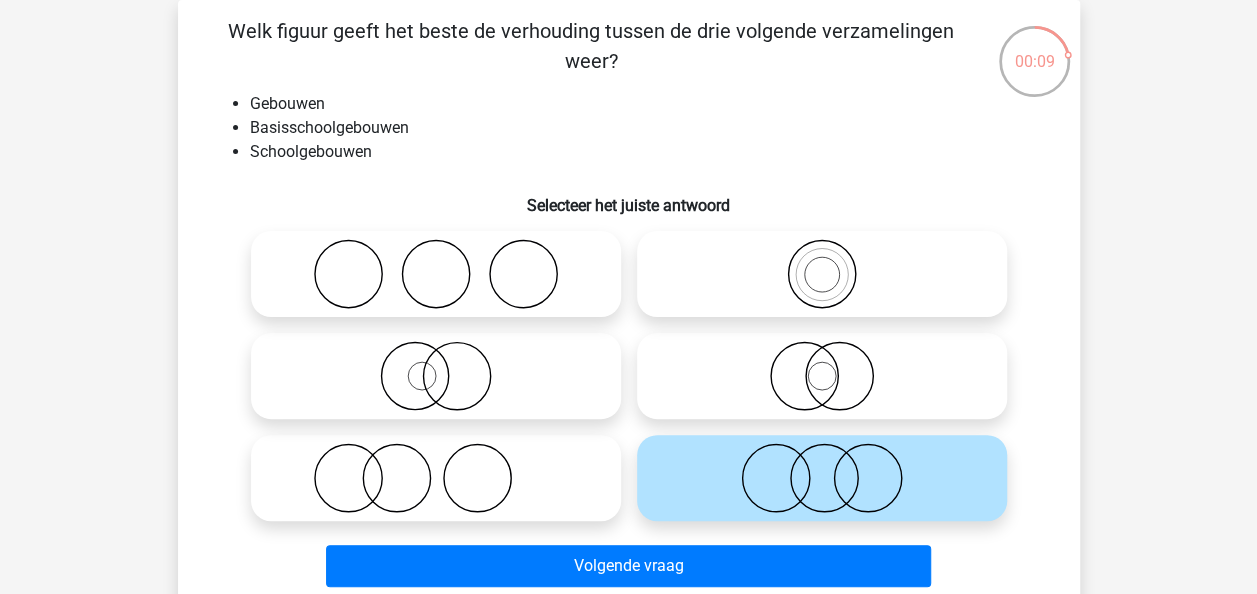 click at bounding box center (822, 274) 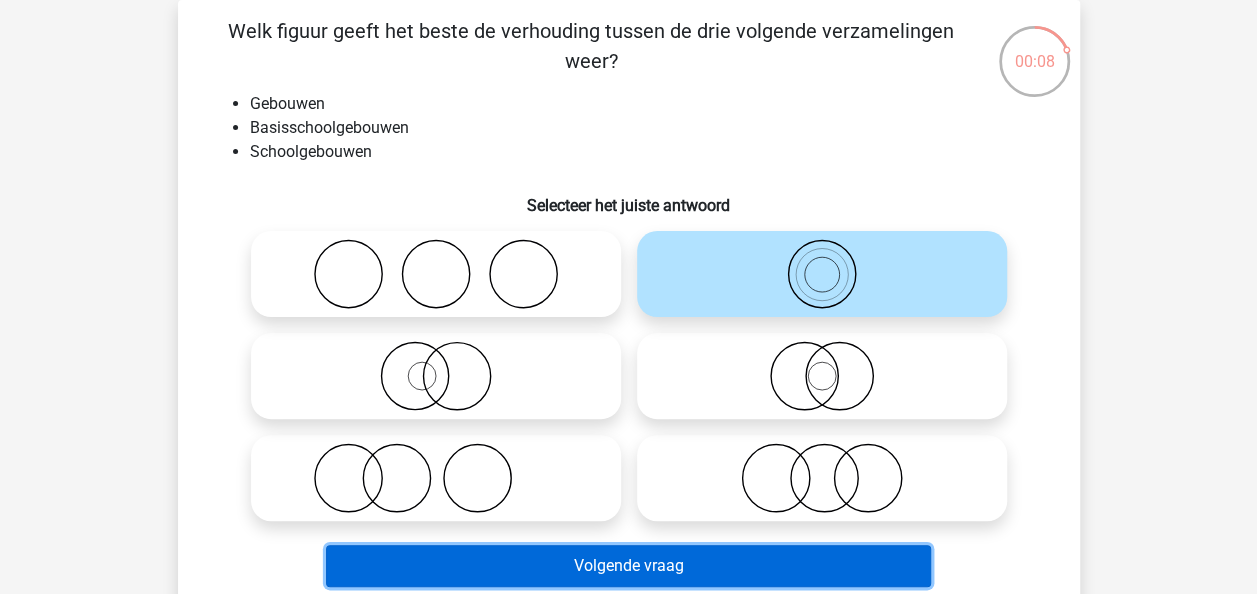 click on "Volgende vraag" at bounding box center [628, 566] 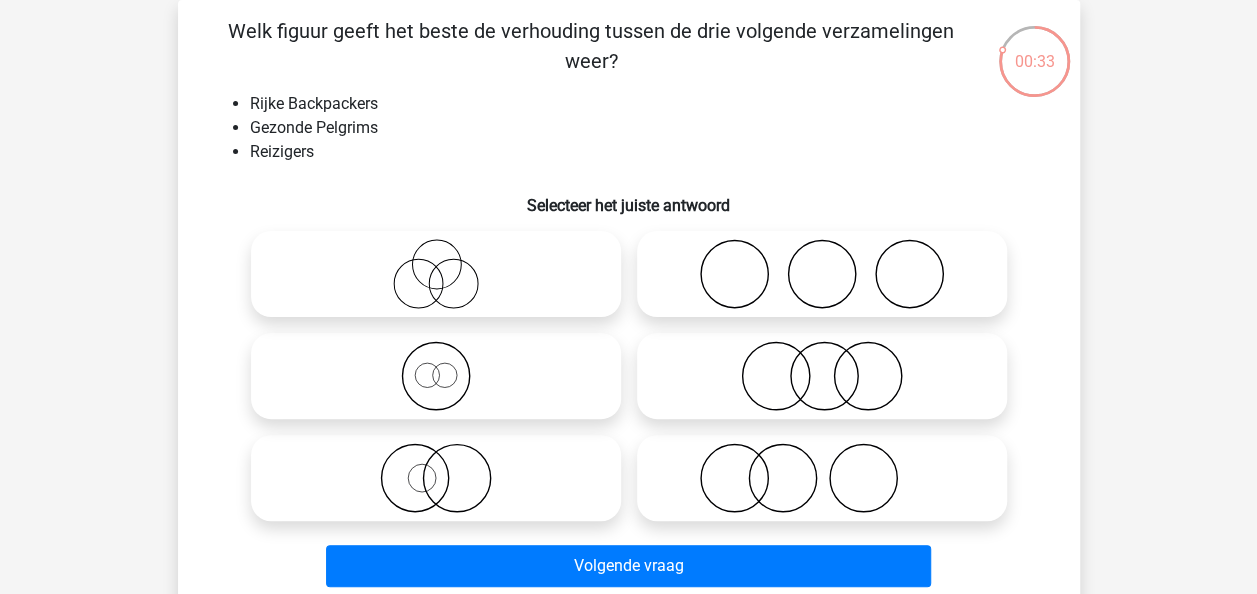 click at bounding box center (822, 274) 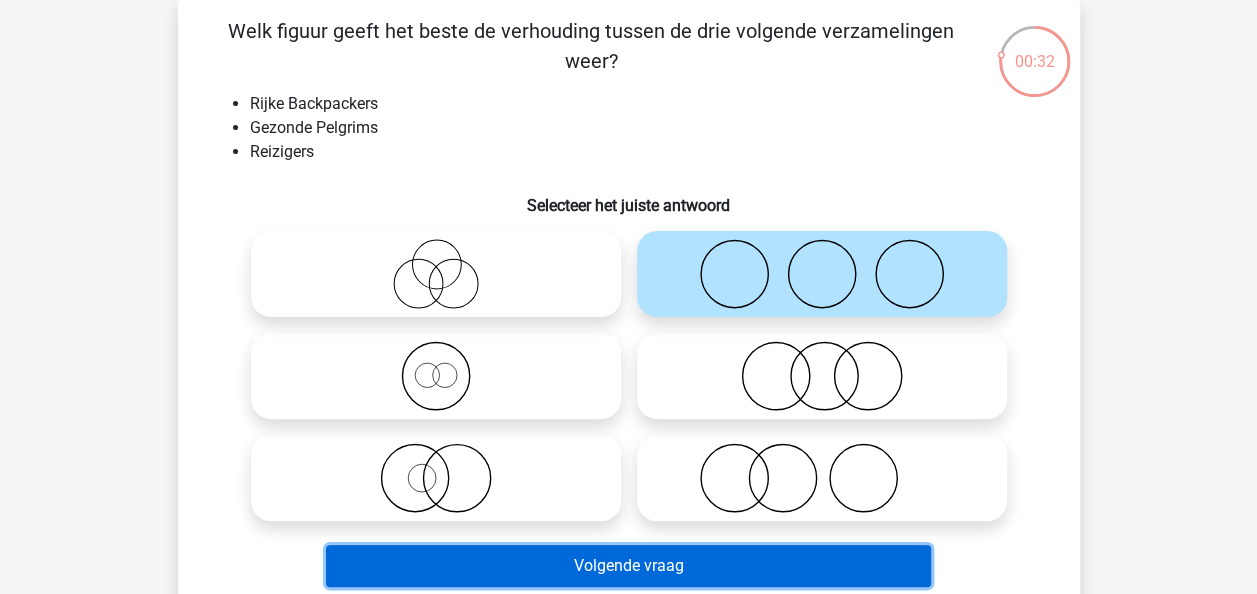 click on "Volgende vraag" at bounding box center [628, 566] 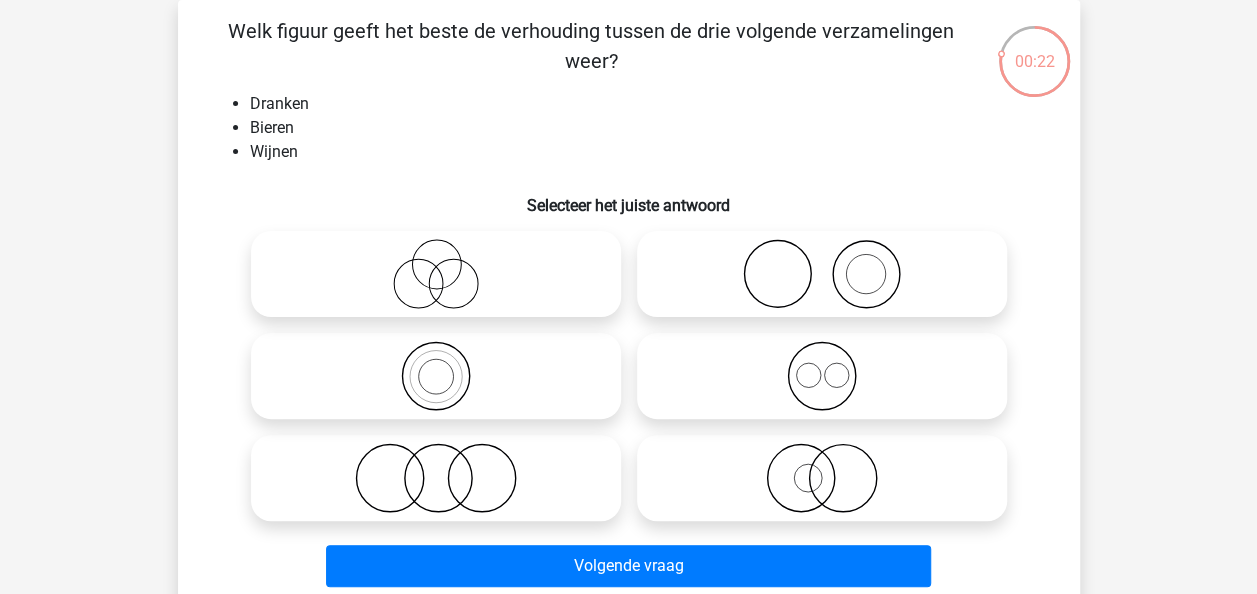 click at bounding box center (436, 274) 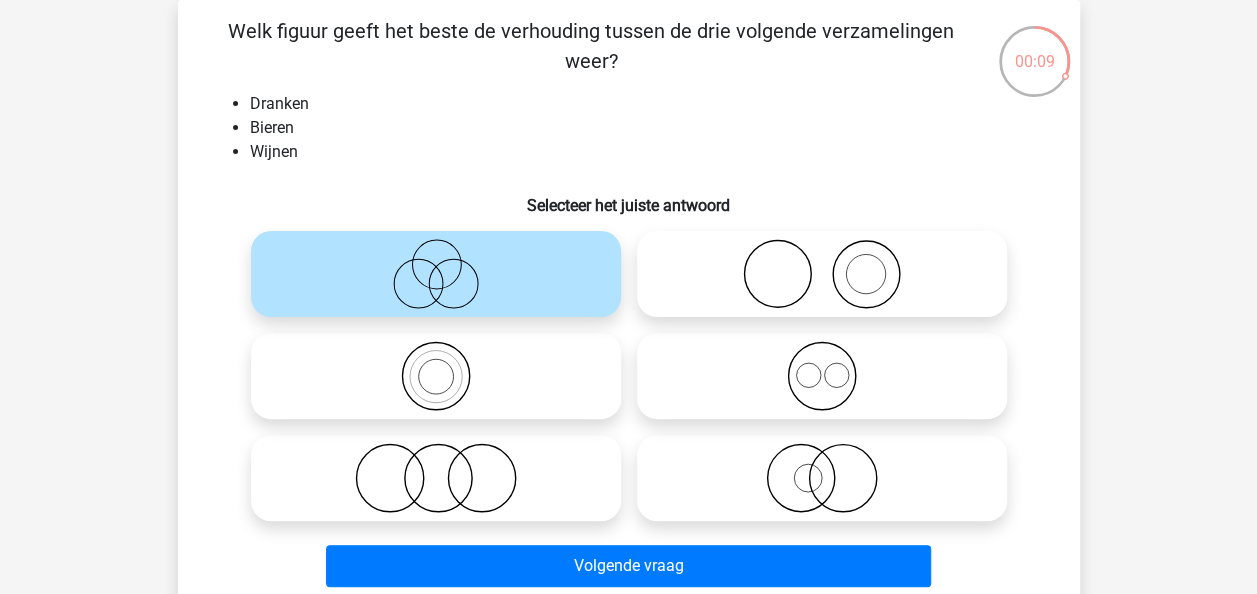 click at bounding box center (822, 376) 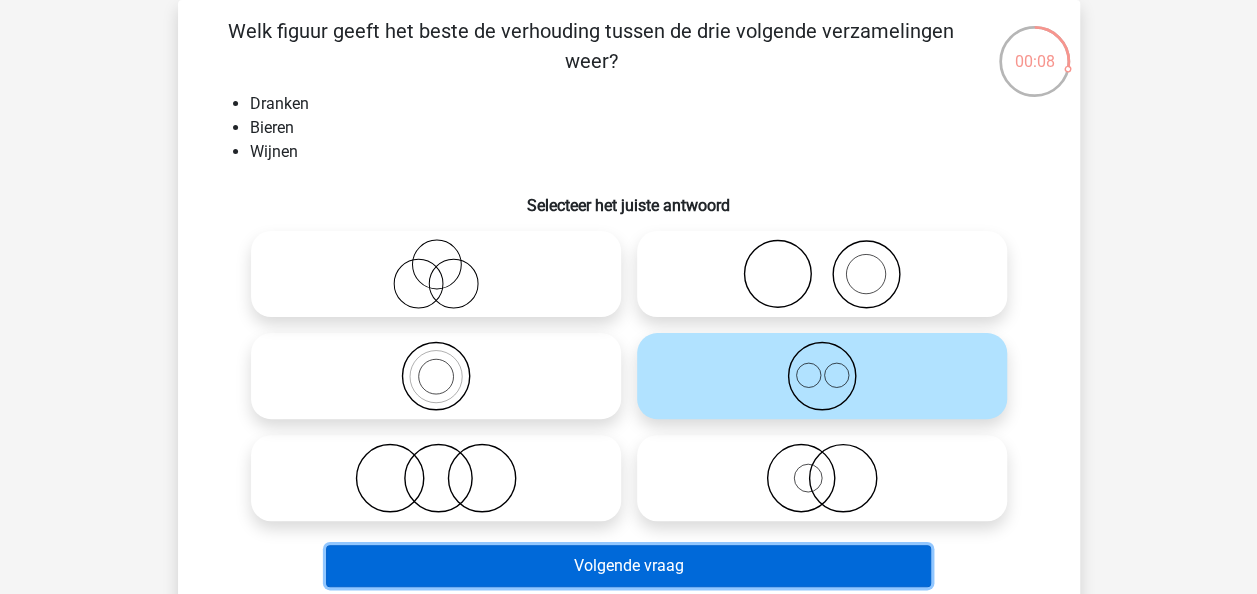 click on "Volgende vraag" at bounding box center (628, 566) 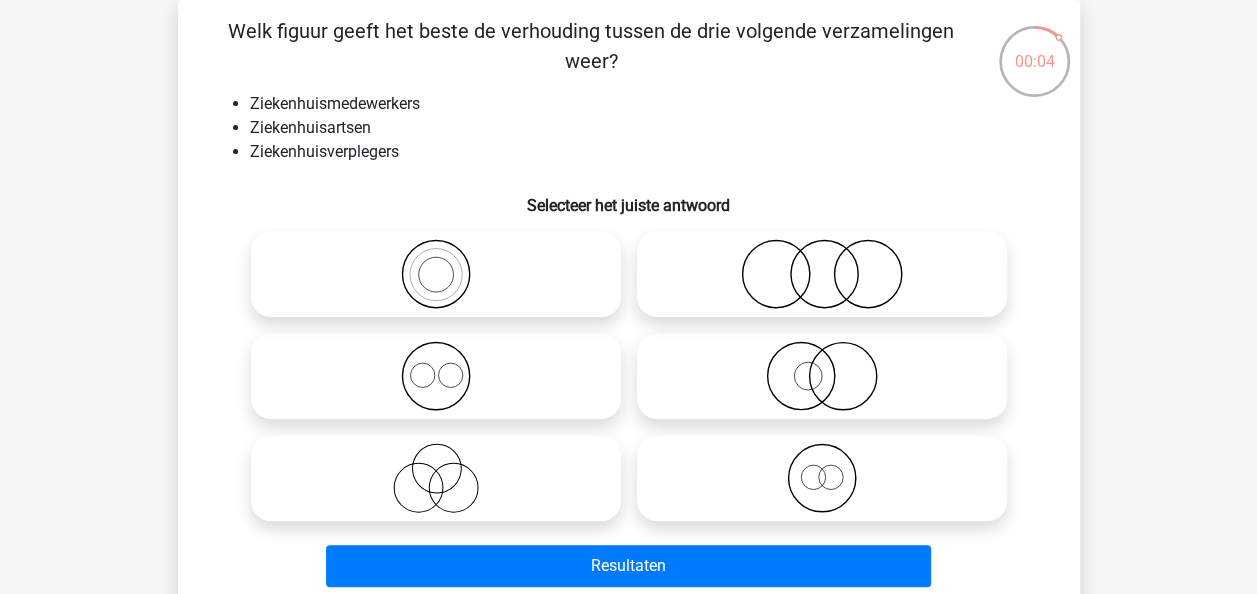 click at bounding box center (822, 376) 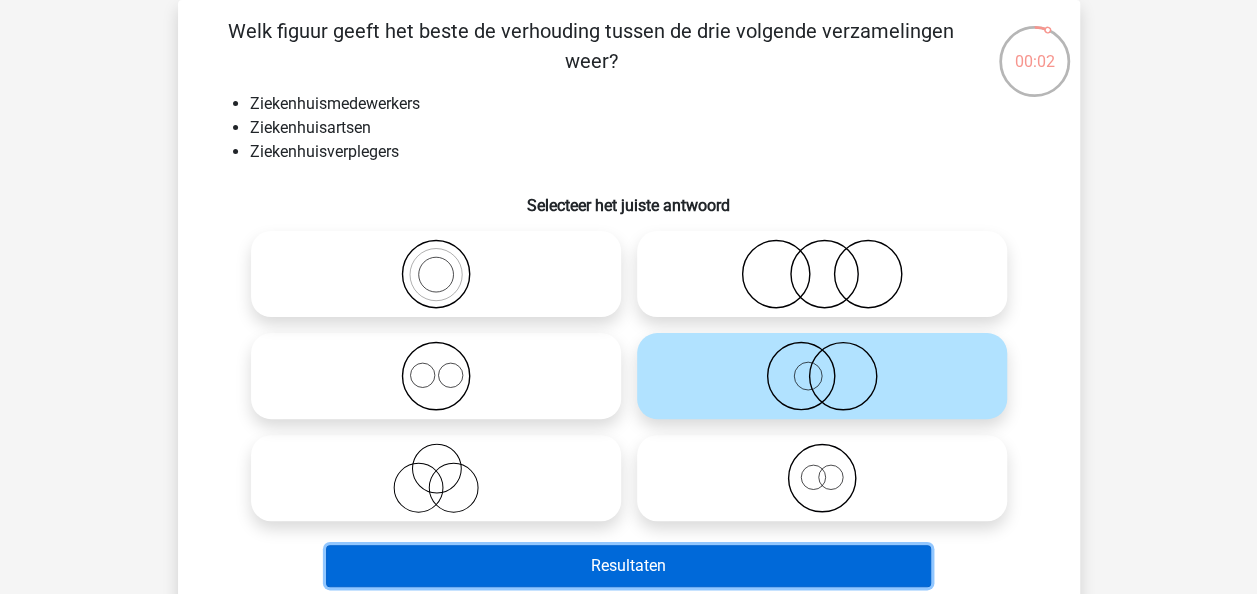 click on "Resultaten" at bounding box center [628, 566] 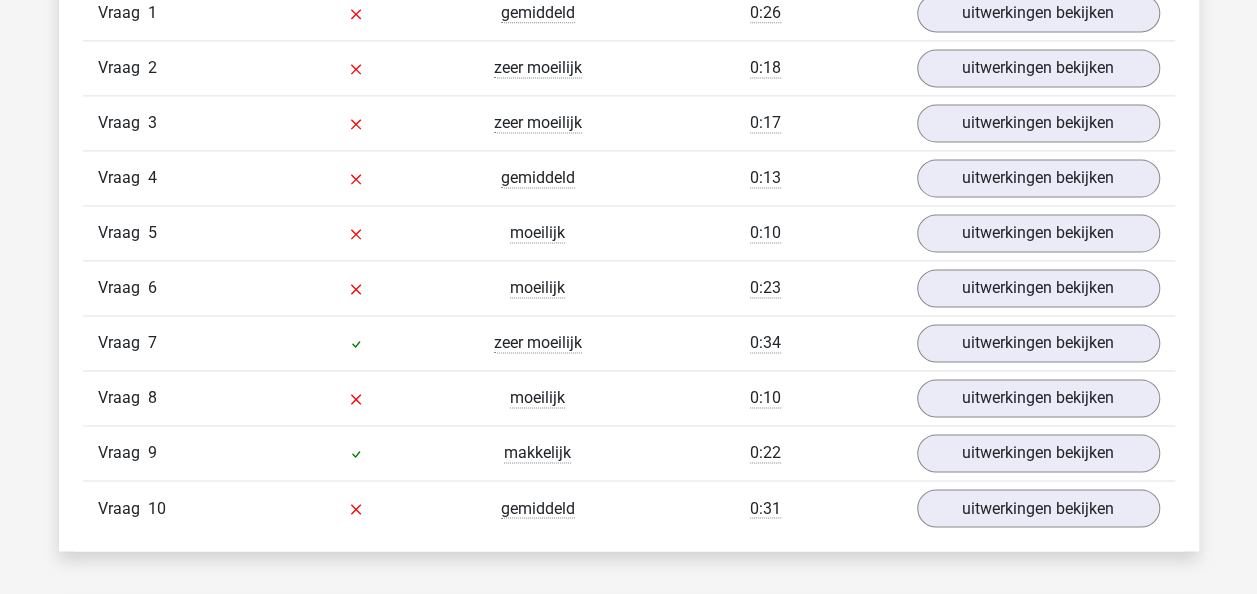 scroll, scrollTop: 1387, scrollLeft: 0, axis: vertical 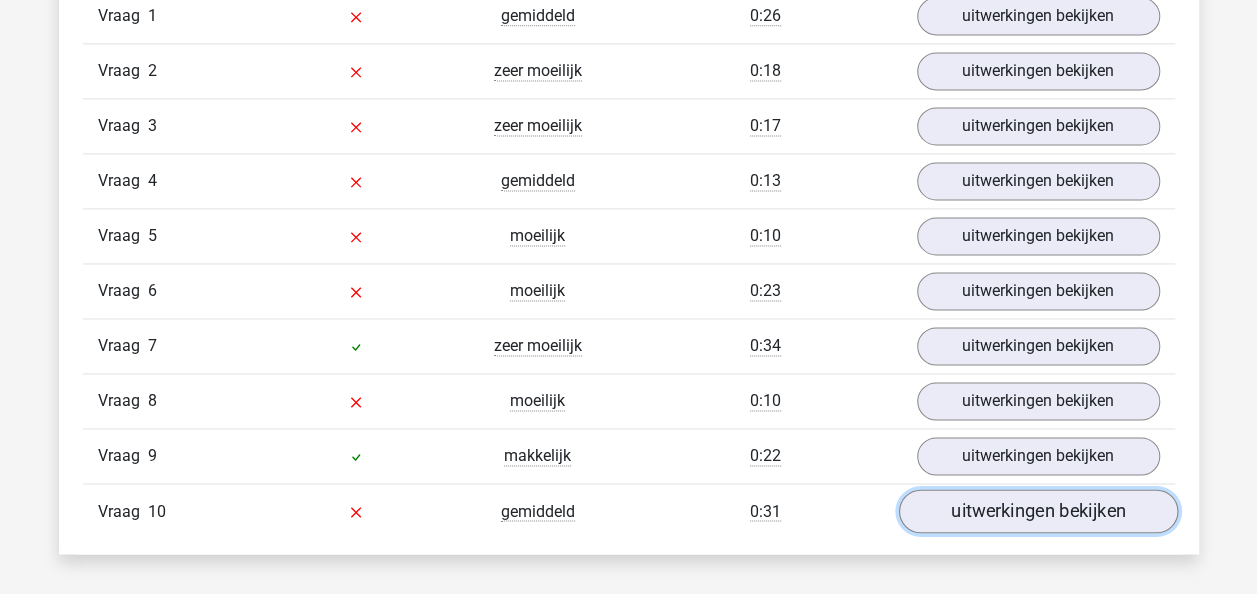 click on "uitwerkingen bekijken" at bounding box center [1037, 511] 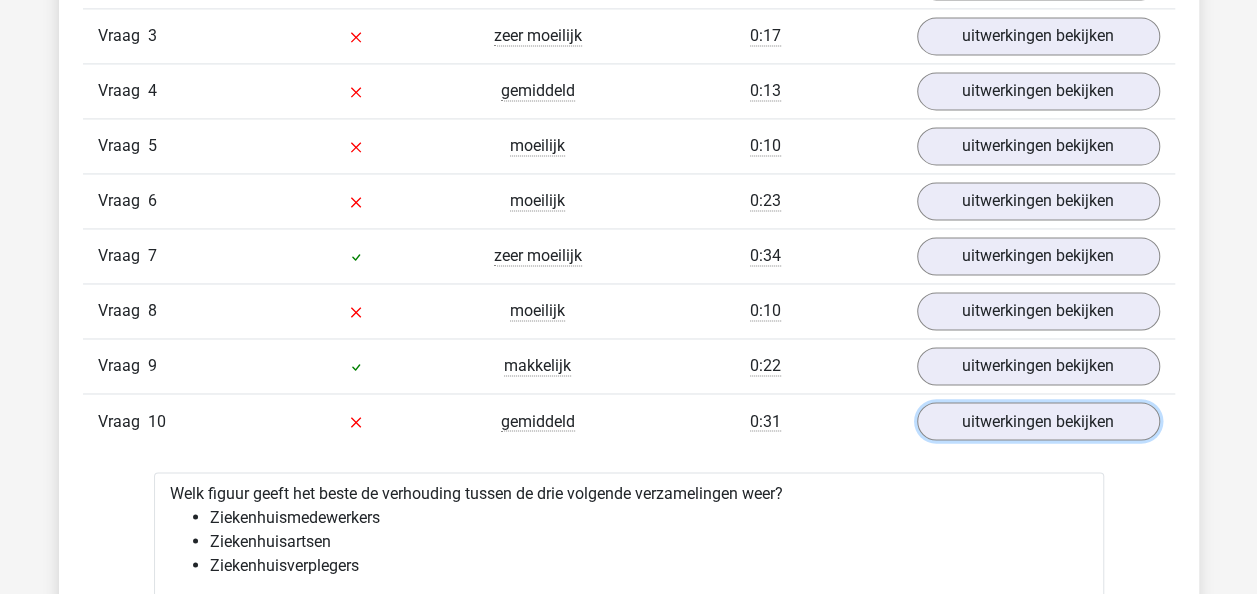 scroll, scrollTop: 1466, scrollLeft: 0, axis: vertical 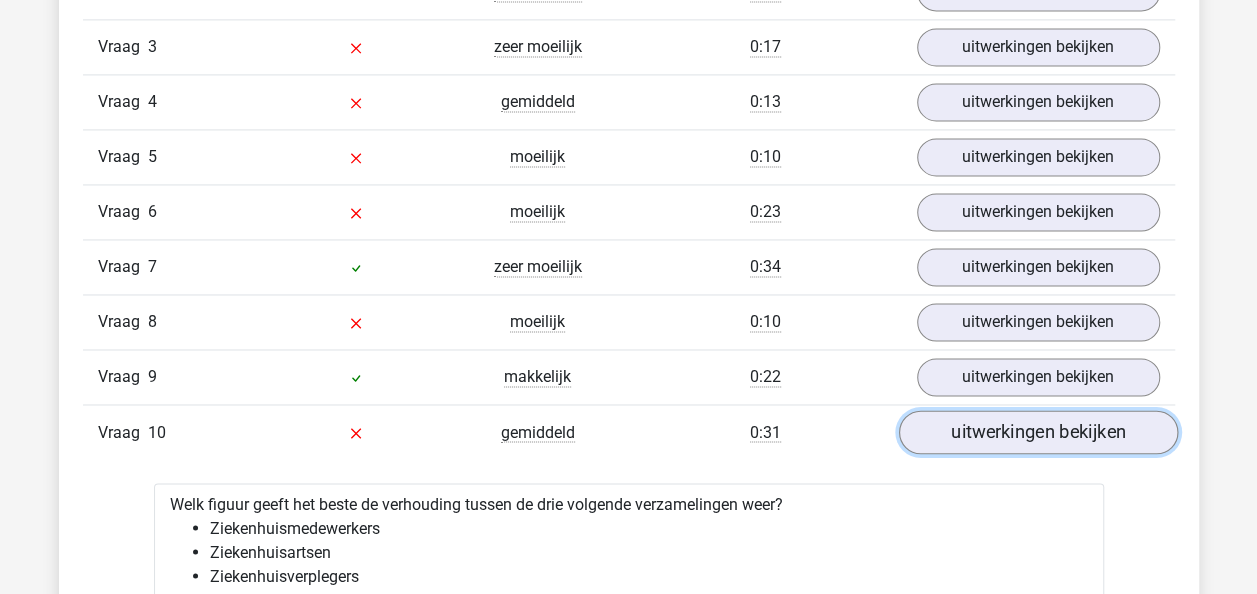 click on "uitwerkingen bekijken" at bounding box center (1037, 432) 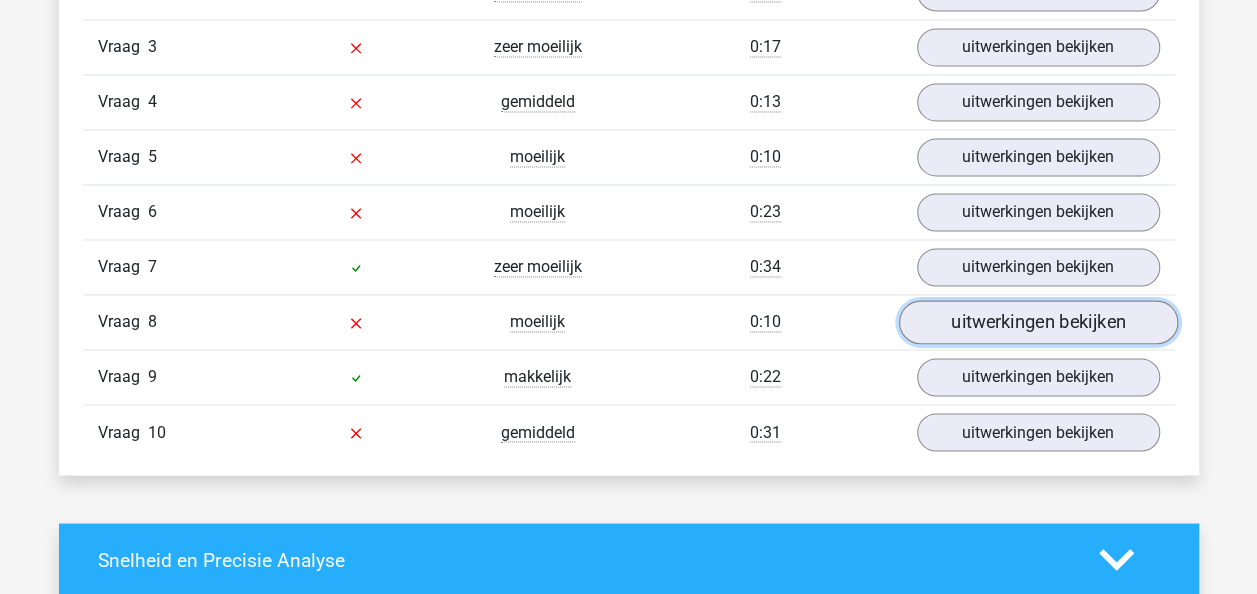 click on "uitwerkingen bekijken" at bounding box center [1037, 322] 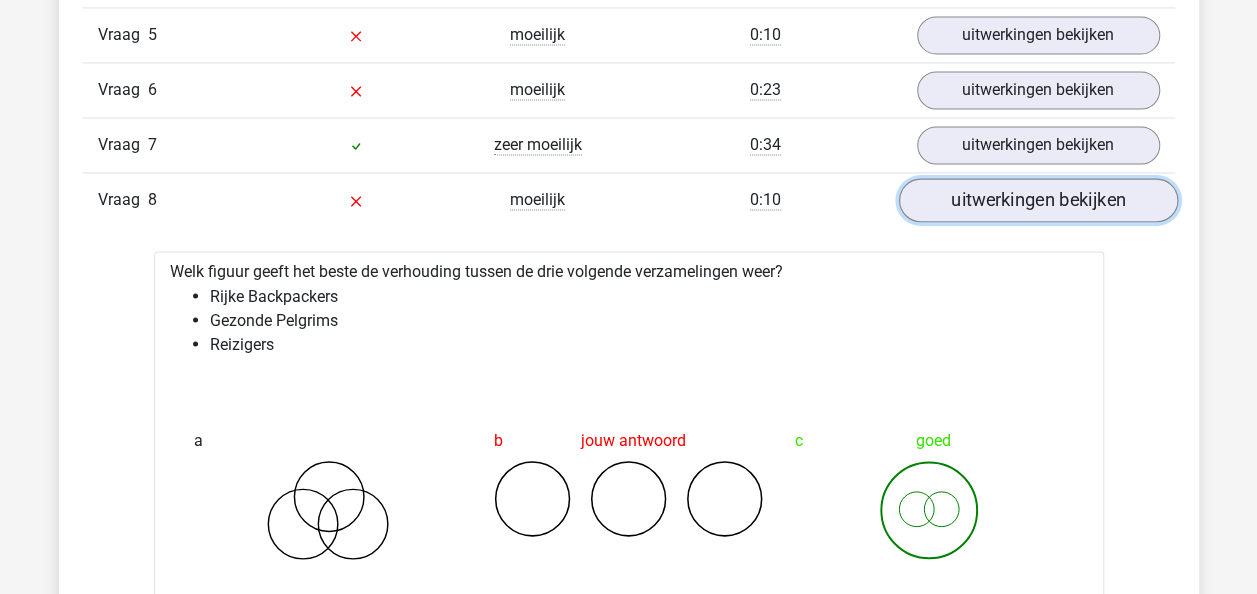 scroll, scrollTop: 1589, scrollLeft: 0, axis: vertical 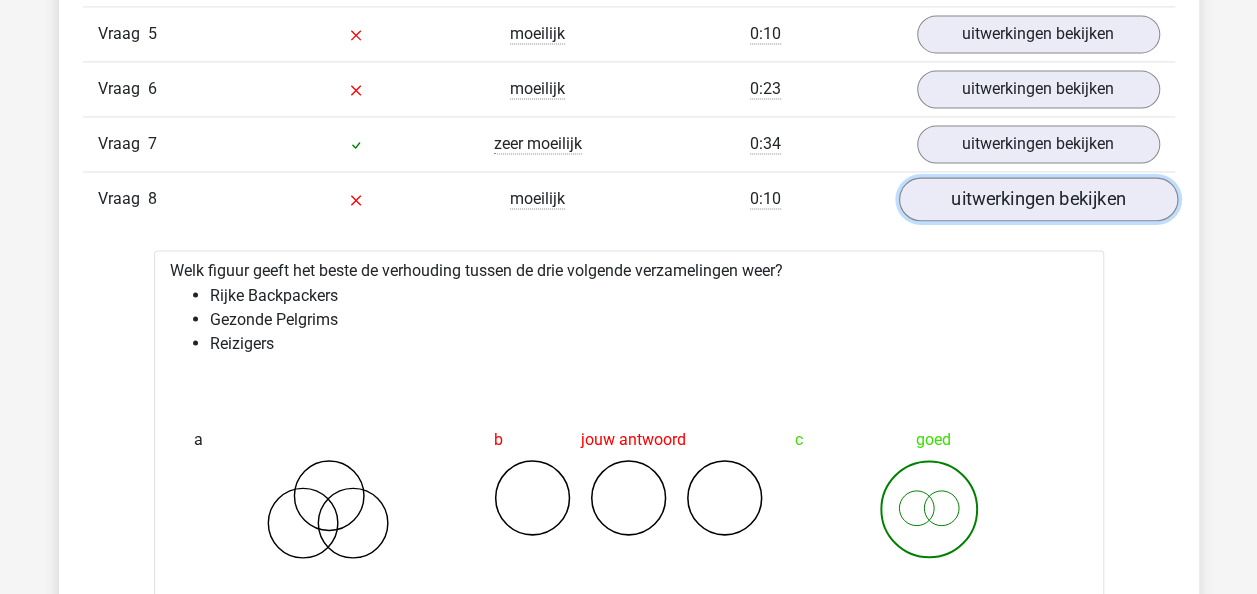 click on "uitwerkingen bekijken" at bounding box center [1037, 199] 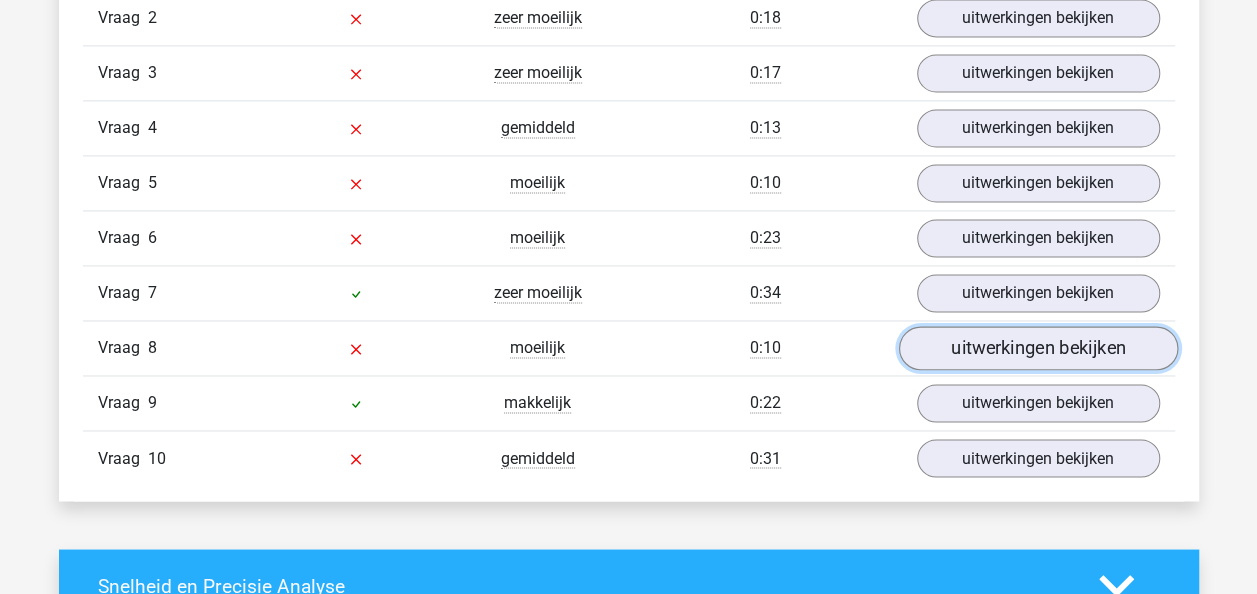 scroll, scrollTop: 1411, scrollLeft: 0, axis: vertical 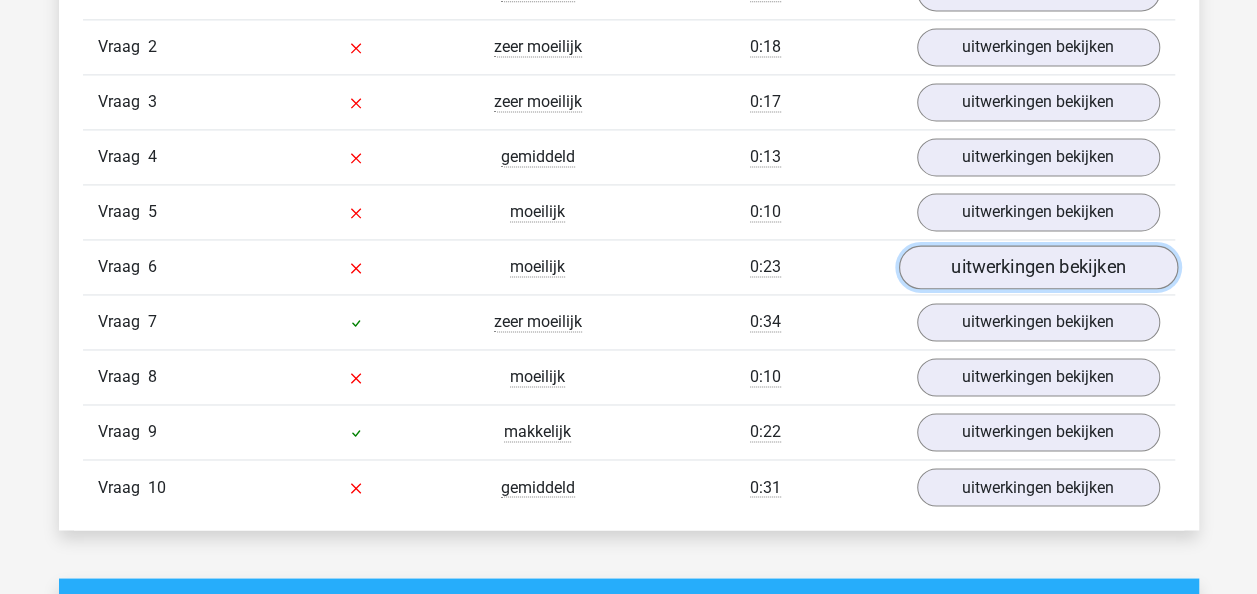 click on "uitwerkingen bekijken" at bounding box center [1037, 267] 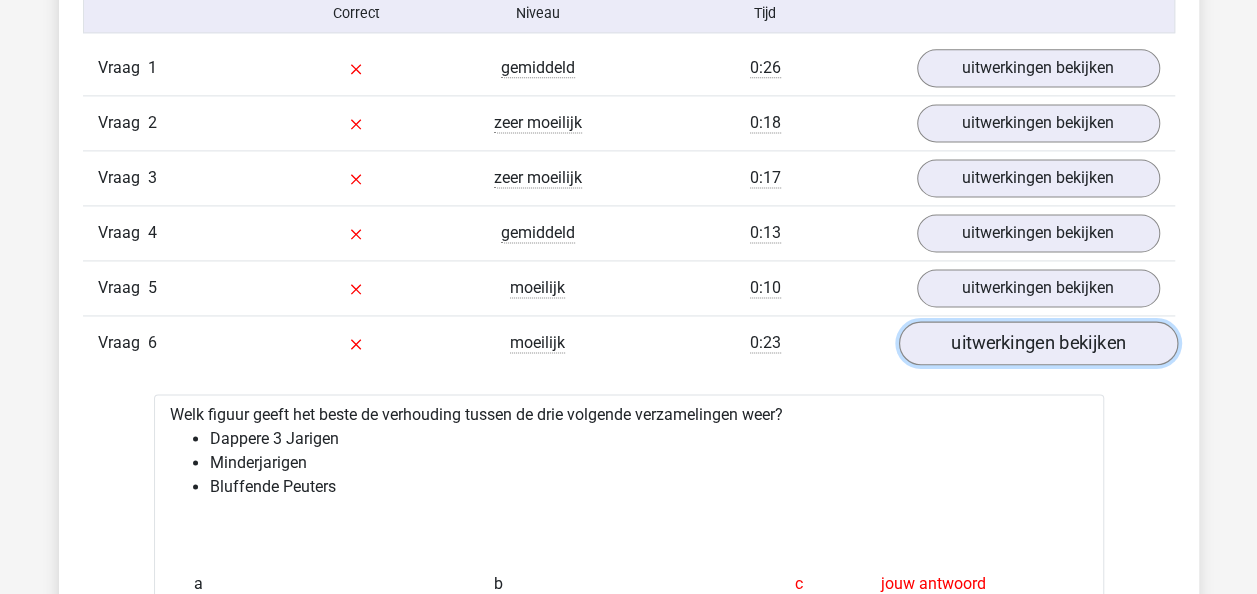 scroll, scrollTop: 1330, scrollLeft: 0, axis: vertical 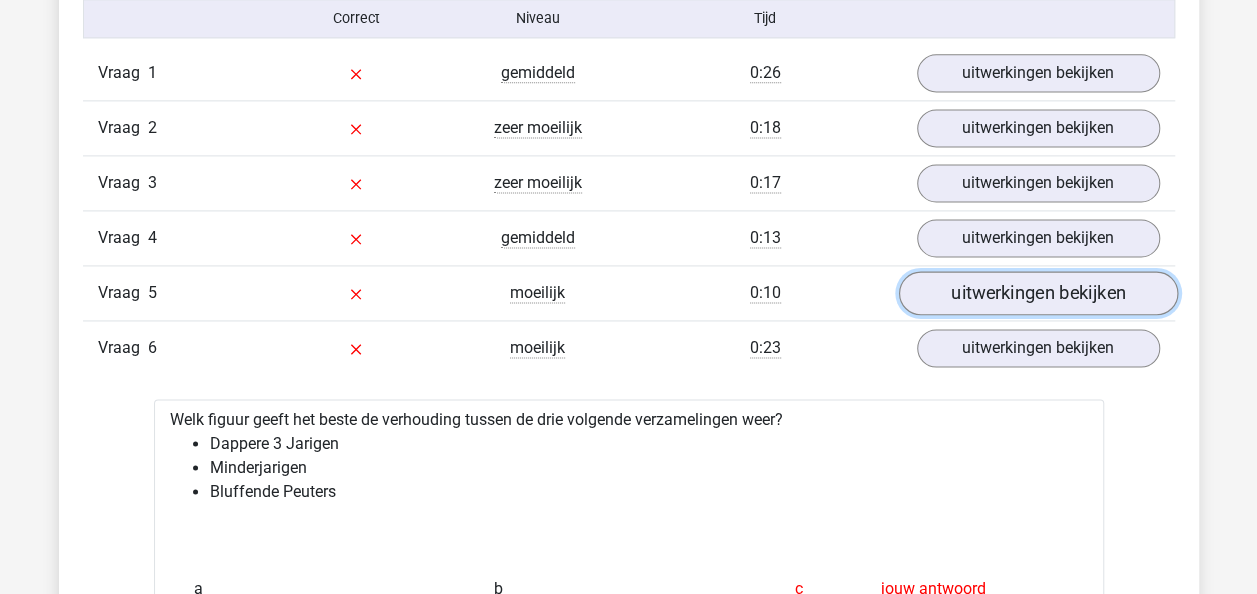 click on "uitwerkingen bekijken" at bounding box center (1037, 293) 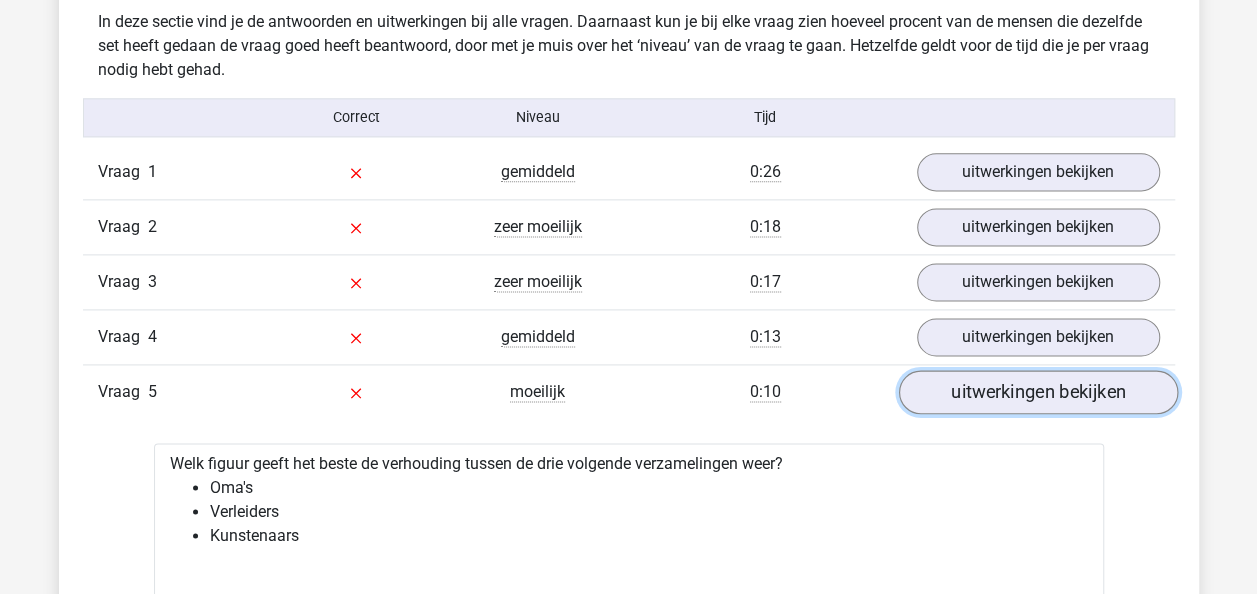 scroll, scrollTop: 1225, scrollLeft: 0, axis: vertical 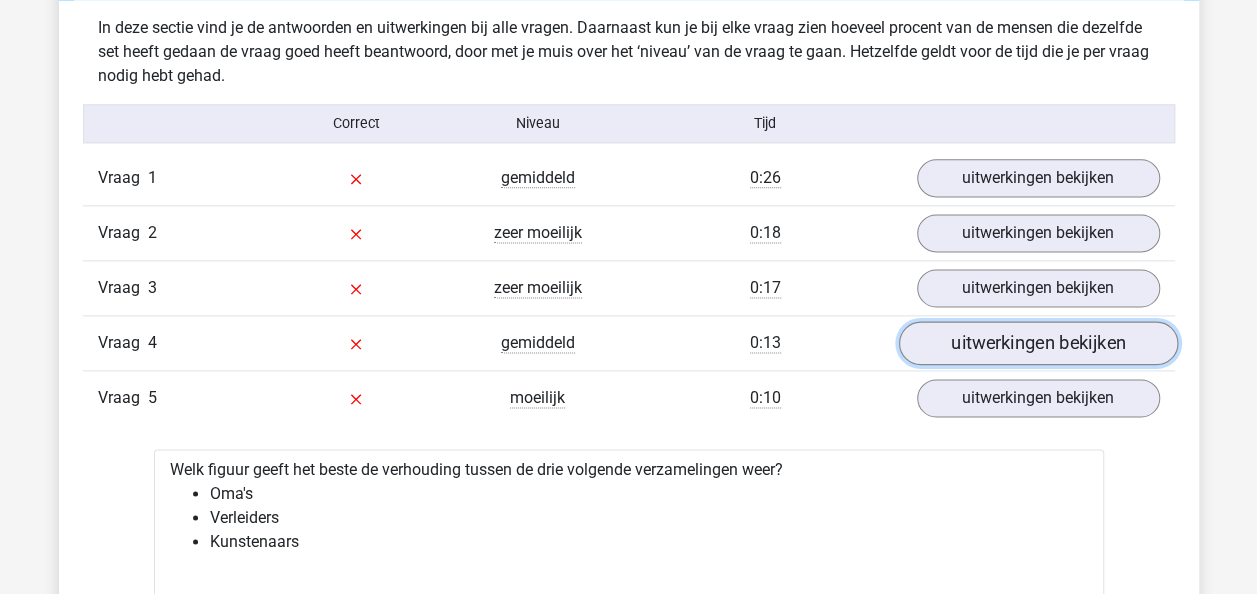 click on "uitwerkingen bekijken" at bounding box center [1037, 343] 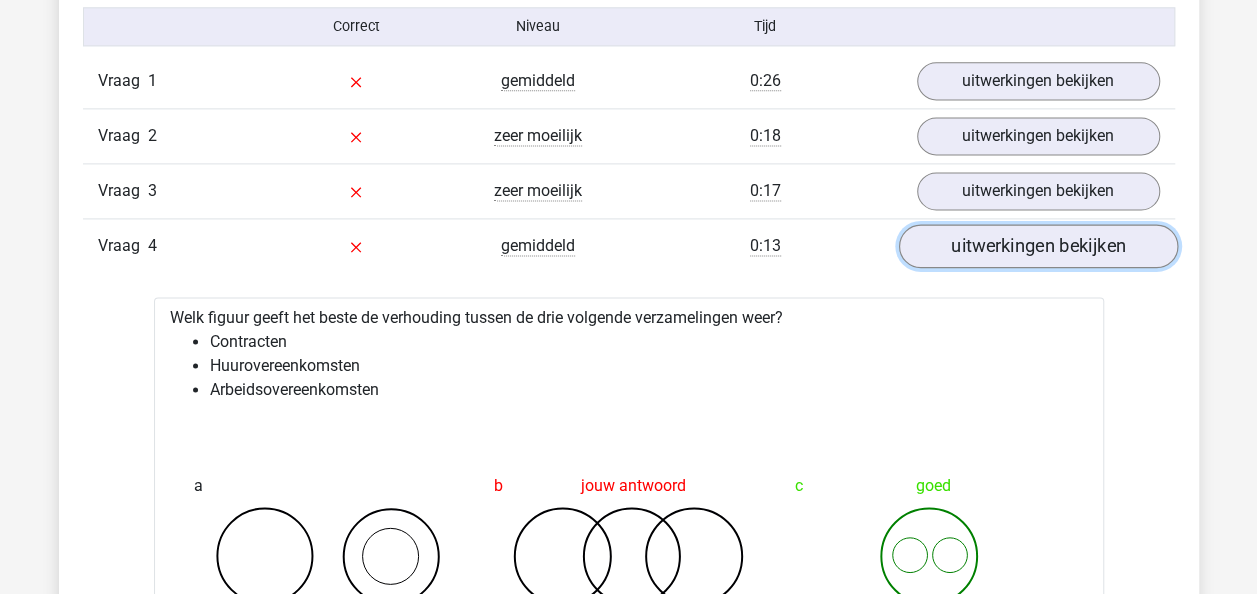 scroll, scrollTop: 1296, scrollLeft: 0, axis: vertical 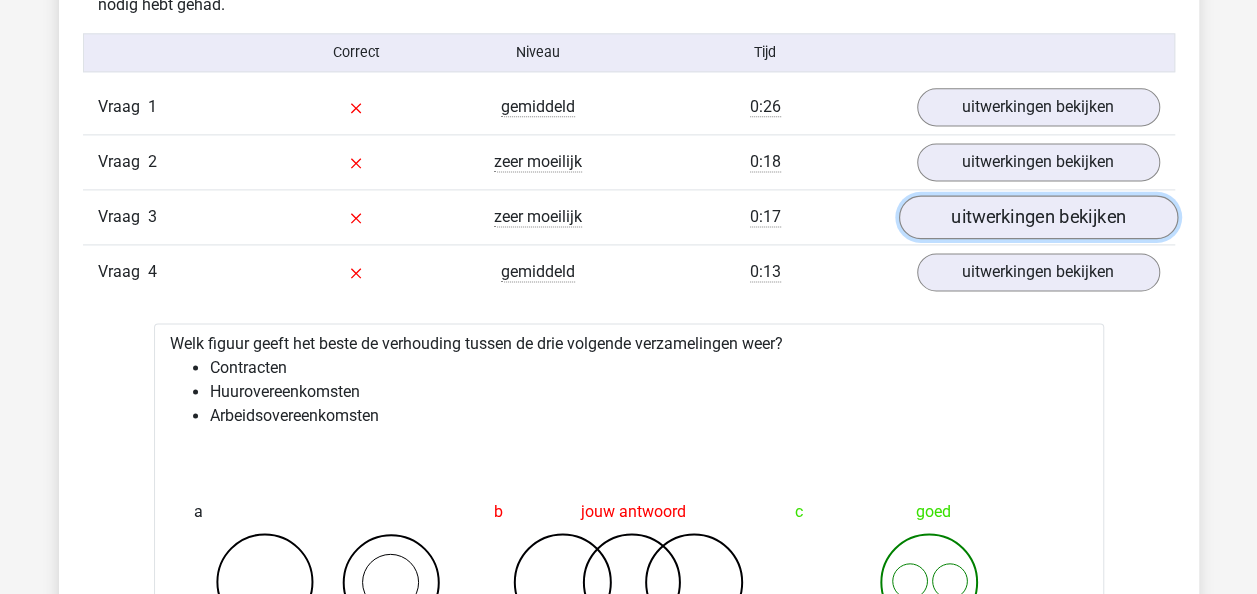 click on "uitwerkingen bekijken" at bounding box center [1037, 217] 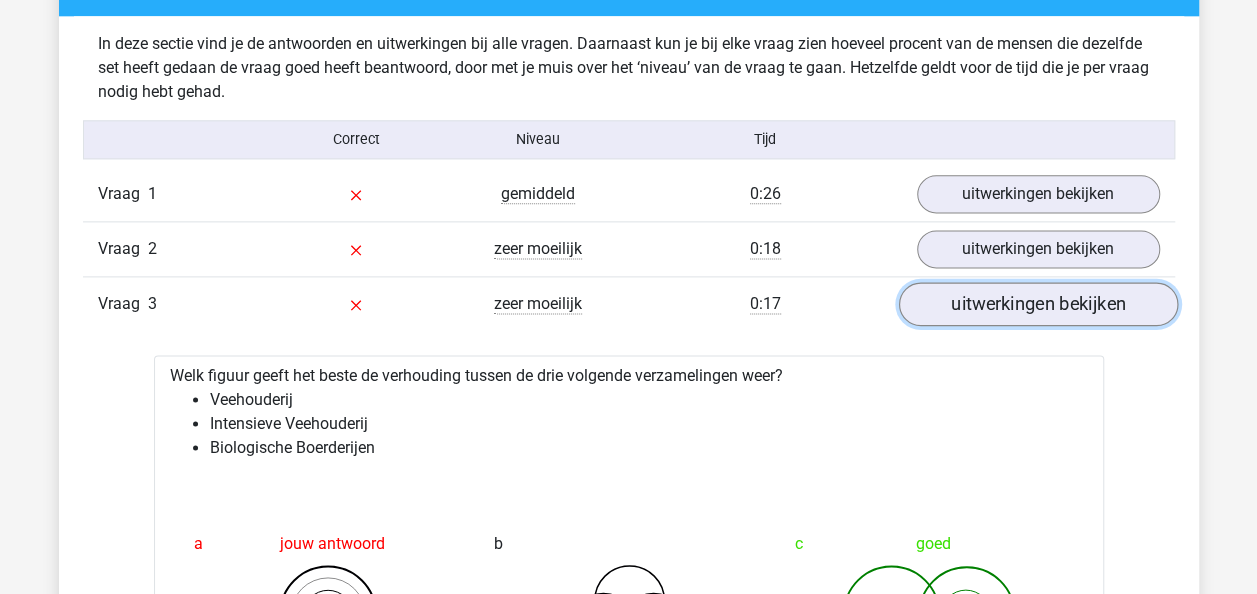 scroll, scrollTop: 1207, scrollLeft: 0, axis: vertical 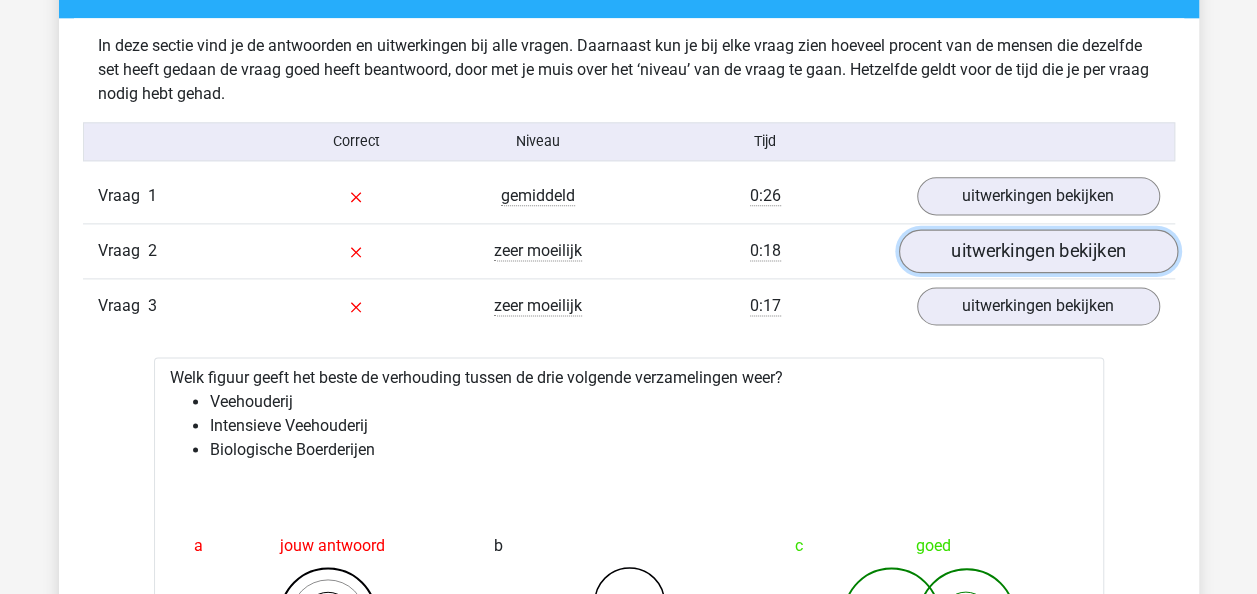 click on "uitwerkingen bekijken" at bounding box center (1037, 251) 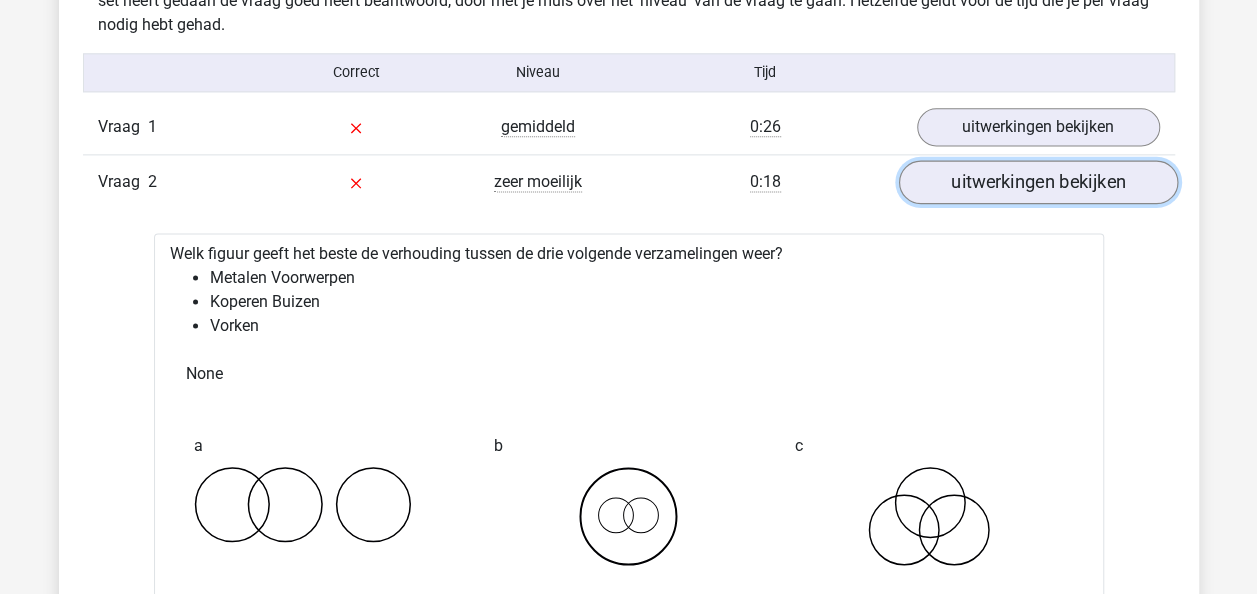 scroll, scrollTop: 1260, scrollLeft: 0, axis: vertical 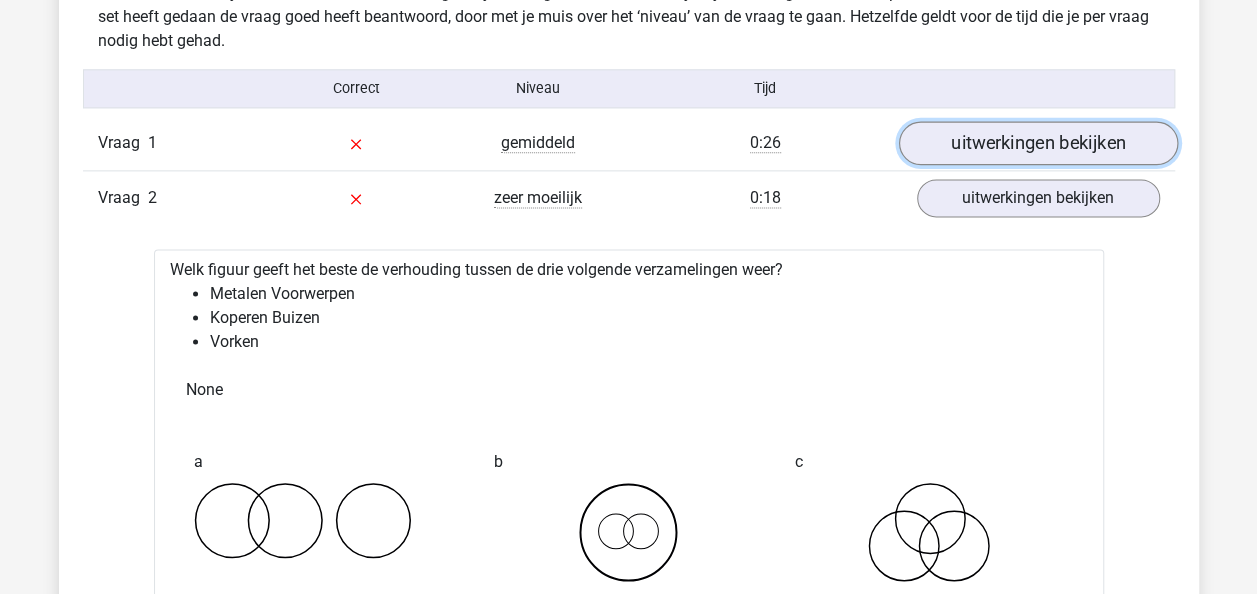 click on "uitwerkingen bekijken" at bounding box center (1037, 143) 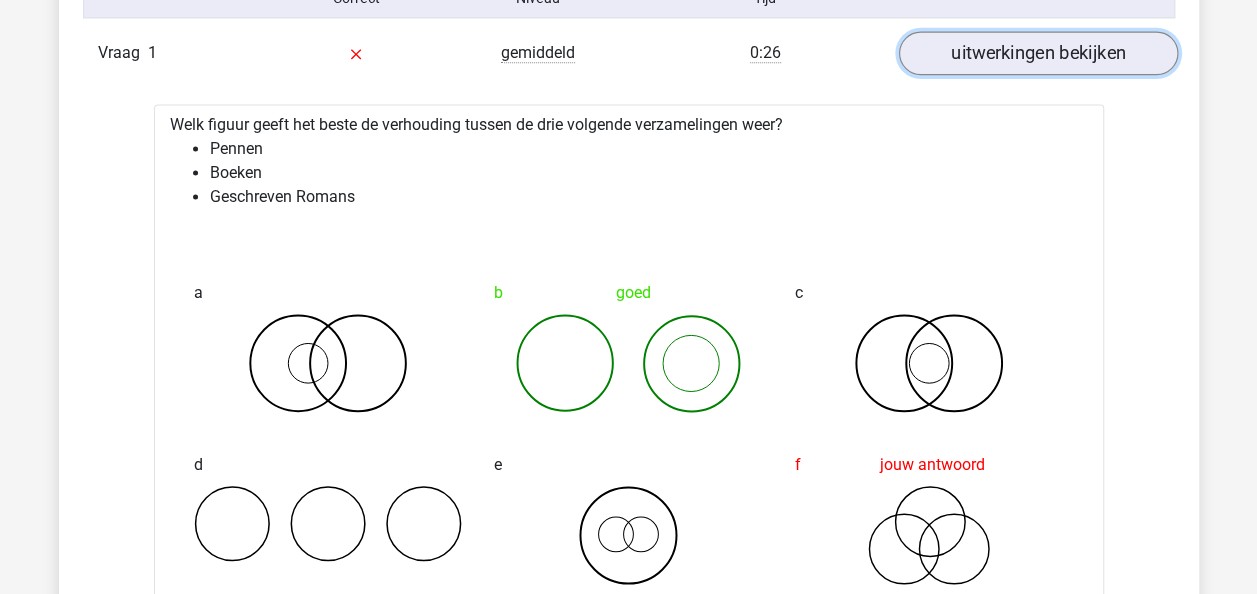 scroll, scrollTop: 1352, scrollLeft: 0, axis: vertical 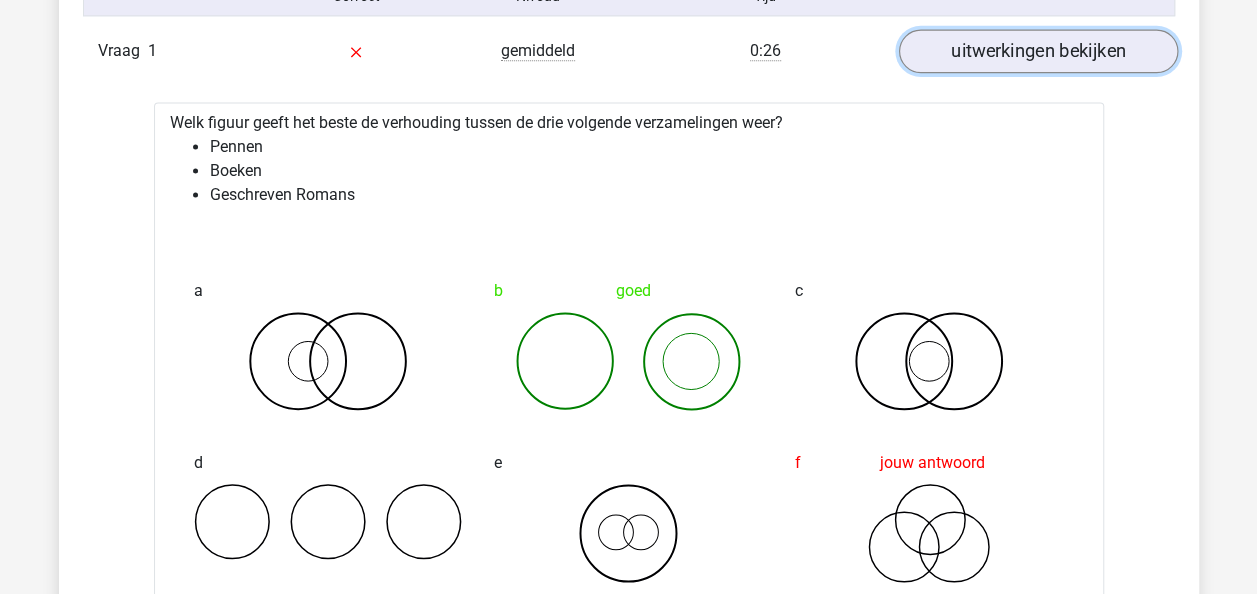click on "uitwerkingen bekijken" at bounding box center (1037, 51) 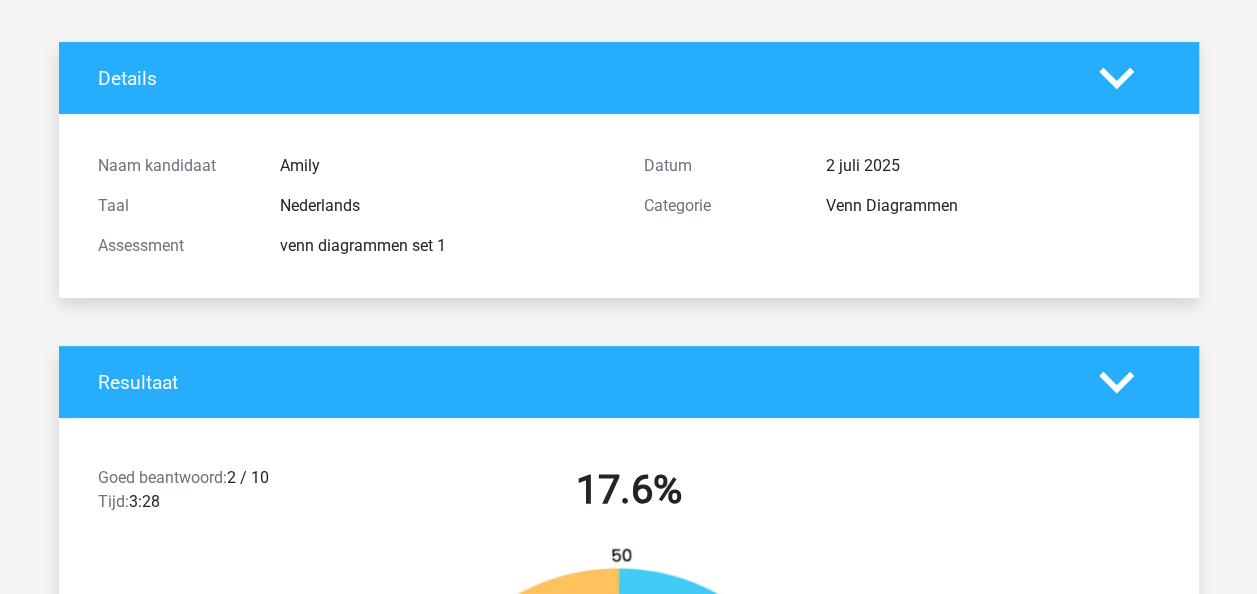 scroll, scrollTop: 0, scrollLeft: 0, axis: both 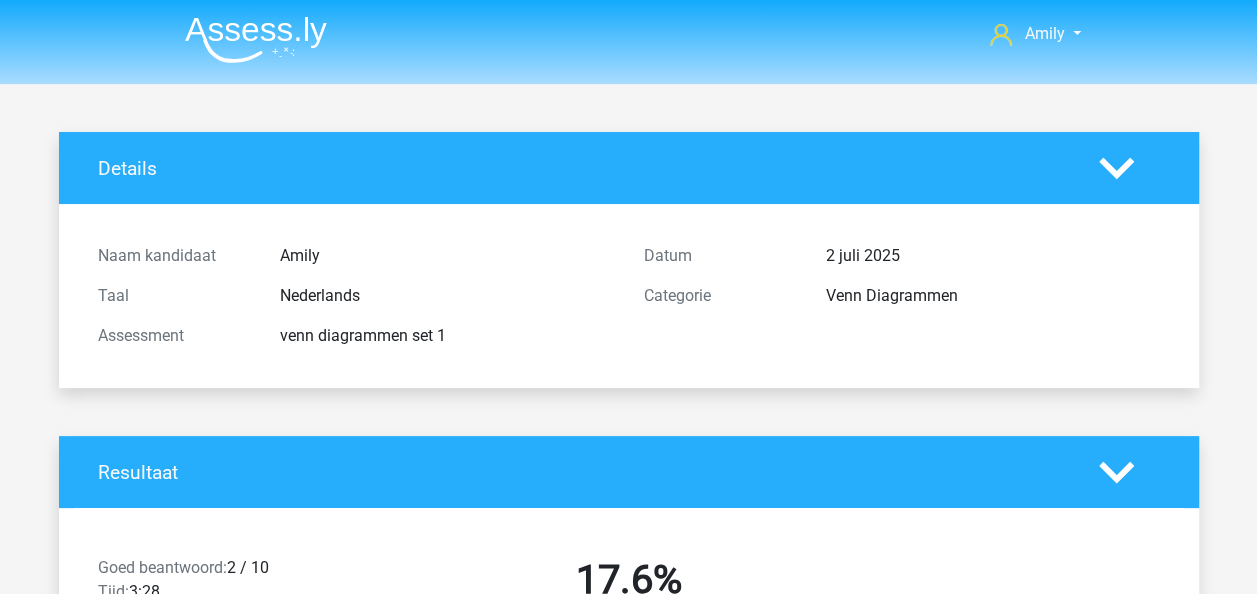 click at bounding box center (256, 39) 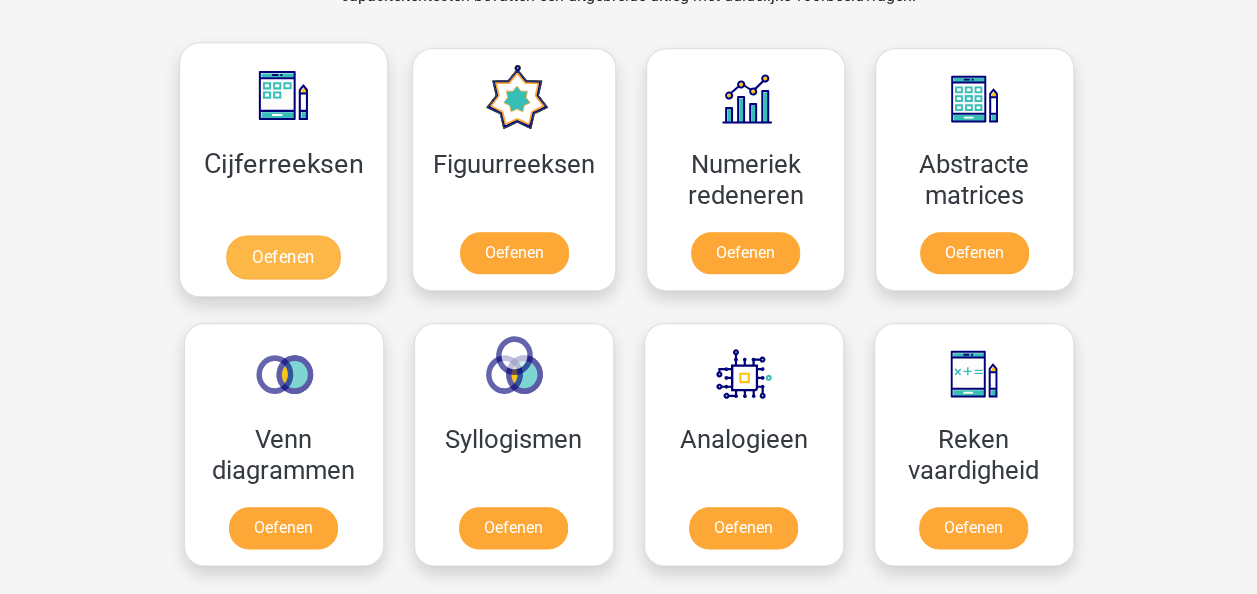 scroll, scrollTop: 891, scrollLeft: 0, axis: vertical 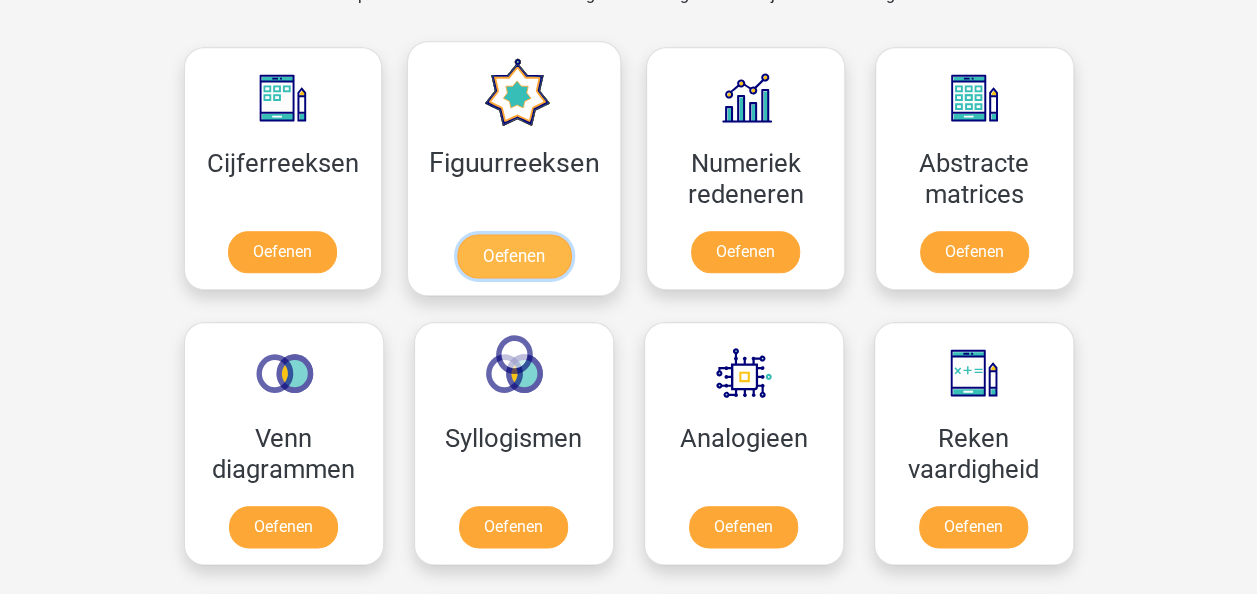 click on "Oefenen" at bounding box center (514, 256) 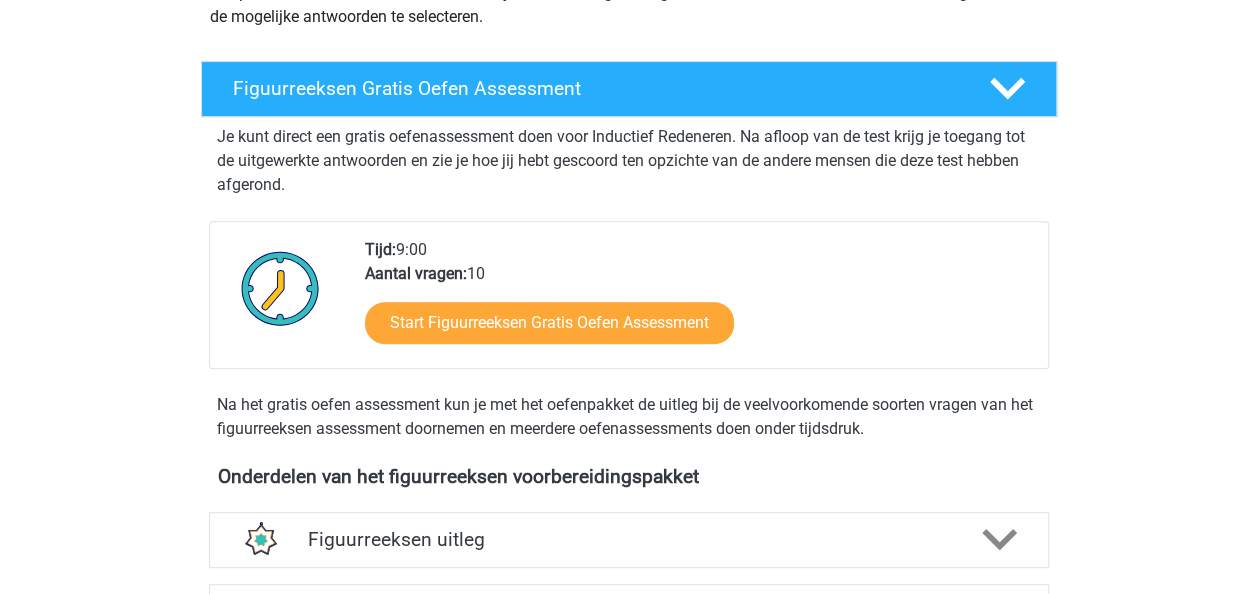 scroll, scrollTop: 295, scrollLeft: 0, axis: vertical 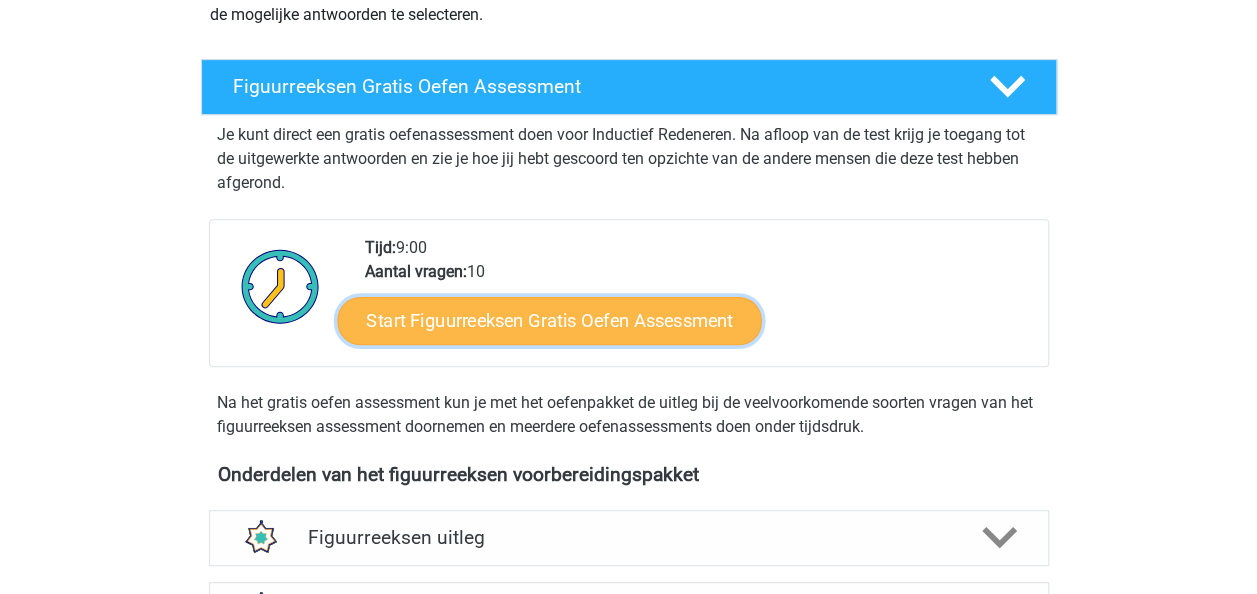 click on "Start Figuurreeksen
Gratis Oefen Assessment" at bounding box center (549, 320) 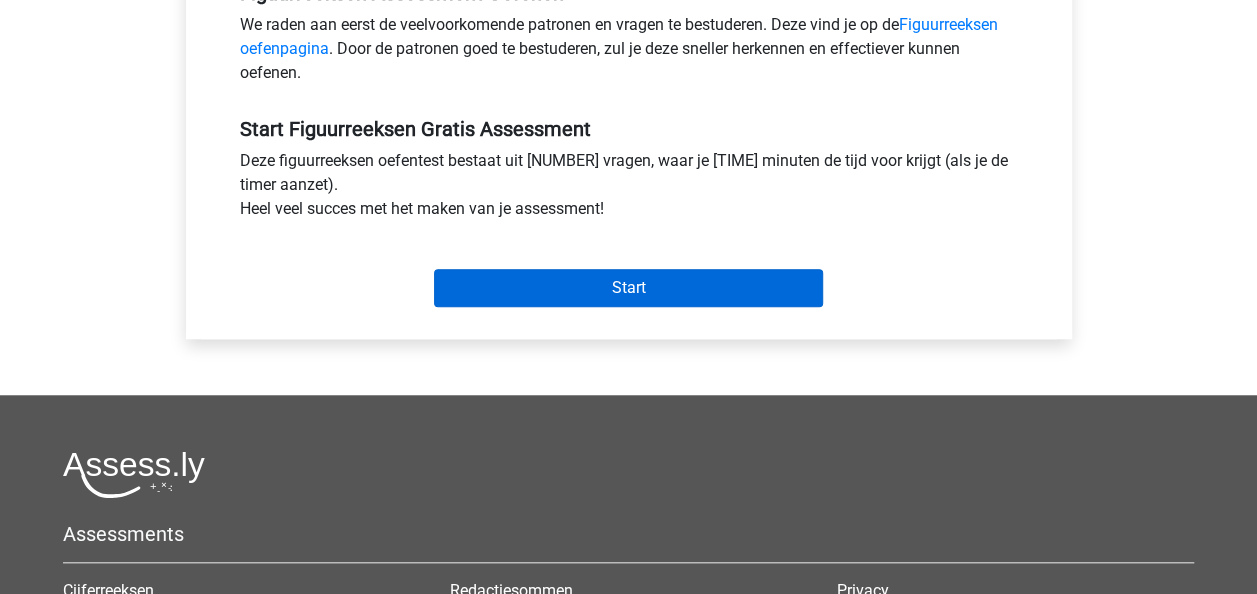 scroll, scrollTop: 659, scrollLeft: 0, axis: vertical 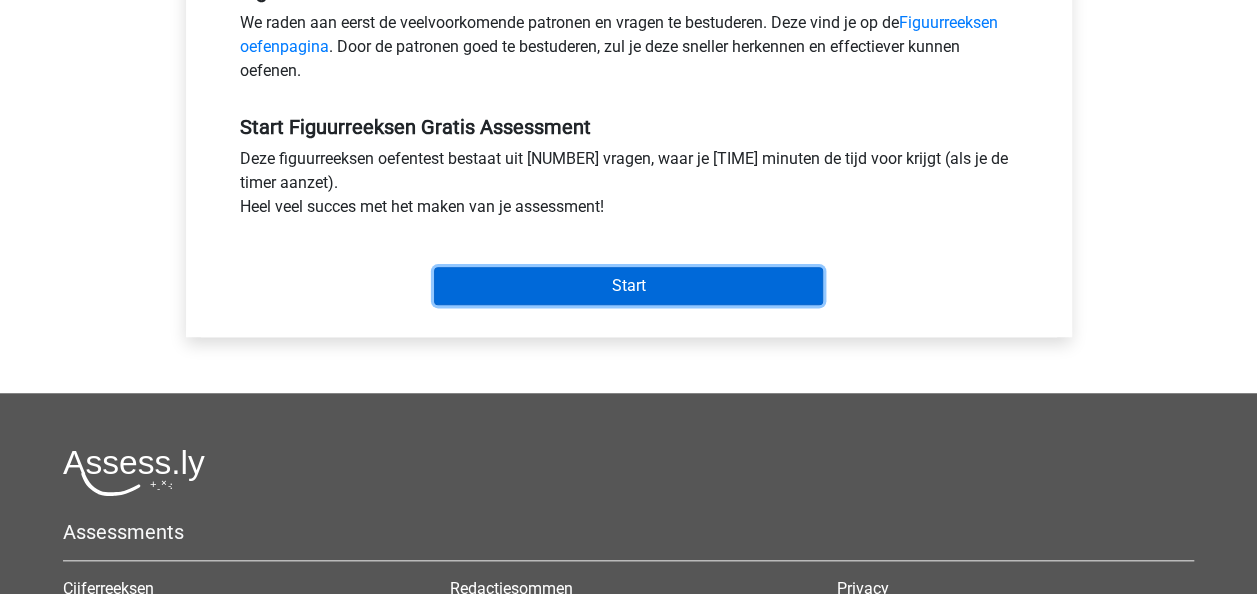 click on "Start" at bounding box center [628, 286] 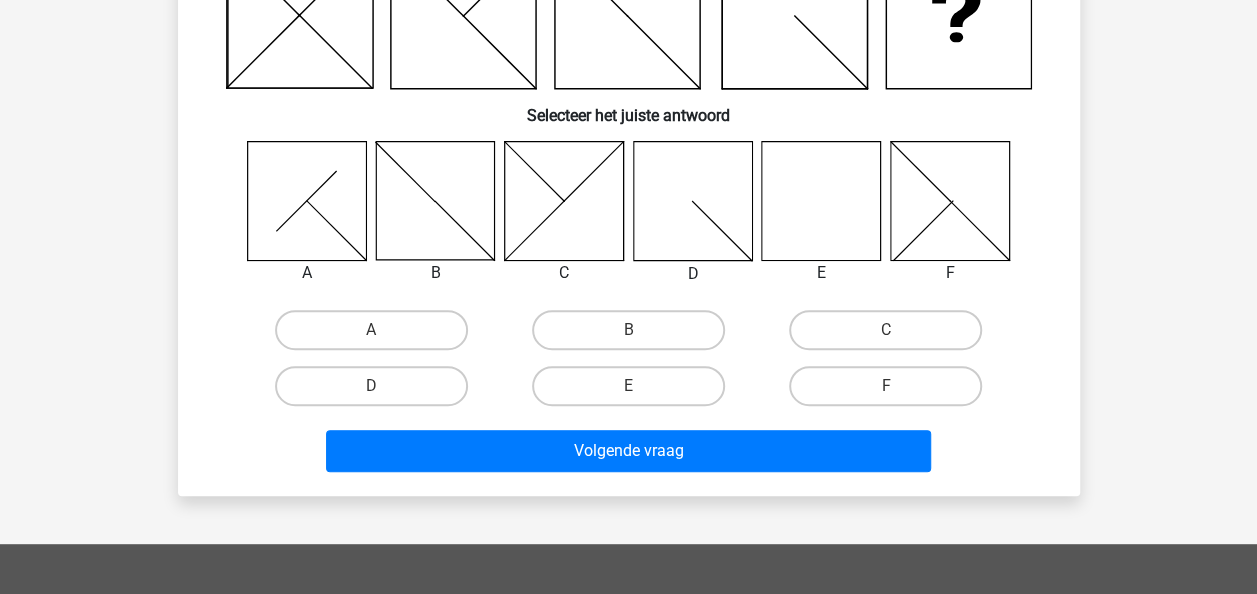 scroll, scrollTop: 254, scrollLeft: 0, axis: vertical 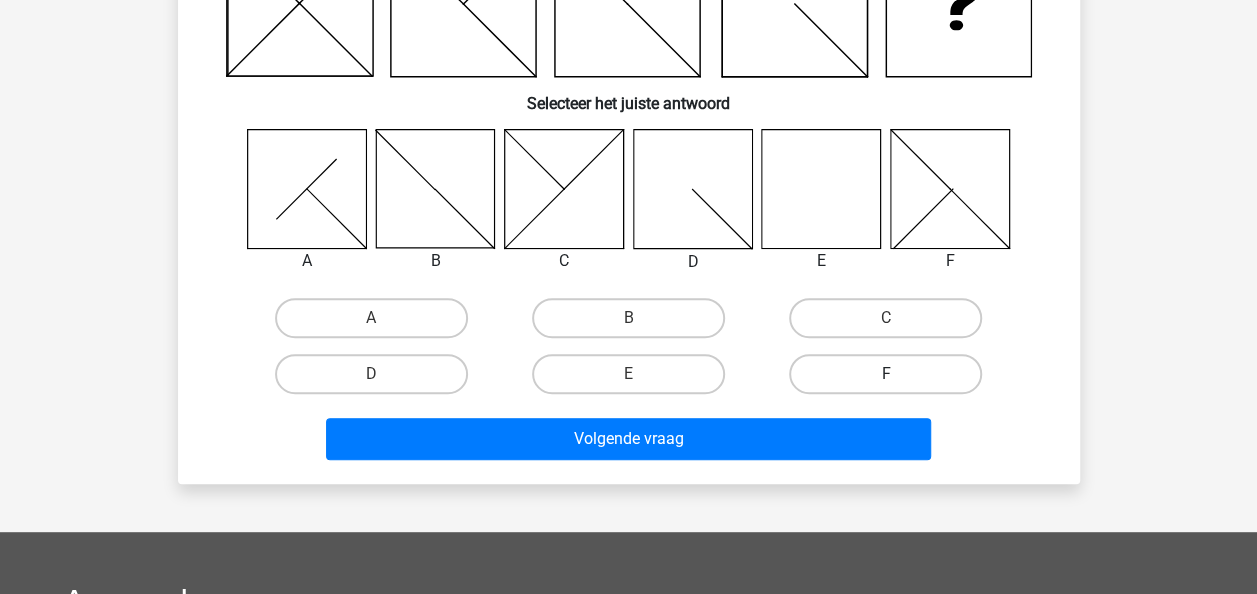 click on "F" at bounding box center [885, 374] 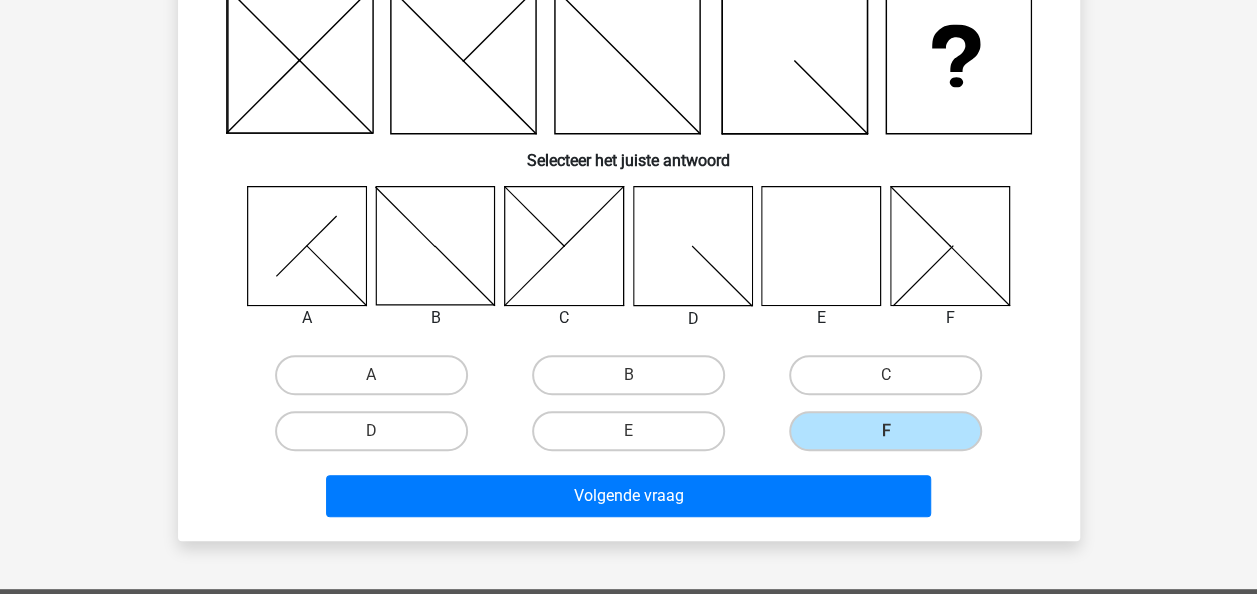 scroll, scrollTop: 196, scrollLeft: 0, axis: vertical 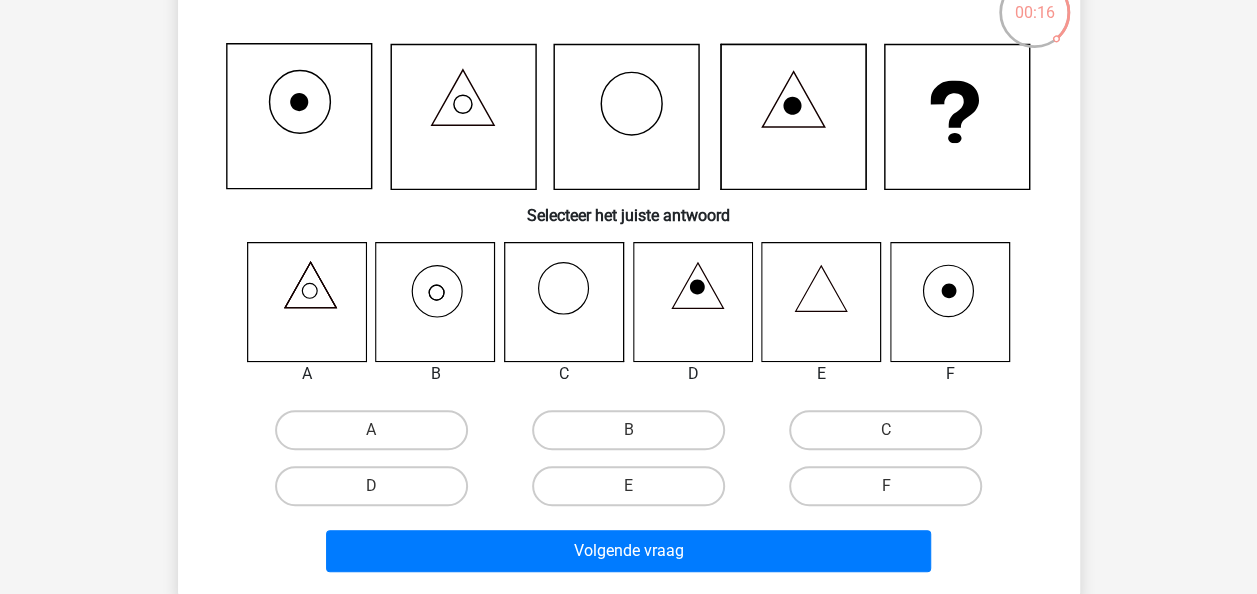 click at bounding box center [821, 301] 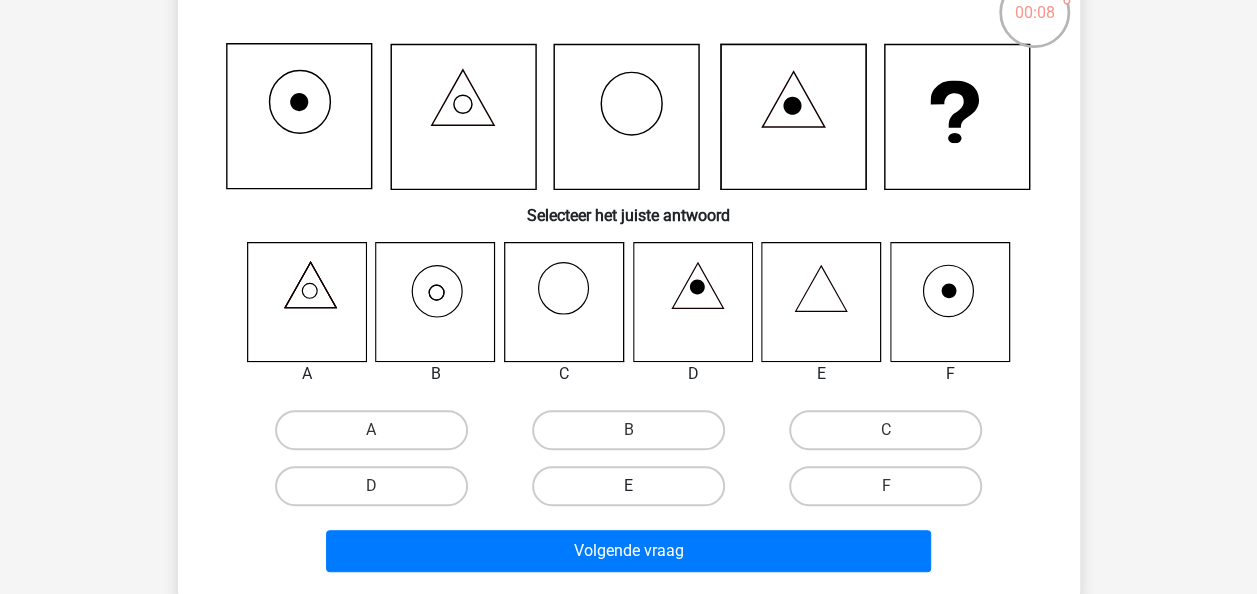 click on "E" at bounding box center [628, 486] 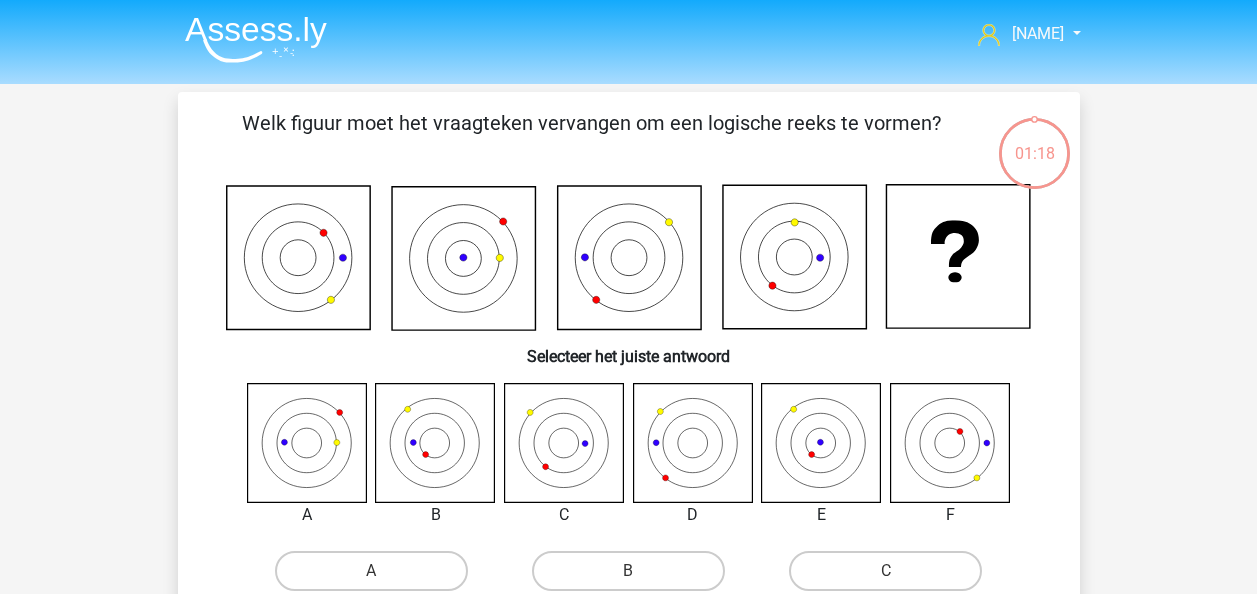 scroll, scrollTop: 141, scrollLeft: 0, axis: vertical 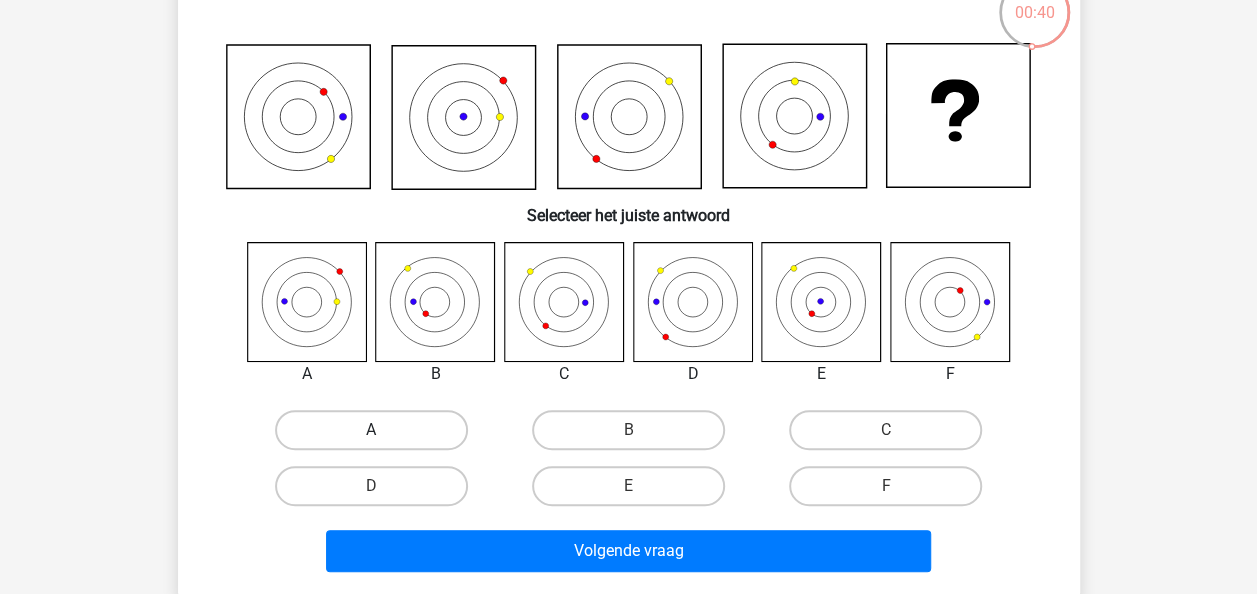 click on "A" at bounding box center [371, 430] 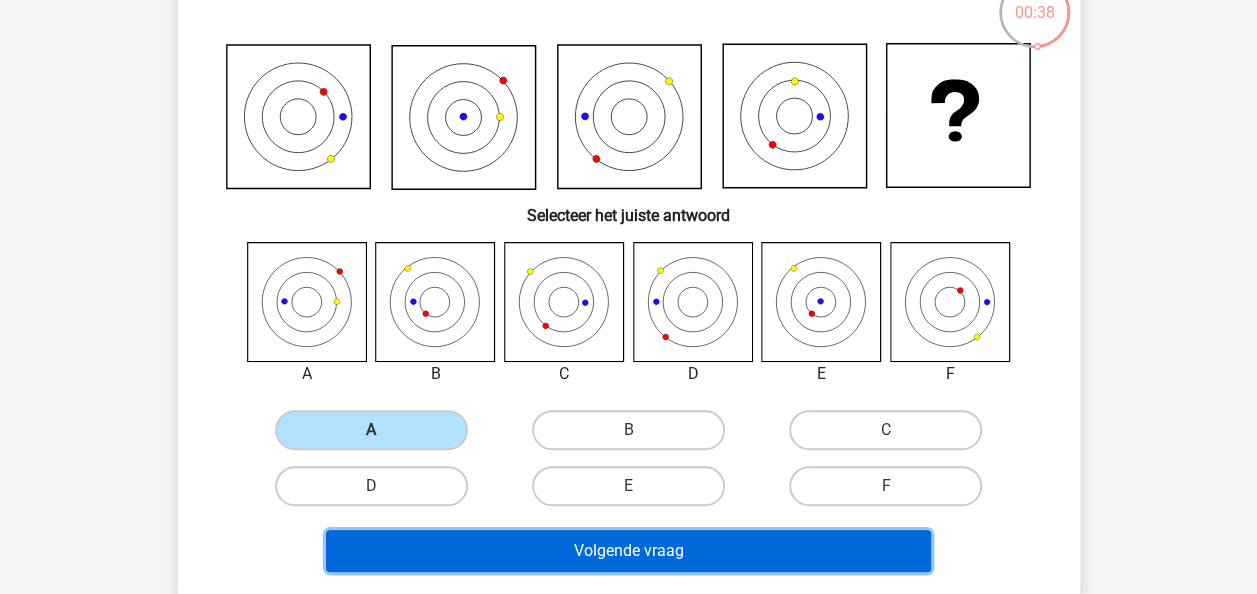 click on "Volgende vraag" at bounding box center [628, 551] 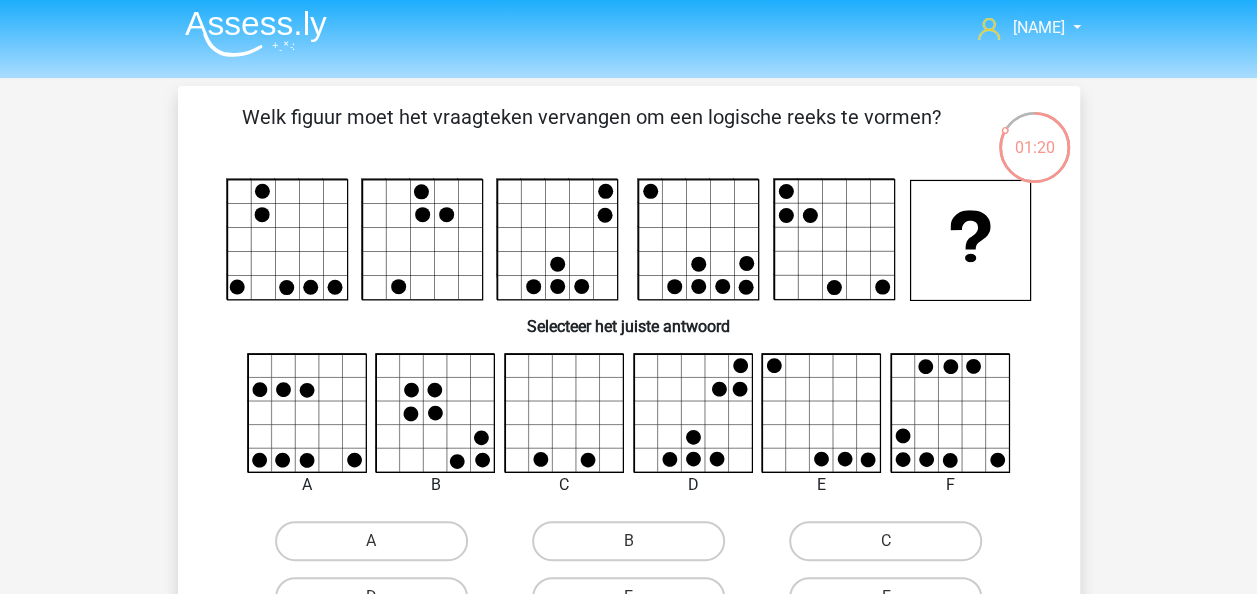 scroll, scrollTop: 0, scrollLeft: 0, axis: both 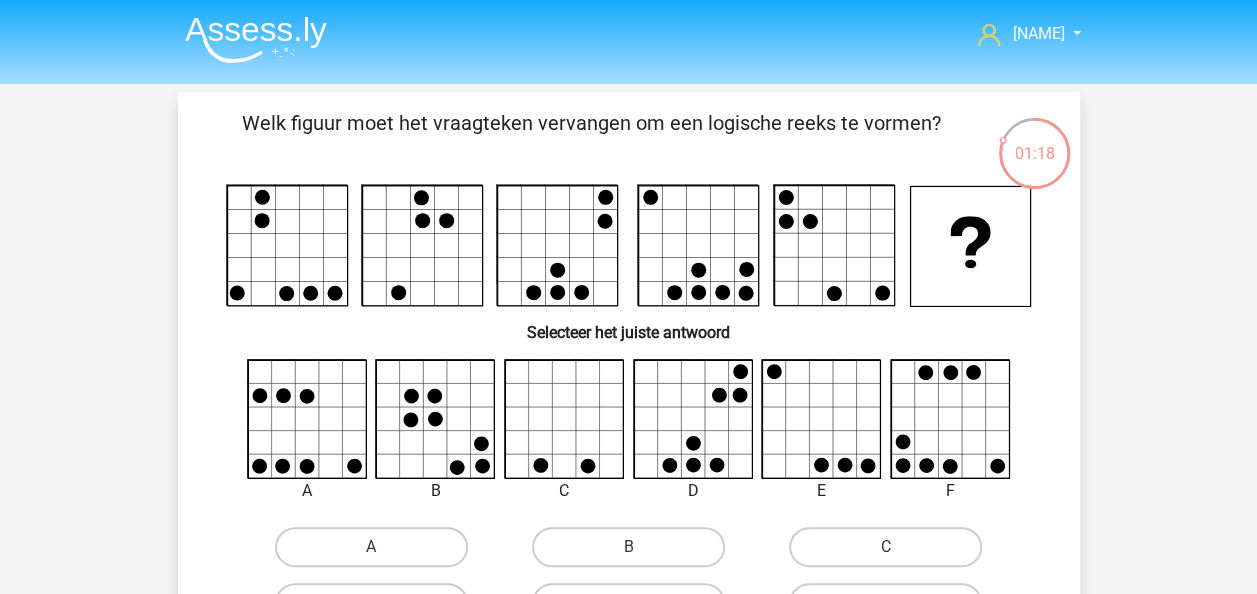 click on "Amily
m_alberto@live.nl
Nederlands
English" at bounding box center (629, 35) 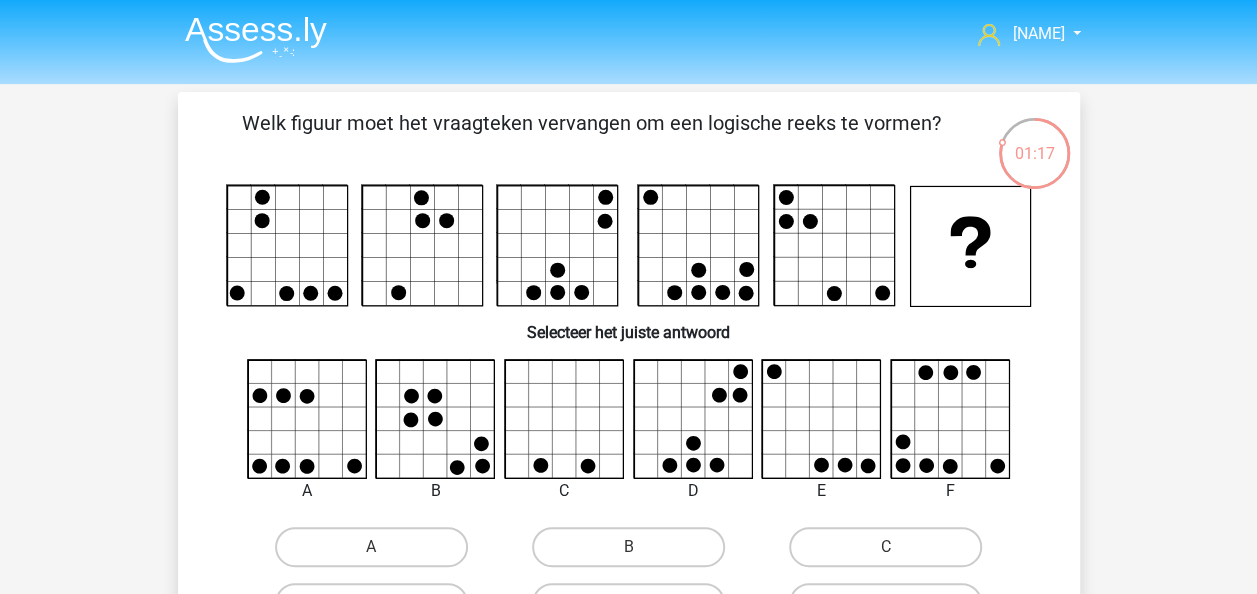 click at bounding box center [256, 39] 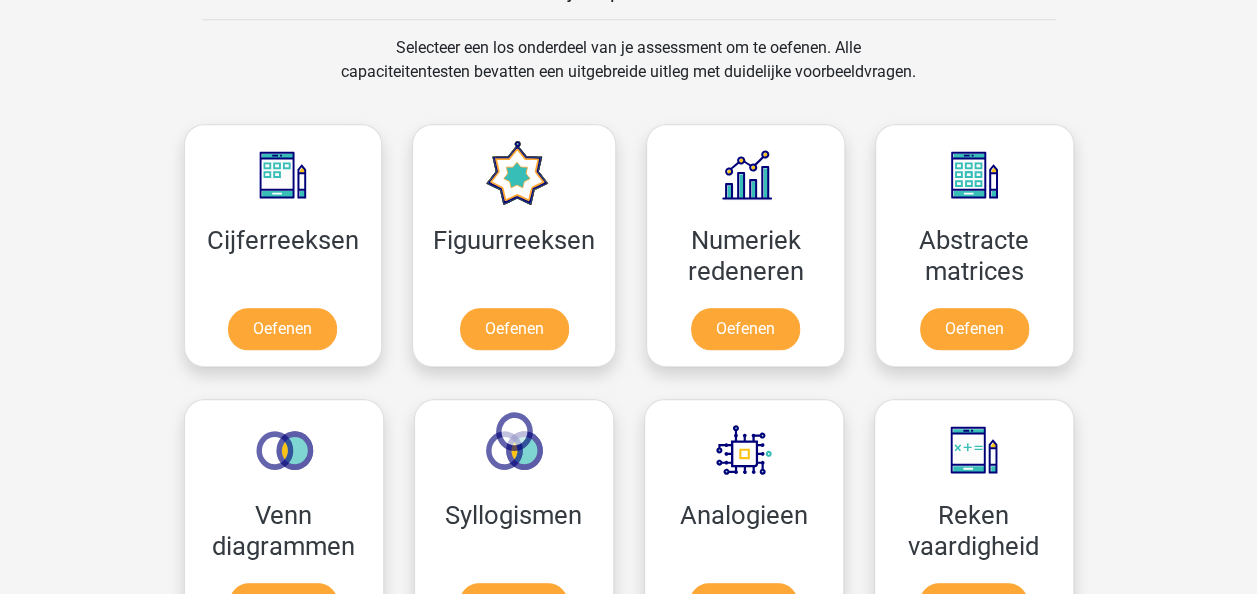 scroll, scrollTop: 815, scrollLeft: 0, axis: vertical 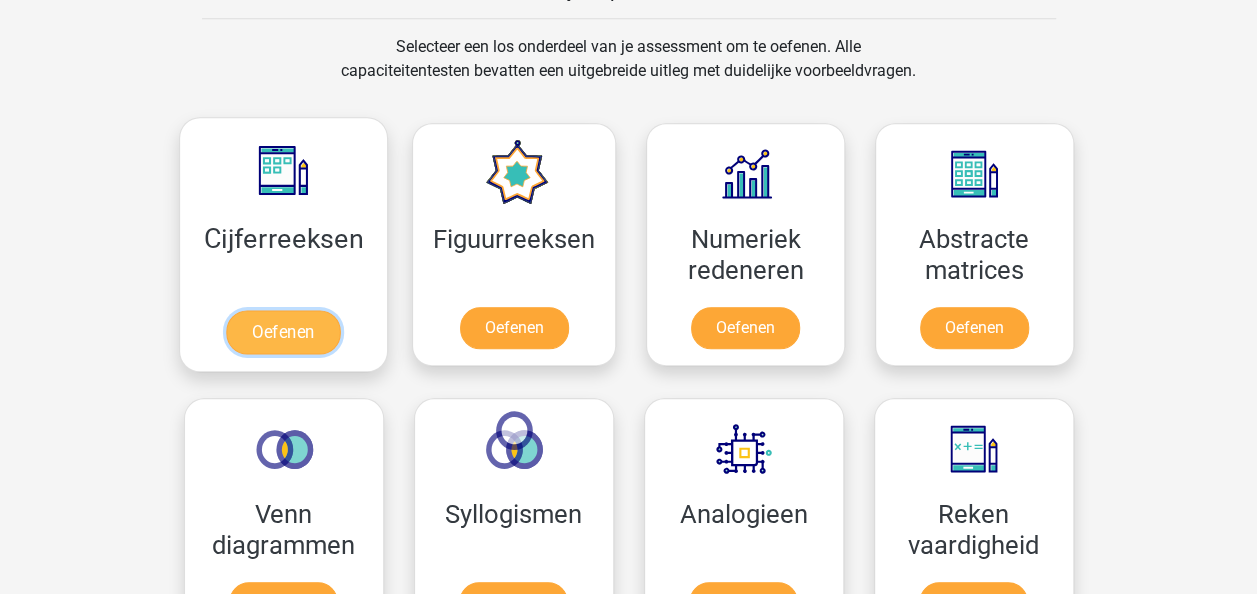 click on "Oefenen" at bounding box center [283, 332] 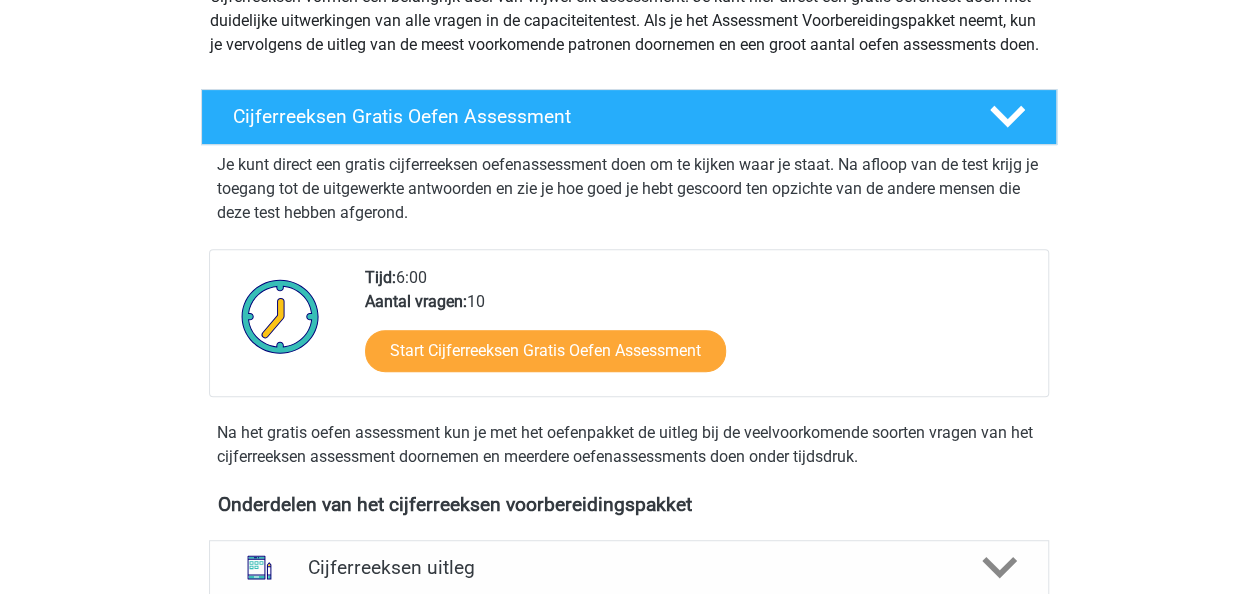 scroll, scrollTop: 266, scrollLeft: 0, axis: vertical 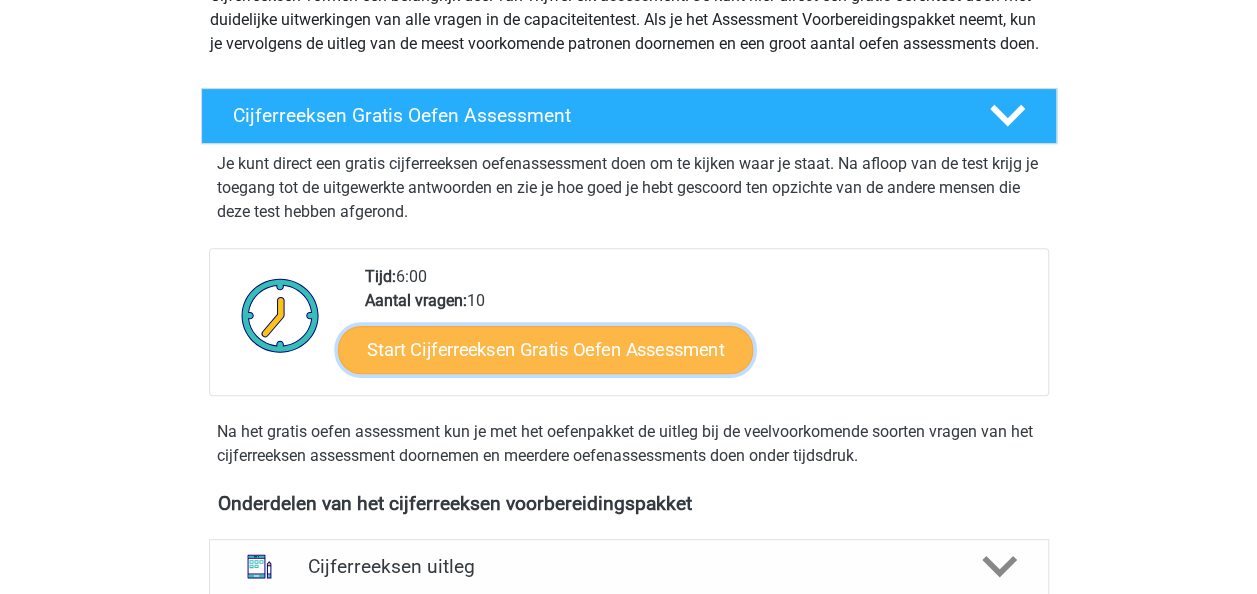 click on "Start Cijferreeksen
Gratis Oefen Assessment" at bounding box center [545, 349] 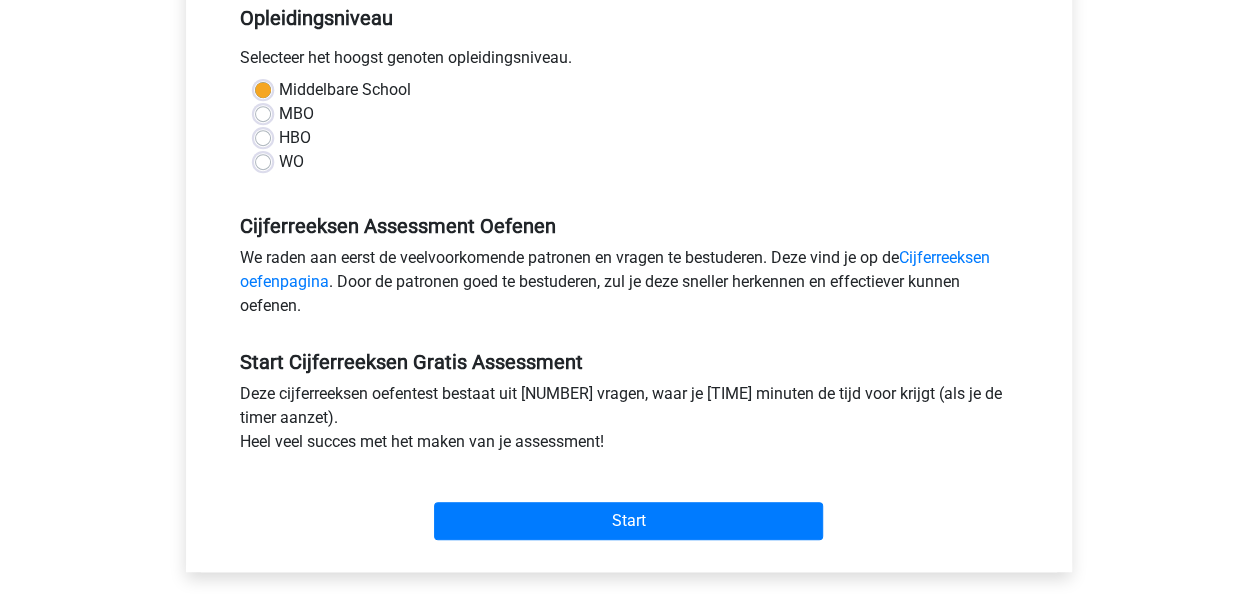 scroll, scrollTop: 432, scrollLeft: 0, axis: vertical 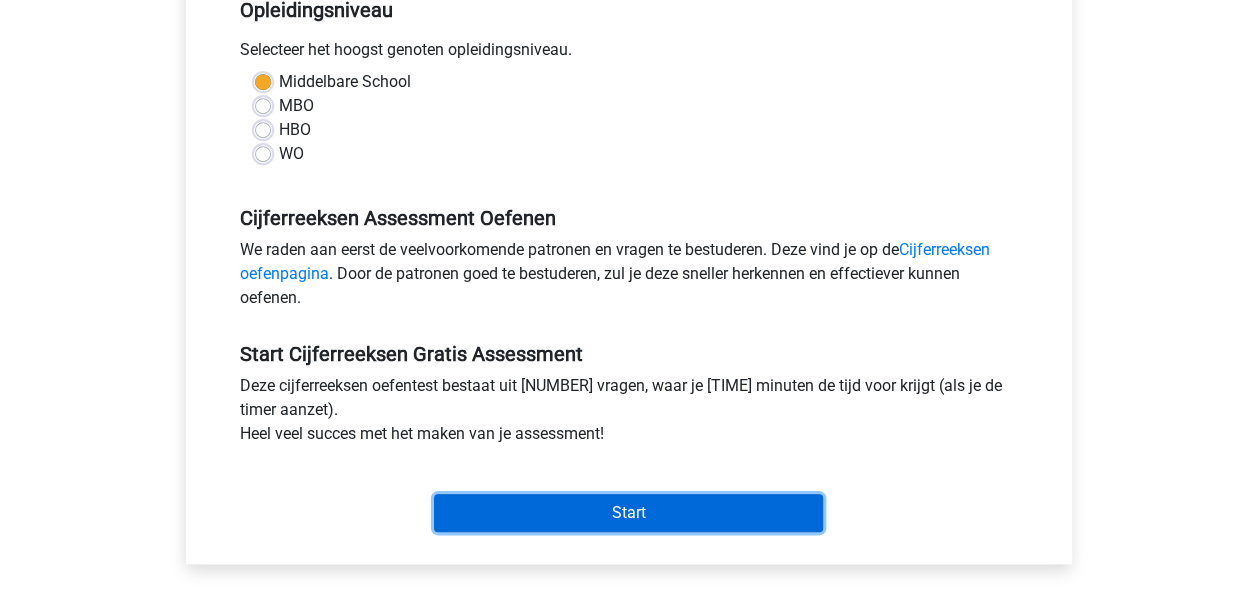 click on "Start" at bounding box center (628, 513) 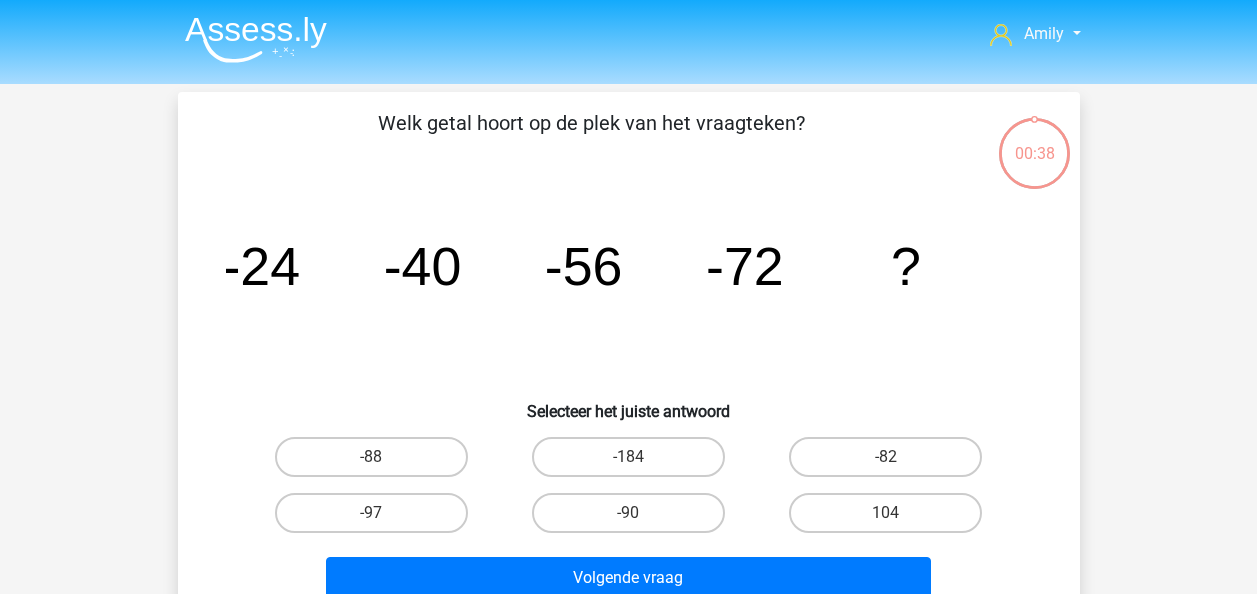 scroll, scrollTop: 0, scrollLeft: 0, axis: both 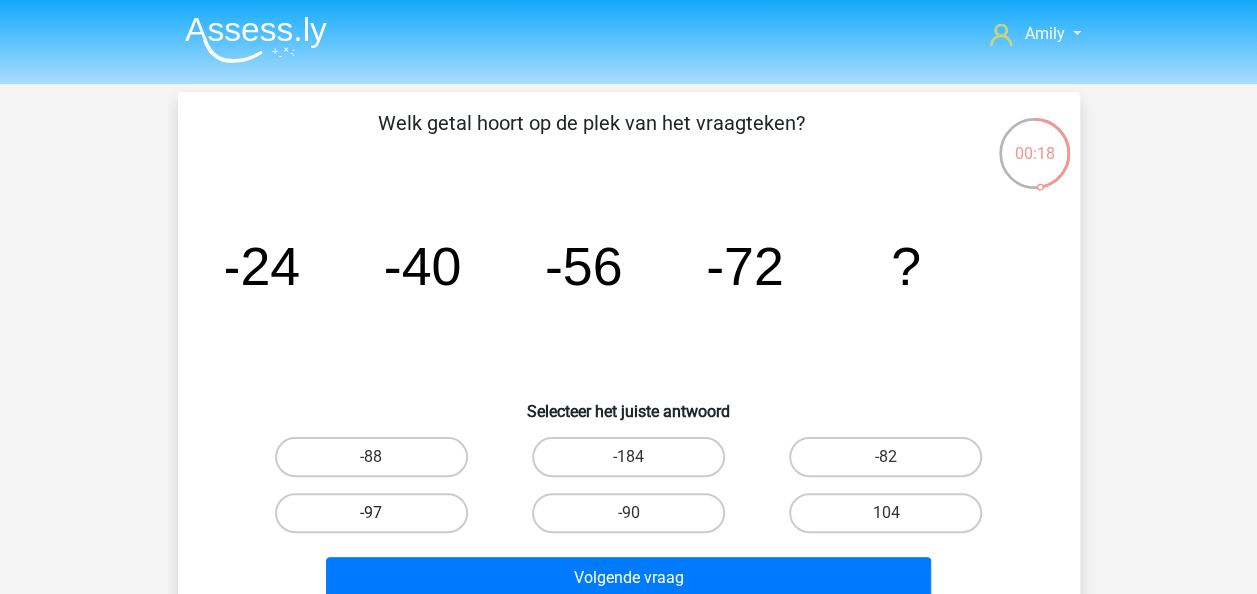 click on "-97" at bounding box center (371, 513) 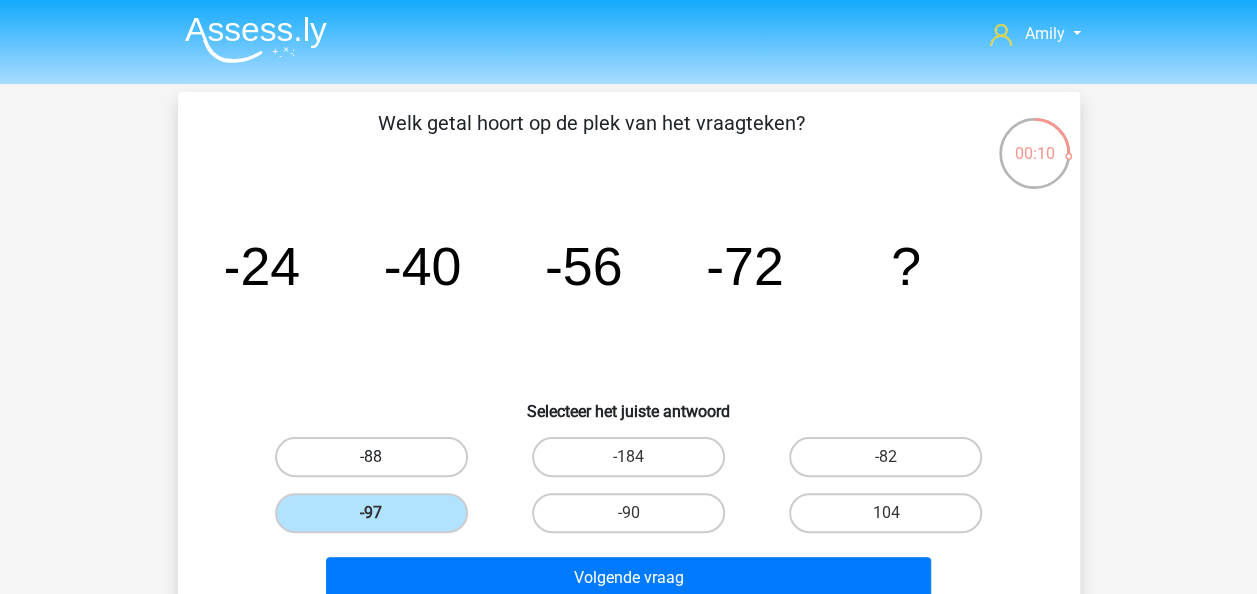 click on "-88" at bounding box center (371, 457) 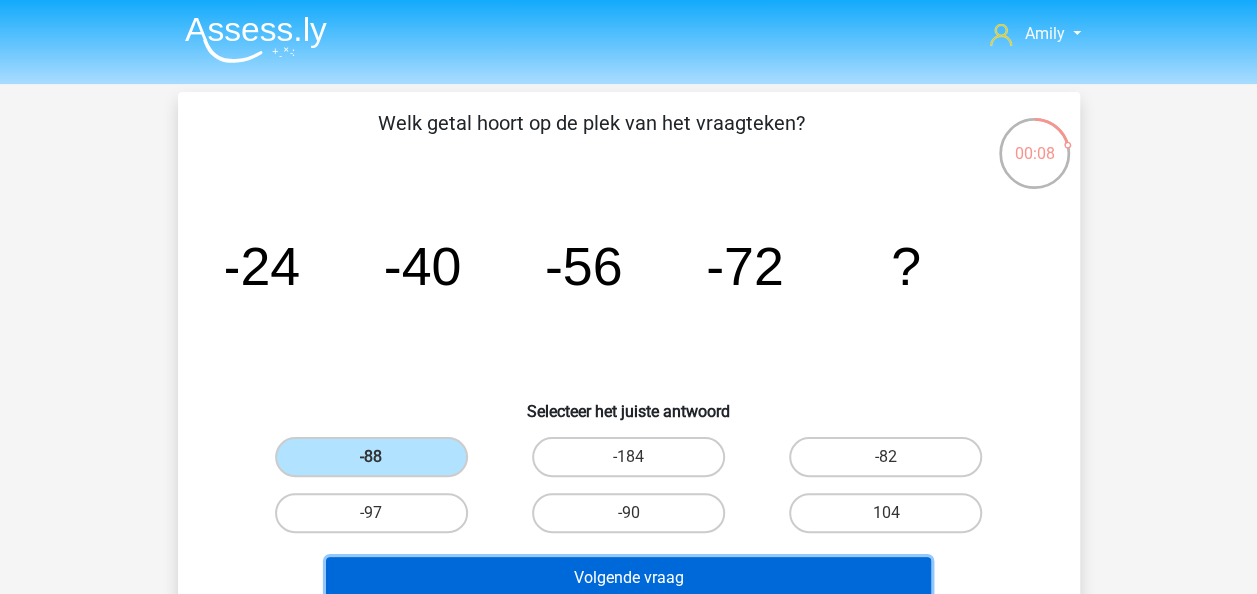 click on "Volgende vraag" at bounding box center (628, 578) 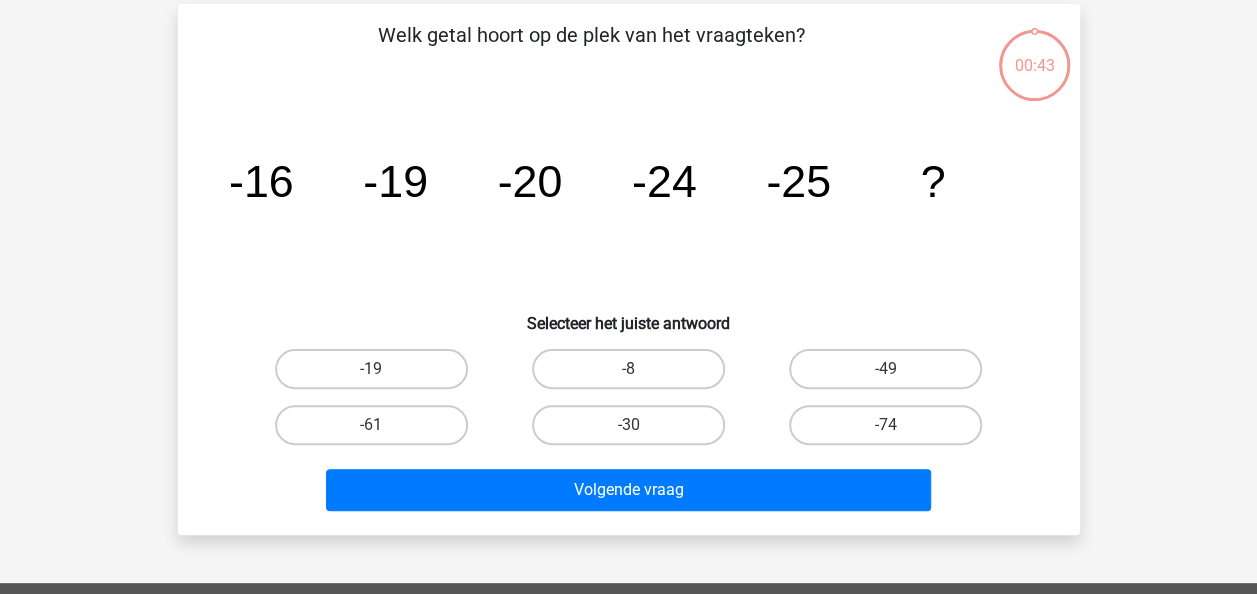 scroll, scrollTop: 92, scrollLeft: 0, axis: vertical 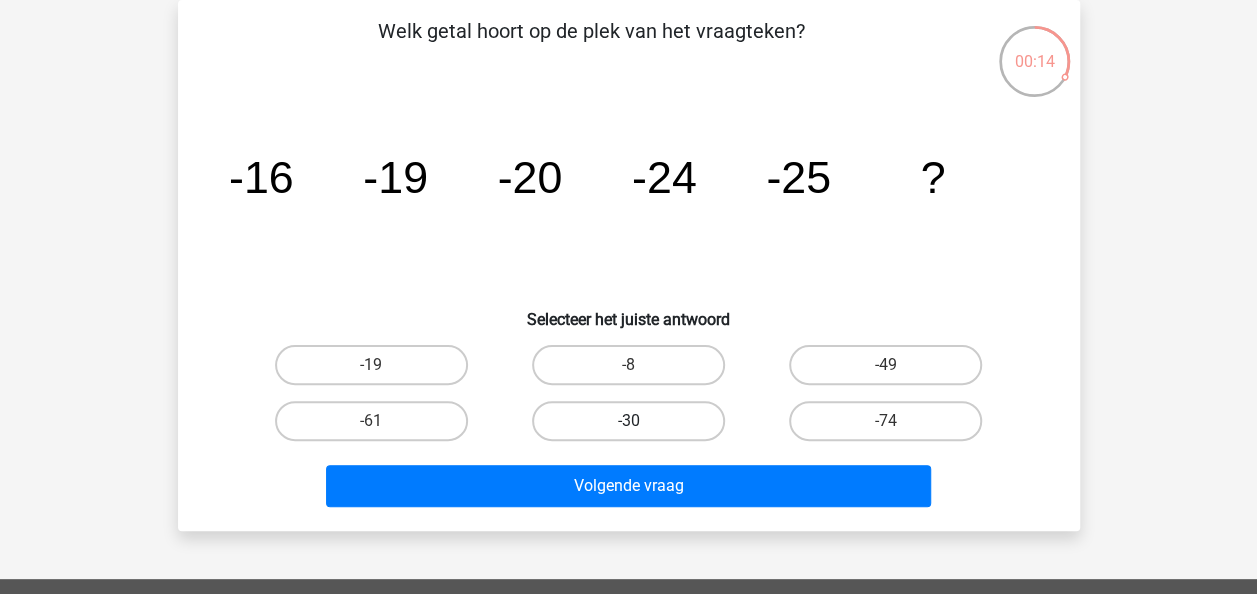 click on "-30" at bounding box center [628, 421] 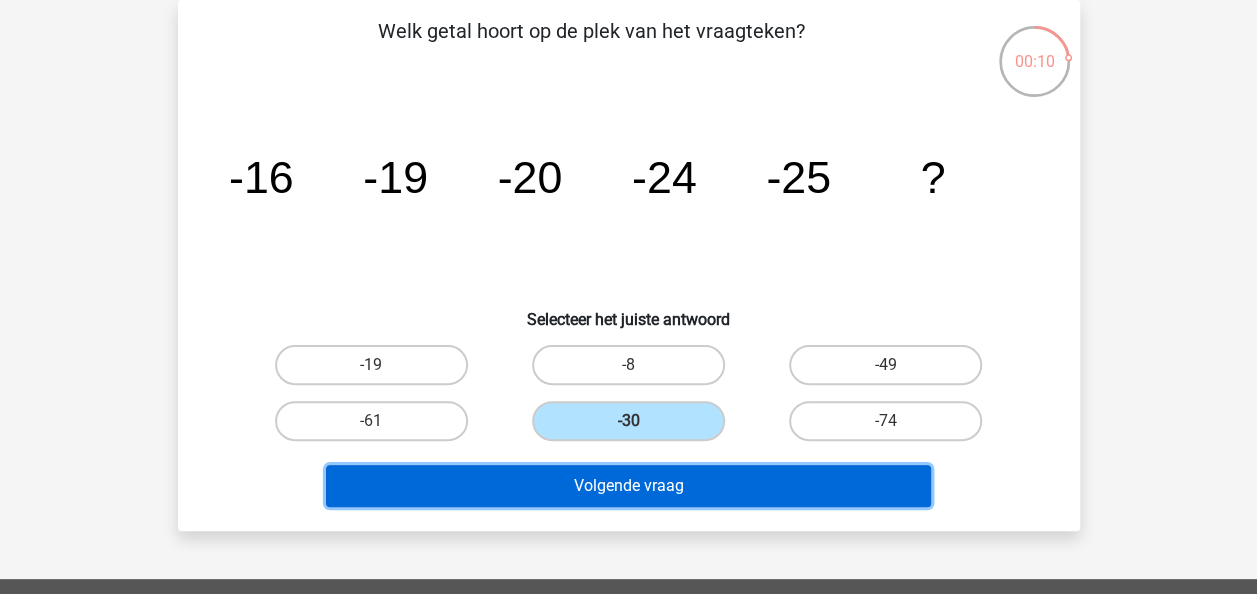 click on "Volgende vraag" at bounding box center [628, 486] 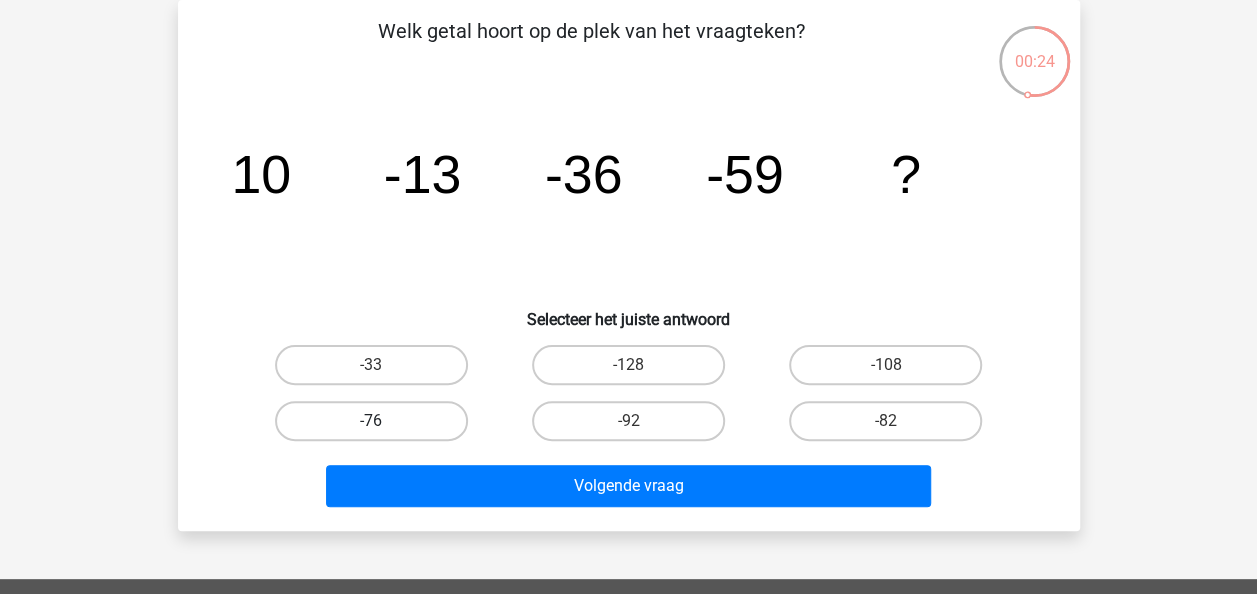 click on "-76" at bounding box center [371, 421] 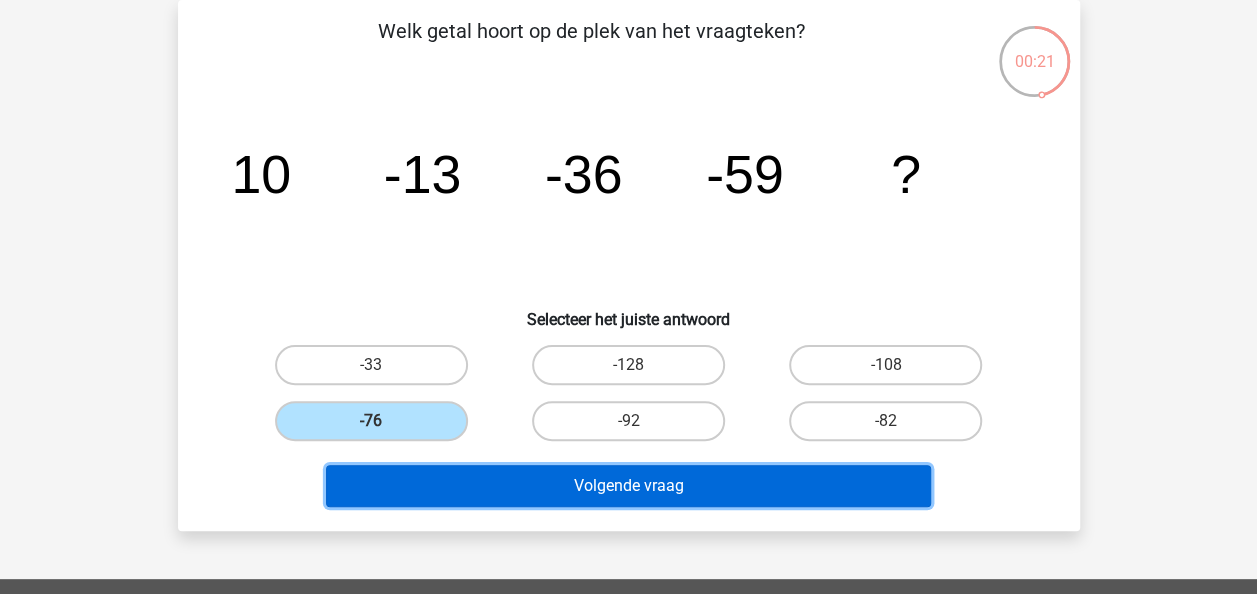 click on "Volgende vraag" at bounding box center (628, 486) 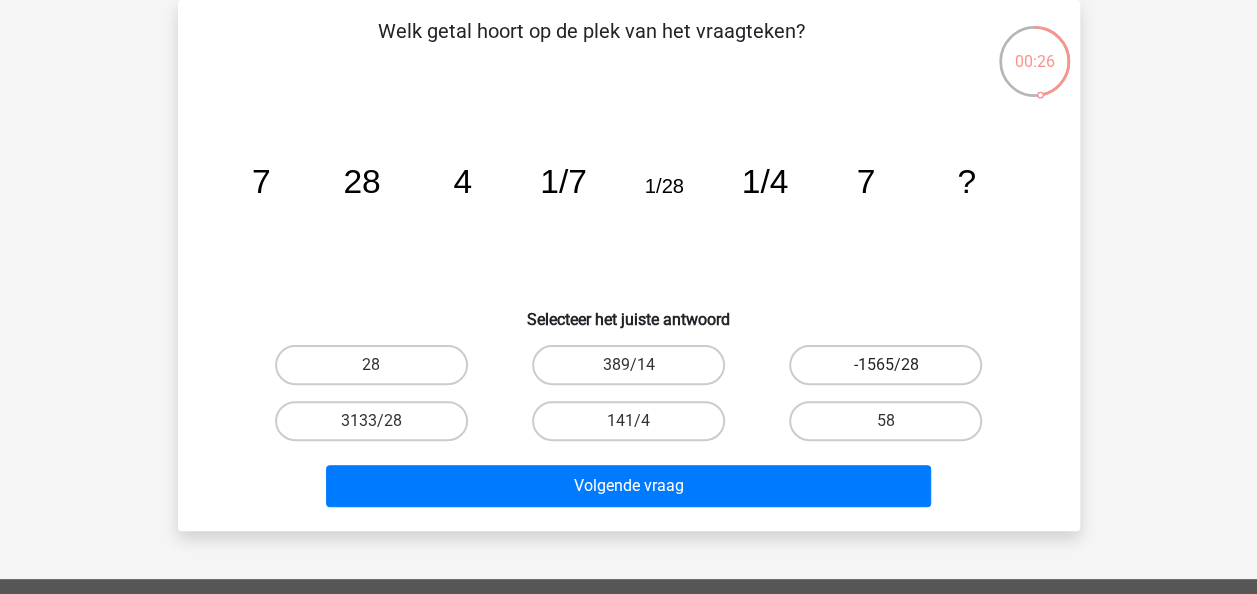 click on "-1565/28" at bounding box center (885, 365) 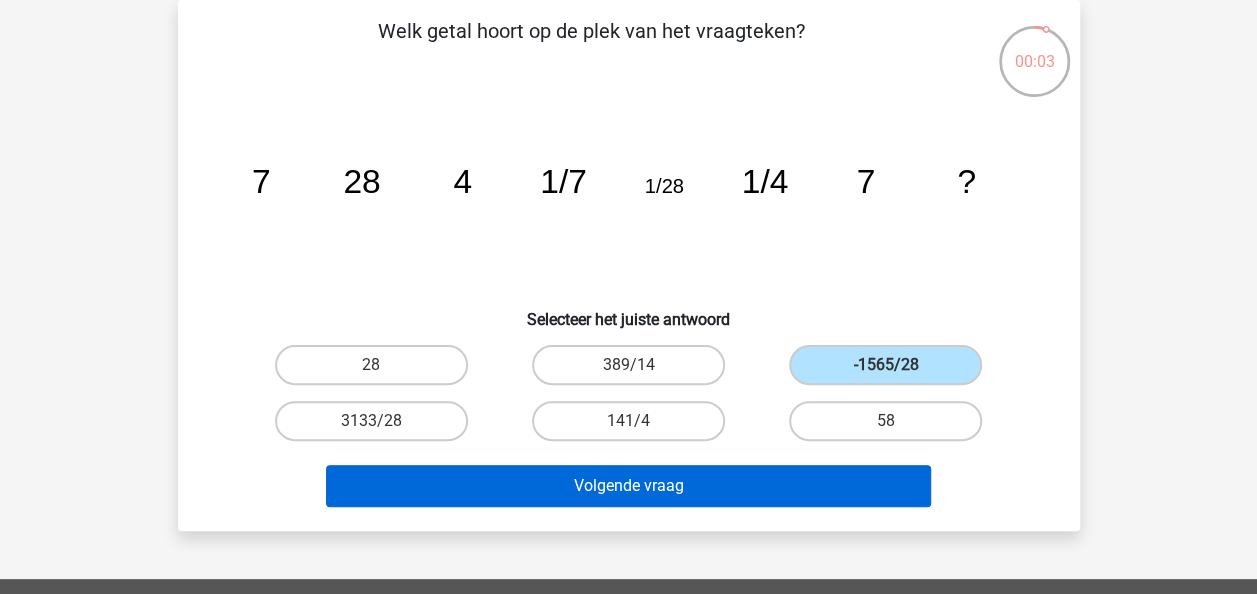 click on "Volgende vraag" at bounding box center [629, 490] 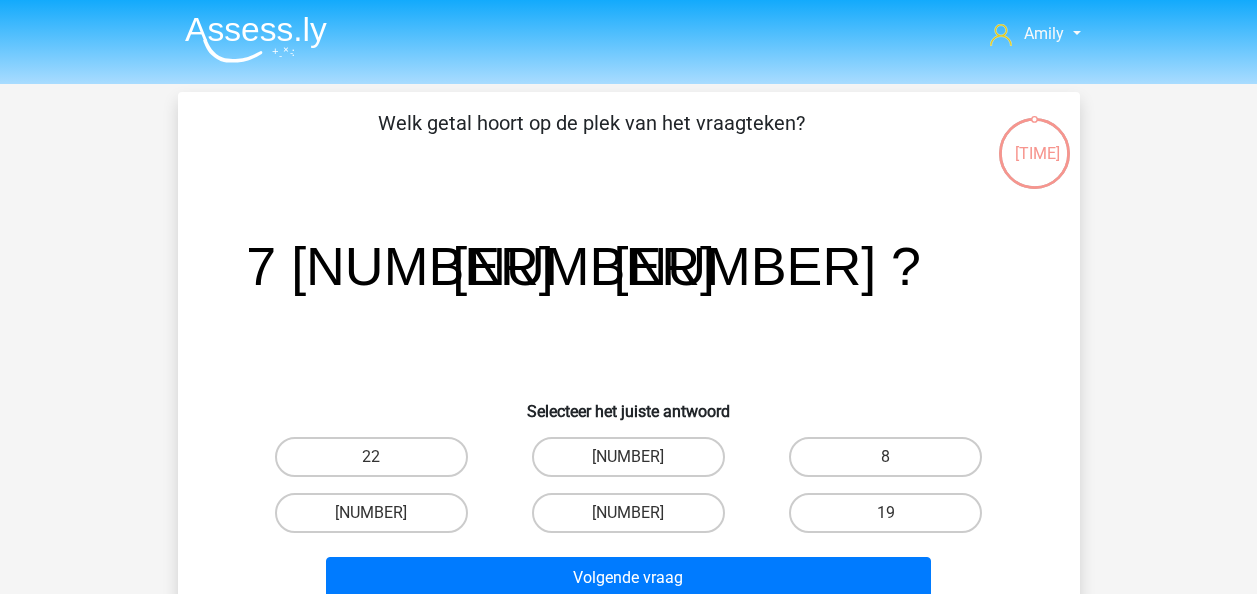scroll, scrollTop: 0, scrollLeft: 0, axis: both 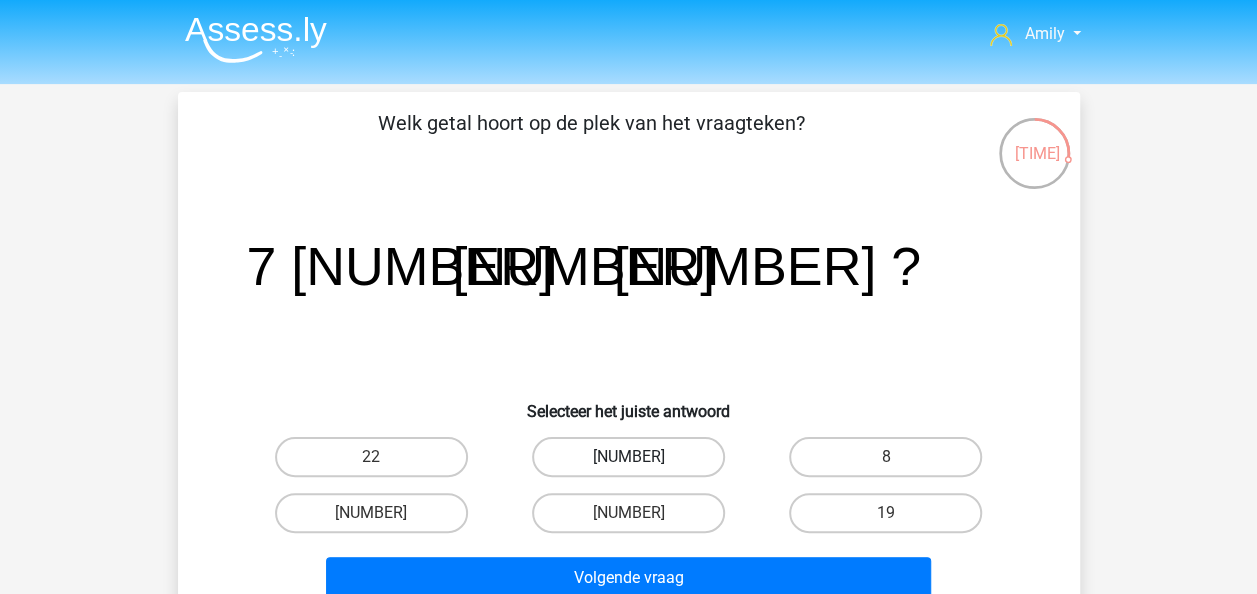 click on "[NUMBER]" at bounding box center [628, 457] 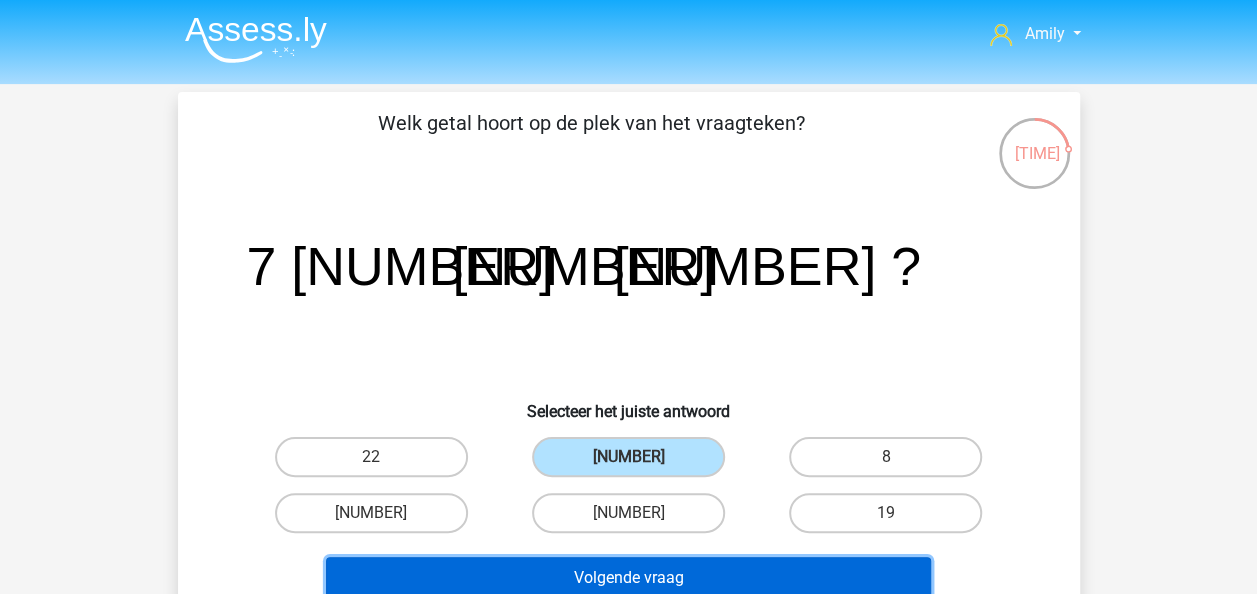 click on "Volgende vraag" at bounding box center (628, 578) 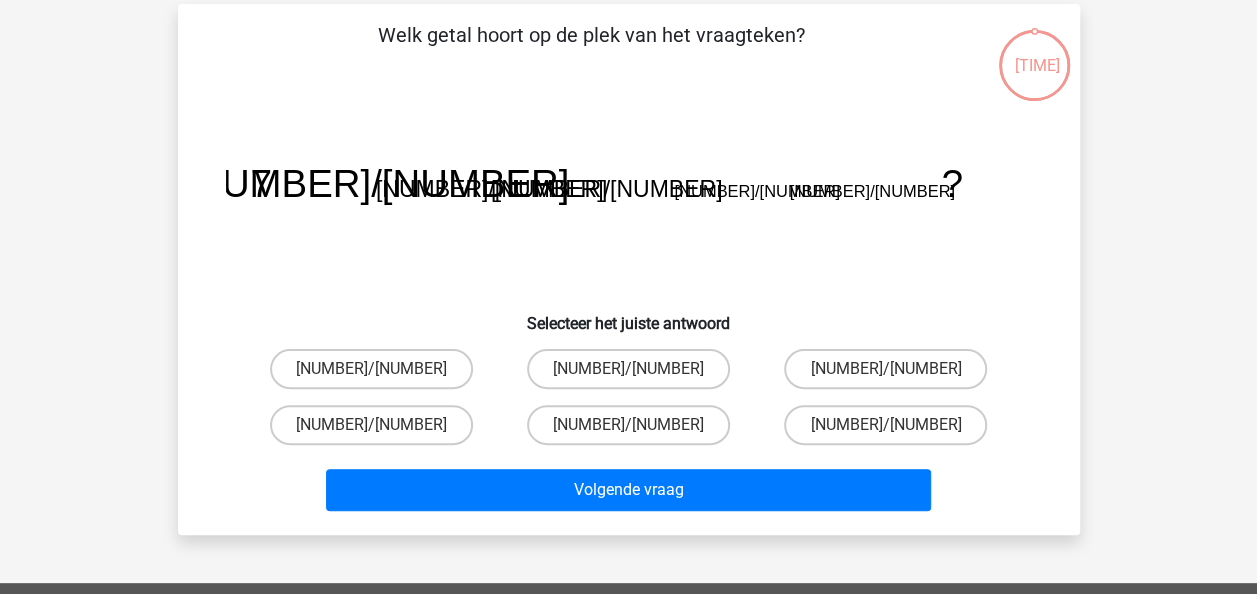 scroll, scrollTop: 92, scrollLeft: 0, axis: vertical 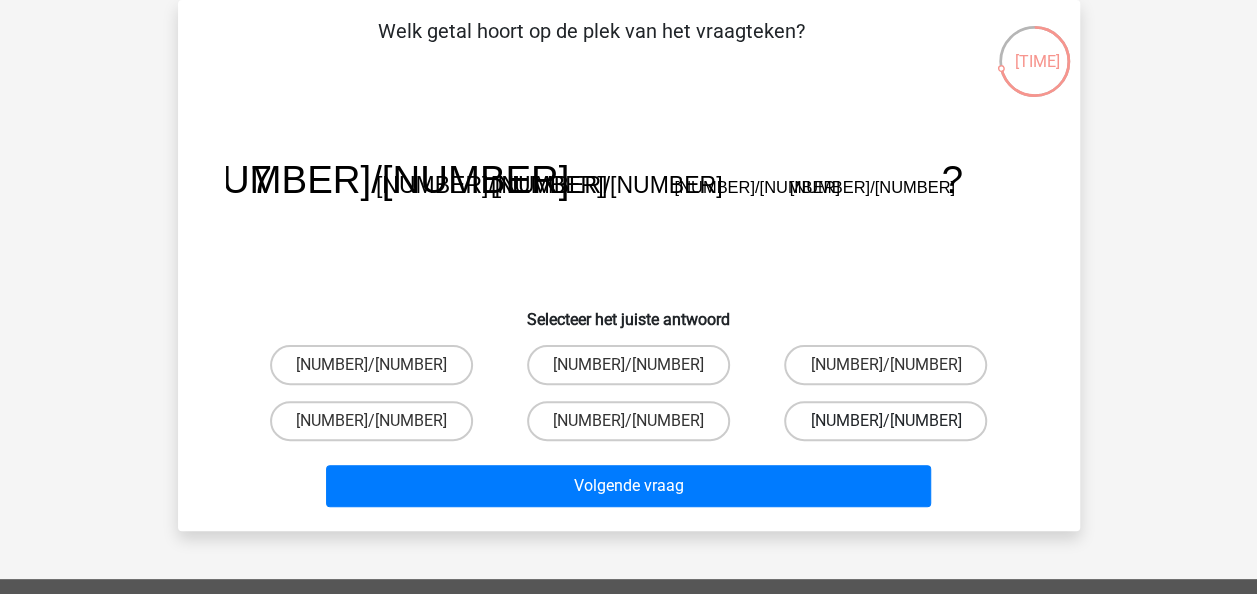 click on "[NUMBER]/[NUMBER]" at bounding box center (885, 421) 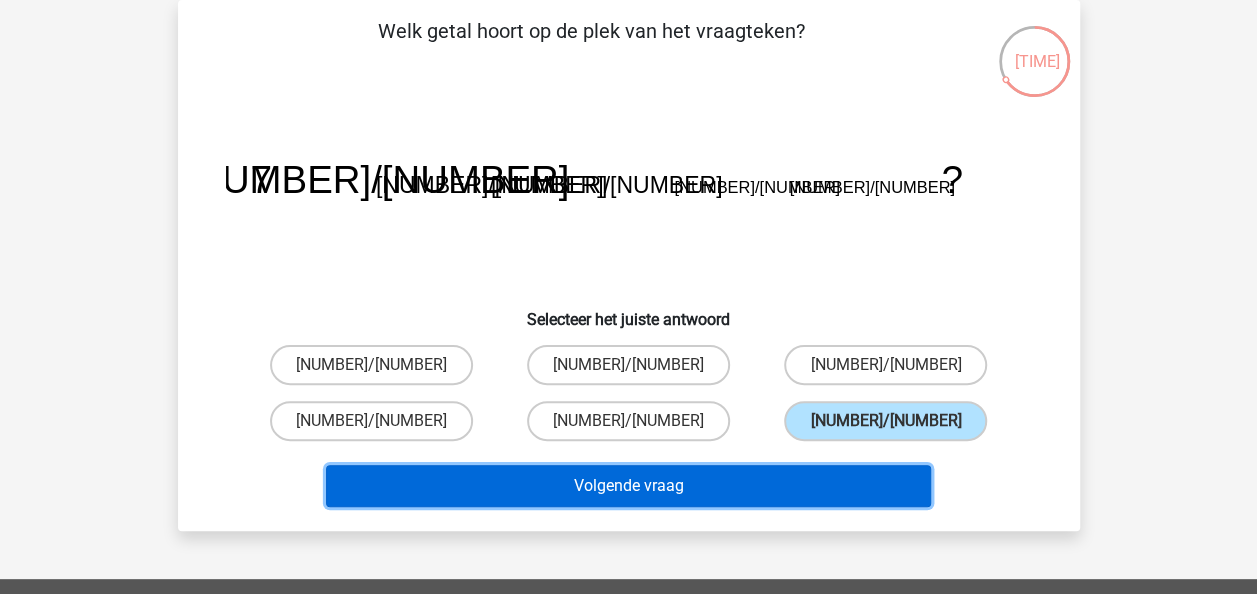 click on "Volgende vraag" at bounding box center [628, 486] 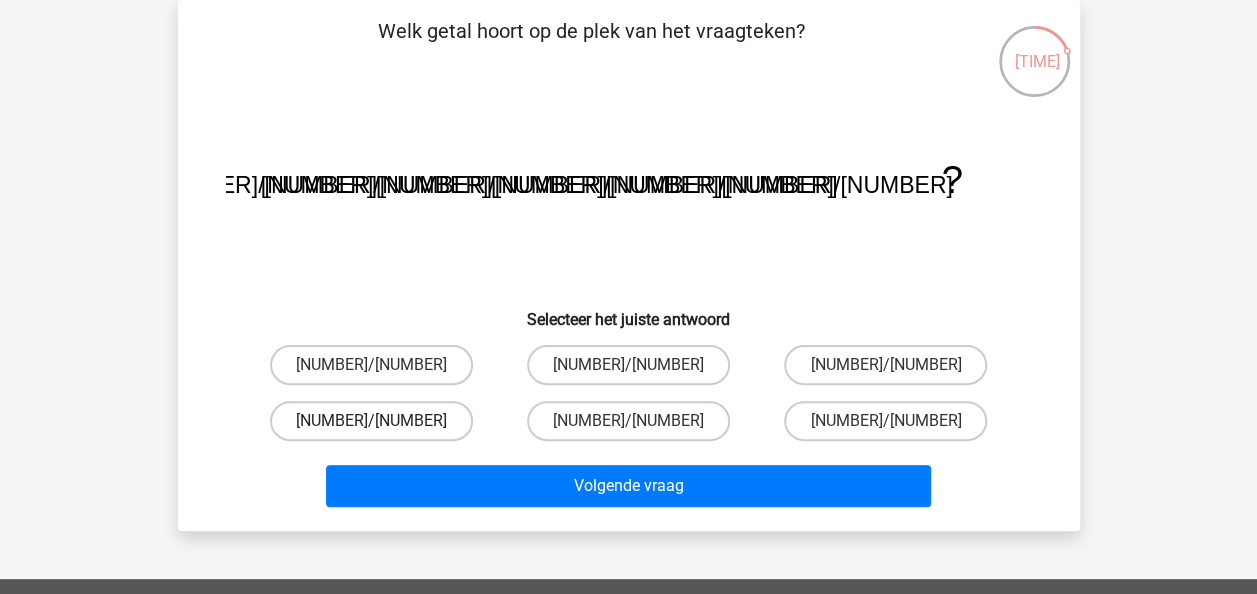 click on "-9/7" at bounding box center [371, 421] 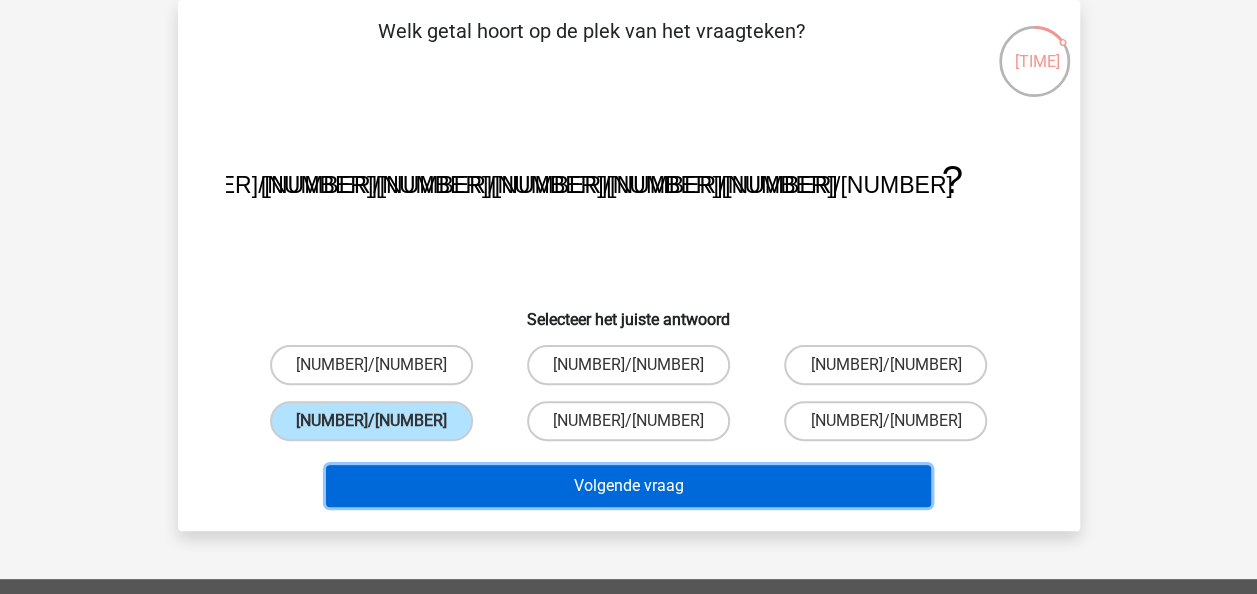click on "Volgende vraag" at bounding box center (628, 486) 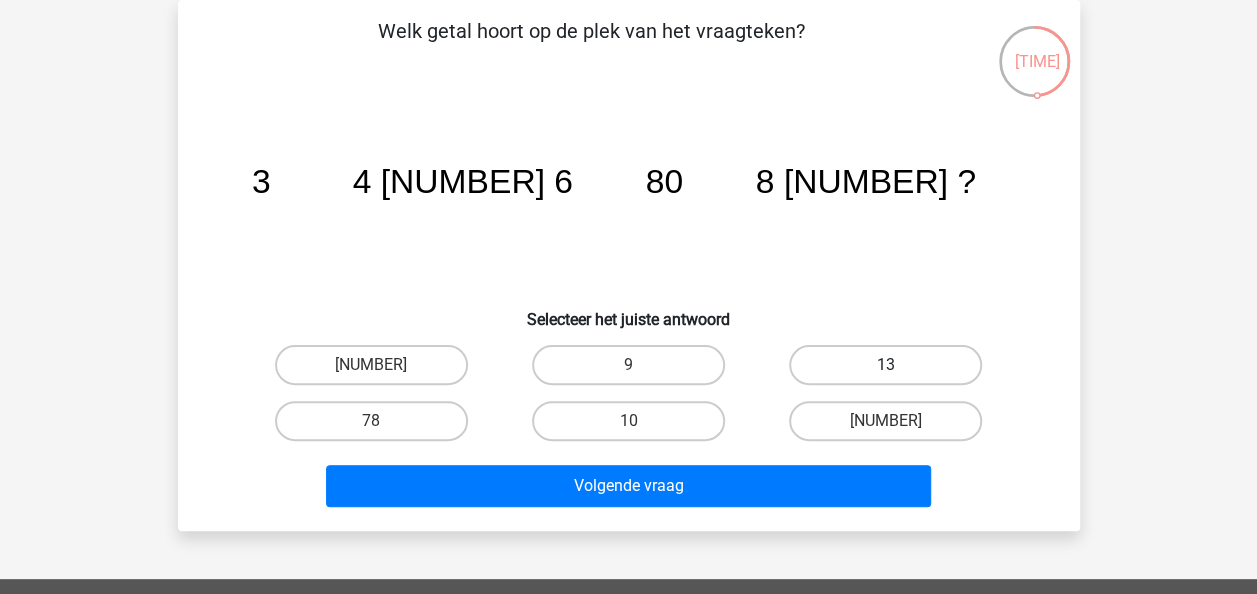 click on "13" at bounding box center [885, 365] 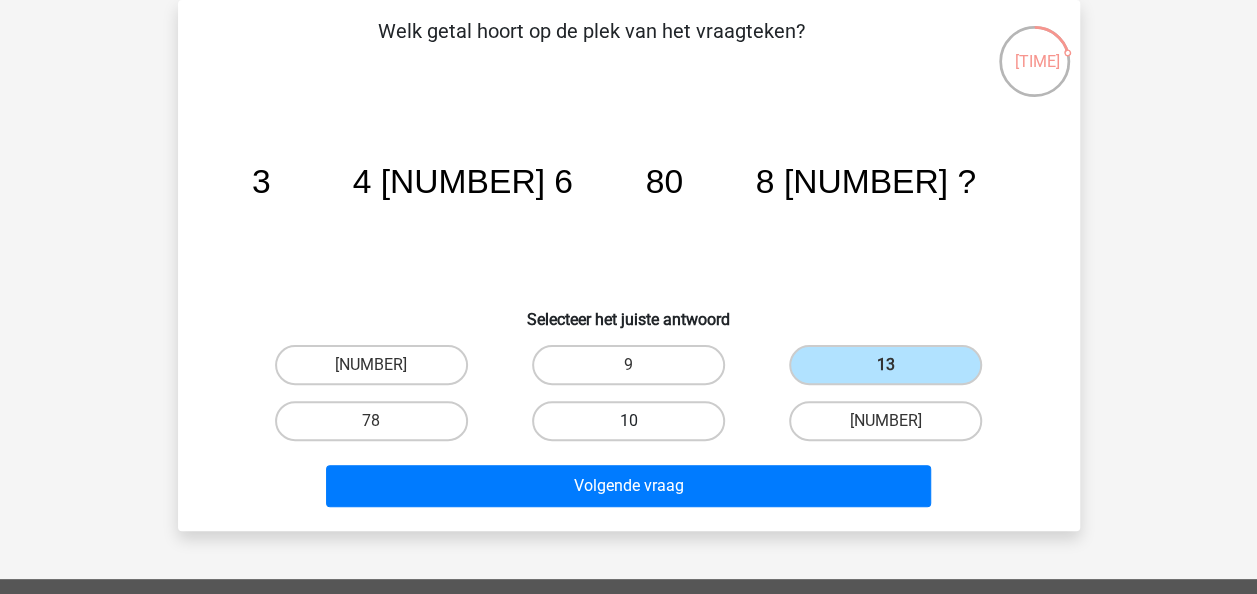 click on "10" at bounding box center (628, 421) 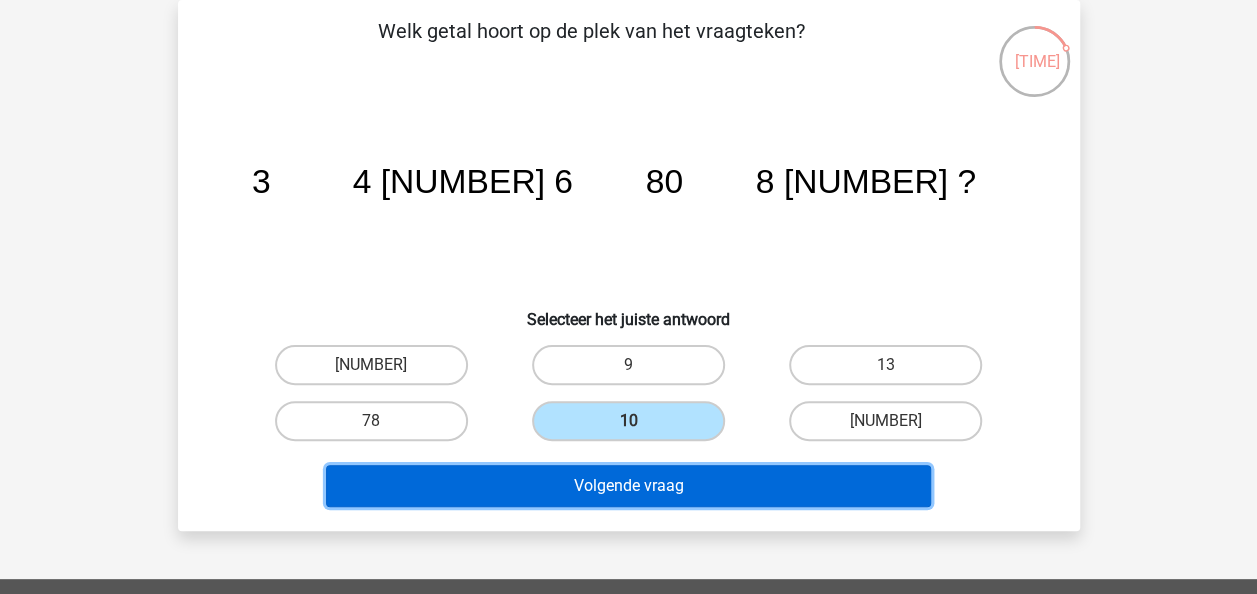 click on "Volgende vraag" at bounding box center [628, 486] 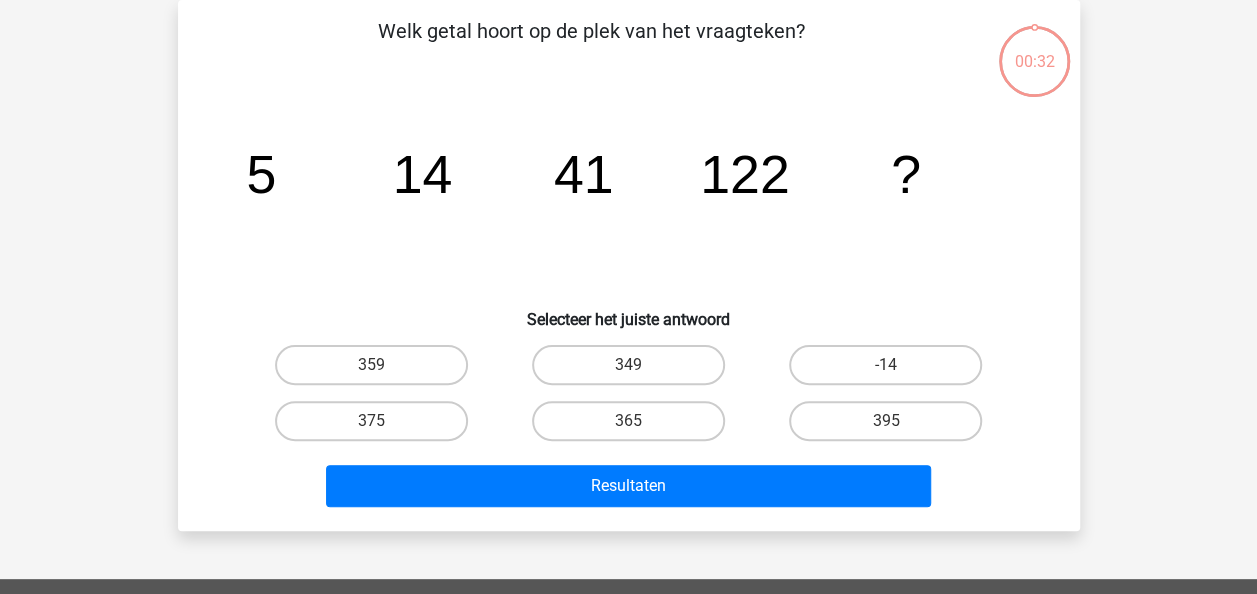 scroll, scrollTop: 92, scrollLeft: 0, axis: vertical 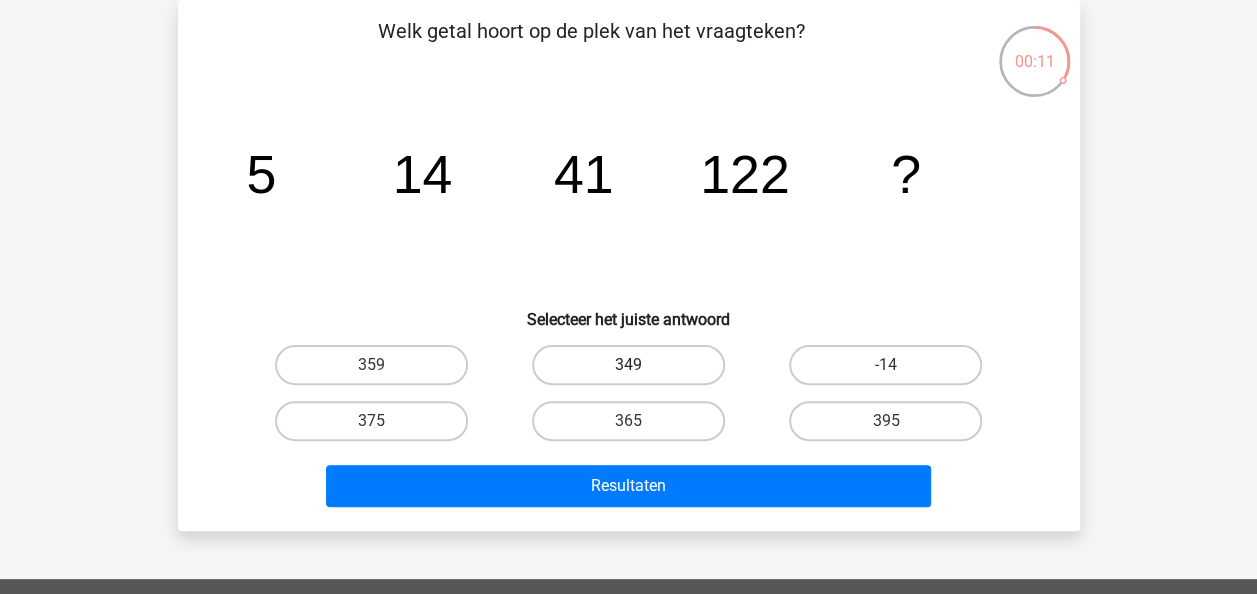 click on "349" at bounding box center [628, 365] 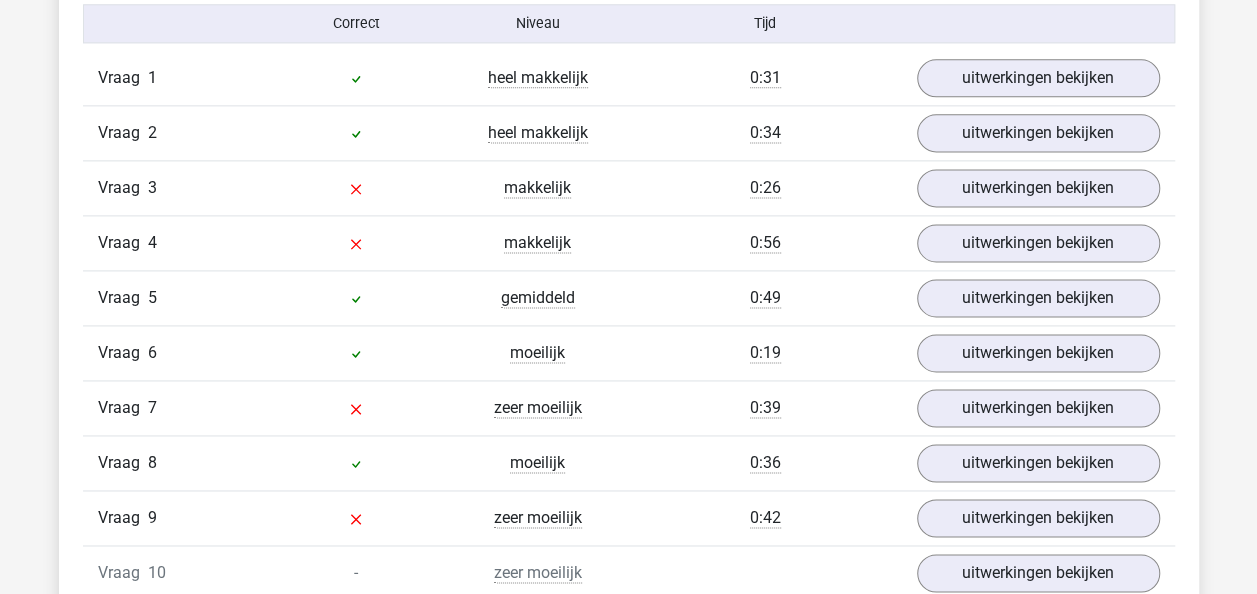 scroll, scrollTop: 1278, scrollLeft: 0, axis: vertical 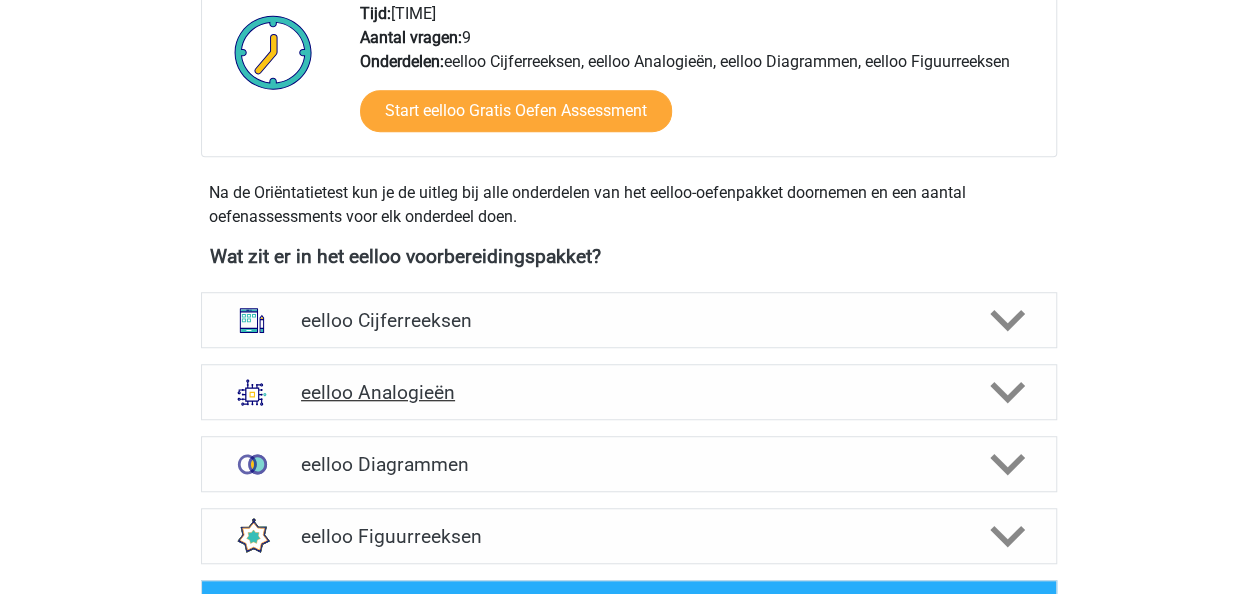 drag, startPoint x: 0, startPoint y: 0, endPoint x: 640, endPoint y: 390, distance: 749.4665 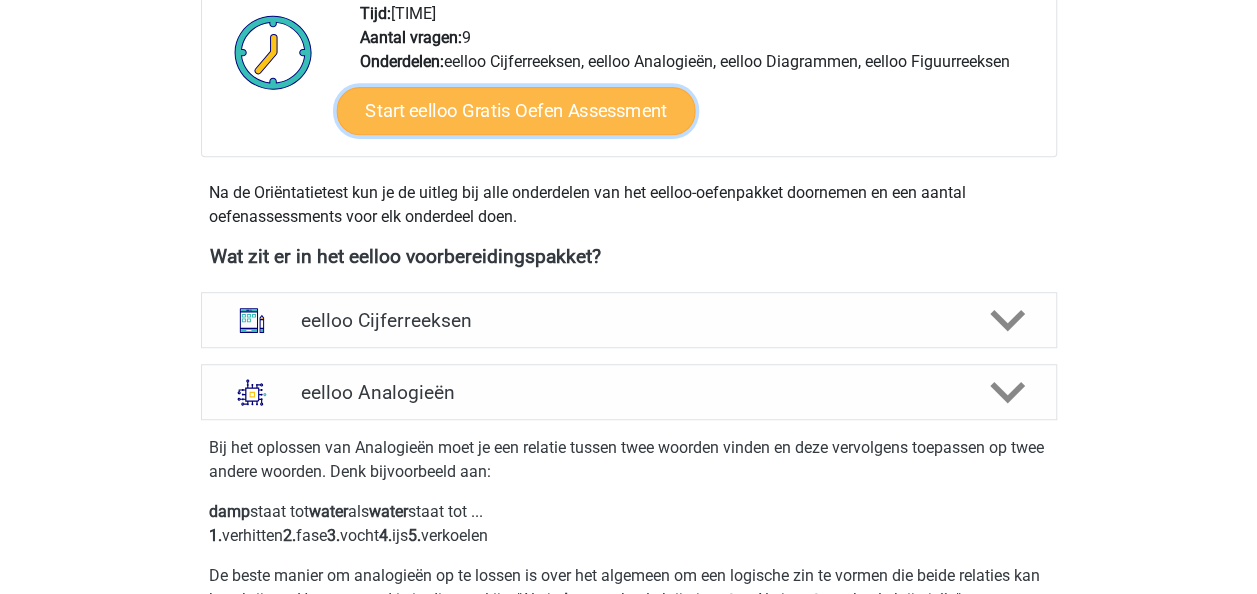 click on "Start eelloo Gratis Oefen Assessment" at bounding box center [515, 111] 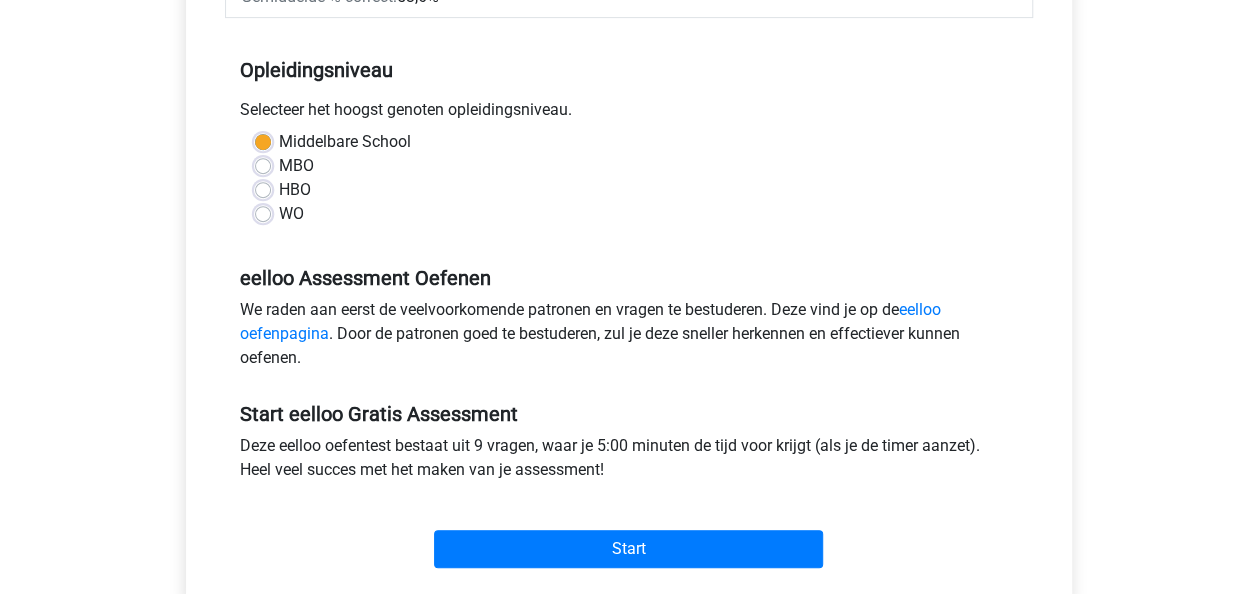 scroll, scrollTop: 480, scrollLeft: 0, axis: vertical 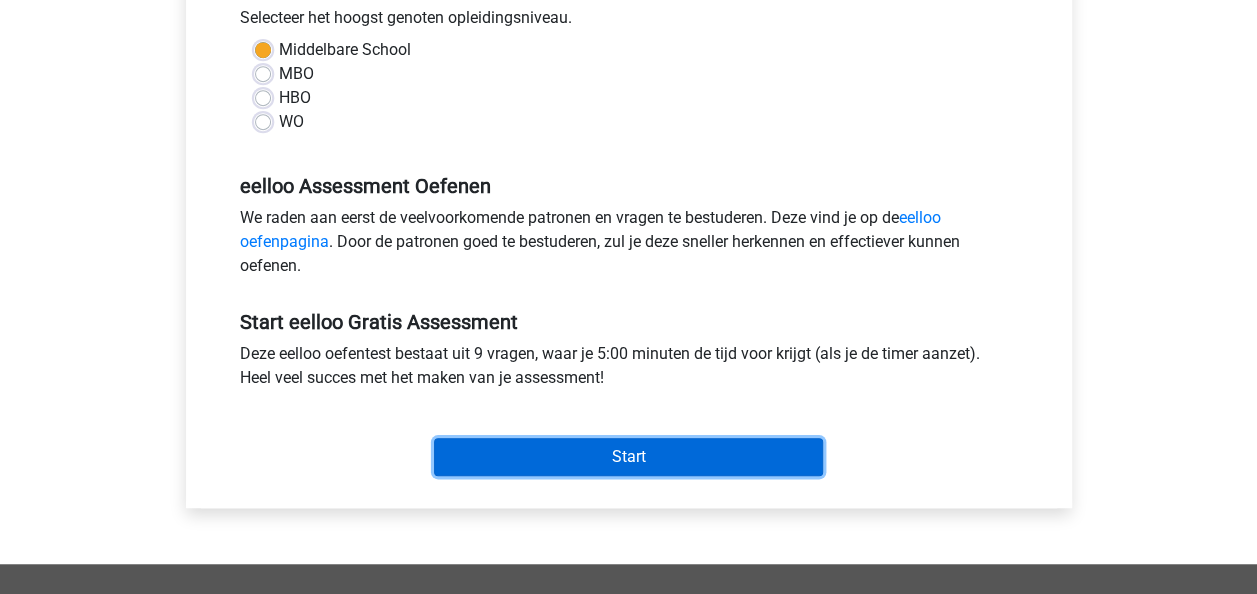 click on "Start" at bounding box center (628, 457) 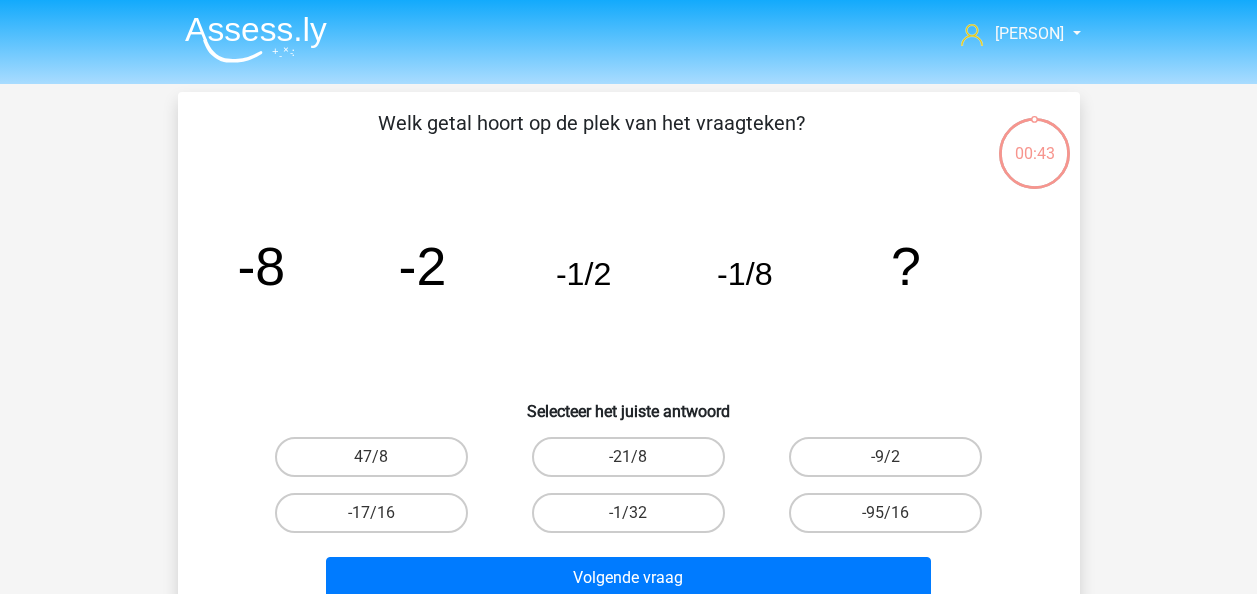 scroll, scrollTop: 0, scrollLeft: 0, axis: both 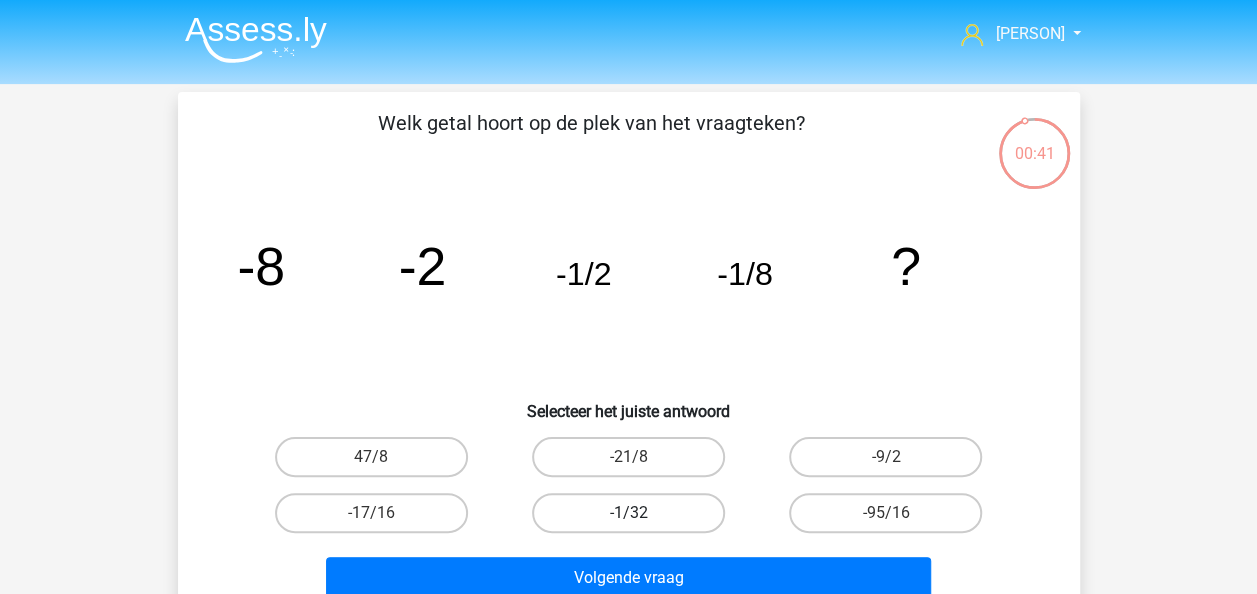 click on "-1/32" at bounding box center [628, 513] 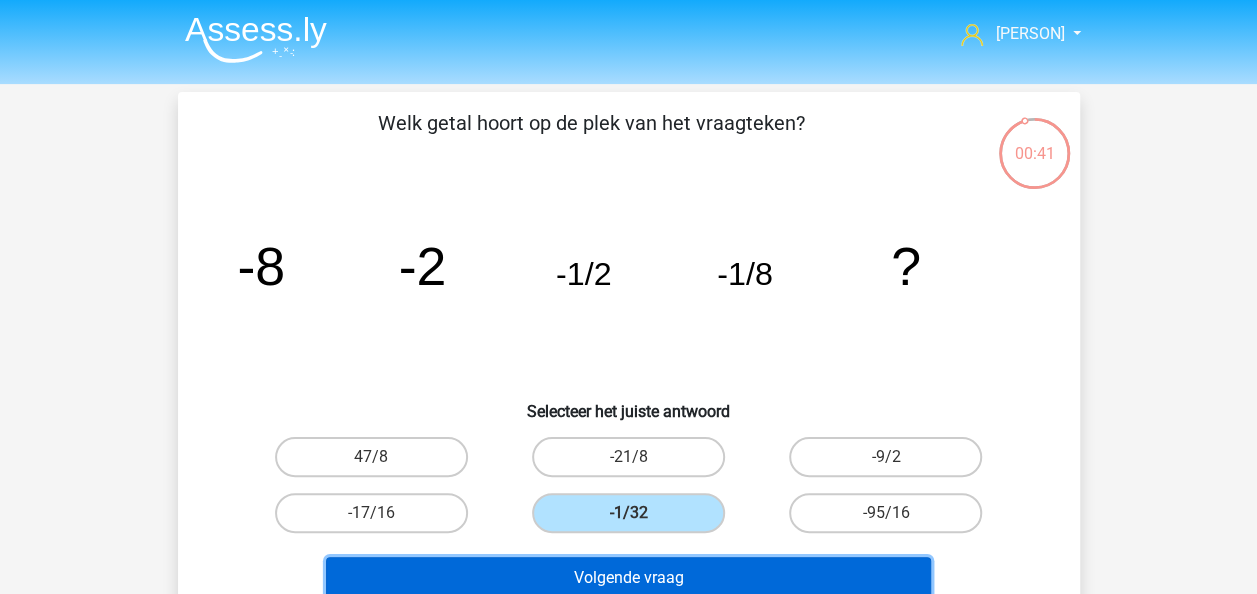 click on "Volgende vraag" at bounding box center [628, 578] 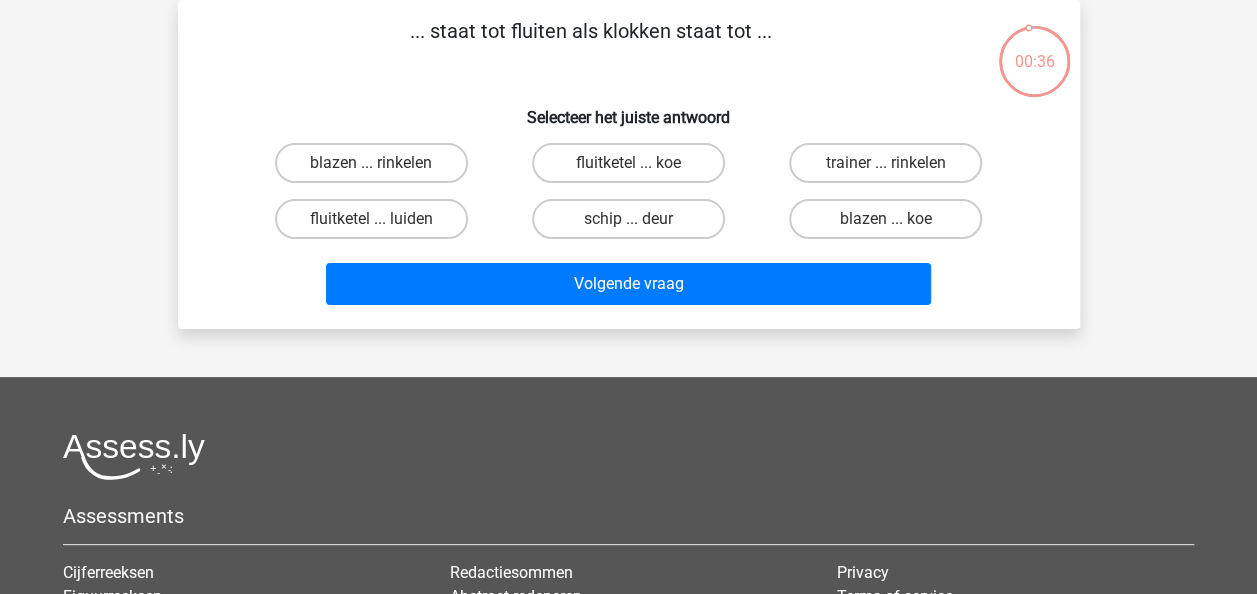 scroll, scrollTop: 0, scrollLeft: 0, axis: both 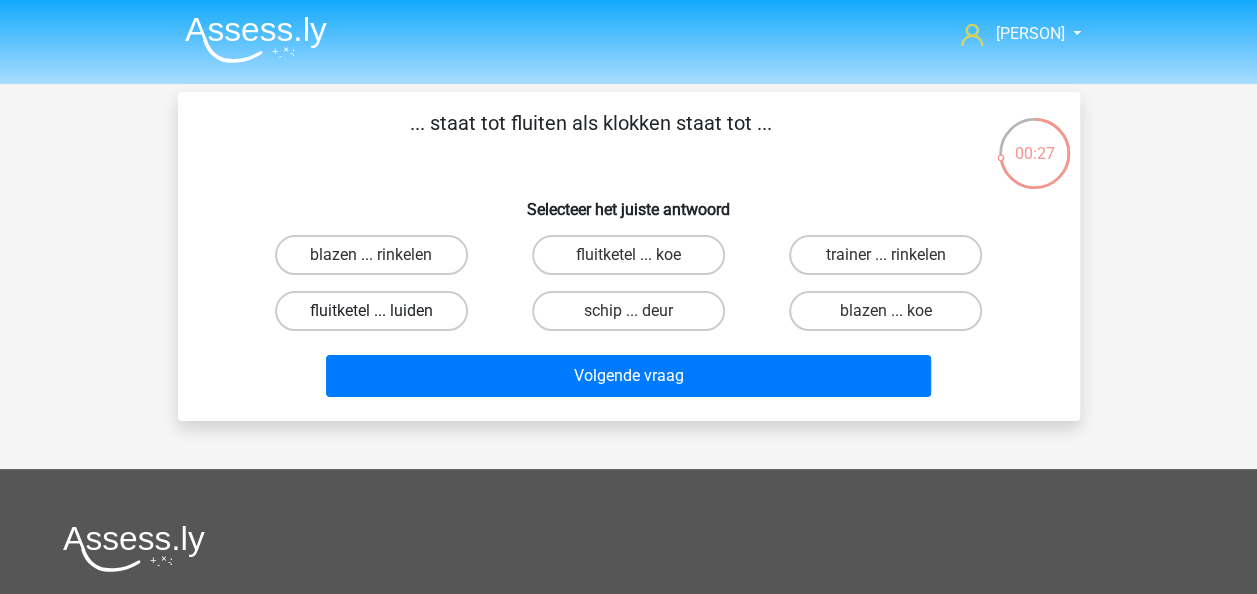 click on "fluitketel ... luiden" at bounding box center [371, 311] 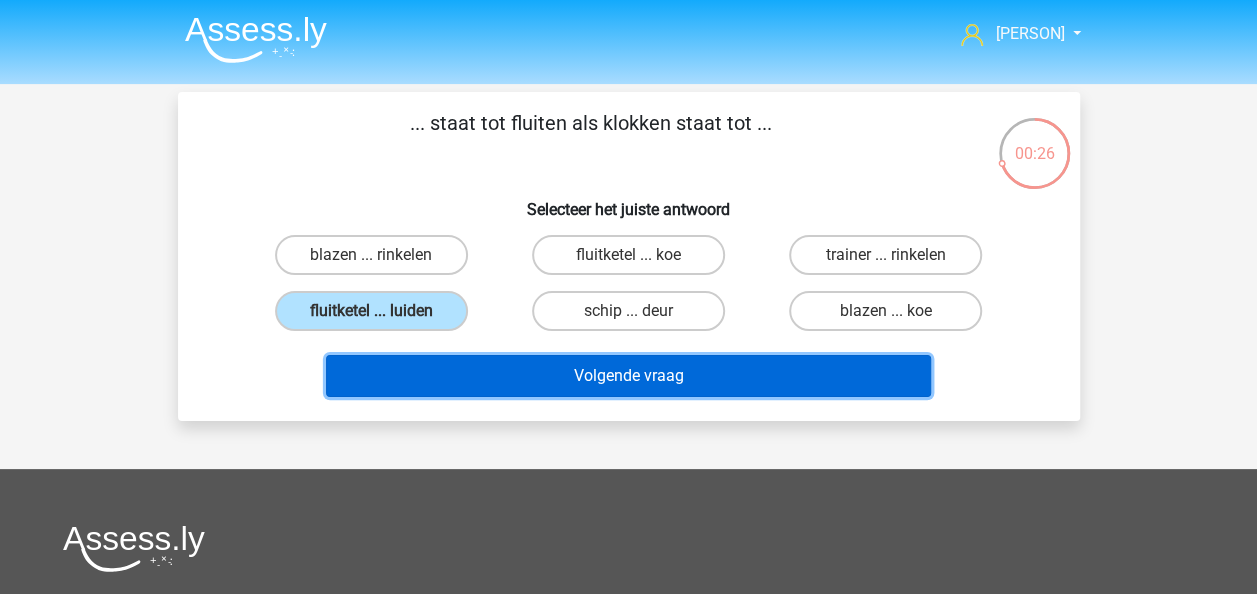 click on "Volgende vraag" at bounding box center [628, 376] 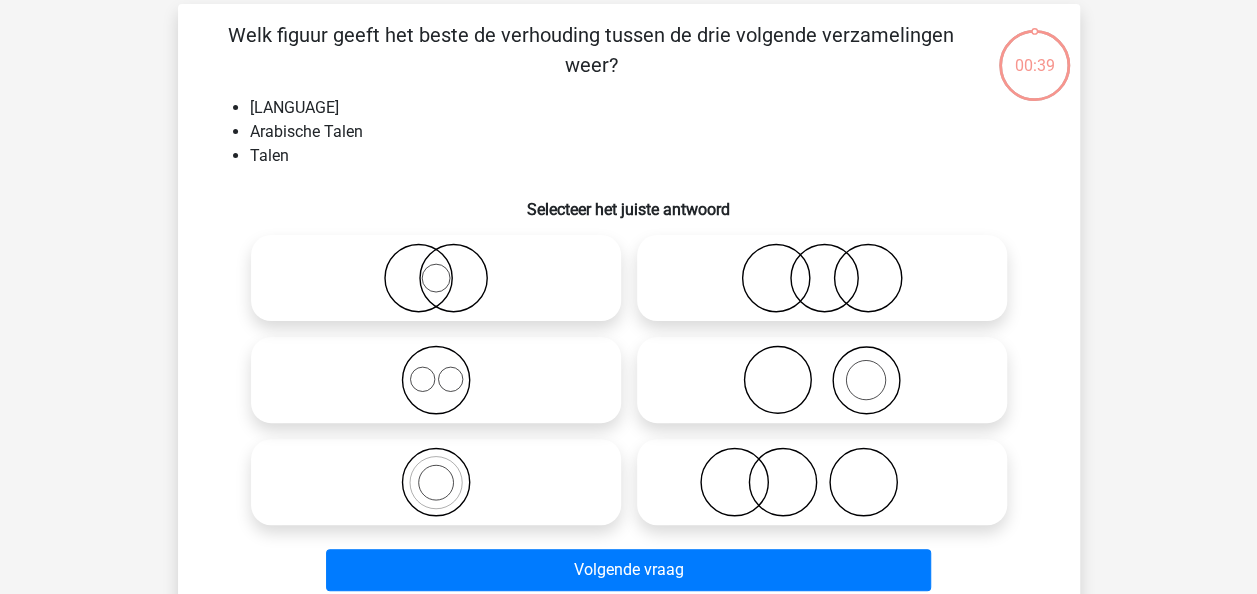 scroll, scrollTop: 92, scrollLeft: 0, axis: vertical 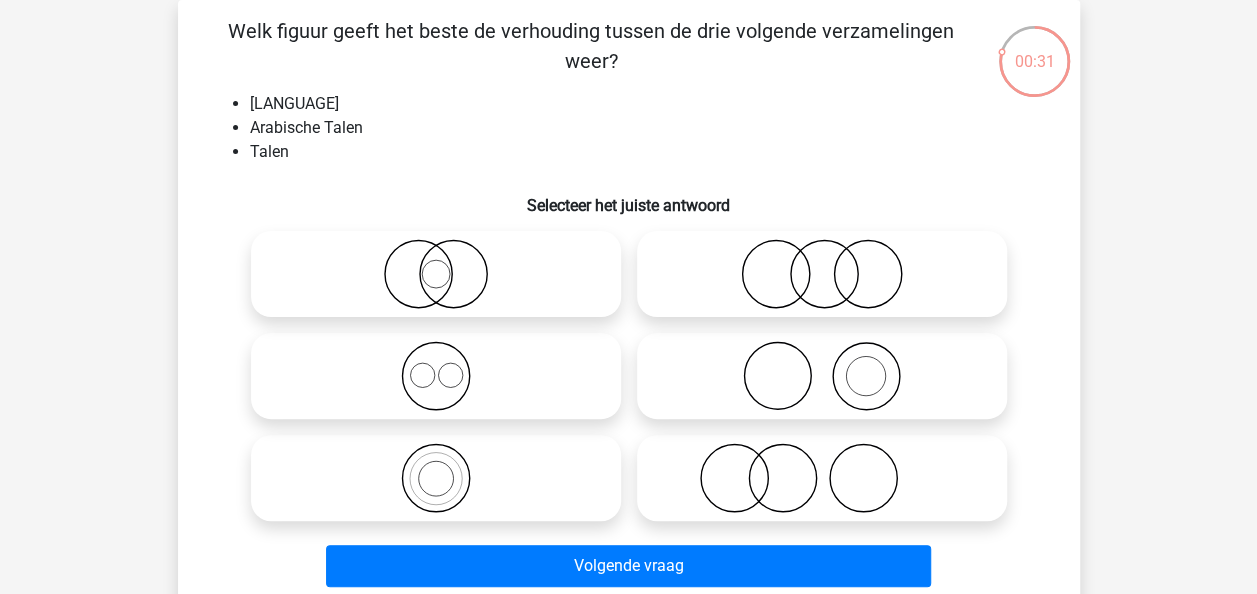 click at bounding box center [822, 376] 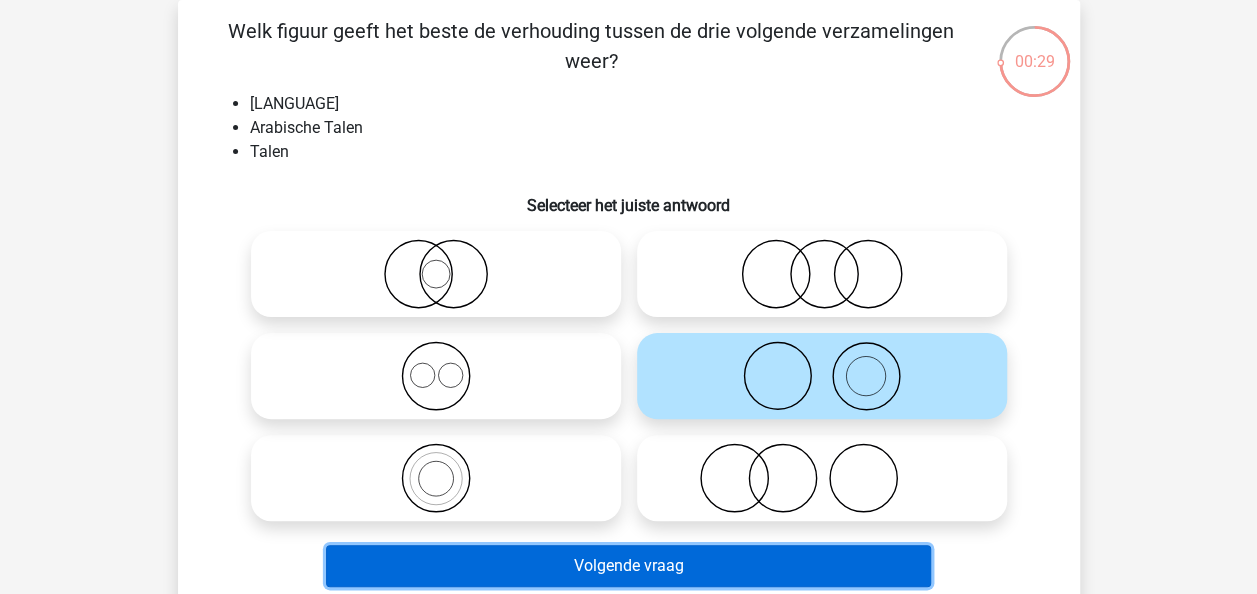 click on "Volgende vraag" at bounding box center (628, 566) 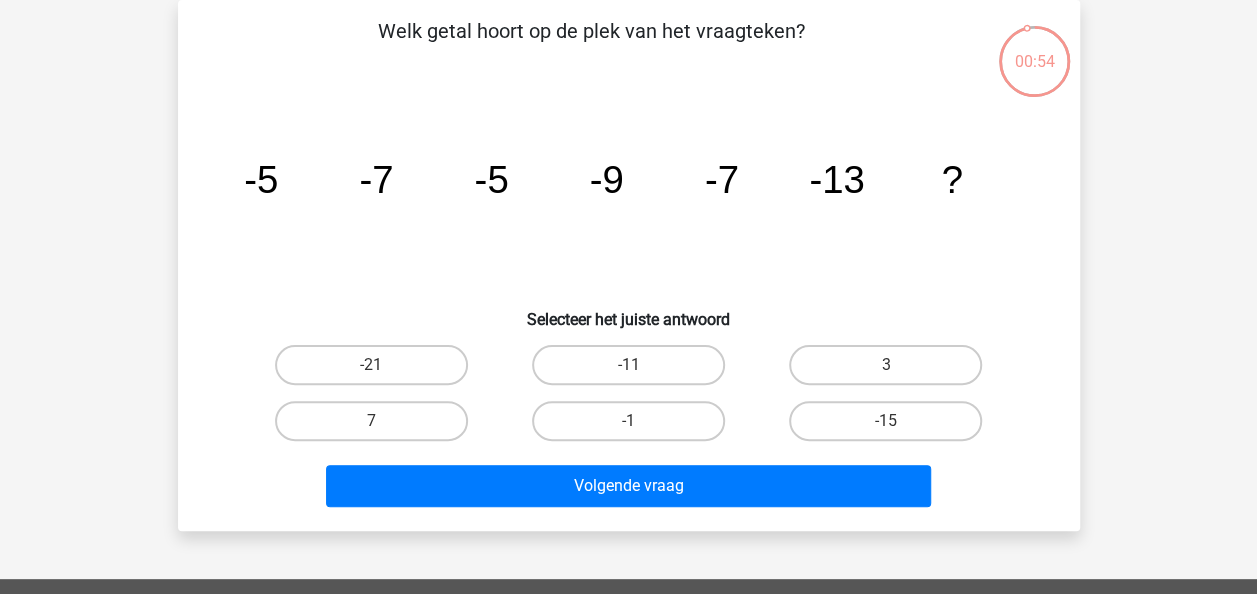 click on "-11" at bounding box center [628, 365] 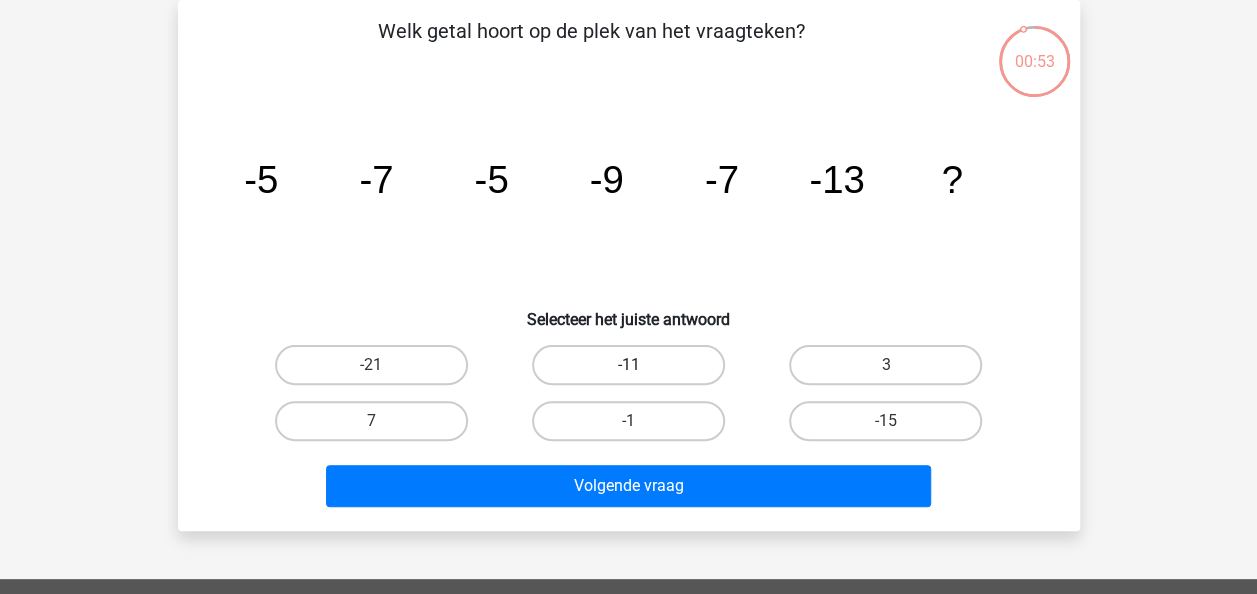 click on "-11" at bounding box center [628, 365] 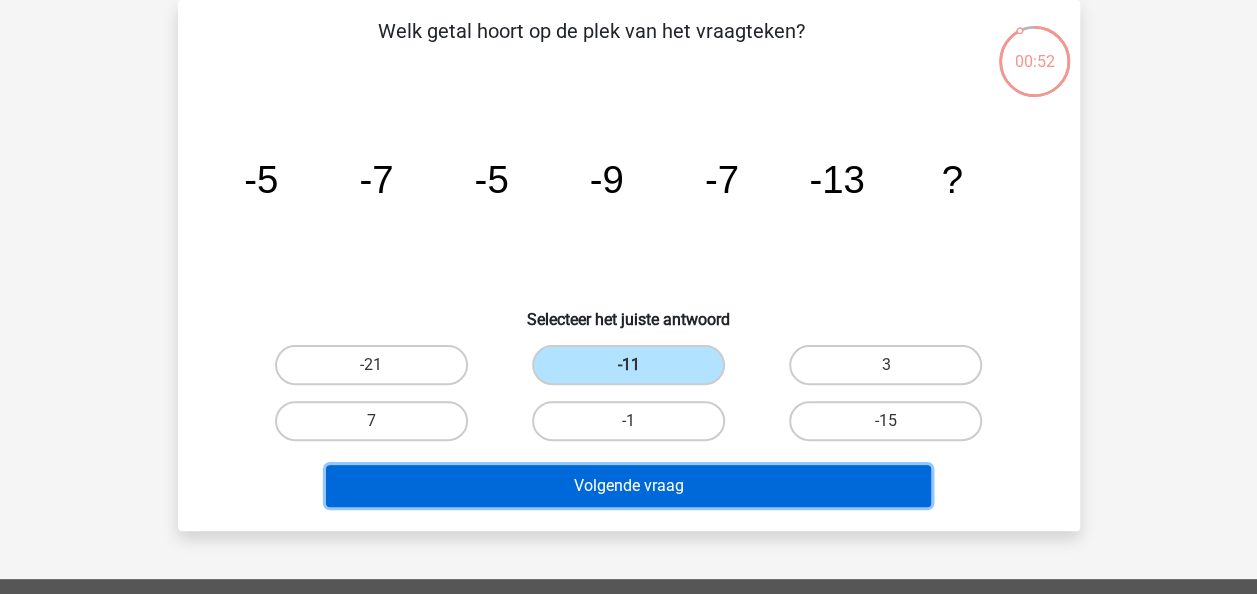 click on "Volgende vraag" at bounding box center (628, 486) 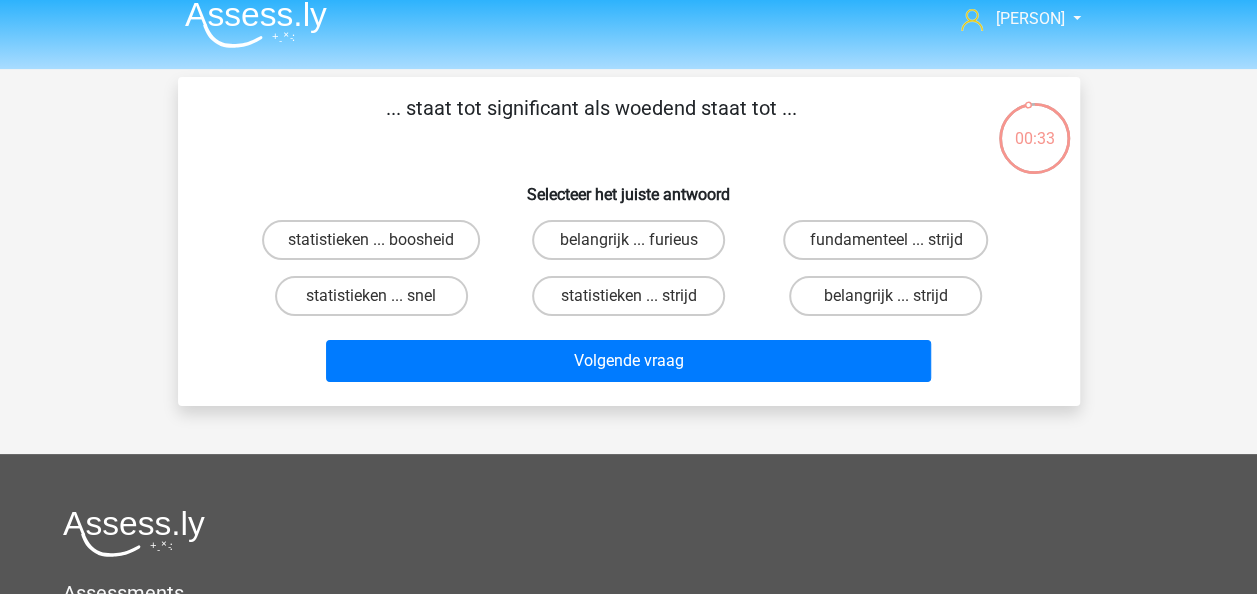 scroll, scrollTop: 14, scrollLeft: 0, axis: vertical 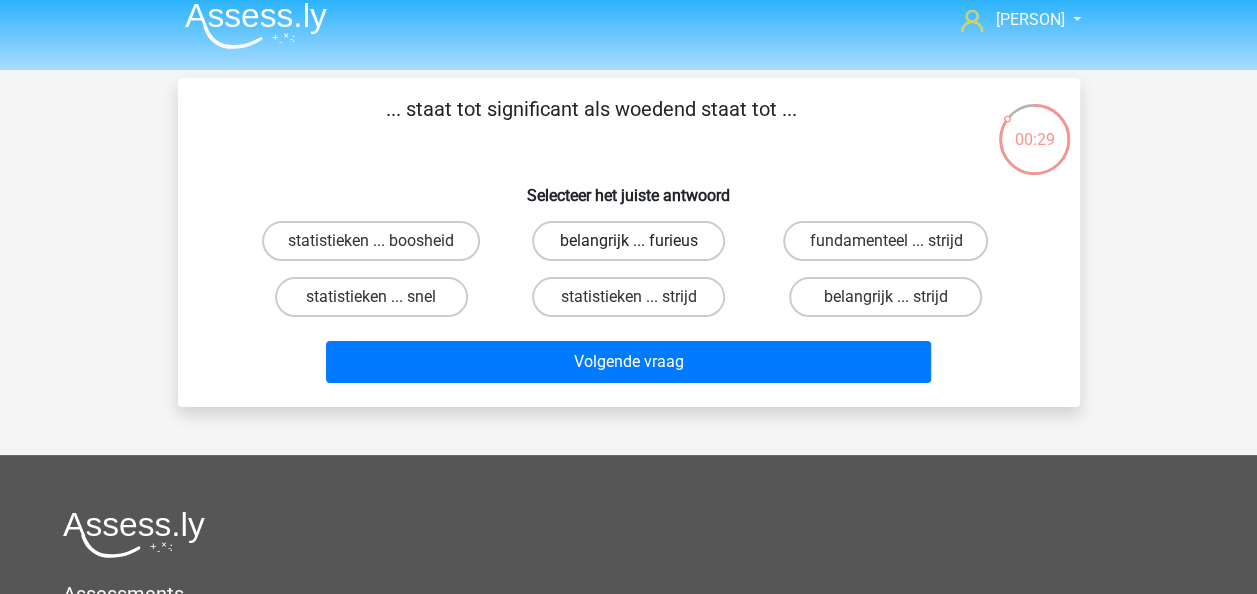 click on "belangrijk ... furieus" at bounding box center (628, 241) 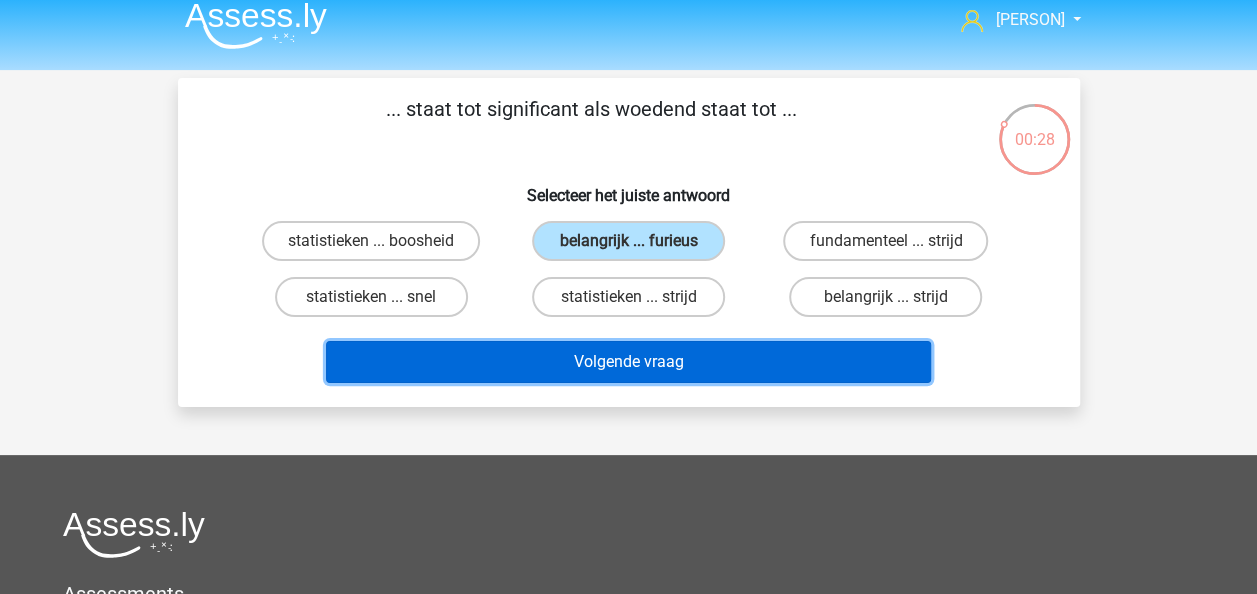 click on "Volgende vraag" at bounding box center (628, 362) 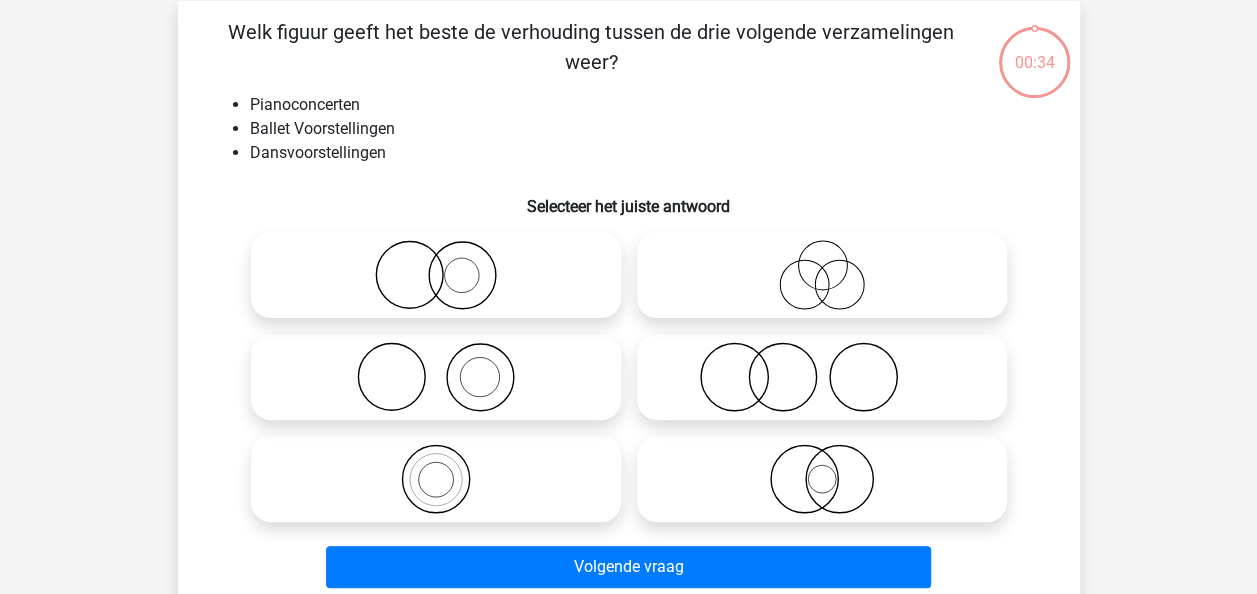 scroll, scrollTop: 92, scrollLeft: 0, axis: vertical 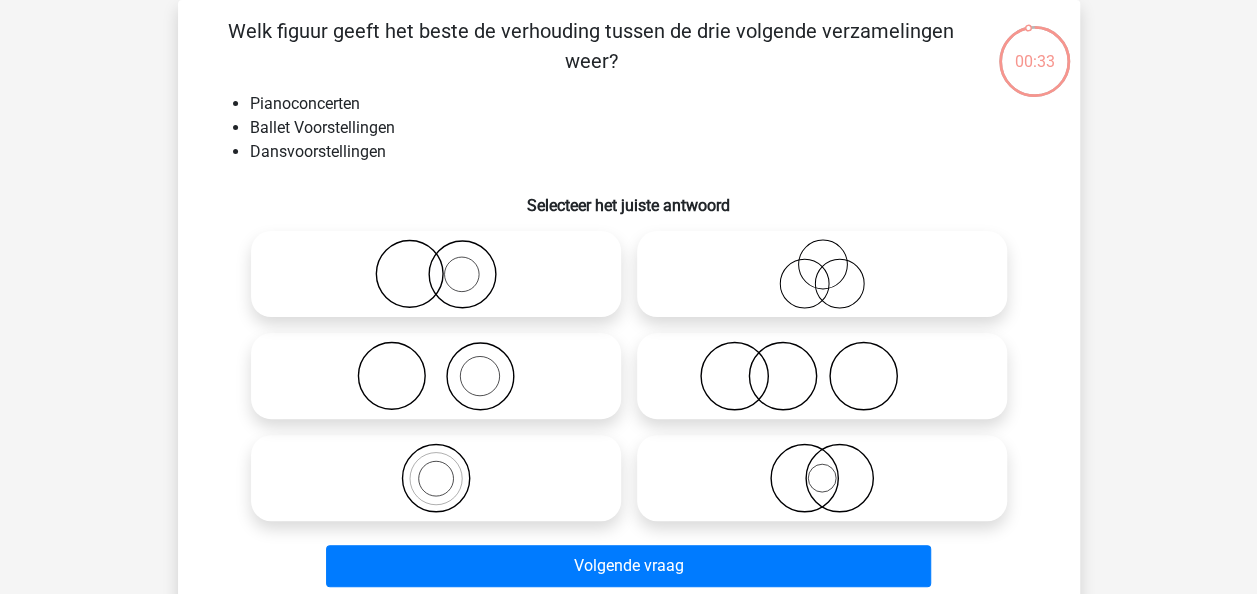 click at bounding box center (436, 376) 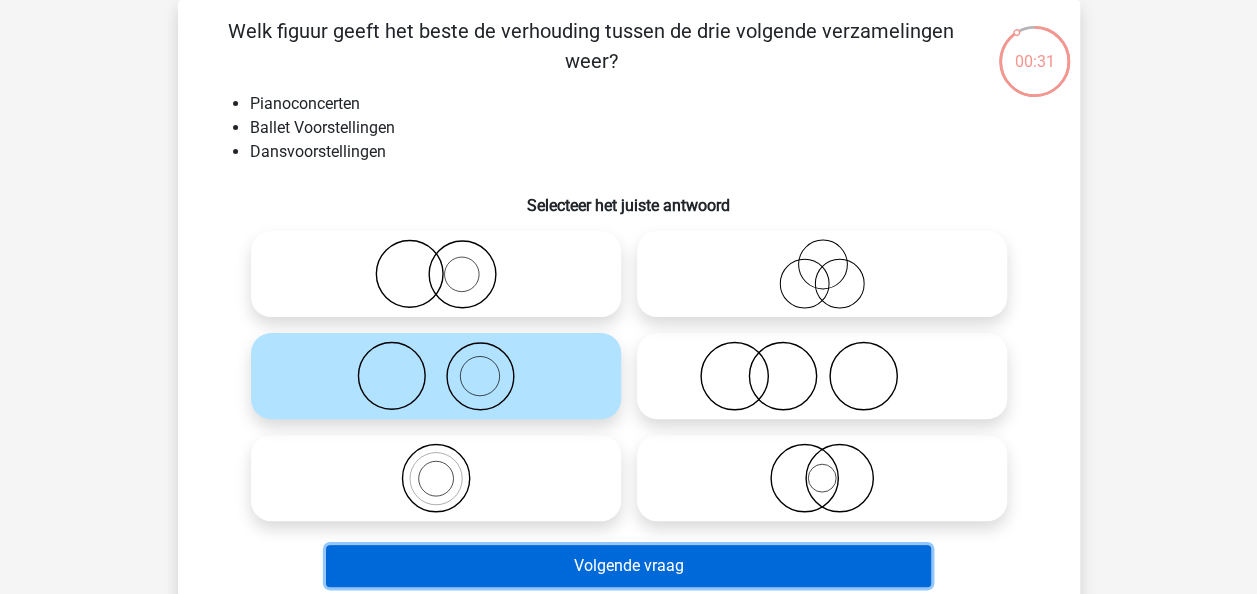 click on "Volgende vraag" at bounding box center [628, 566] 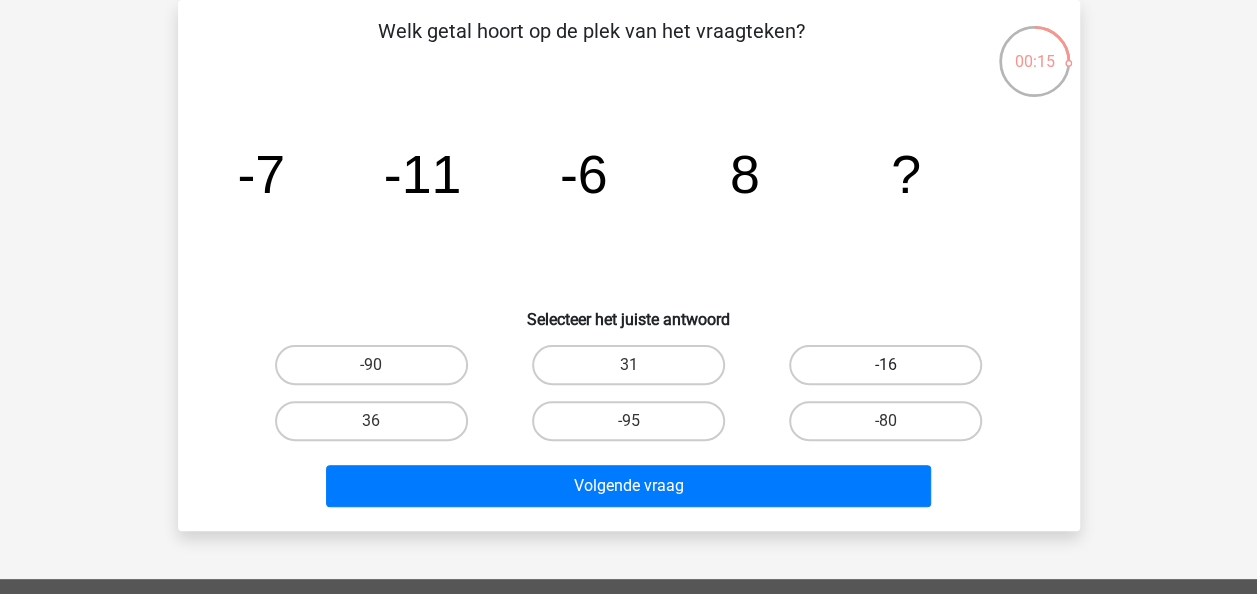 click on "-16" at bounding box center [885, 365] 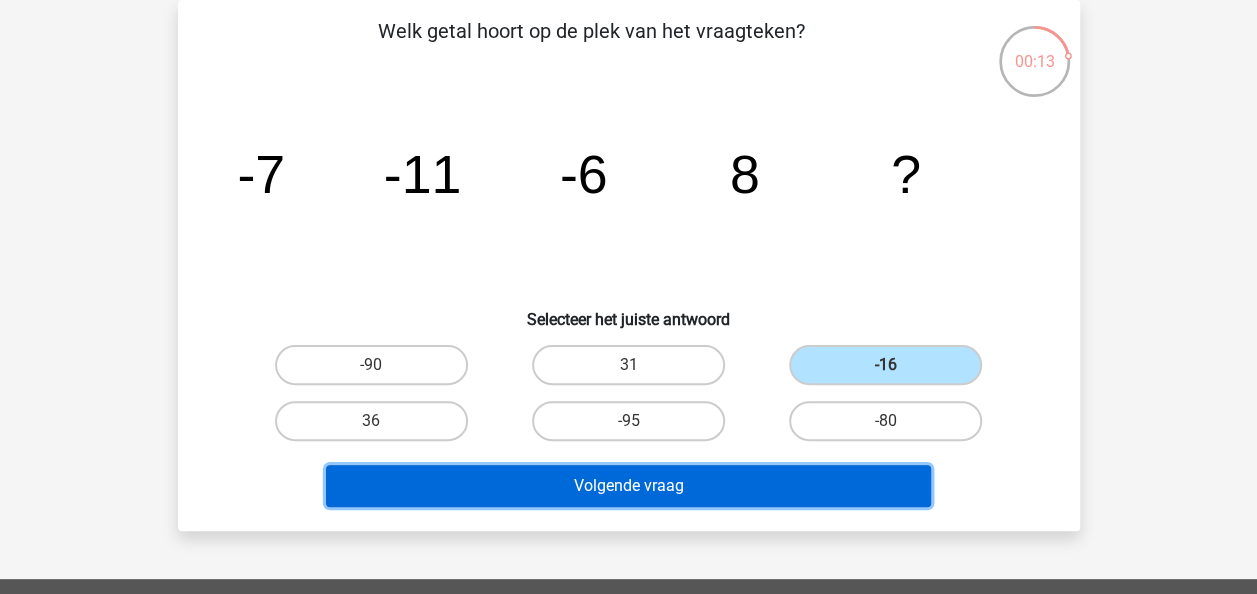 click on "Volgende vraag" at bounding box center [628, 486] 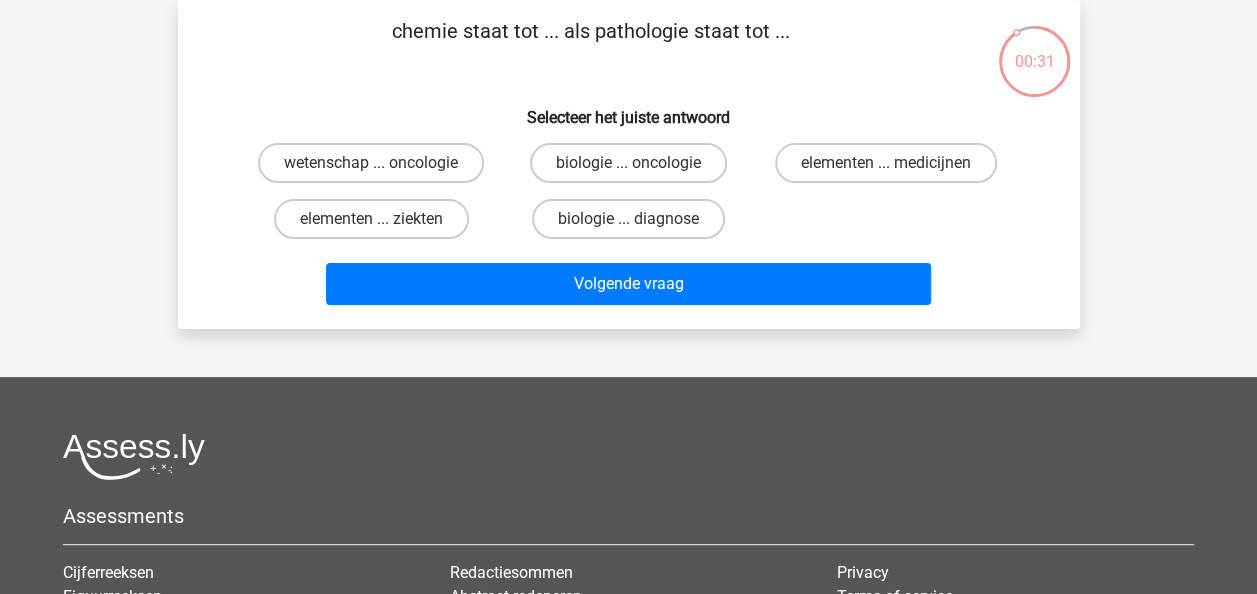 click on "elementen ... ziekten" at bounding box center [377, 225] 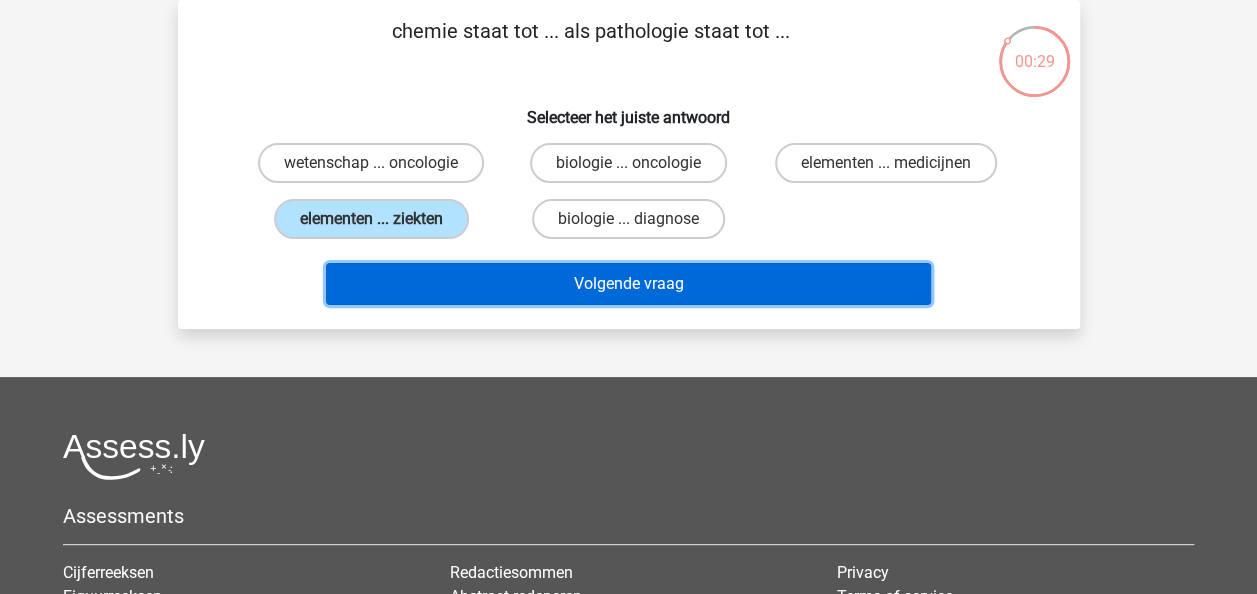 click on "Volgende vraag" at bounding box center (628, 284) 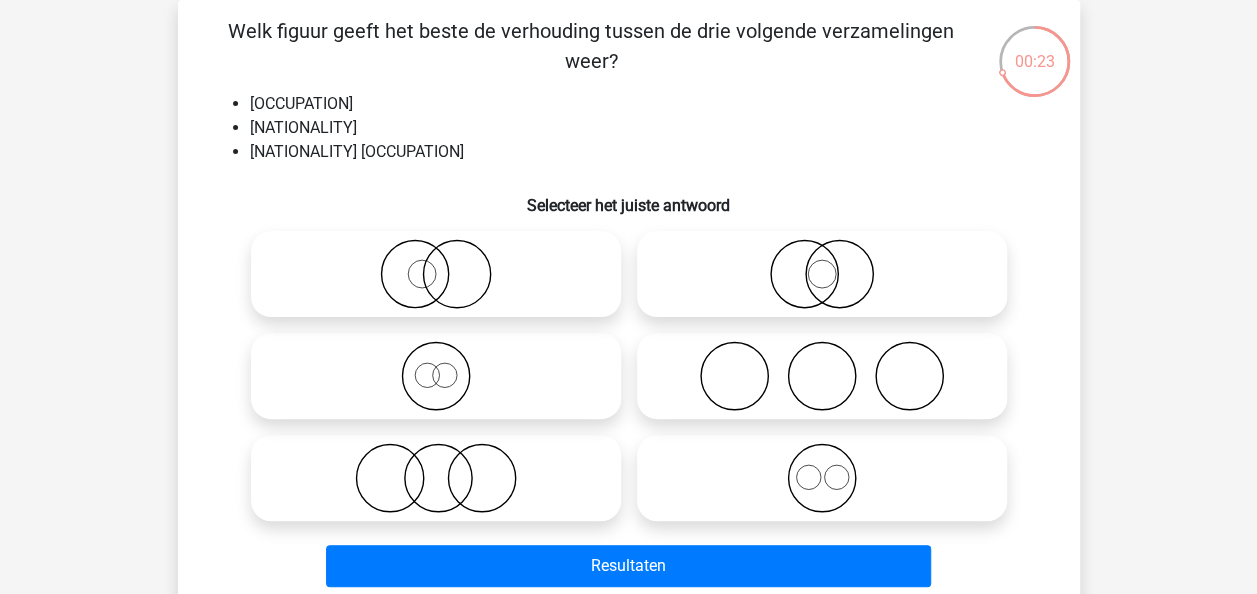 click at bounding box center (822, 478) 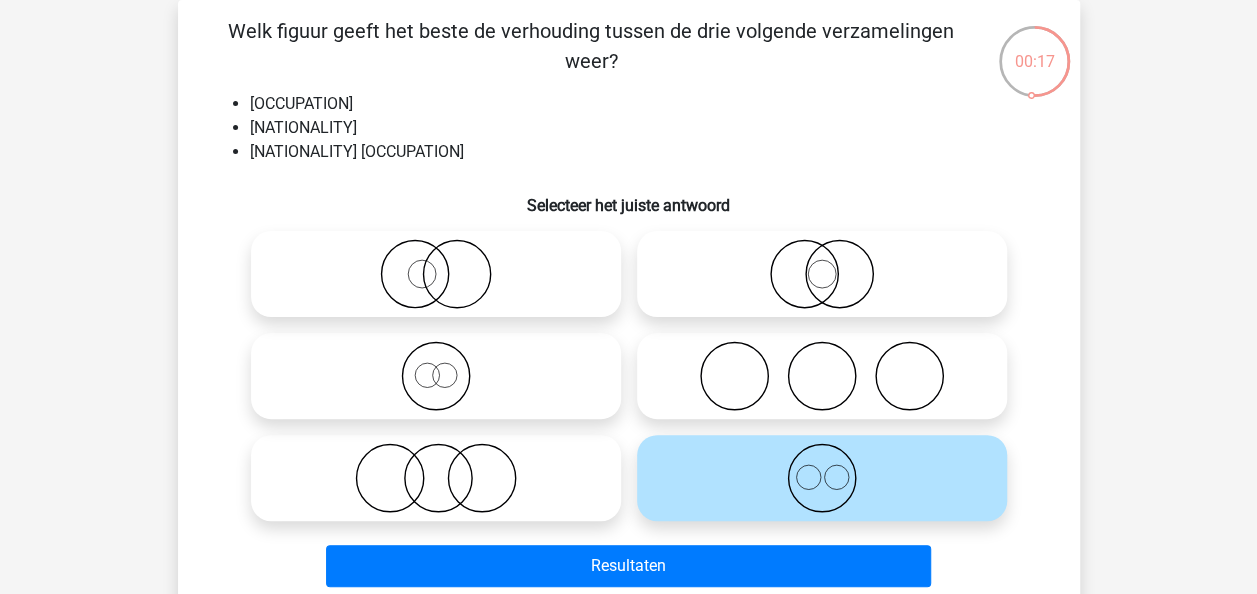click at bounding box center [822, 274] 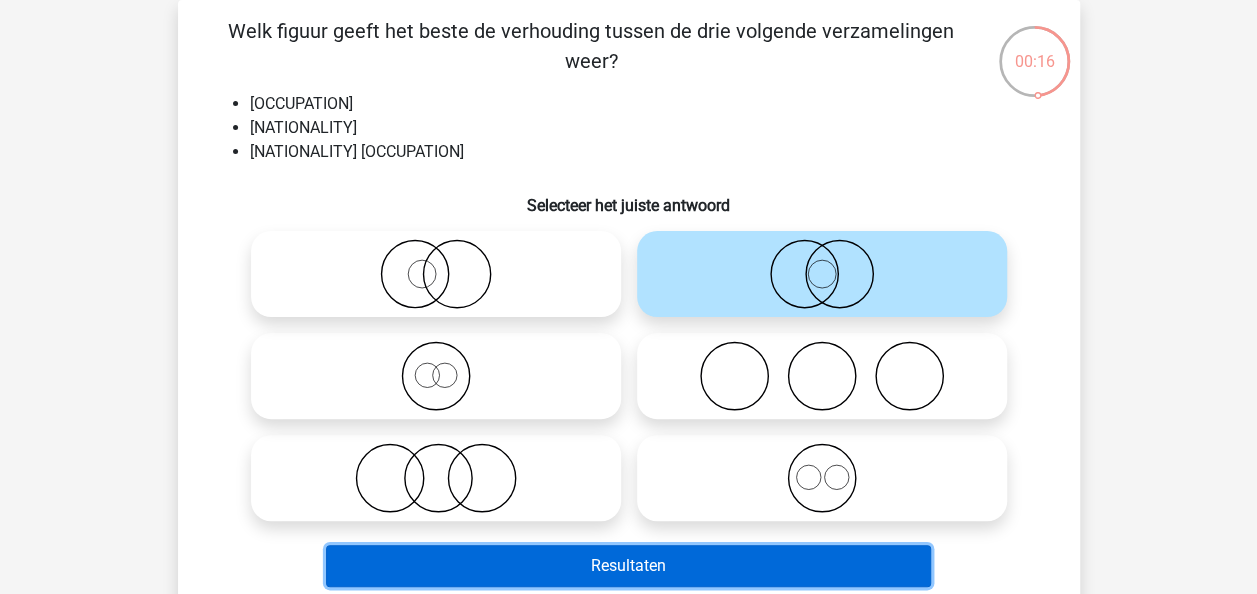 click on "Resultaten" at bounding box center (628, 566) 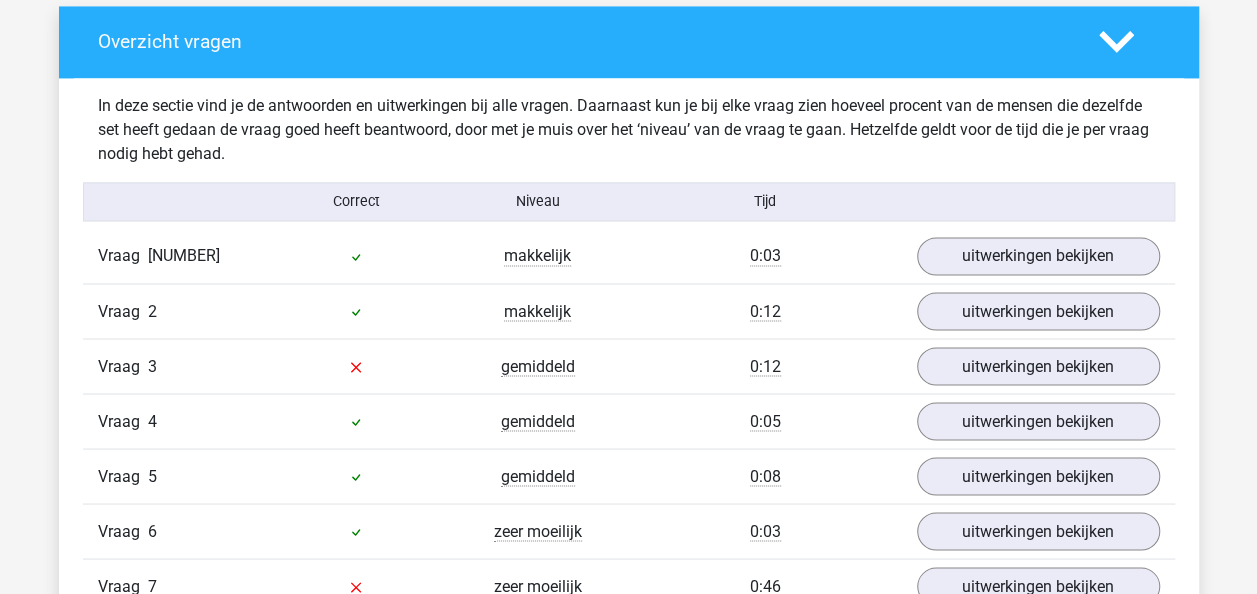 scroll, scrollTop: 1626, scrollLeft: 0, axis: vertical 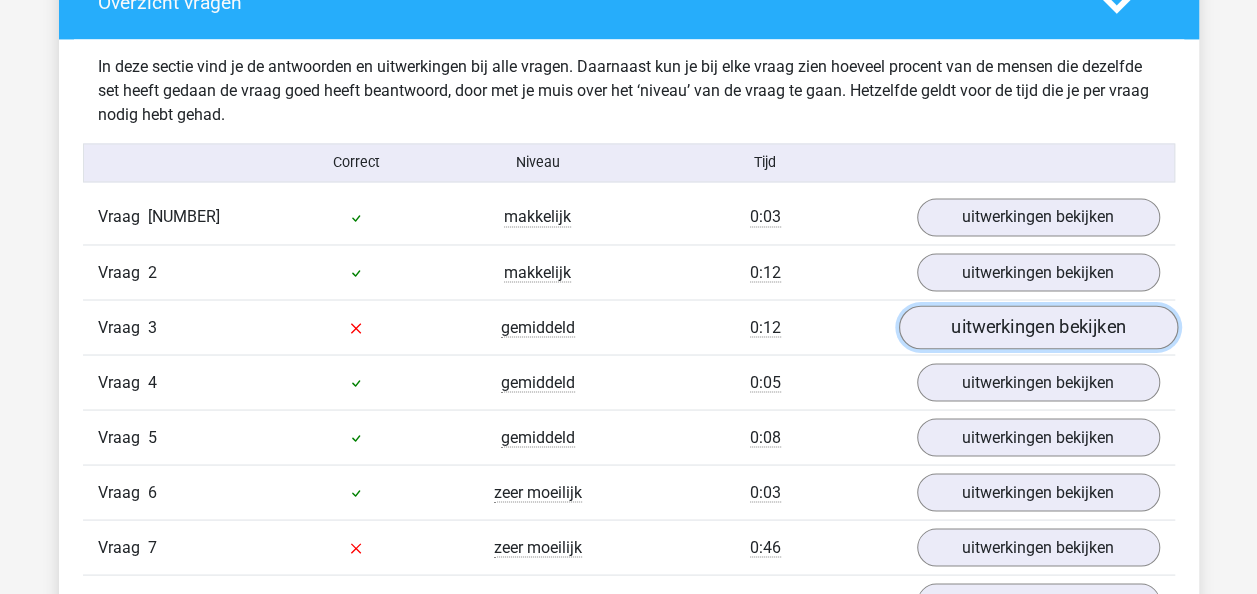 click on "uitwerkingen bekijken" at bounding box center [1037, 327] 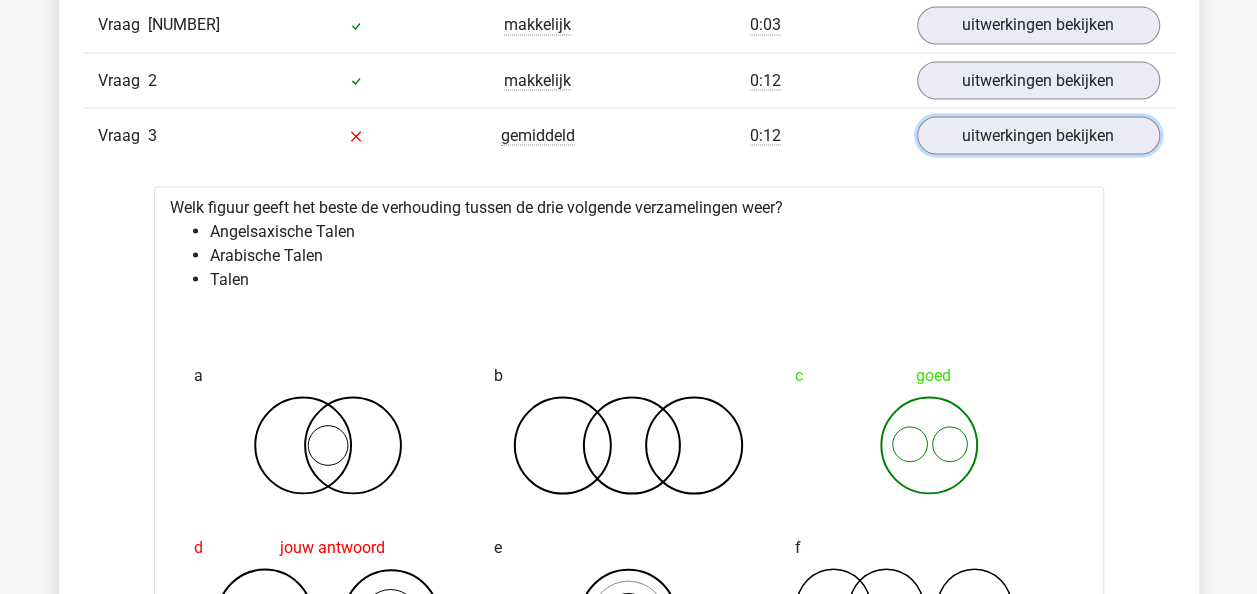 scroll, scrollTop: 1823, scrollLeft: 0, axis: vertical 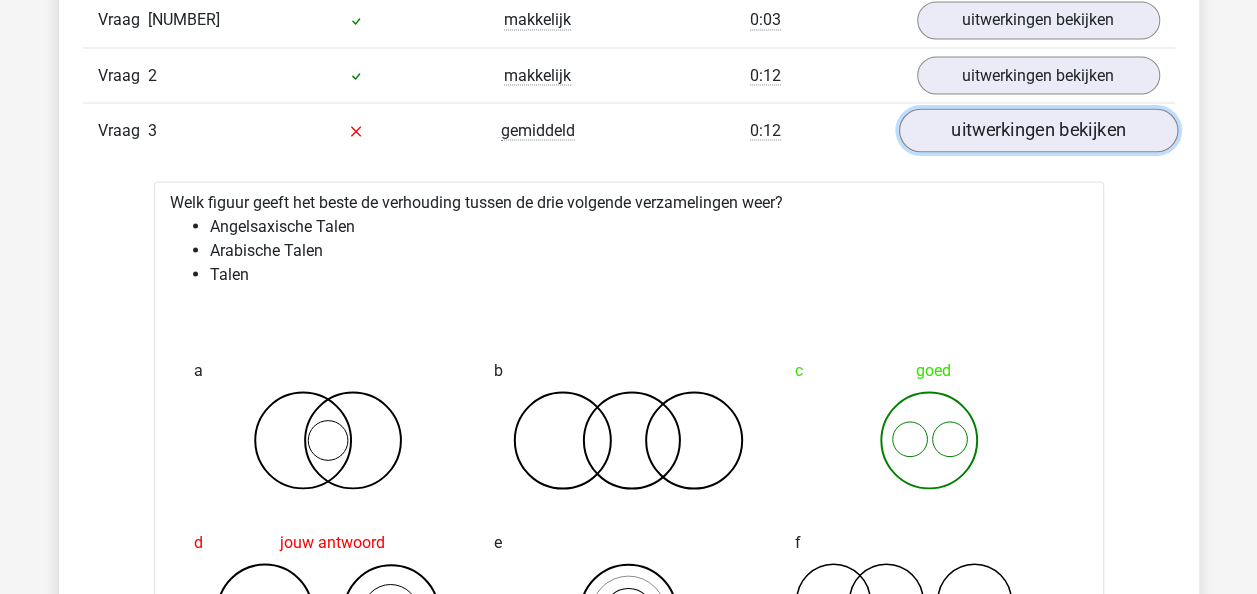 click on "uitwerkingen bekijken" at bounding box center (1037, 130) 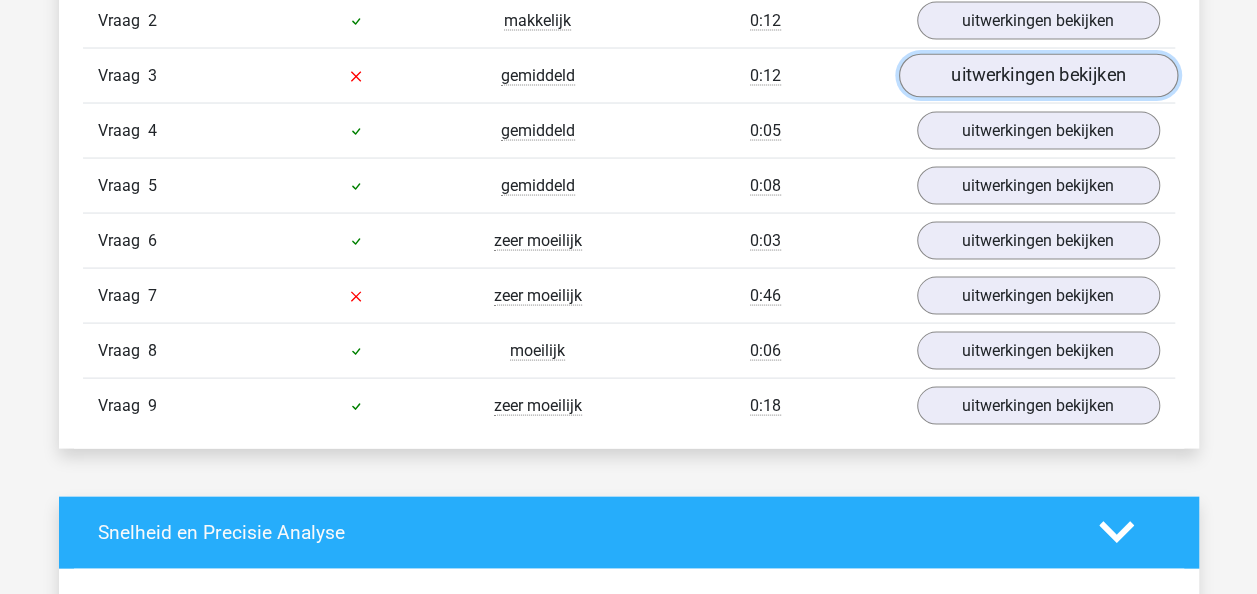 scroll, scrollTop: 1879, scrollLeft: 0, axis: vertical 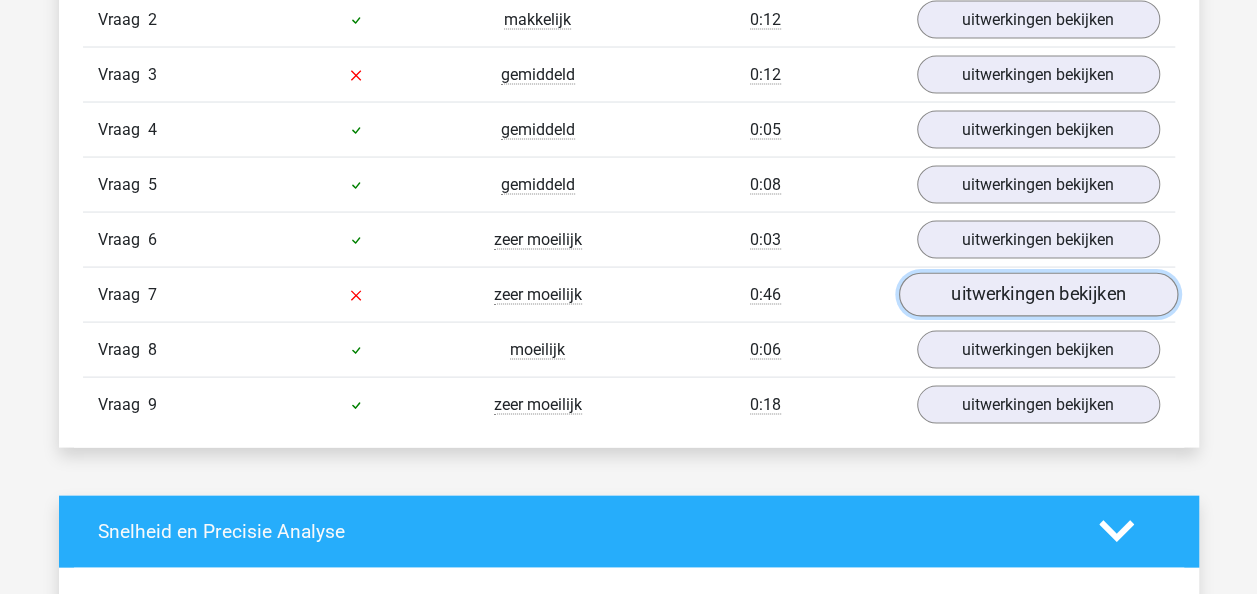 click on "uitwerkingen bekijken" at bounding box center [1037, 294] 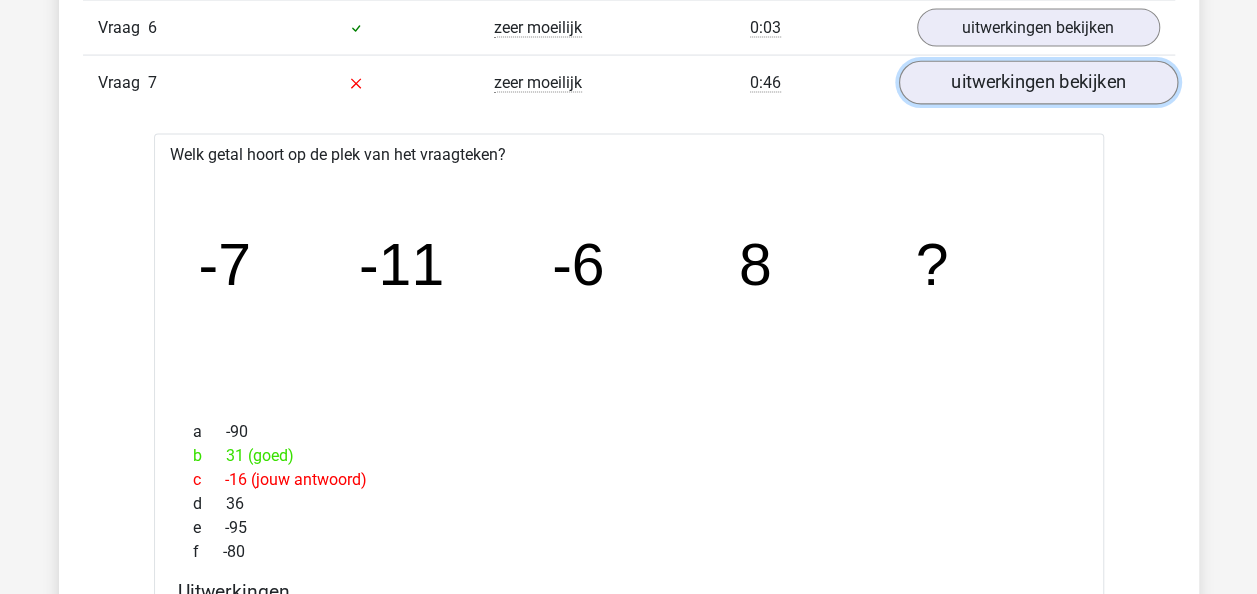 scroll, scrollTop: 2086, scrollLeft: 0, axis: vertical 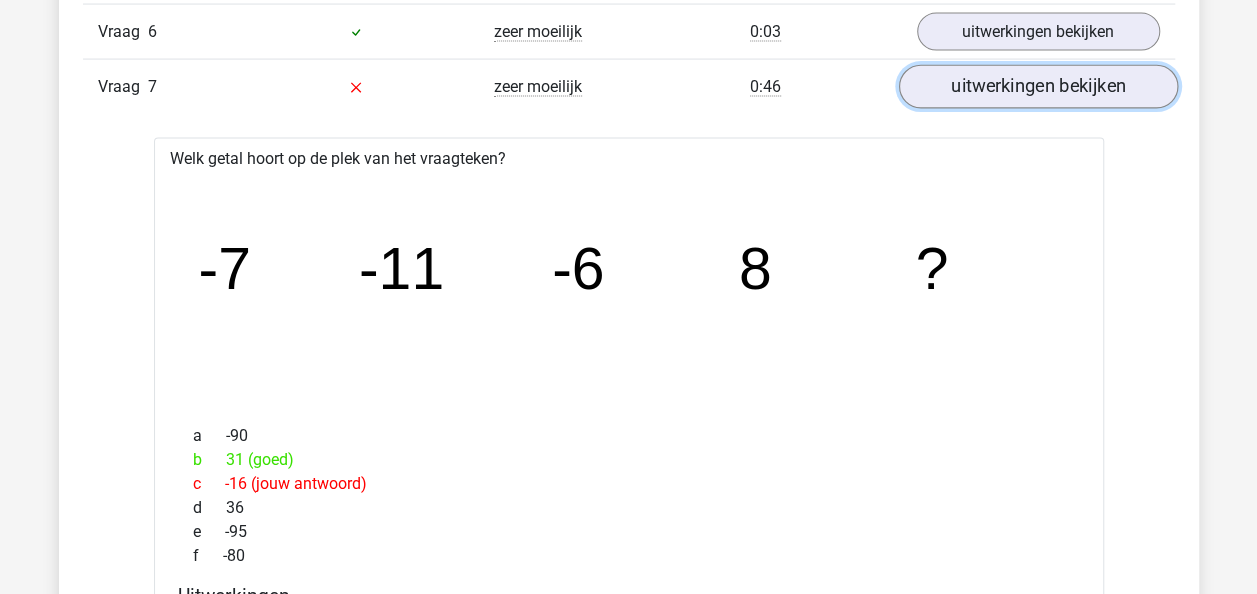click on "uitwerkingen bekijken" at bounding box center (1037, 87) 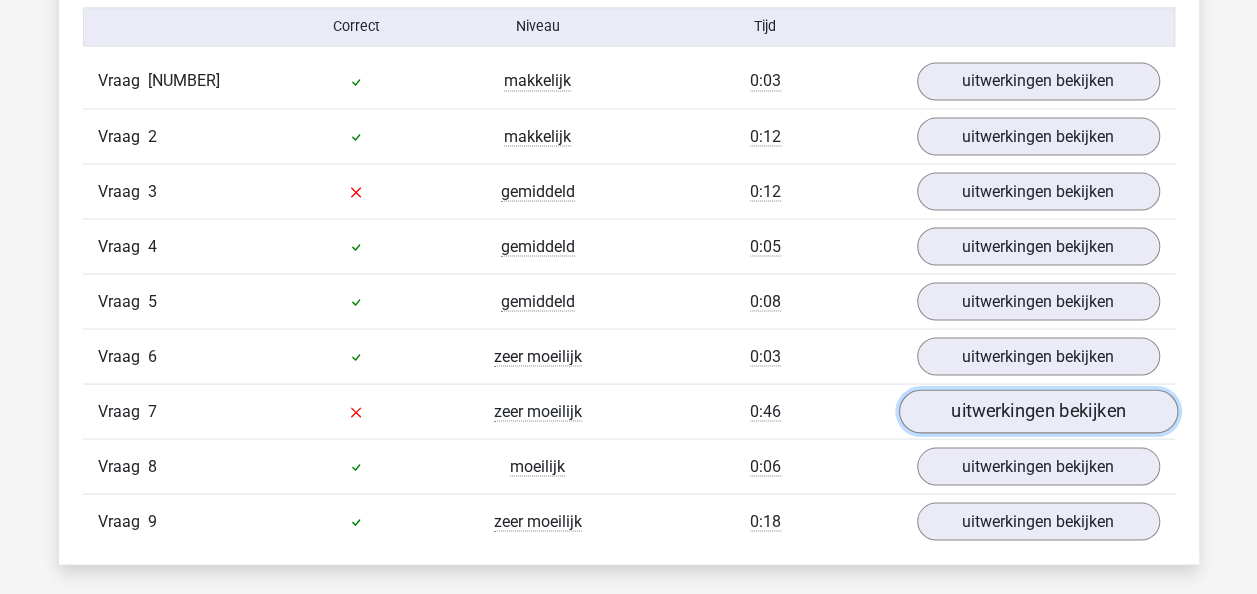 scroll, scrollTop: 1763, scrollLeft: 0, axis: vertical 